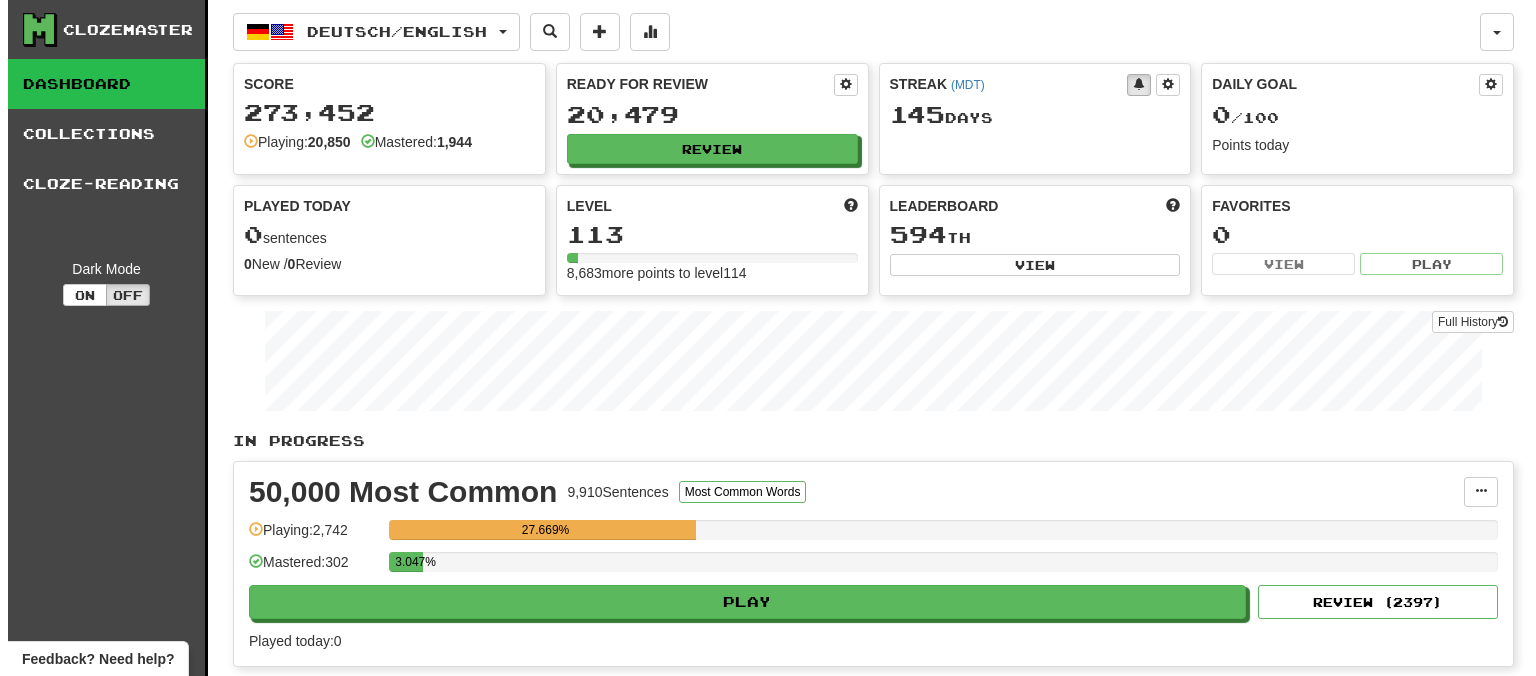 scroll, scrollTop: 0, scrollLeft: 0, axis: both 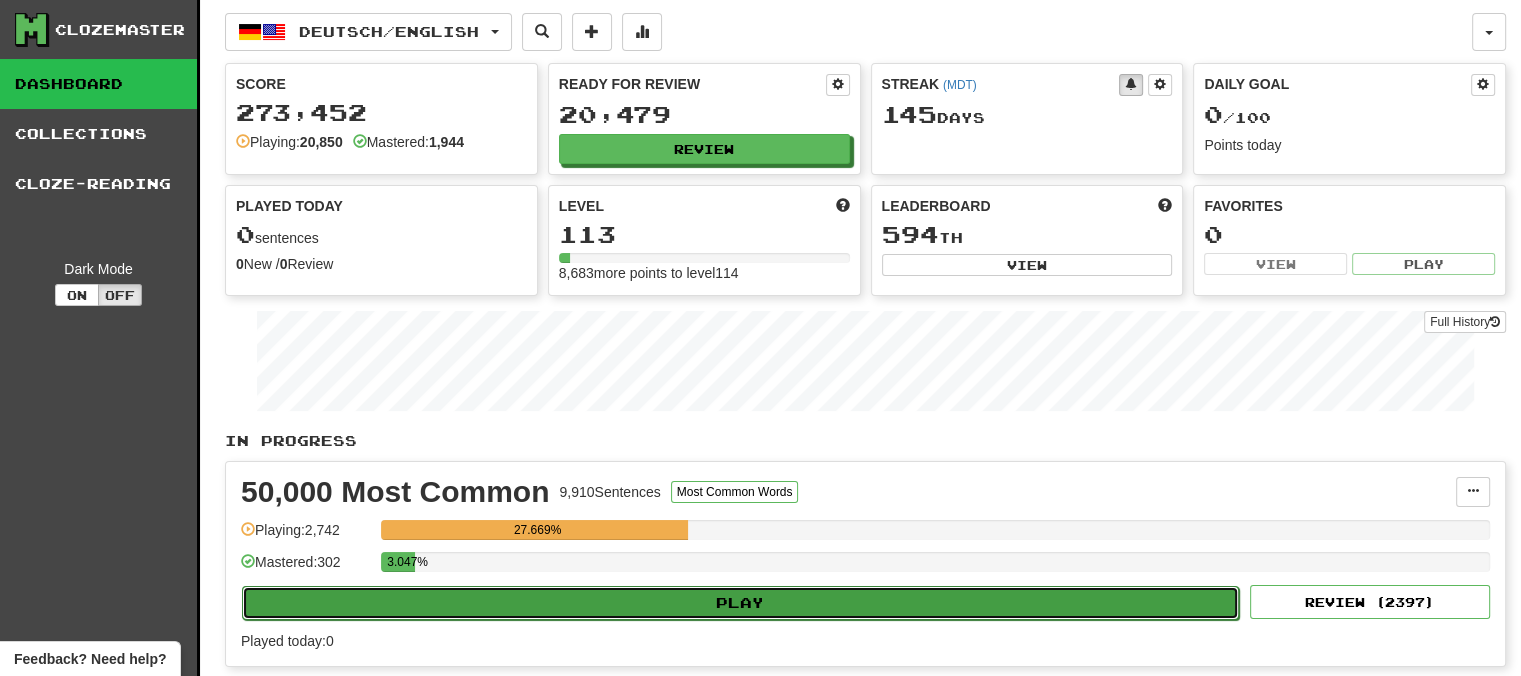 click on "Play" at bounding box center [740, 603] 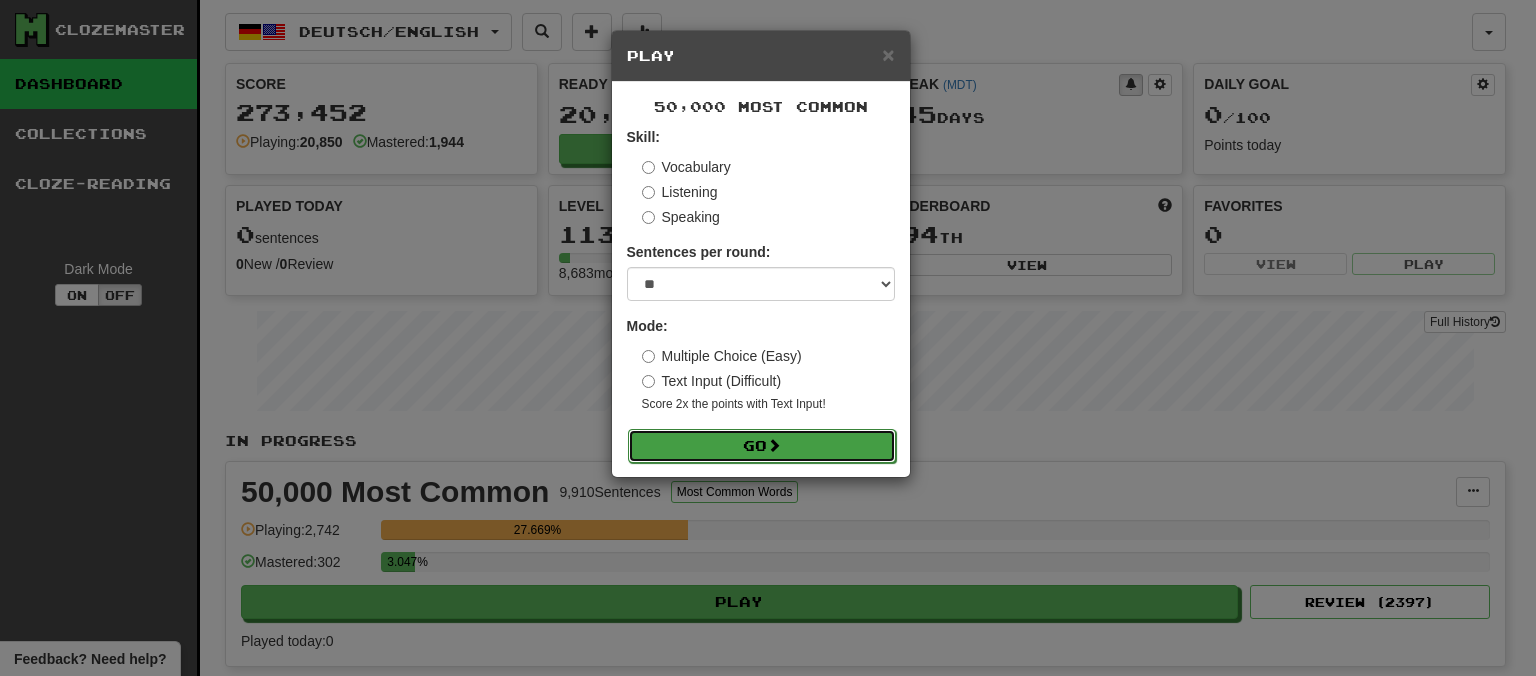 click on "Go" at bounding box center (762, 446) 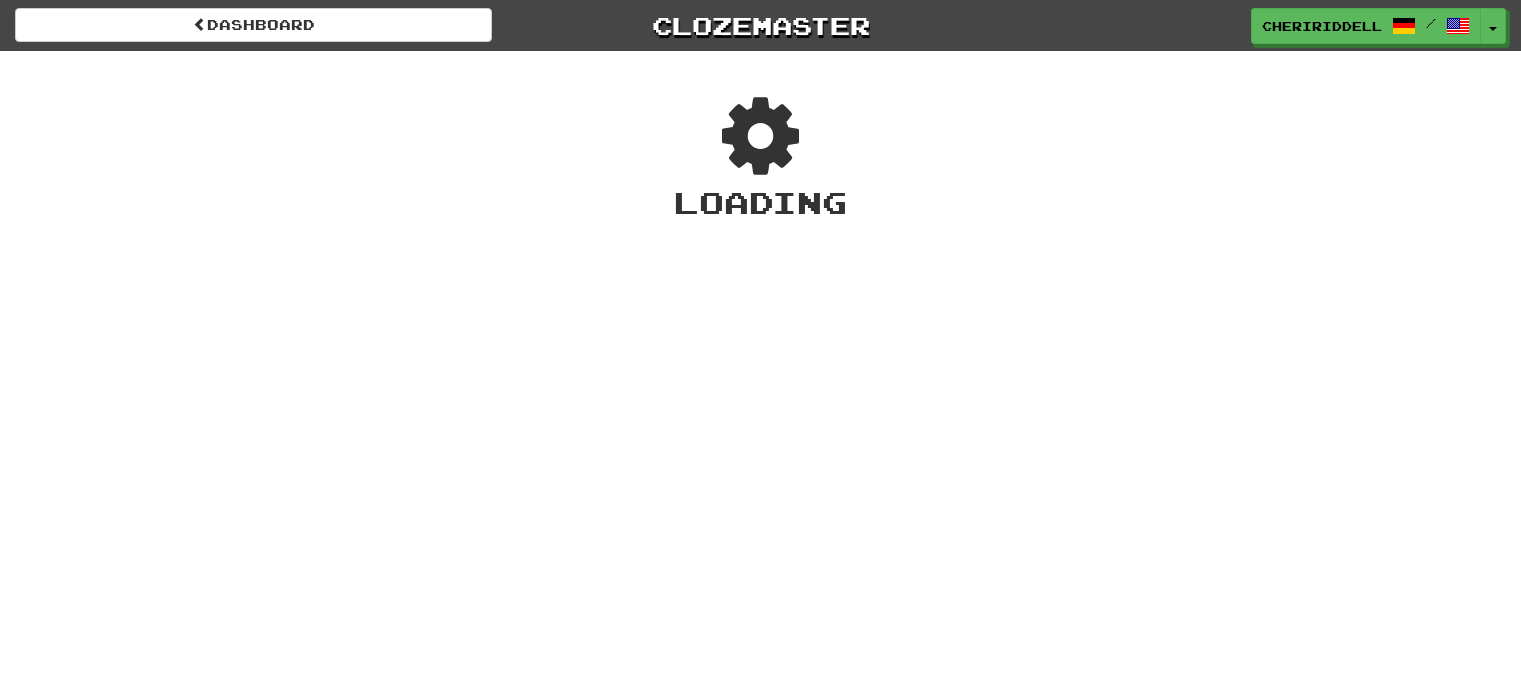 scroll, scrollTop: 0, scrollLeft: 0, axis: both 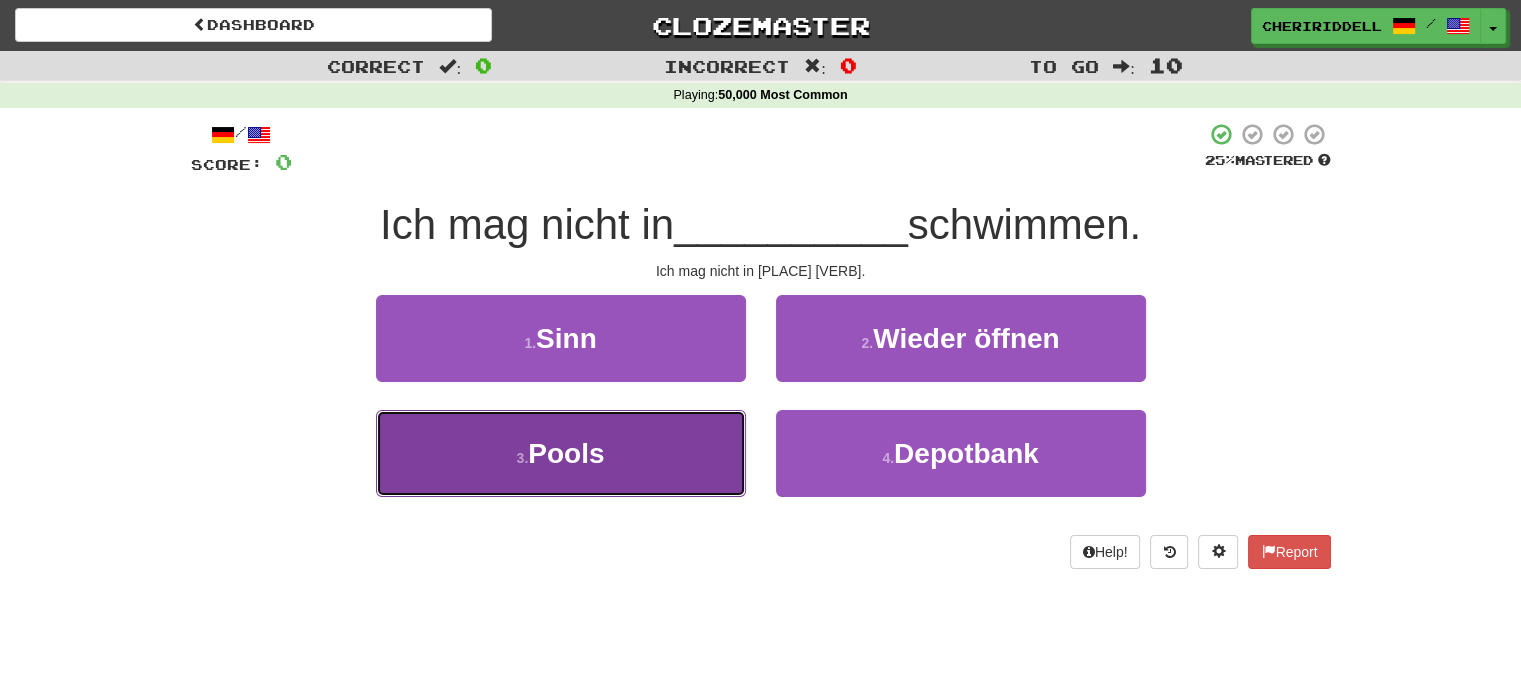 click on "3 .  Pools" at bounding box center [561, 453] 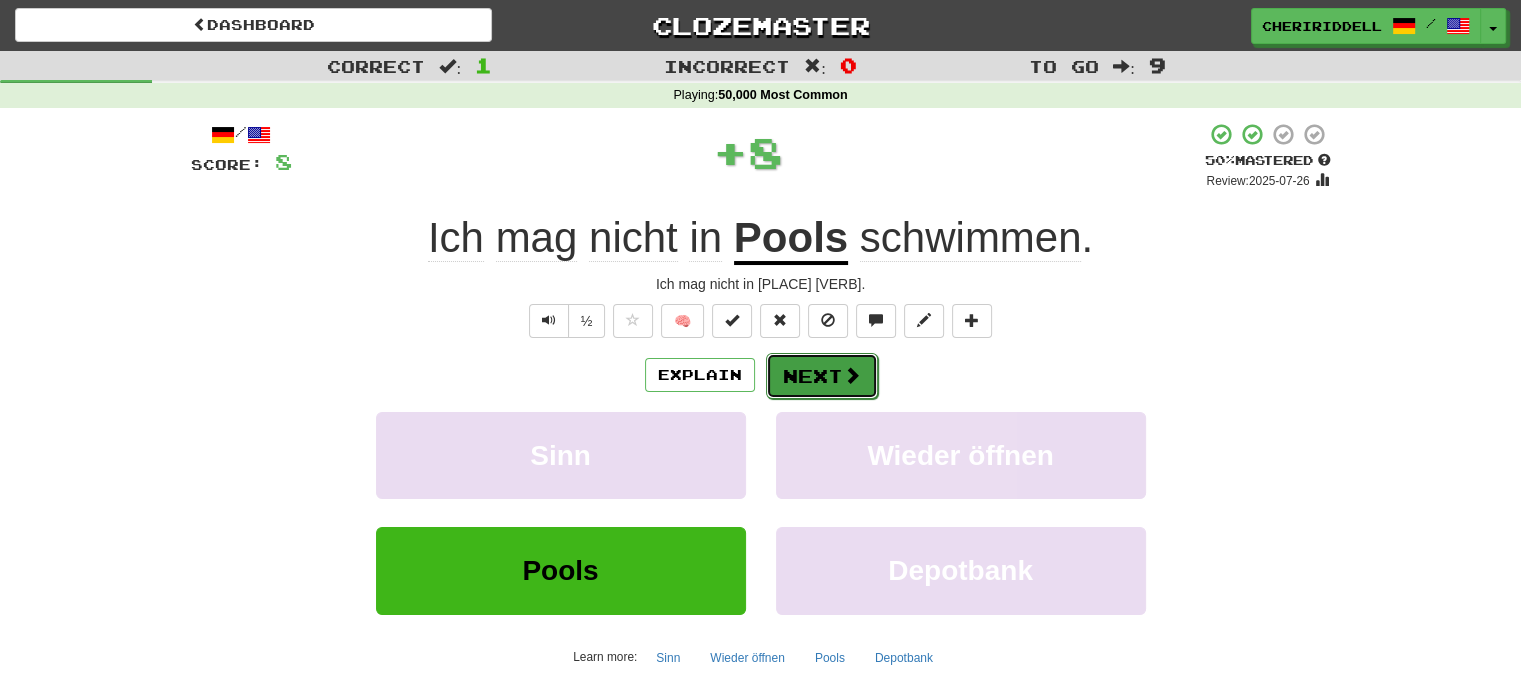 click on "Next" at bounding box center [822, 376] 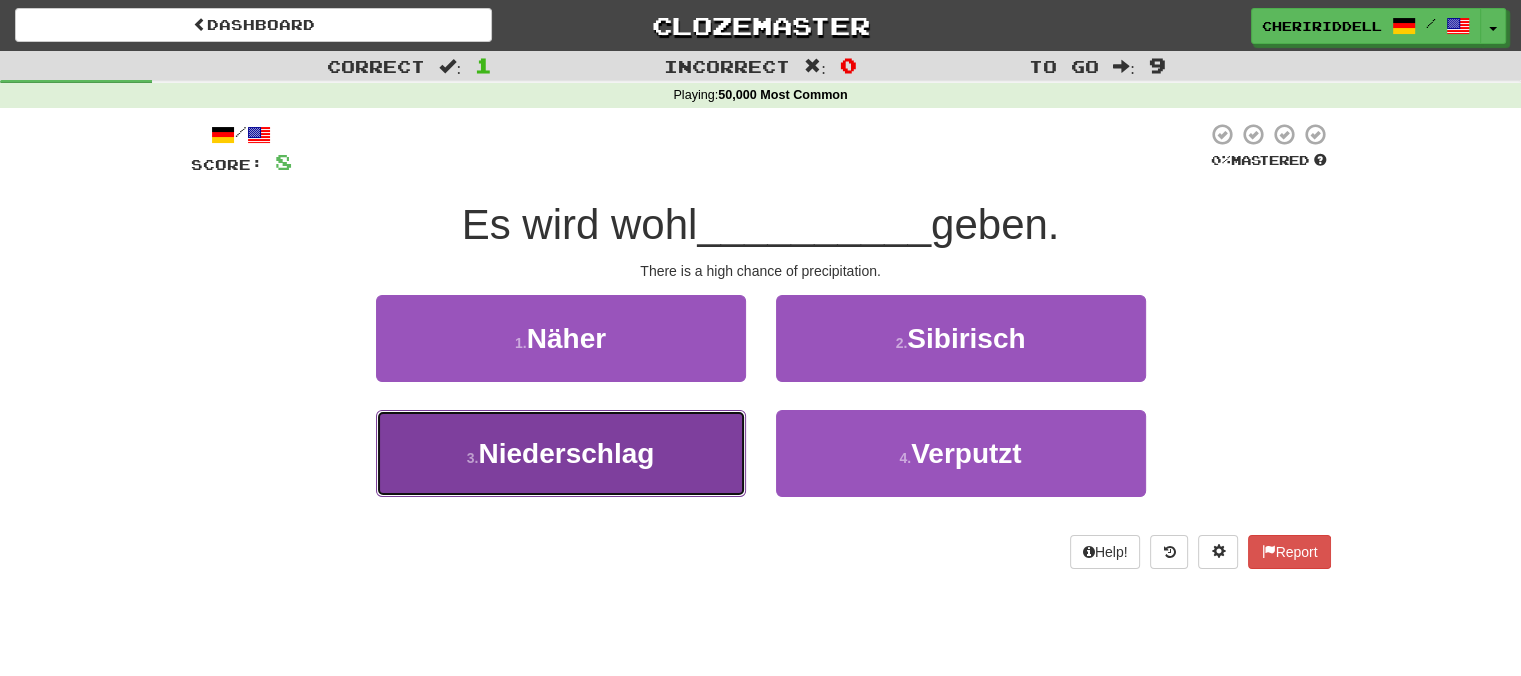 click on "3 .  Niederschlag" at bounding box center [561, 453] 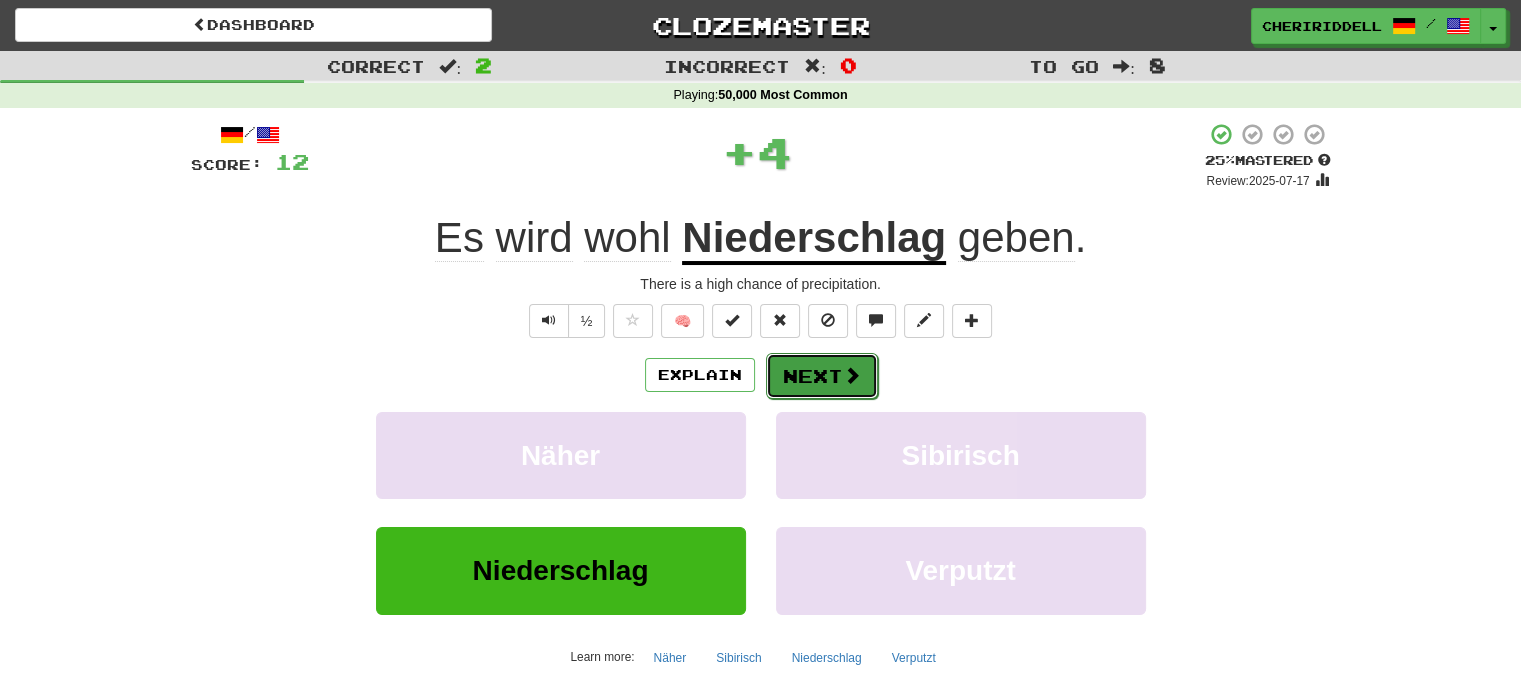 click on "Next" at bounding box center [822, 376] 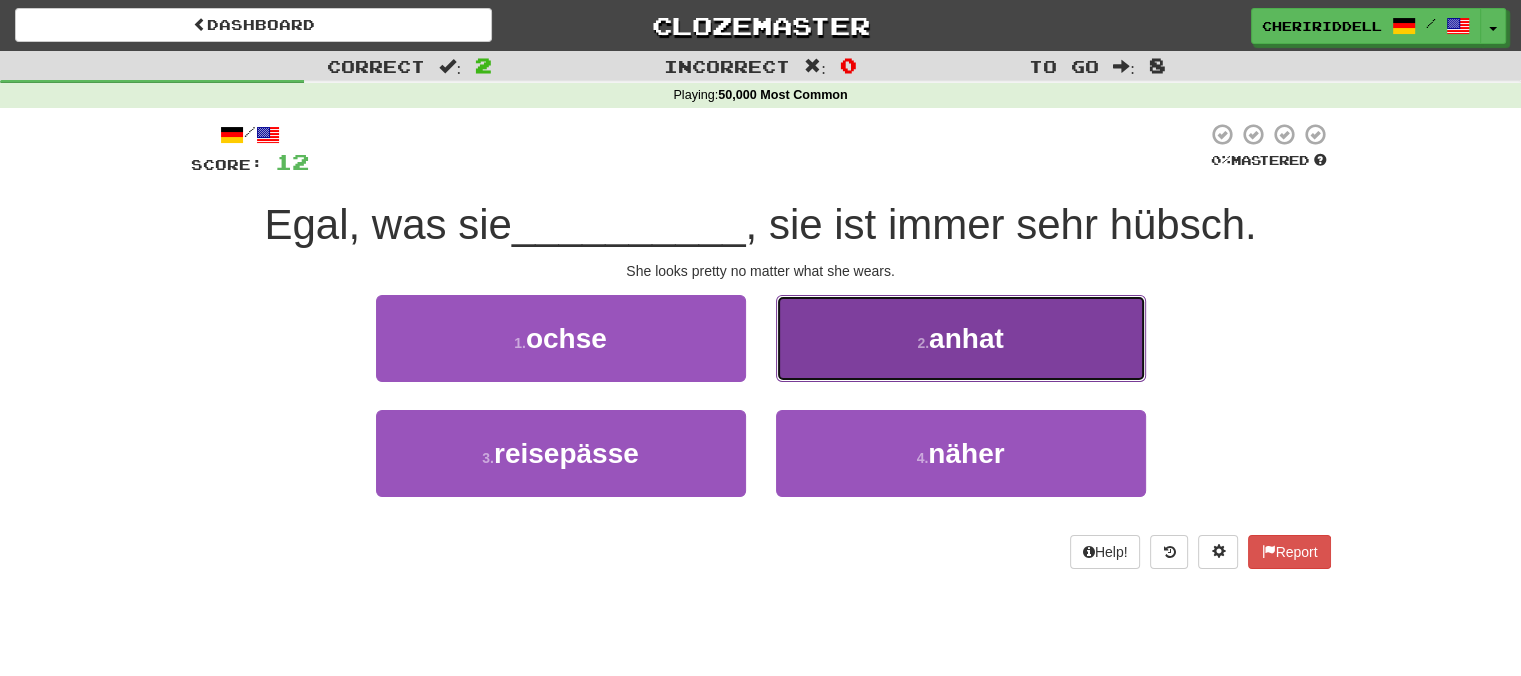 click on "2 .  anhat" at bounding box center [961, 338] 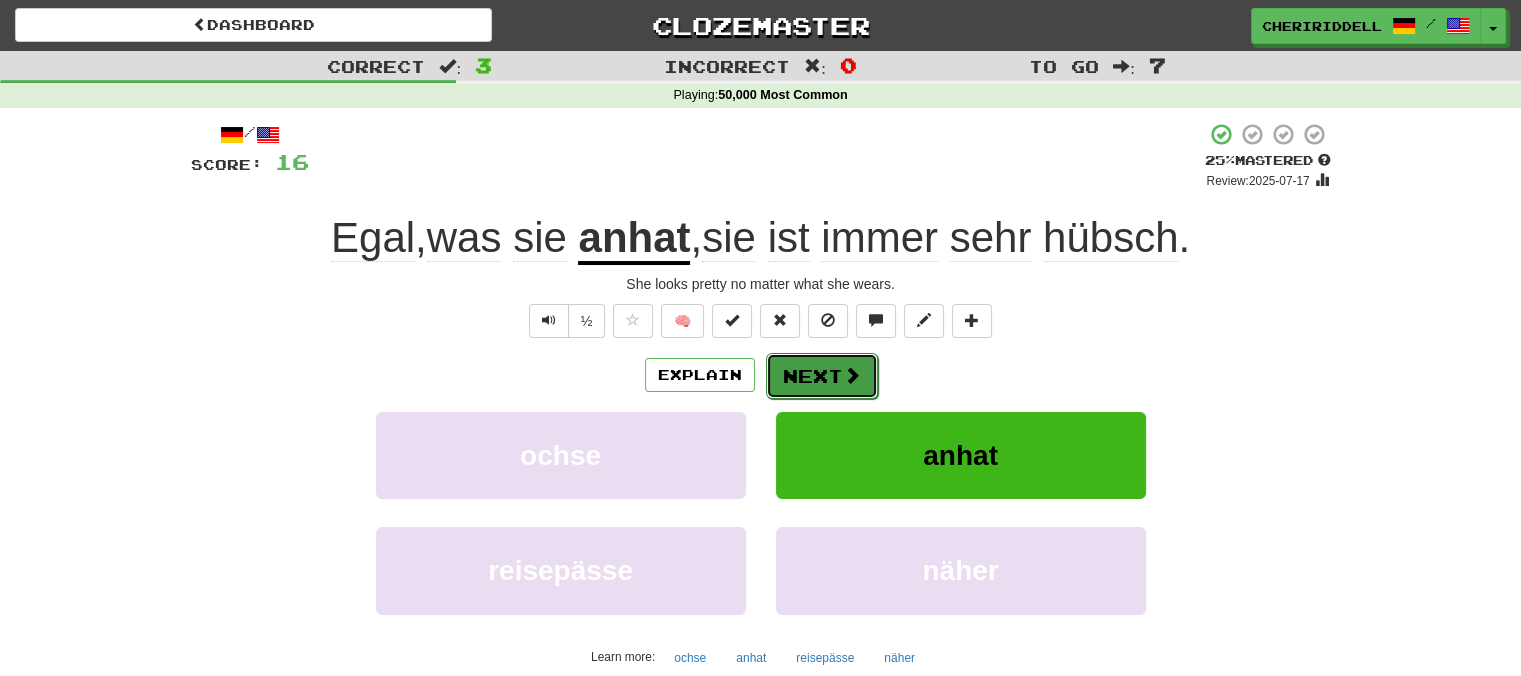 click on "Next" at bounding box center (822, 376) 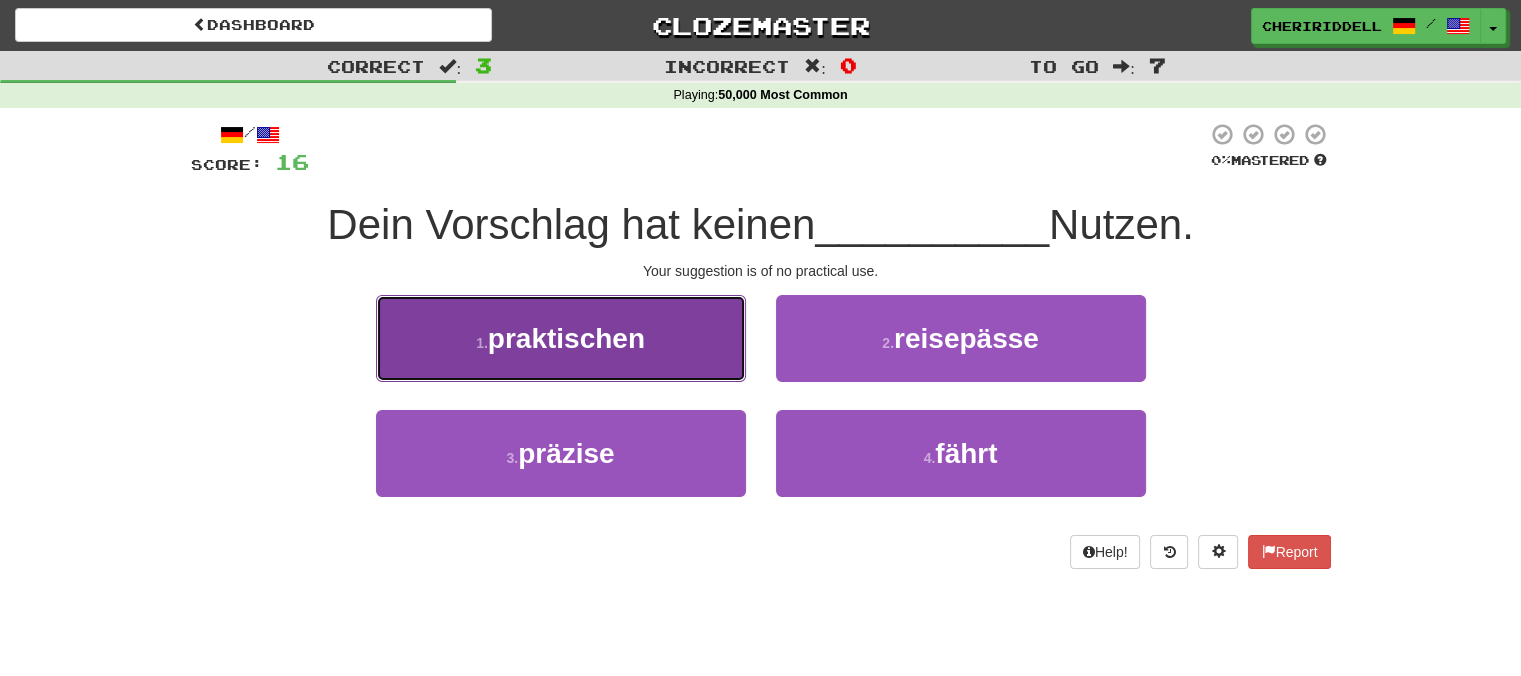 click on "1 .  praktischen" at bounding box center [561, 338] 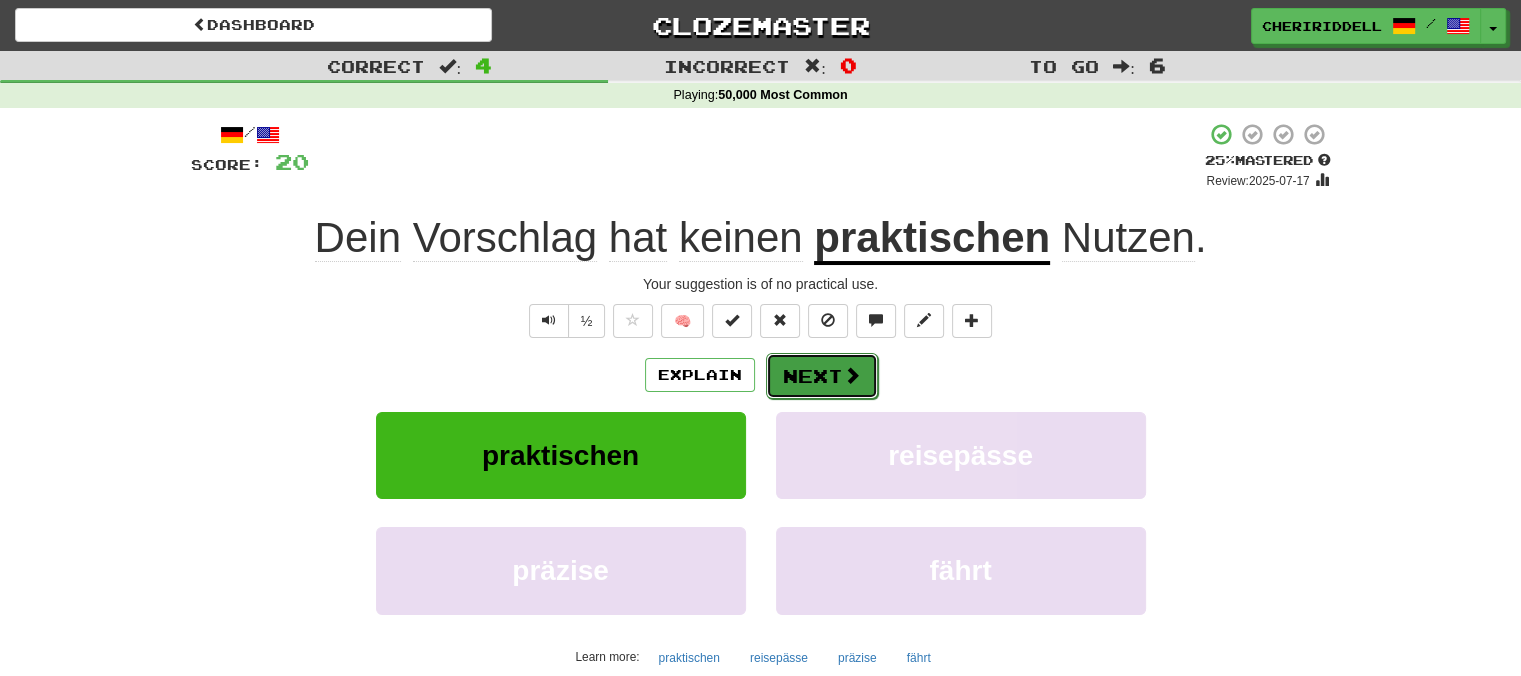 click on "Next" at bounding box center (822, 376) 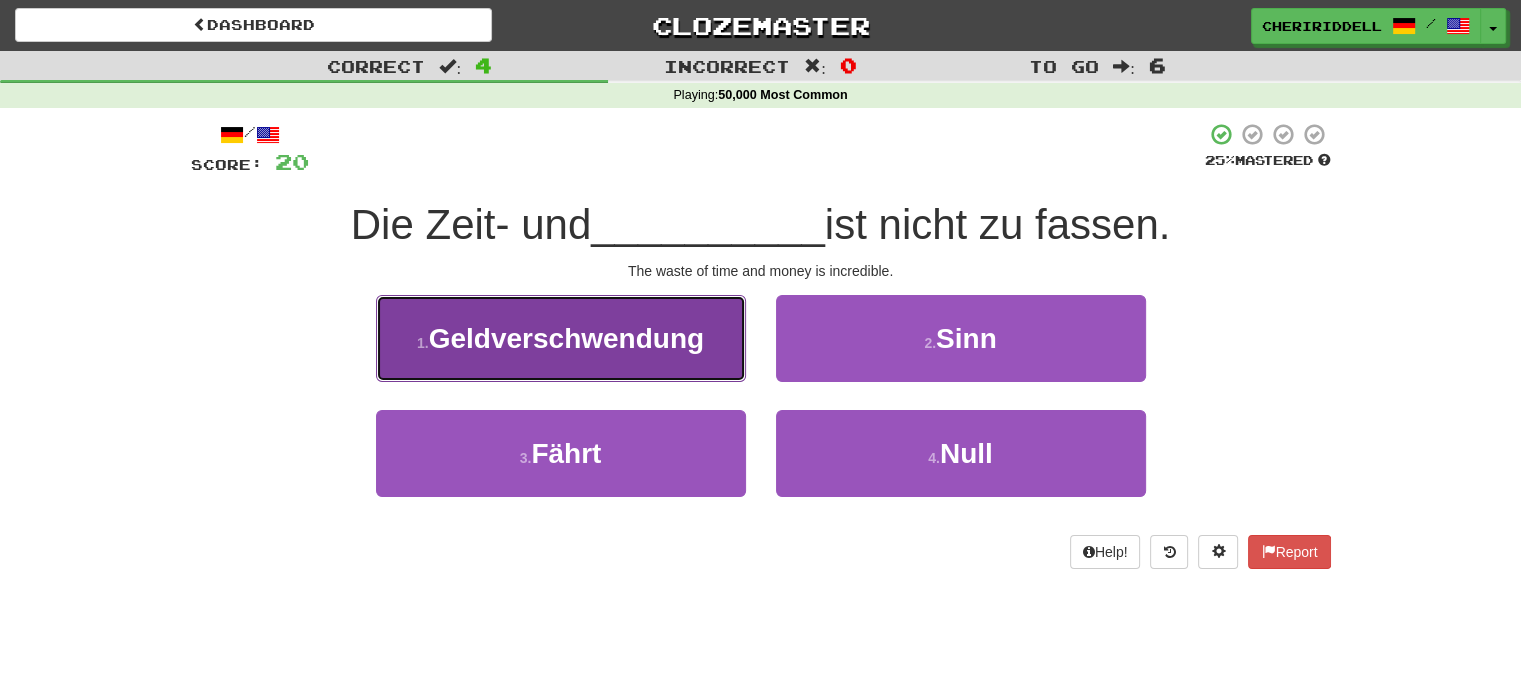 click on "1 .  Geldverschwendung" at bounding box center [561, 338] 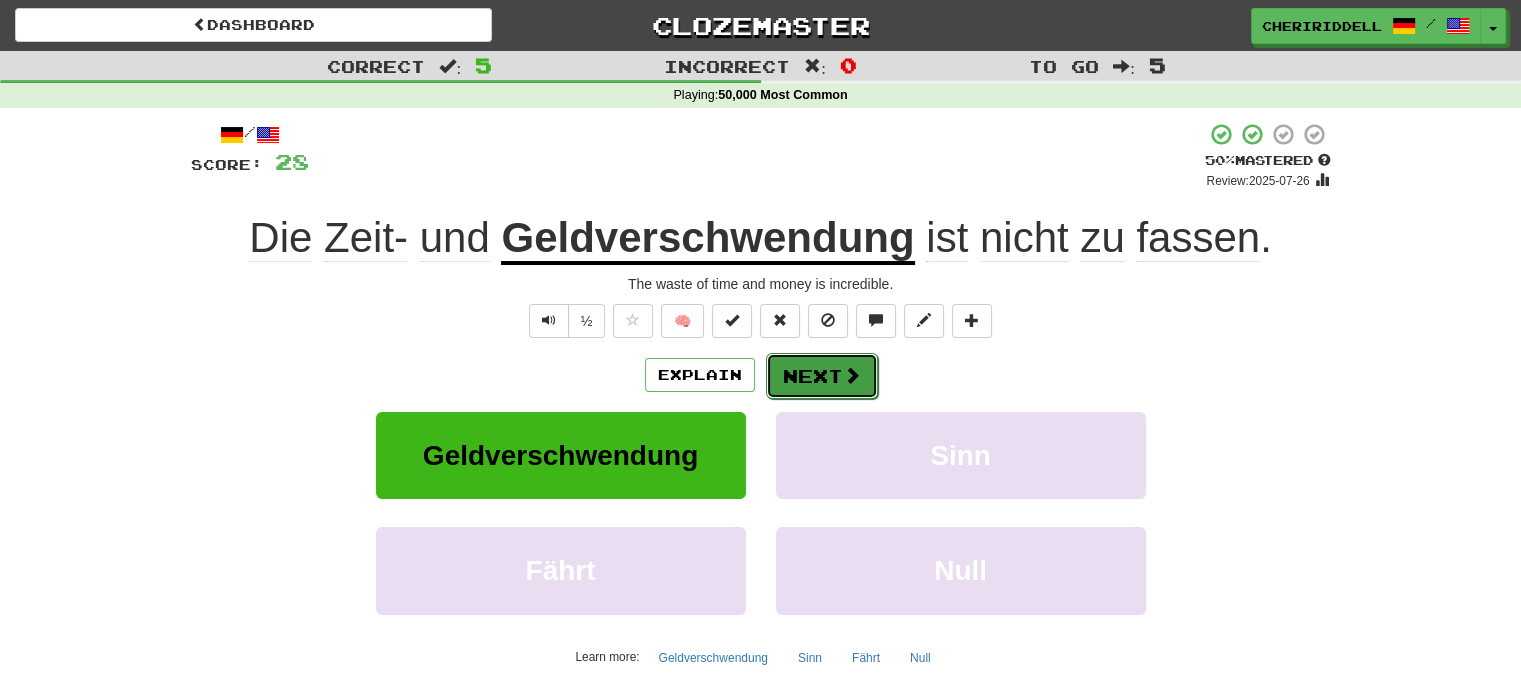click on "Next" at bounding box center [822, 376] 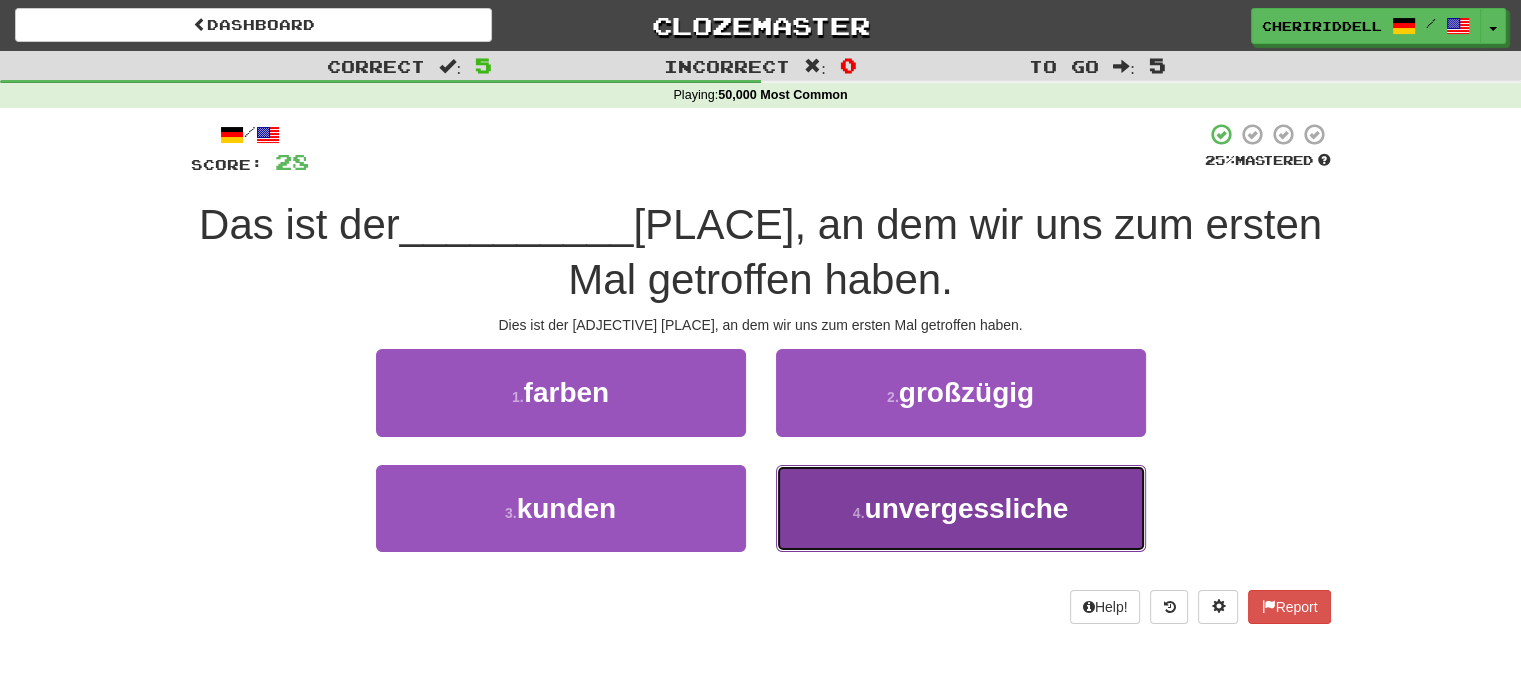 click on "unvergessliche" at bounding box center [966, 508] 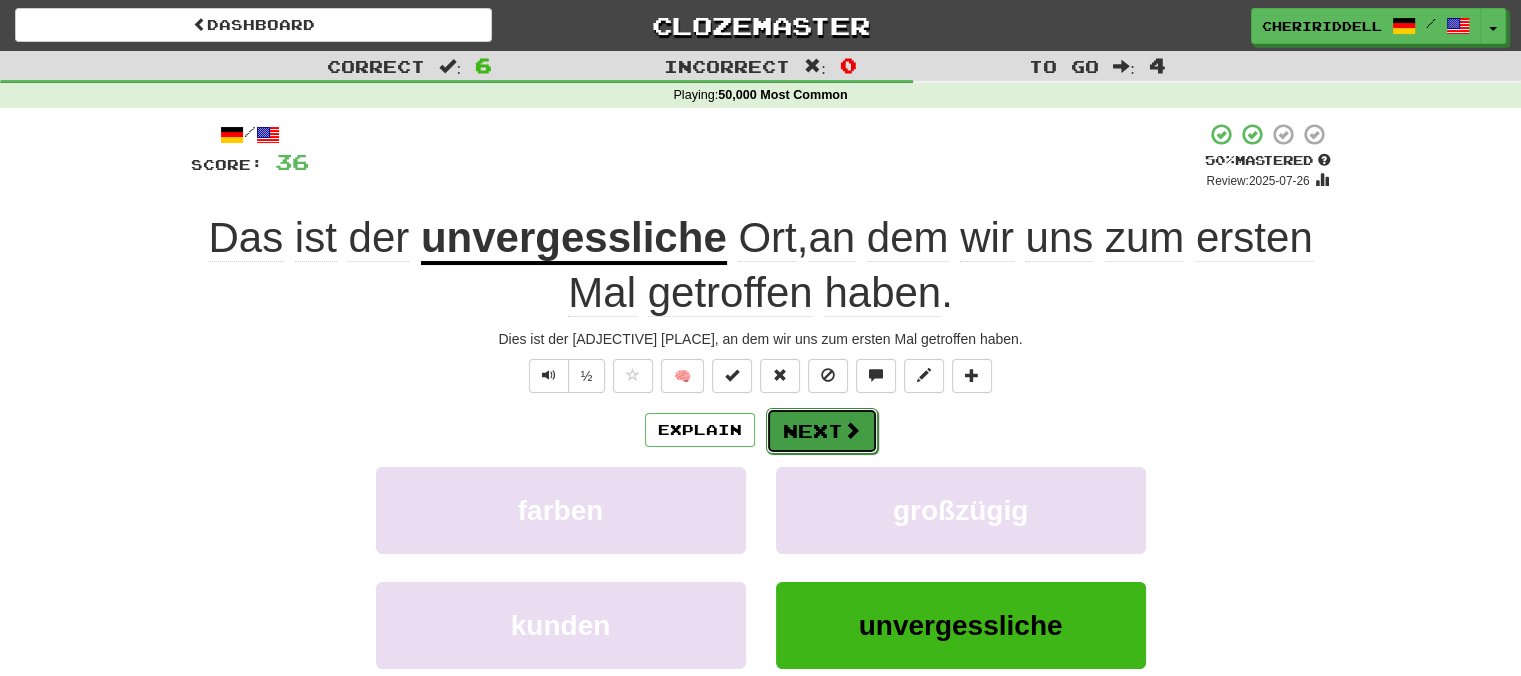 click on "Next" at bounding box center (822, 431) 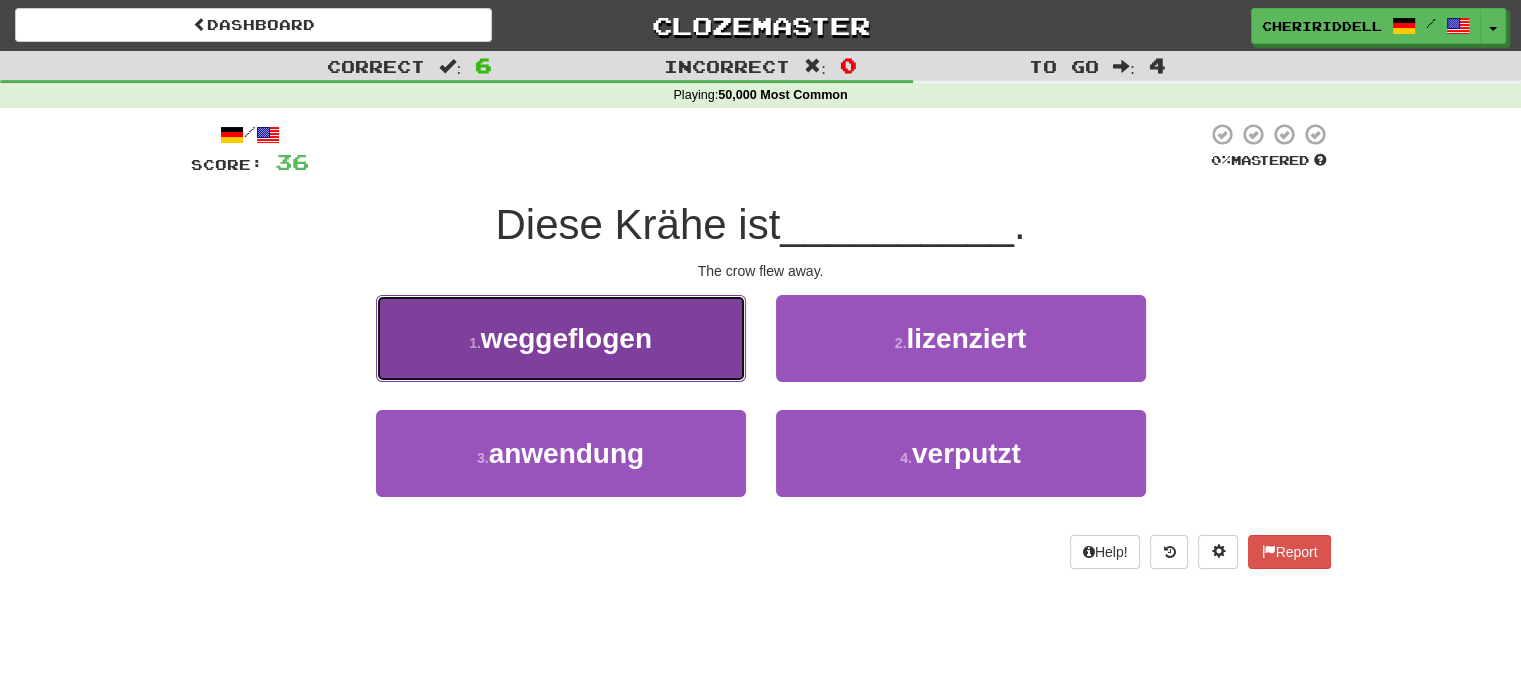 click on "1 .  weggeflogen" at bounding box center (561, 338) 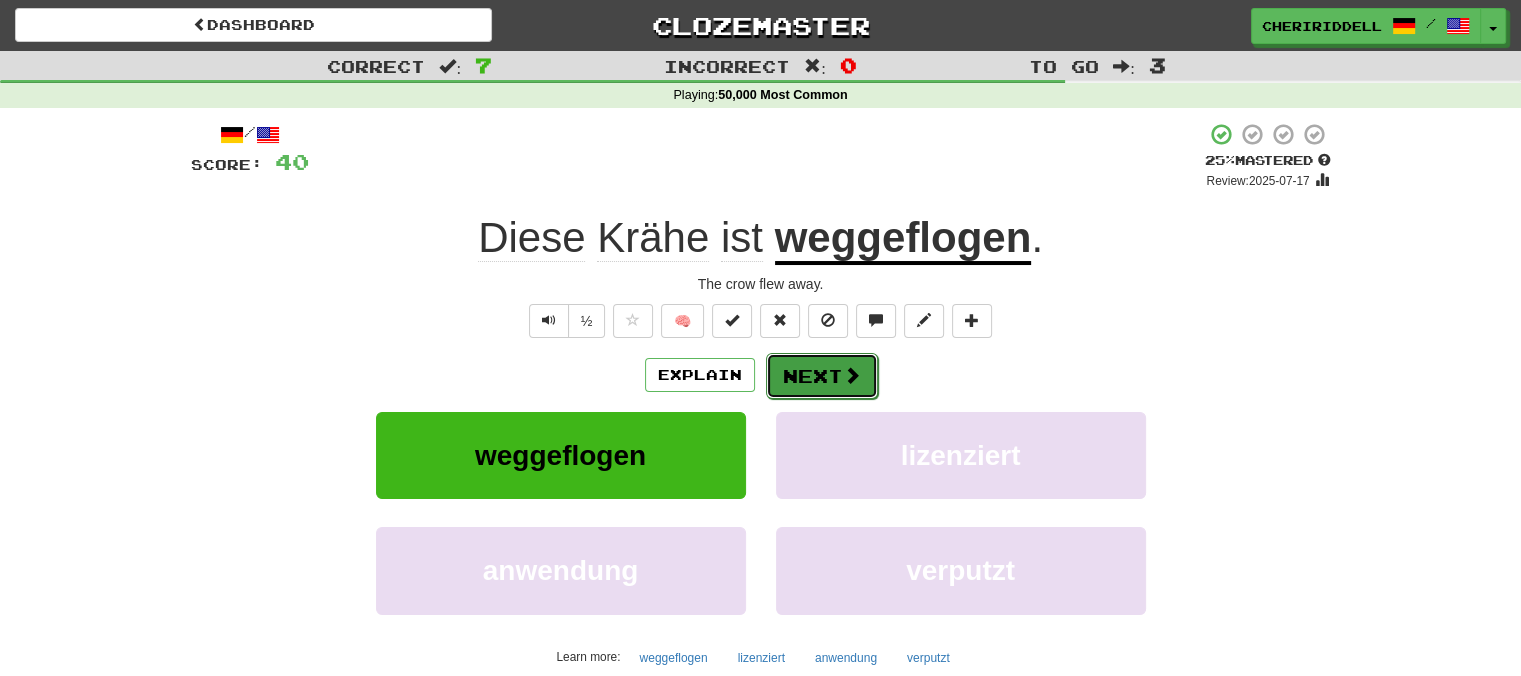 click on "Next" at bounding box center [822, 376] 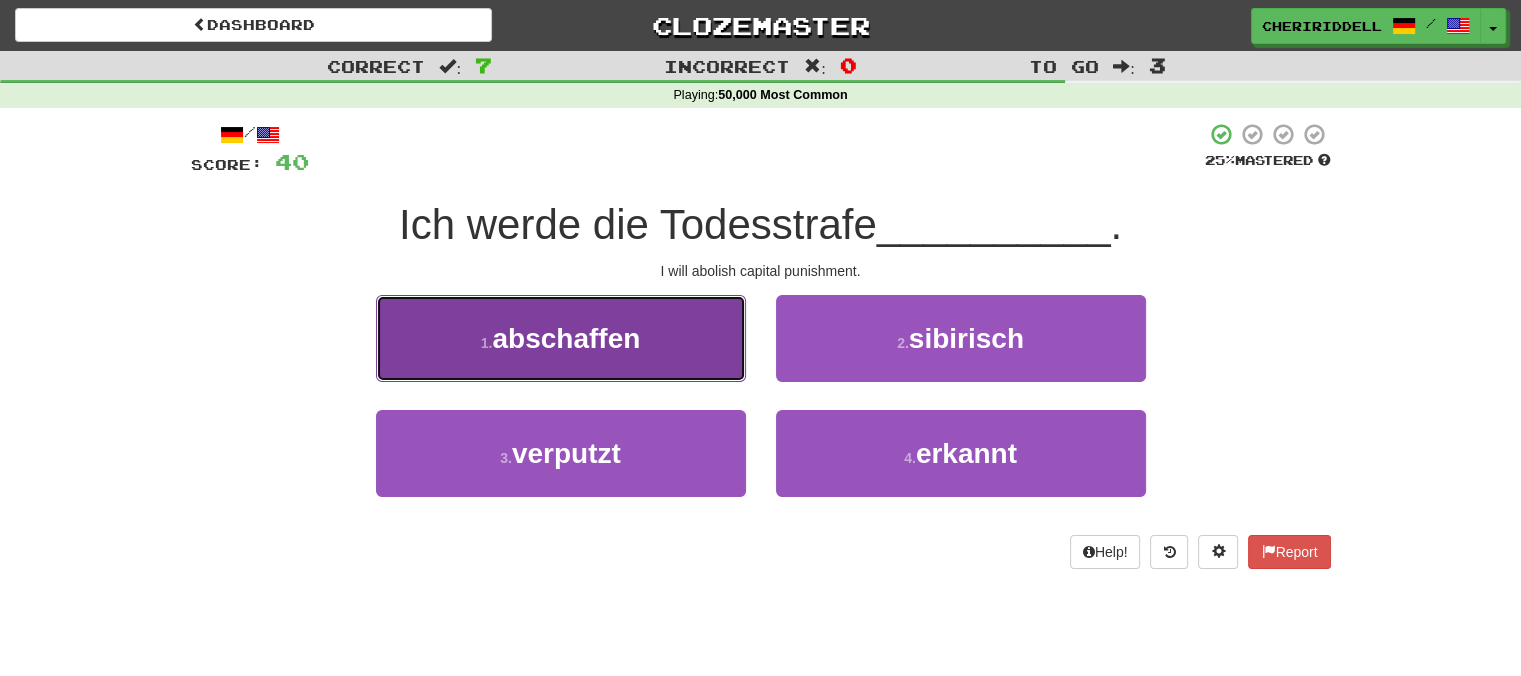 click on "1 .  abschaffen" at bounding box center (561, 338) 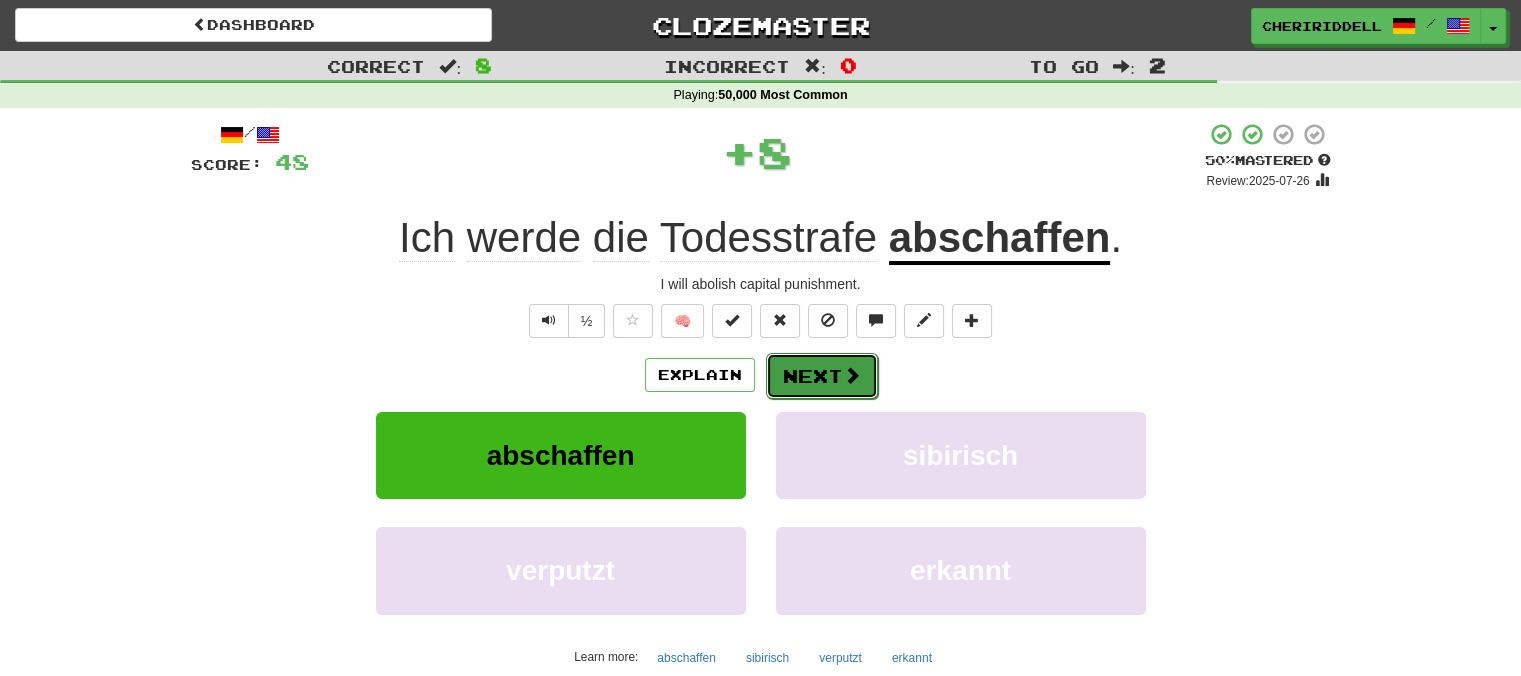 click on "Next" at bounding box center [822, 376] 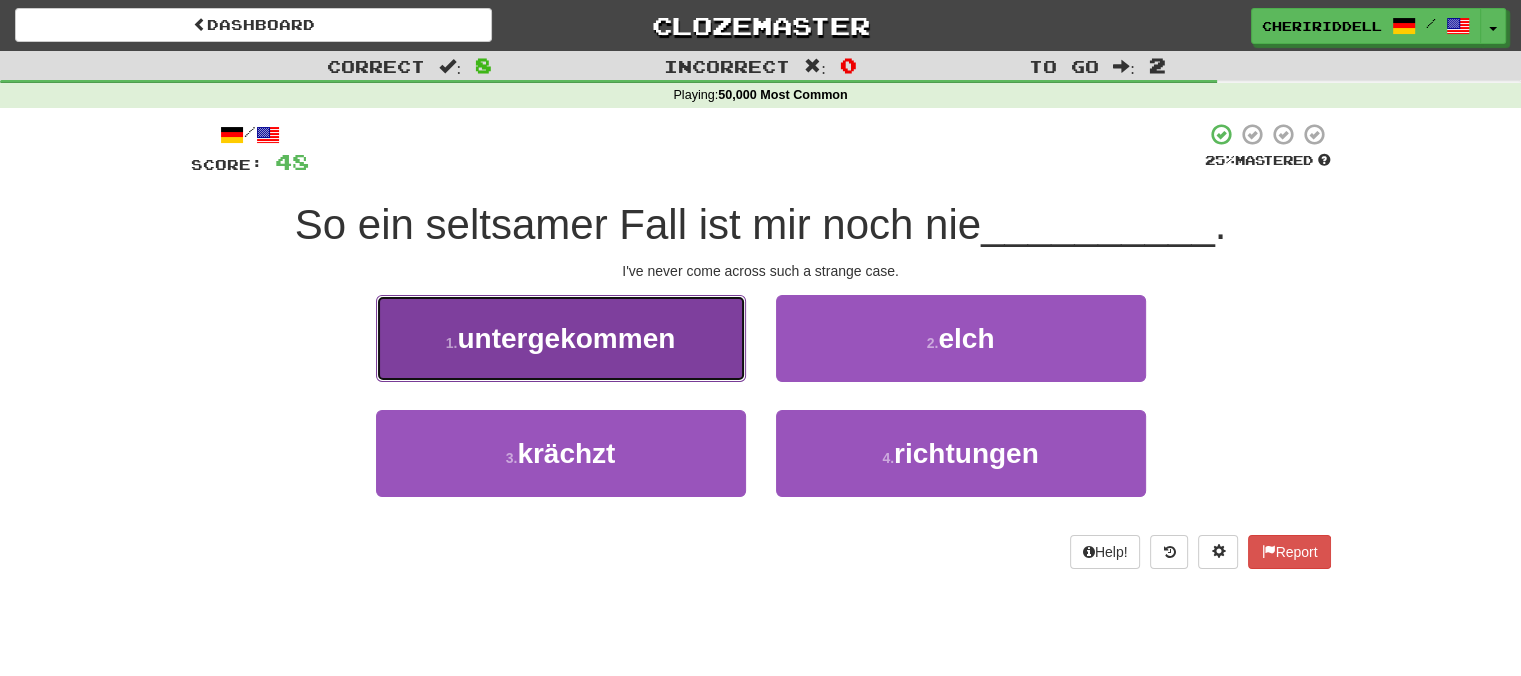 click on "1 .  untergekommen" at bounding box center [561, 338] 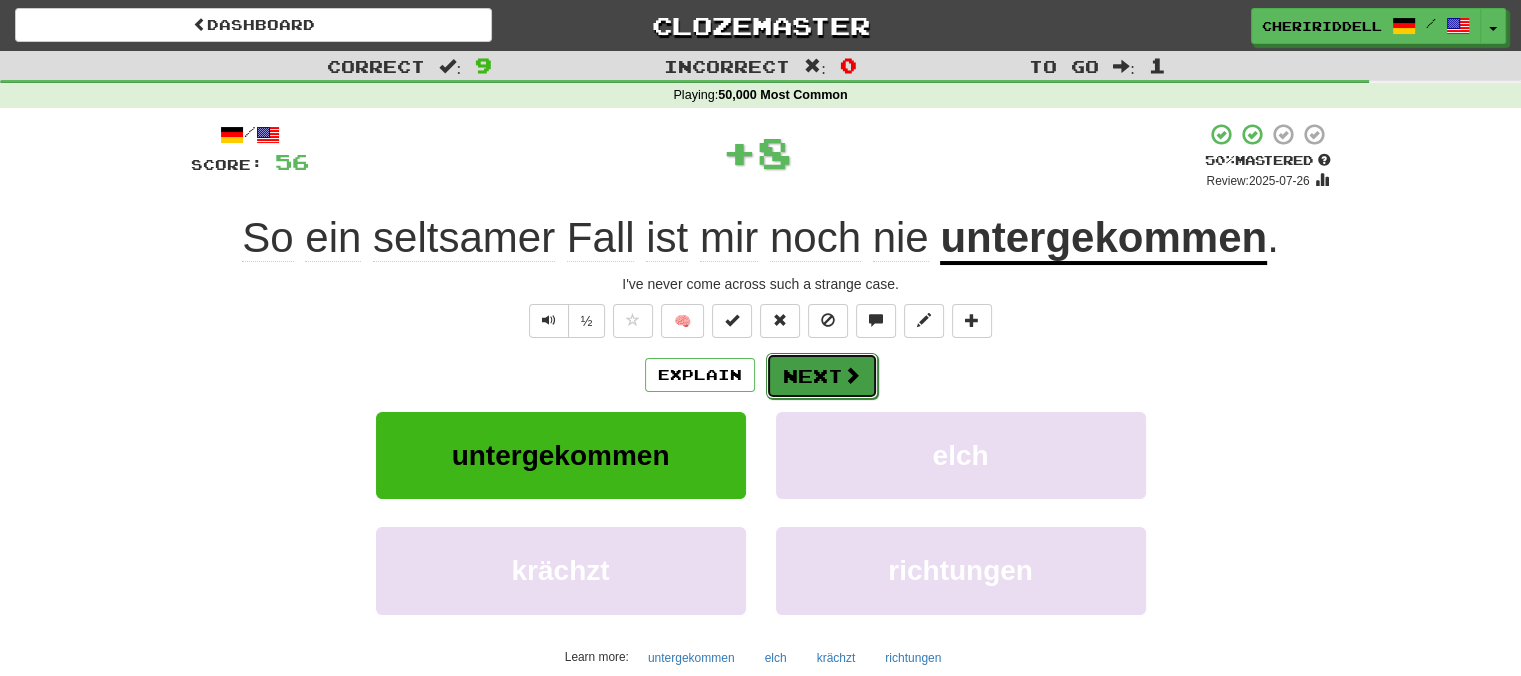 click on "Next" at bounding box center [822, 376] 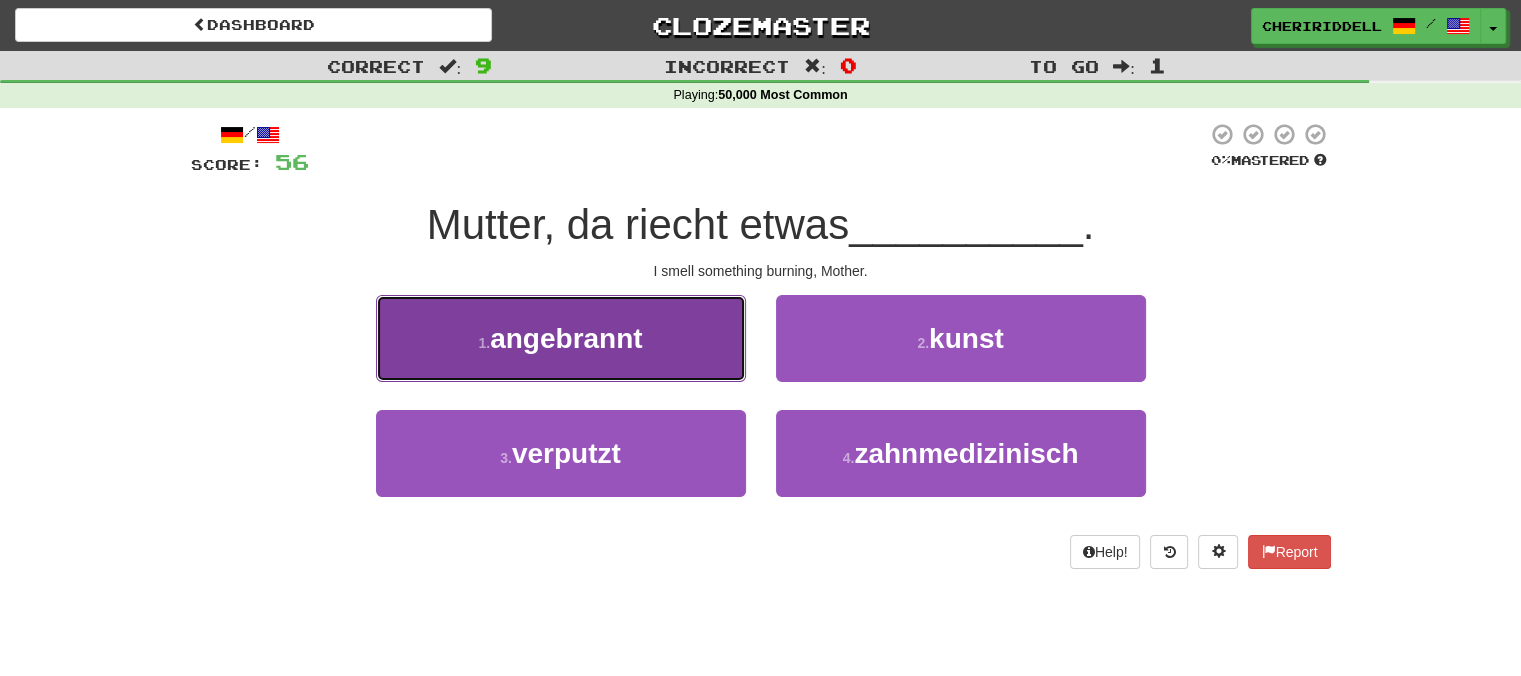 click on "1 .  angebrannt" at bounding box center (561, 338) 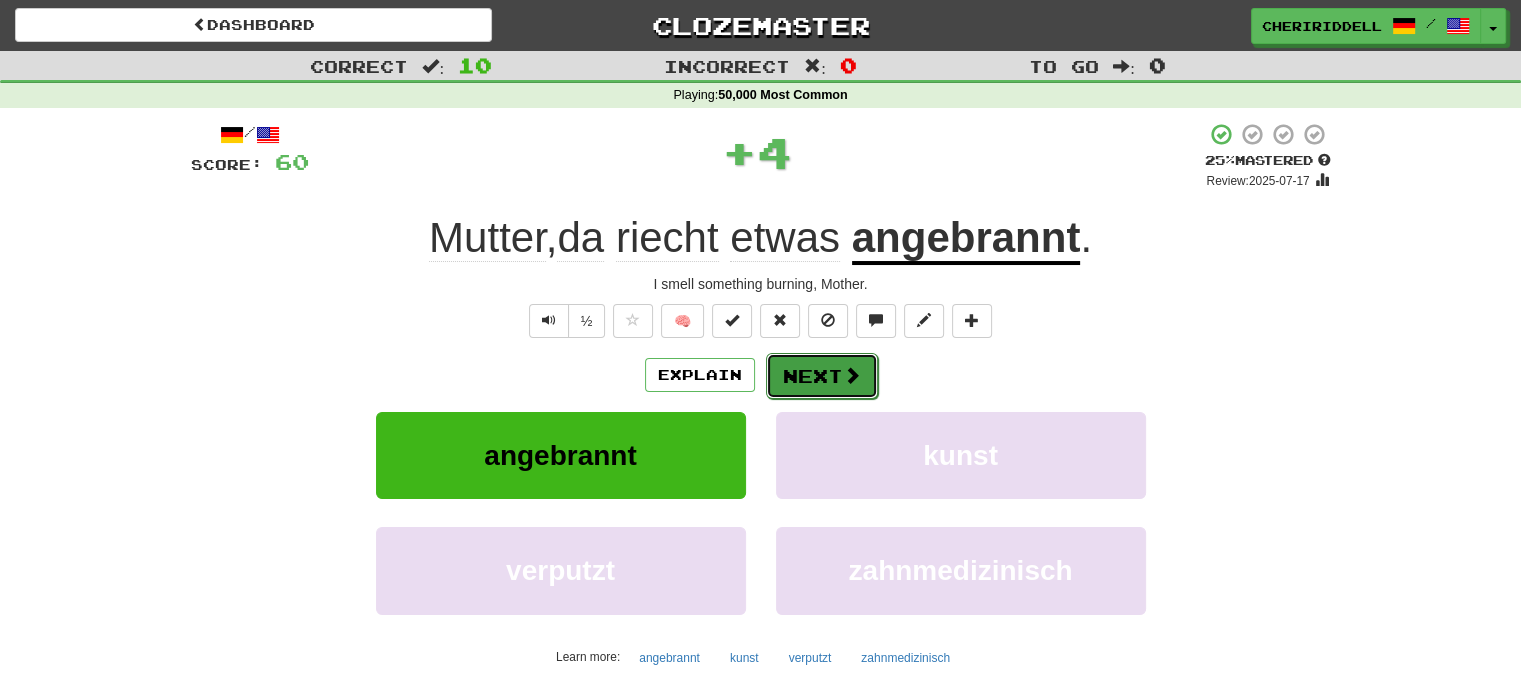 click on "Next" at bounding box center [822, 376] 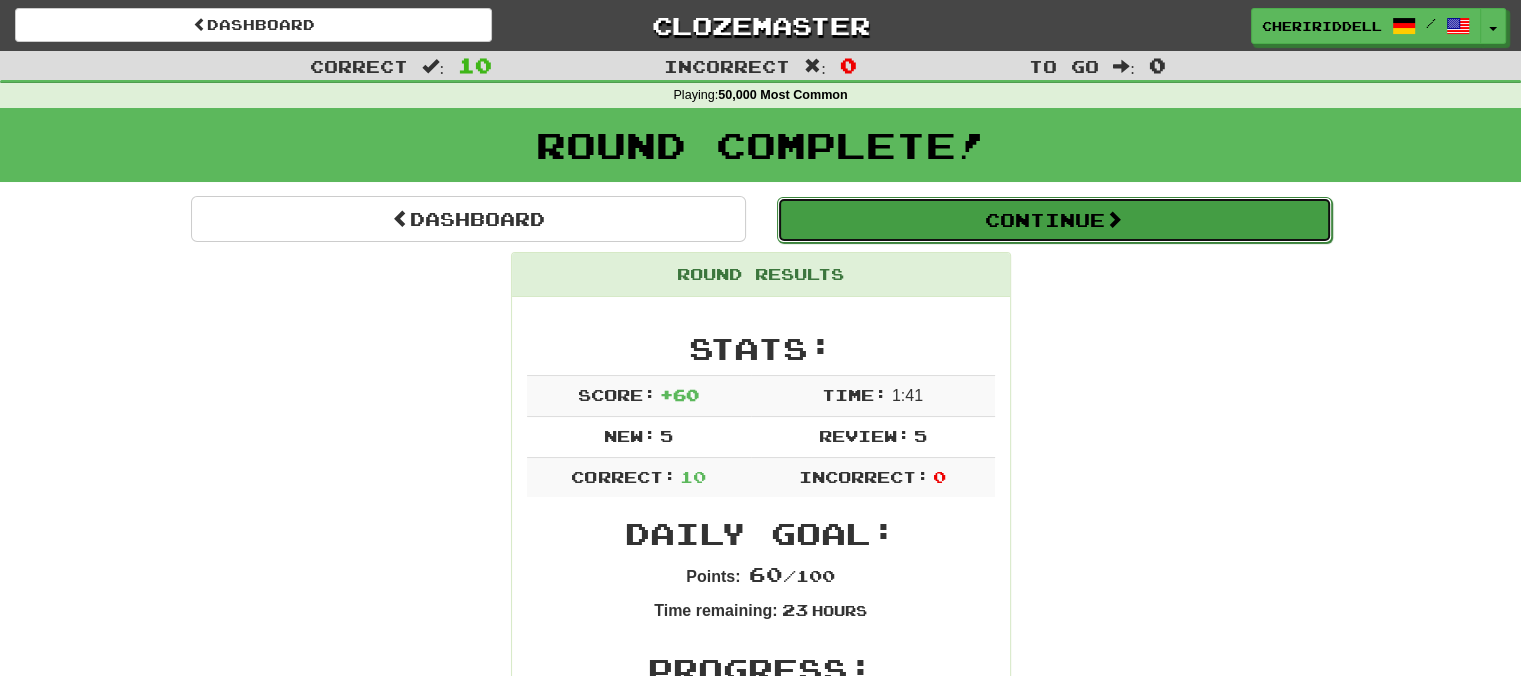 click on "Continue" at bounding box center (1054, 220) 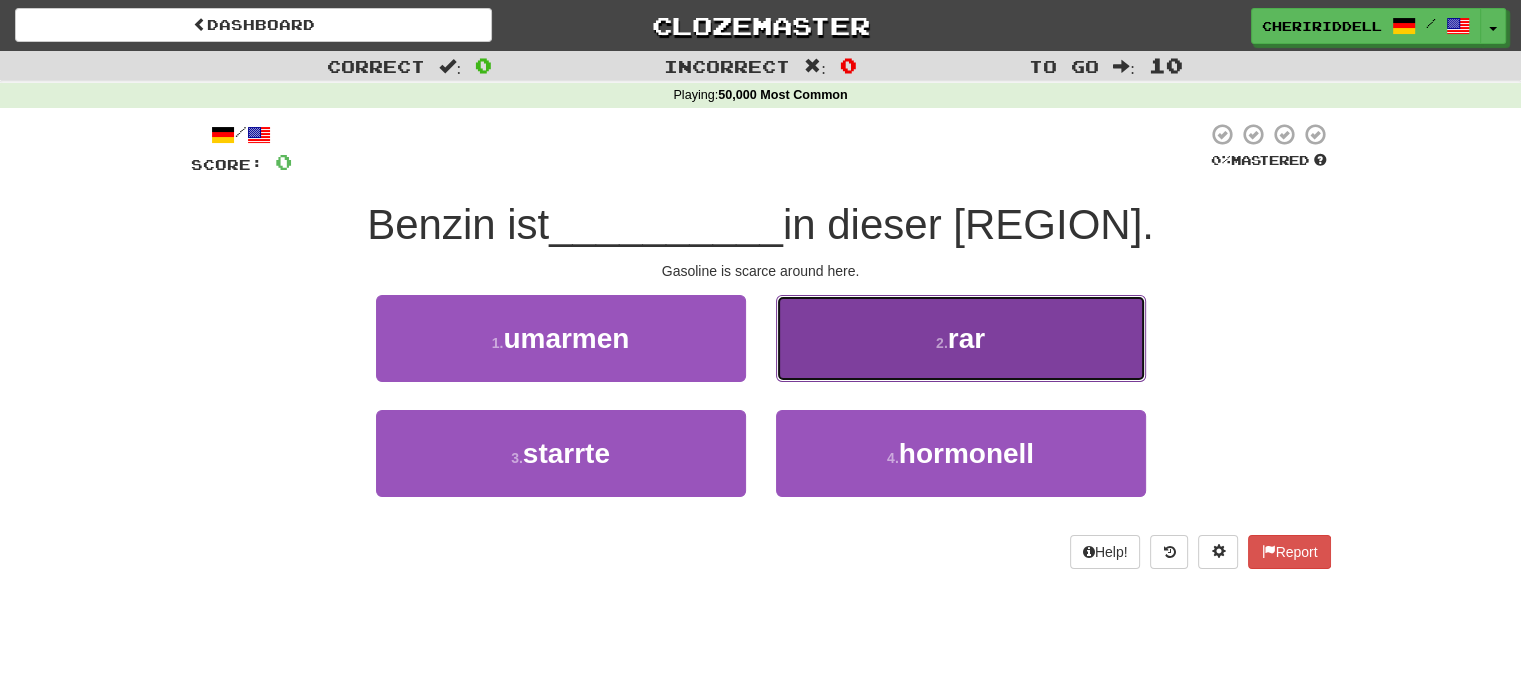 click on "2 .  rar" at bounding box center (961, 338) 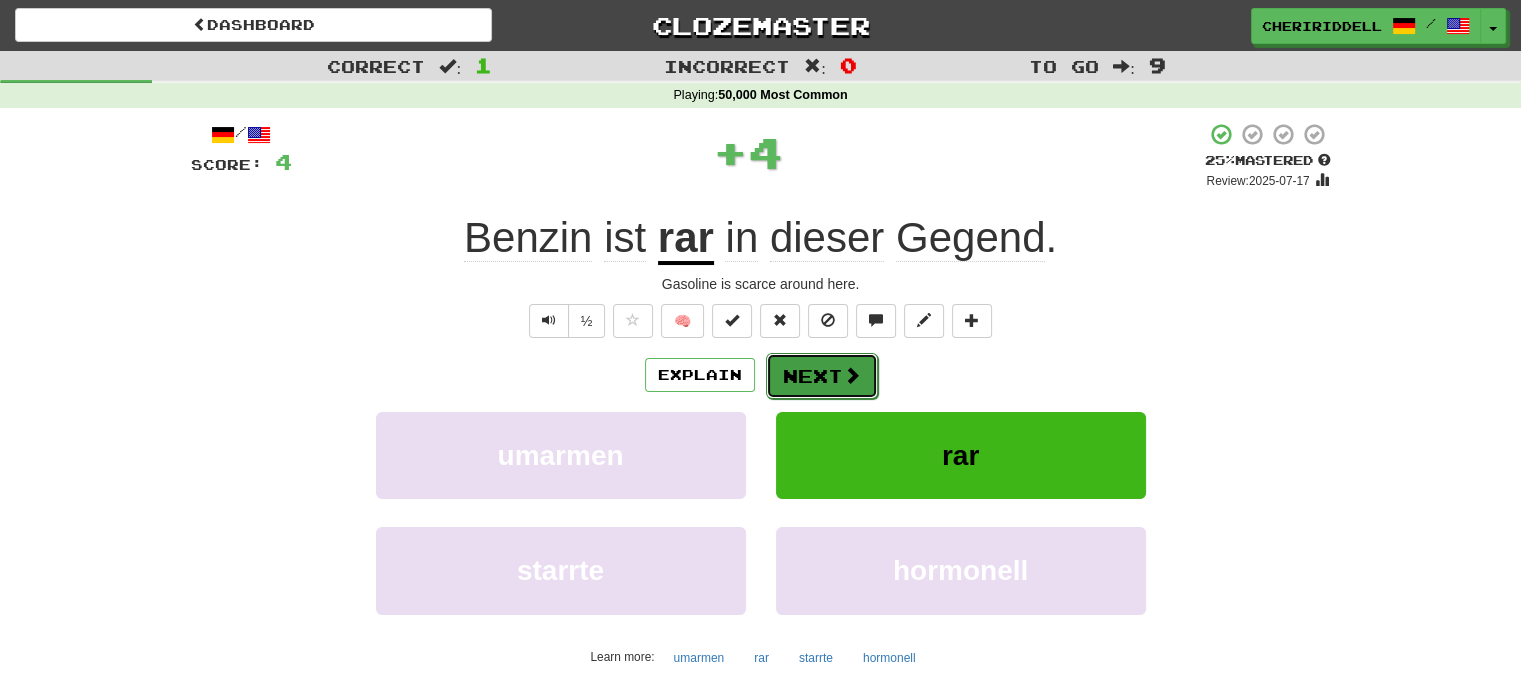 click on "Next" at bounding box center [822, 376] 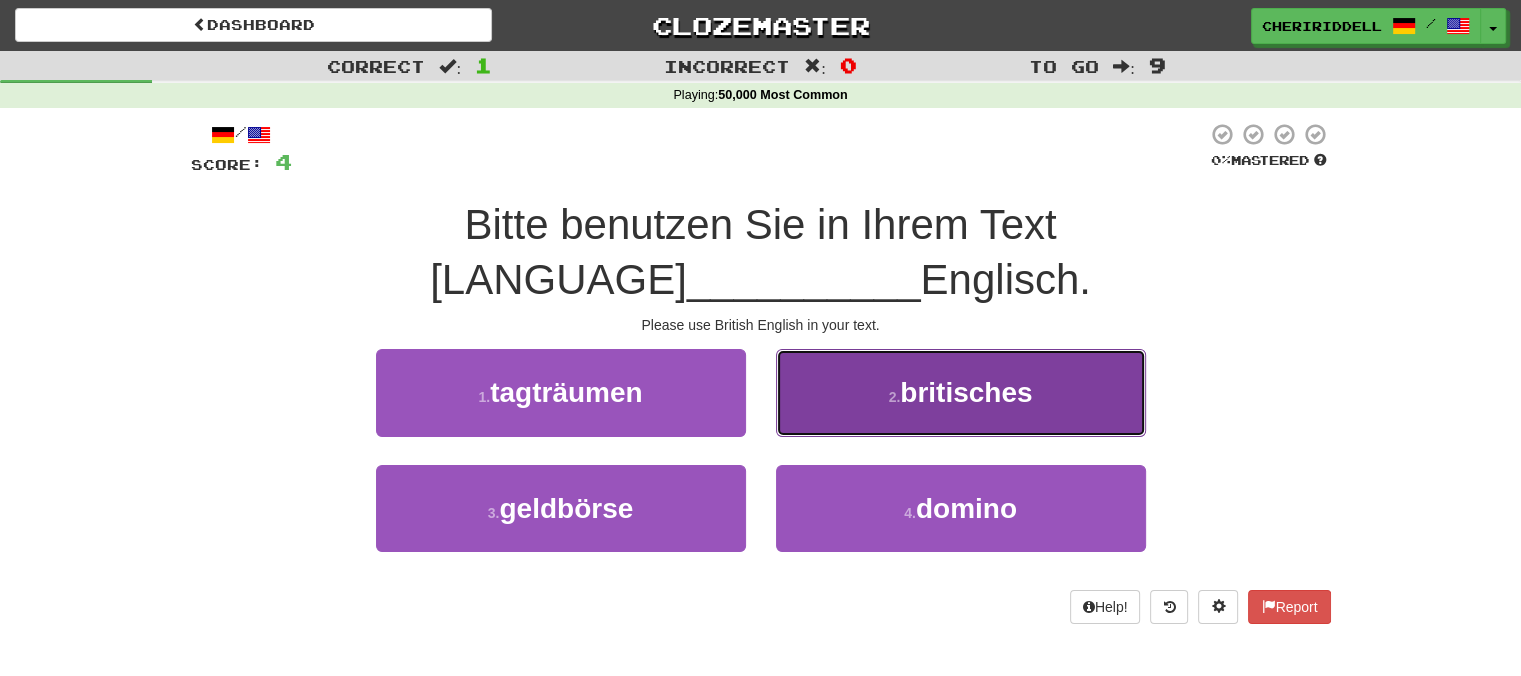 click on "2 .  britisches" at bounding box center (961, 392) 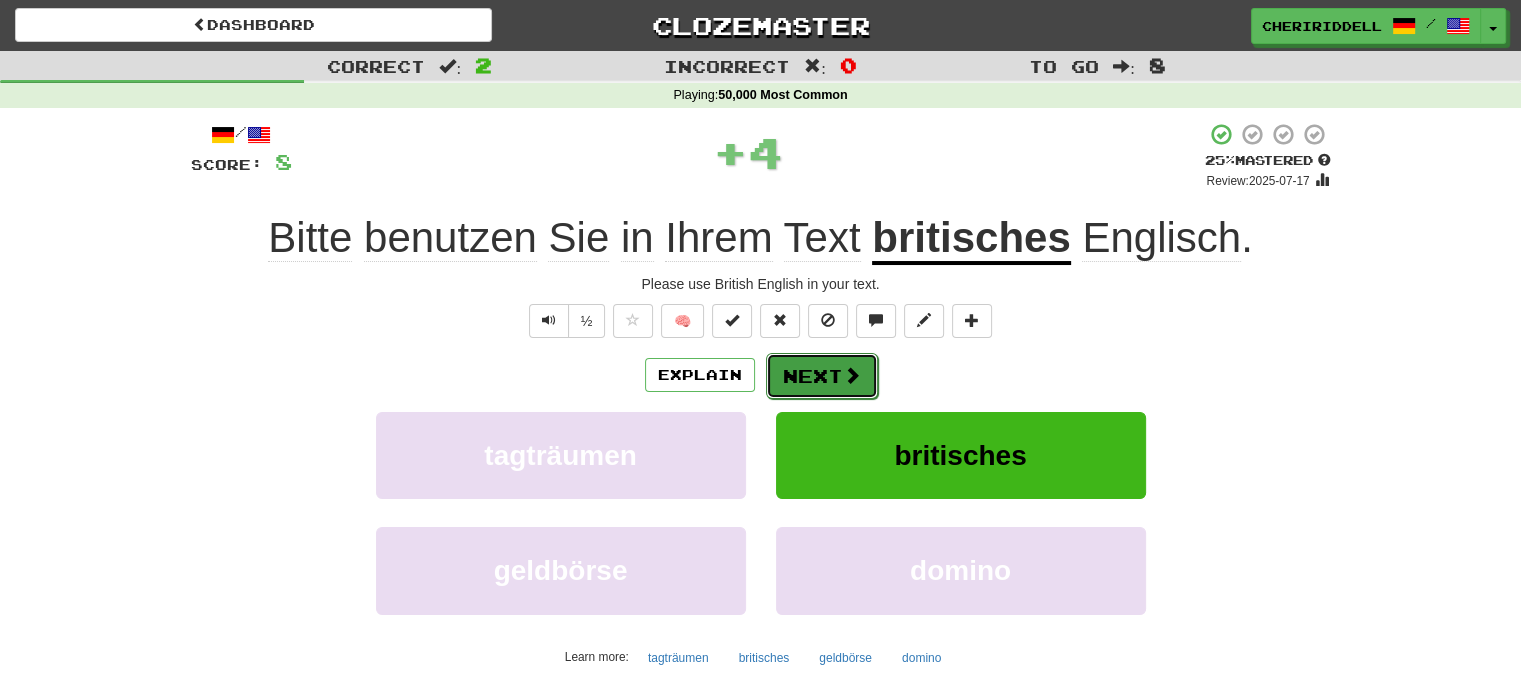click on "Next" at bounding box center [822, 376] 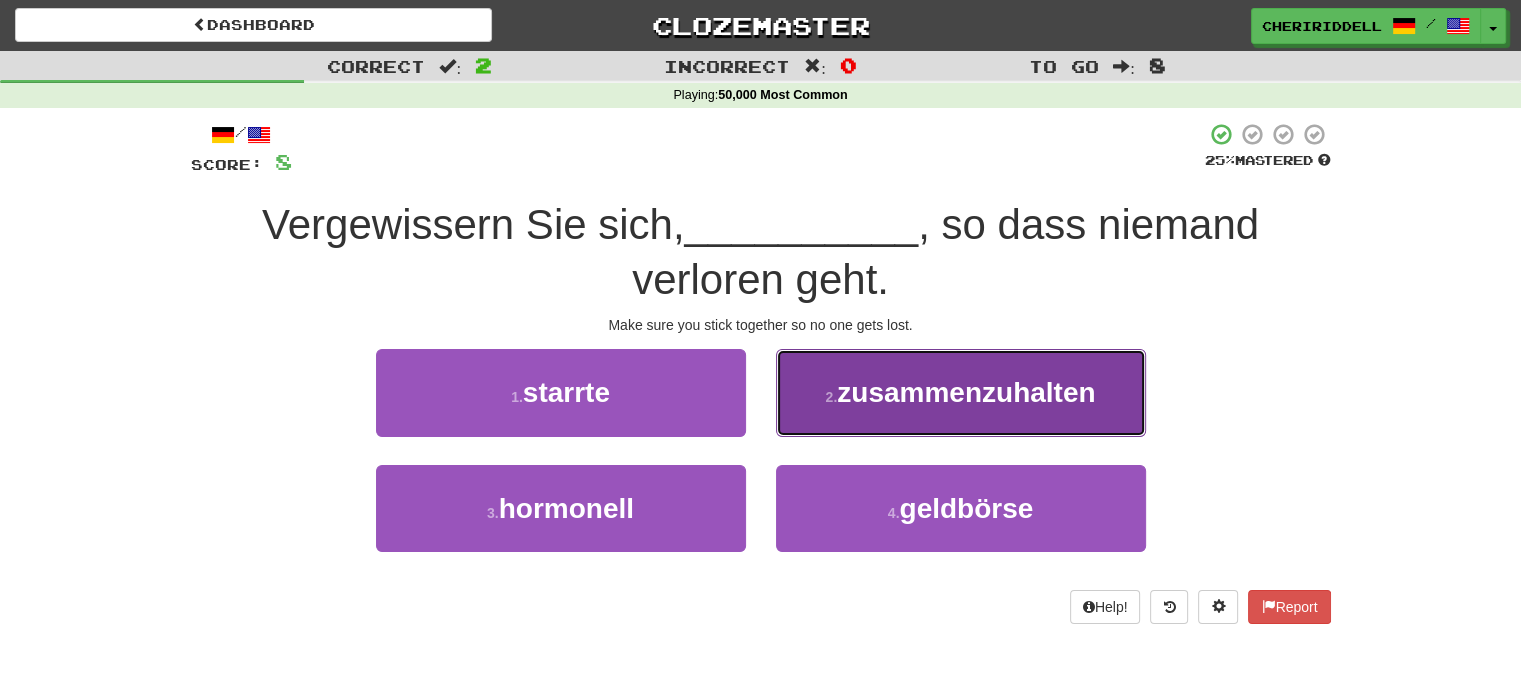 click on "zusammenzuhalten" at bounding box center [966, 392] 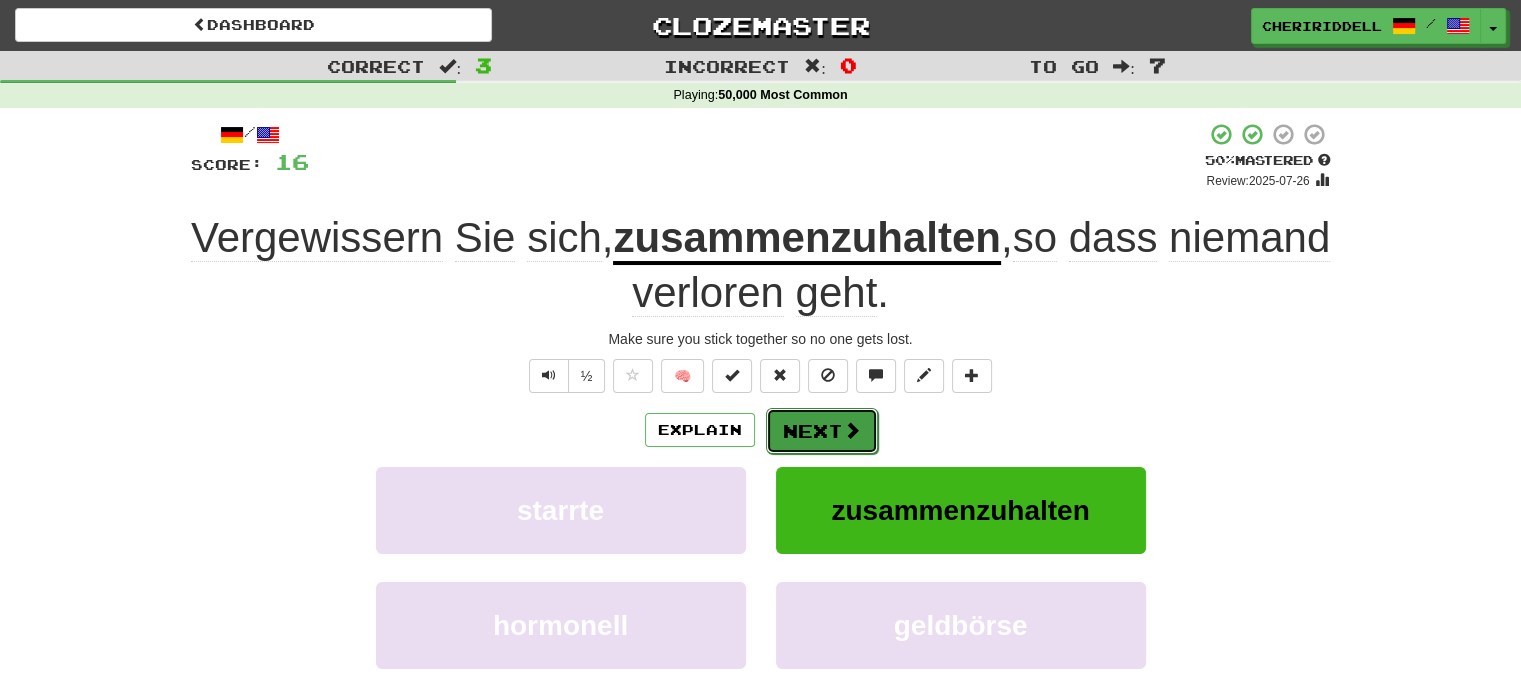 click on "Next" at bounding box center [822, 431] 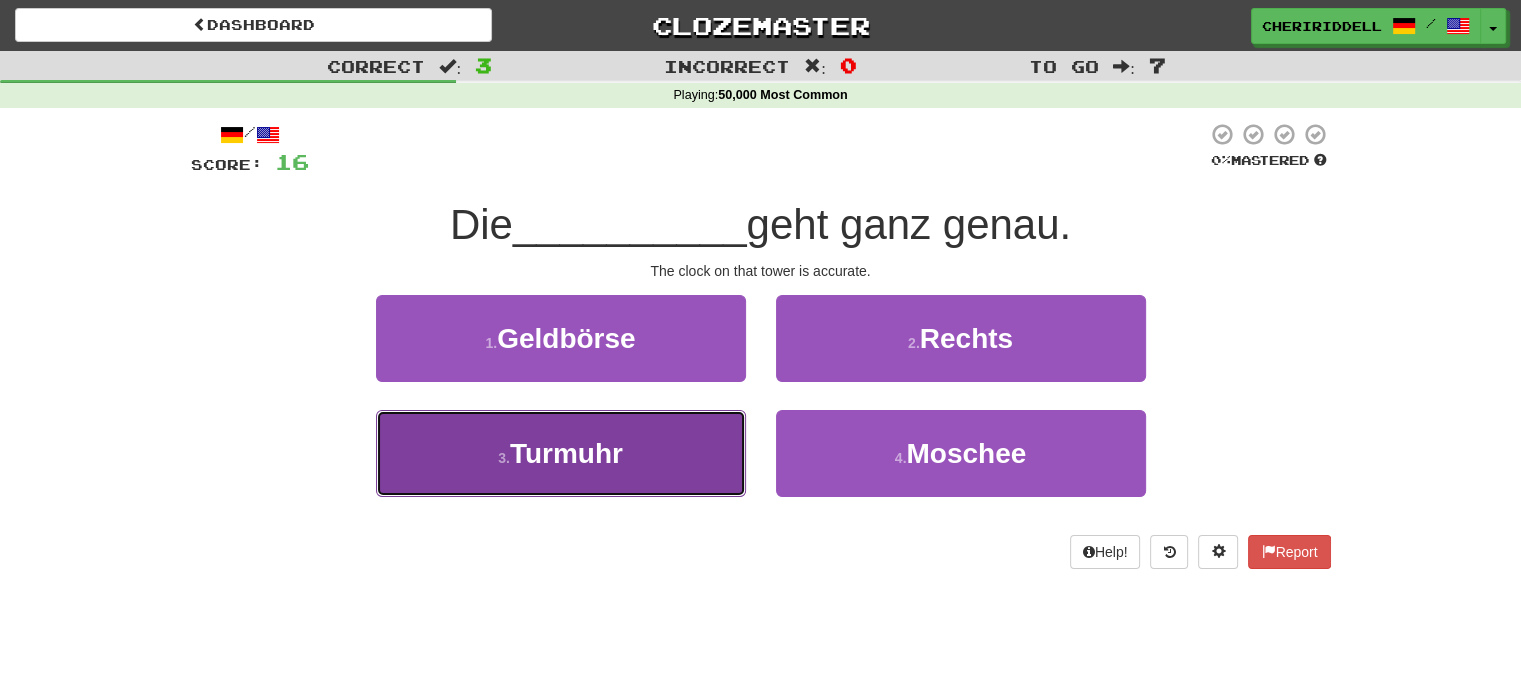 click on "3 .  Turmuhr" at bounding box center [561, 453] 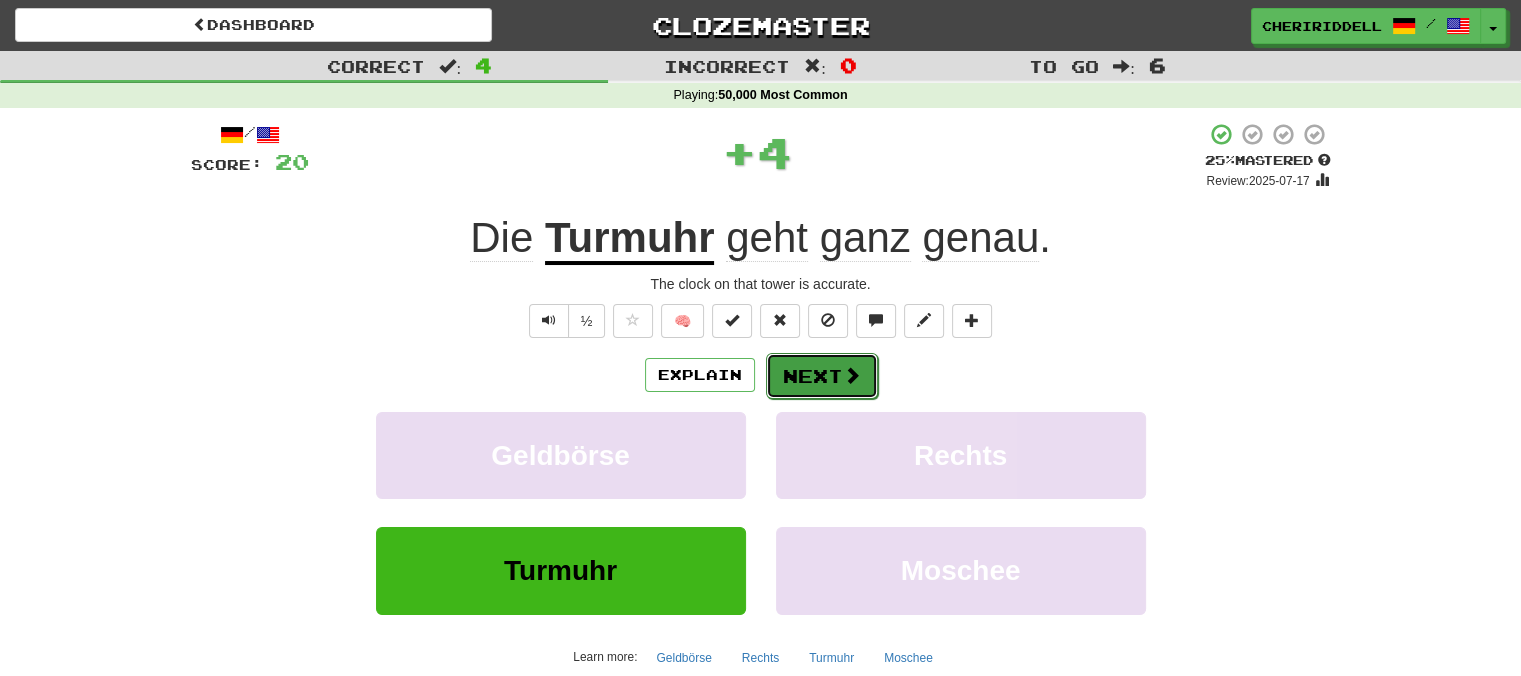 click on "Next" at bounding box center [822, 376] 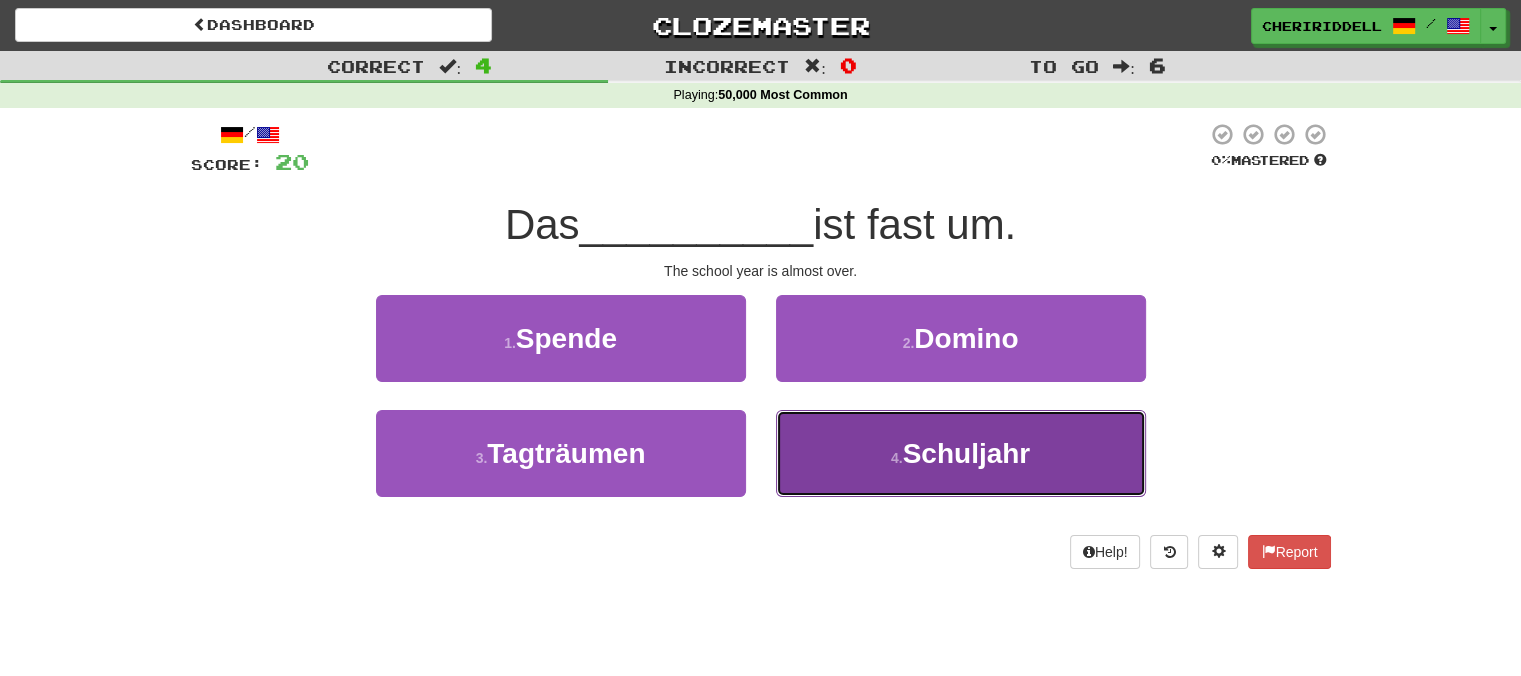click on "4 ." at bounding box center [897, 458] 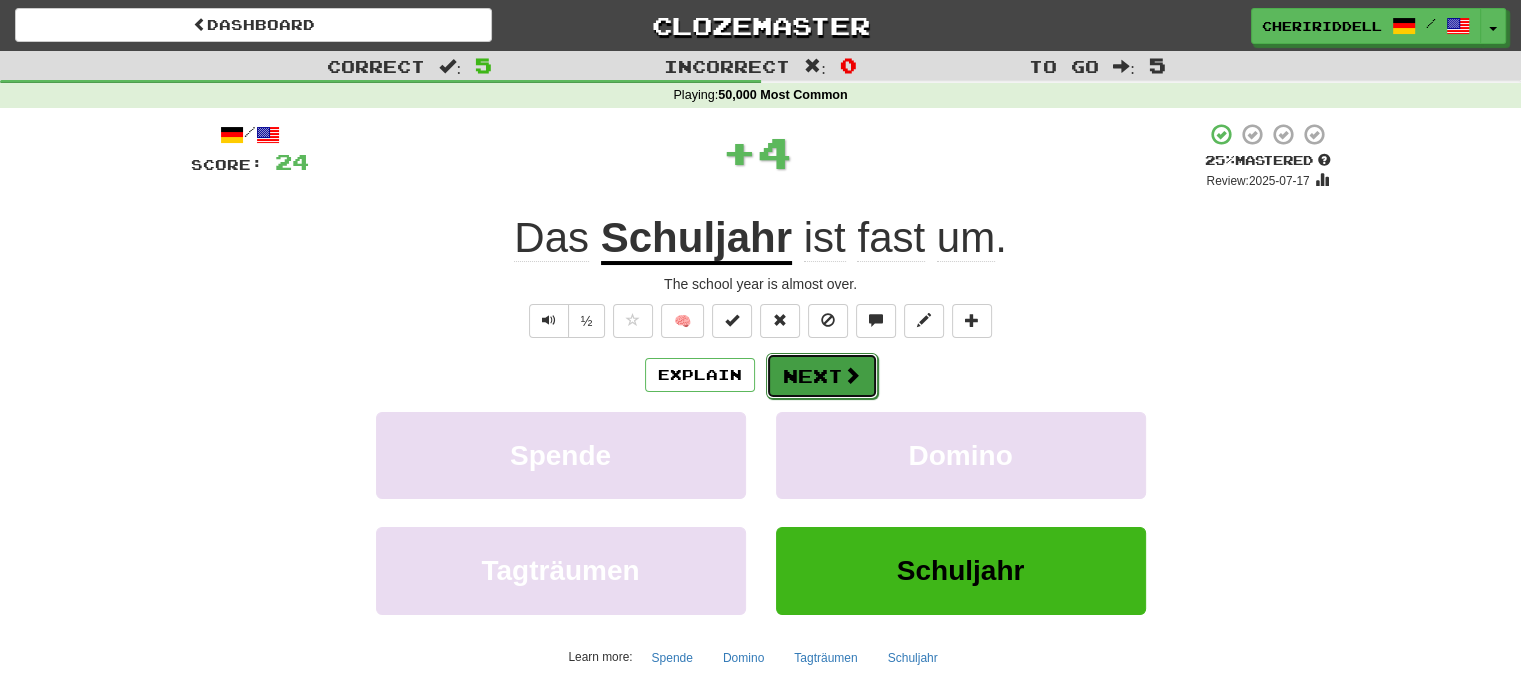 click on "Next" at bounding box center [822, 376] 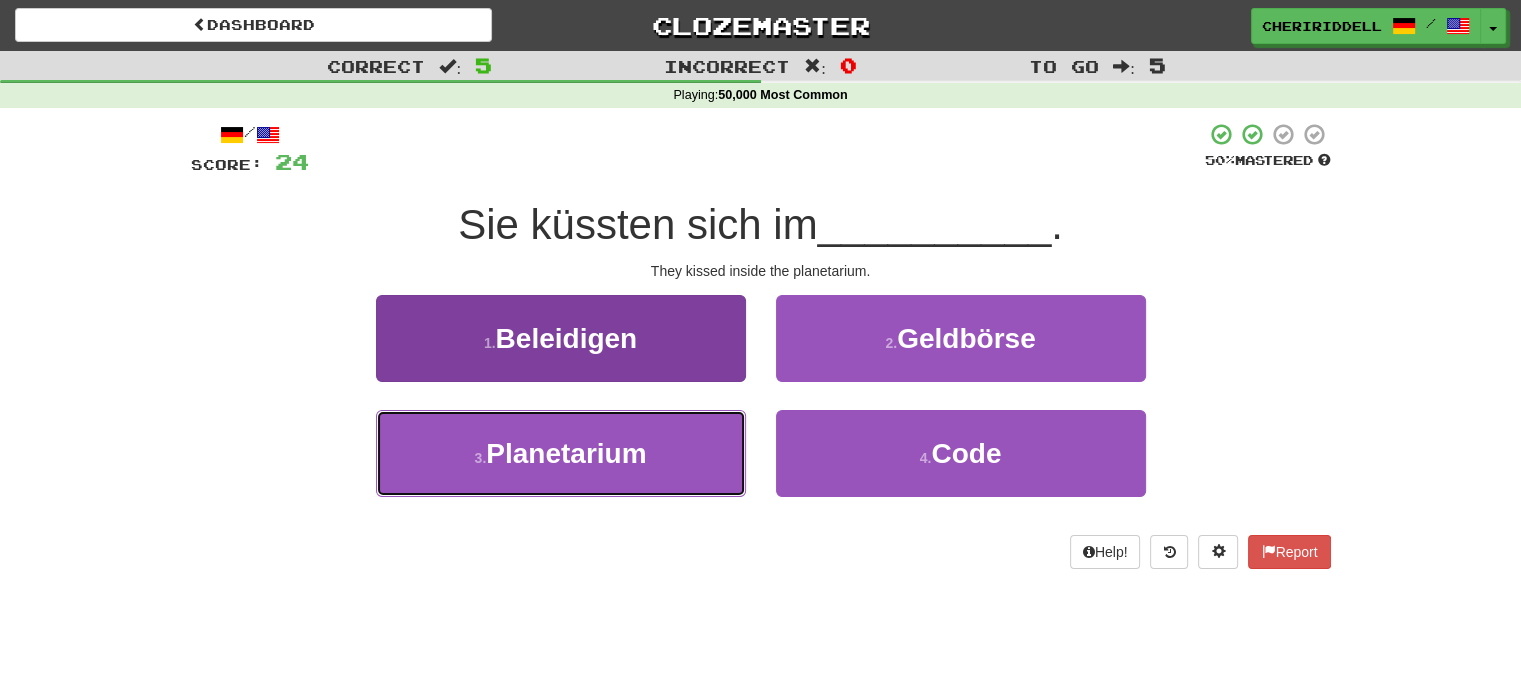 click on "3 .  Planetarium" at bounding box center (561, 453) 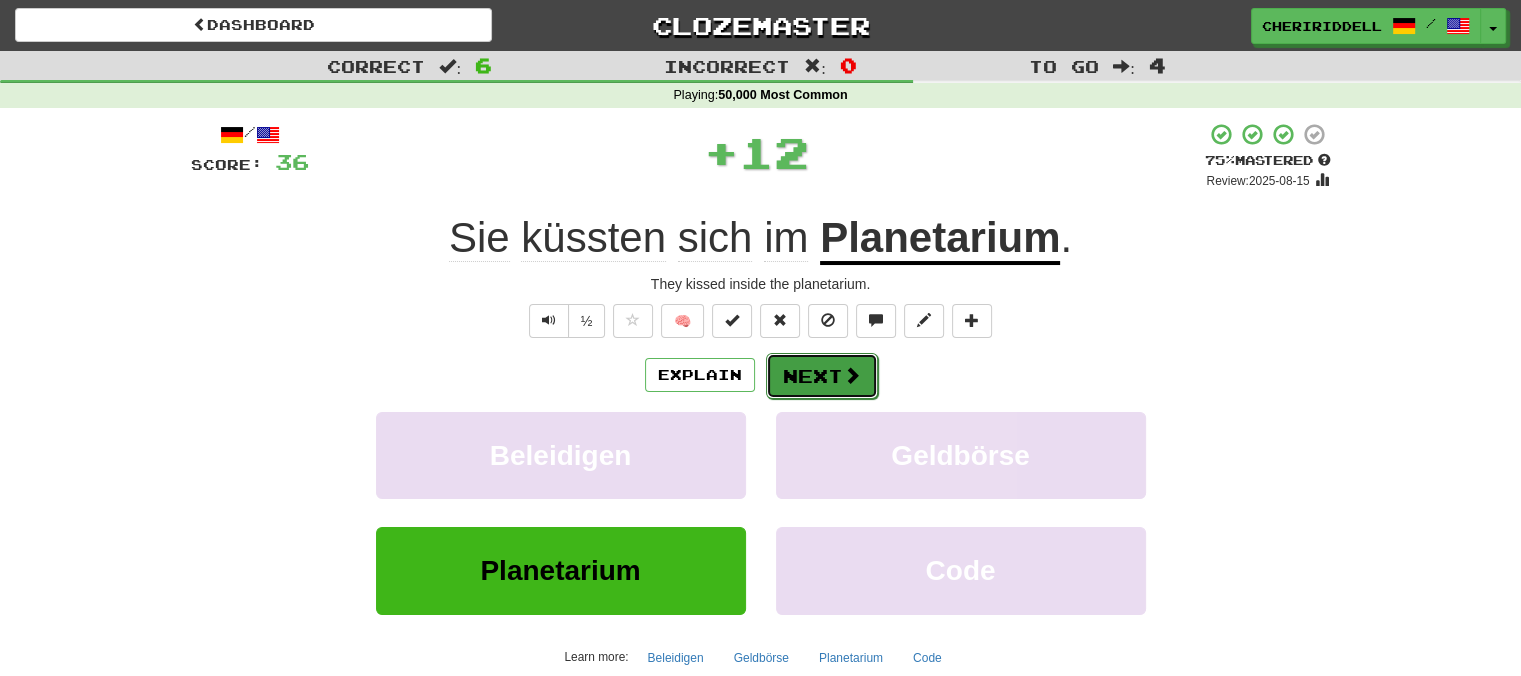 click on "Next" at bounding box center (822, 376) 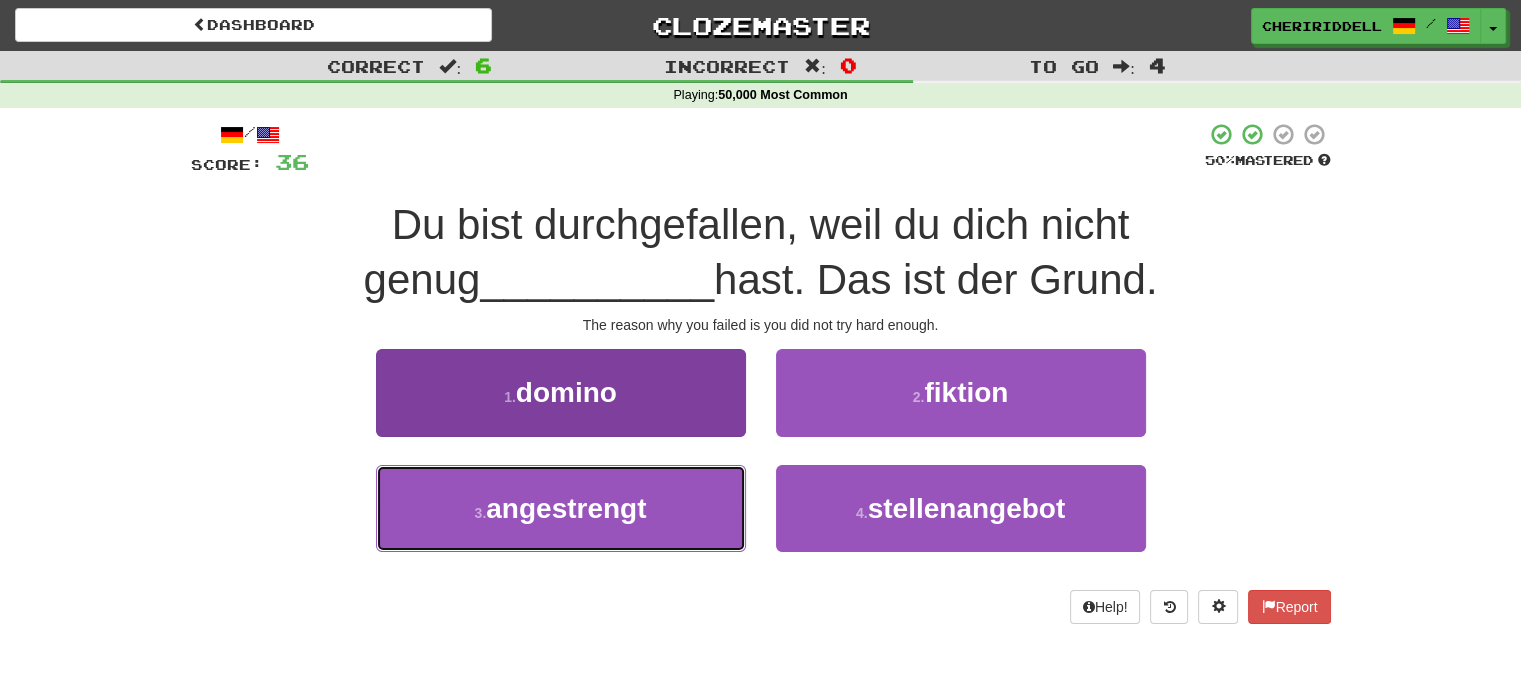 click on "angestrengt" at bounding box center [566, 508] 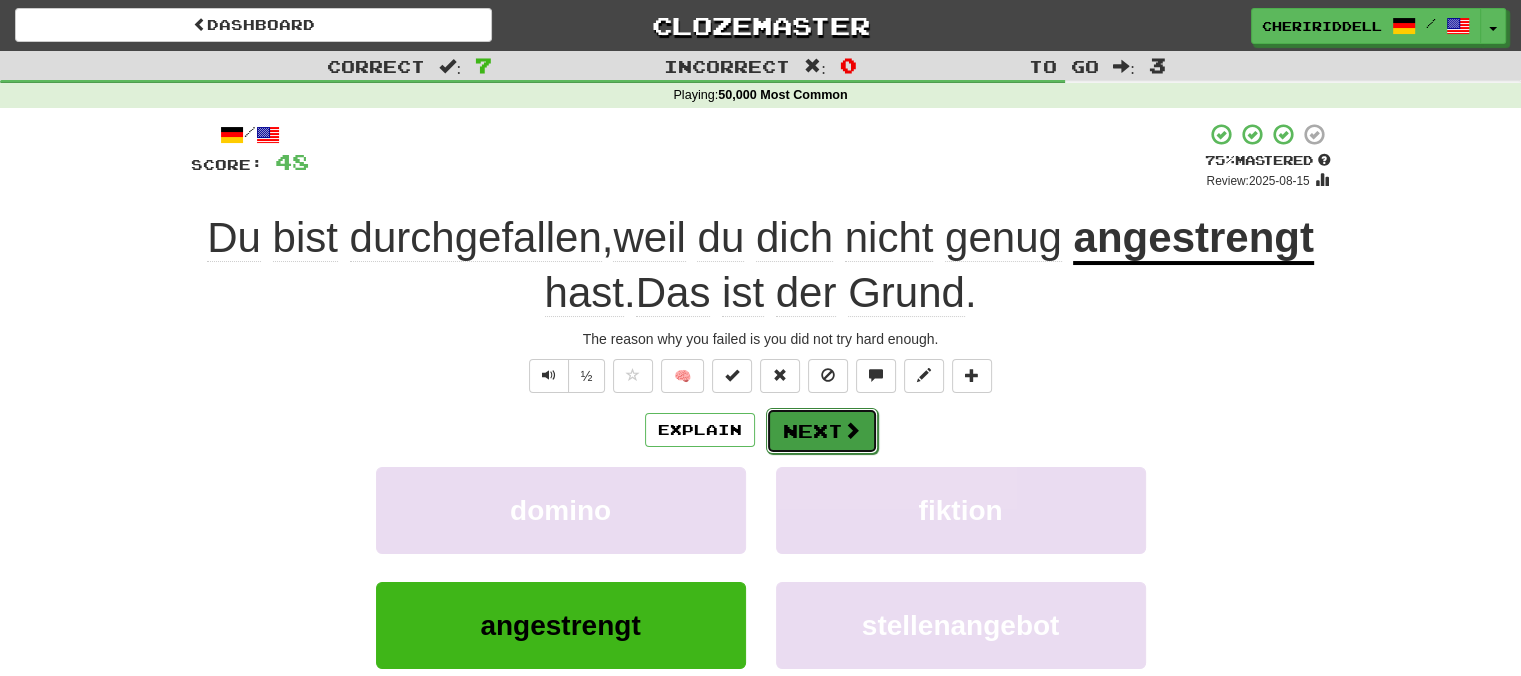 click on "Next" at bounding box center [822, 431] 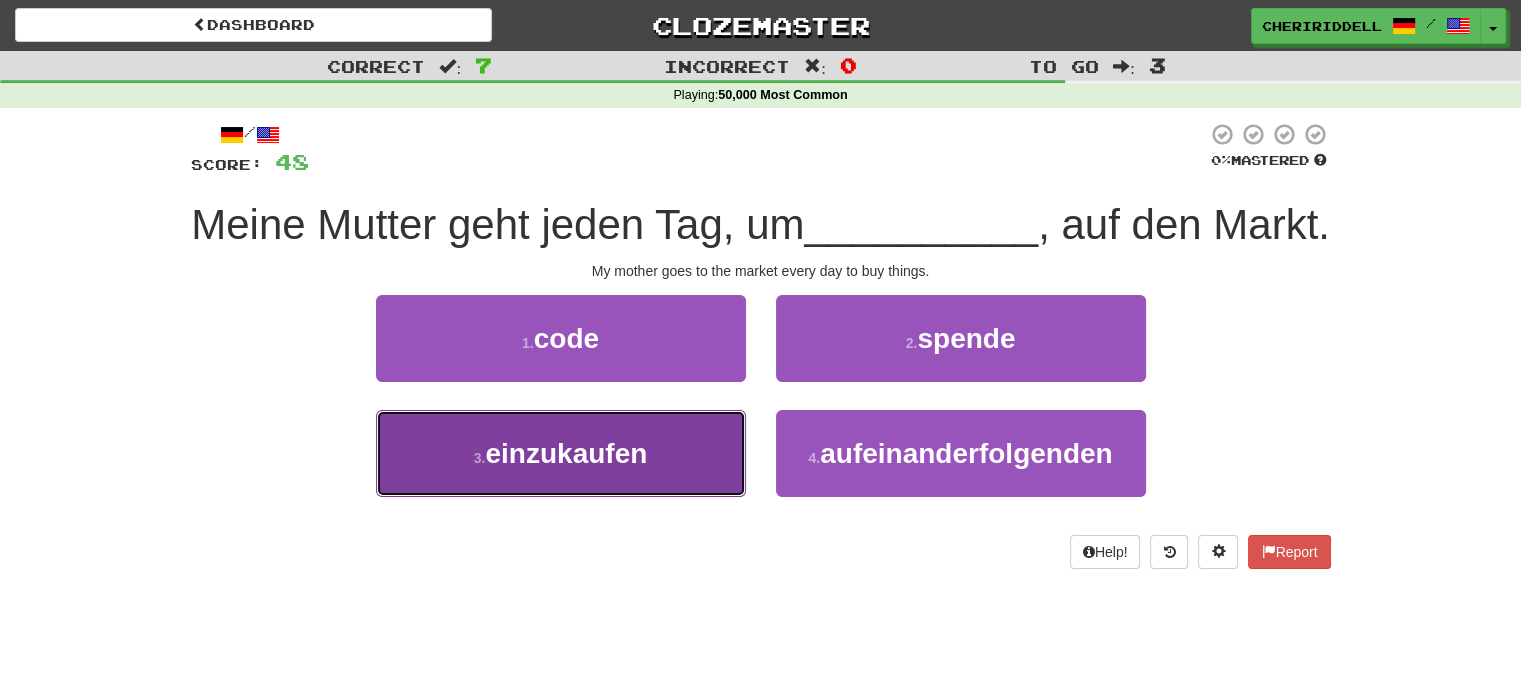 click on "3 .  einzukaufen" at bounding box center [561, 453] 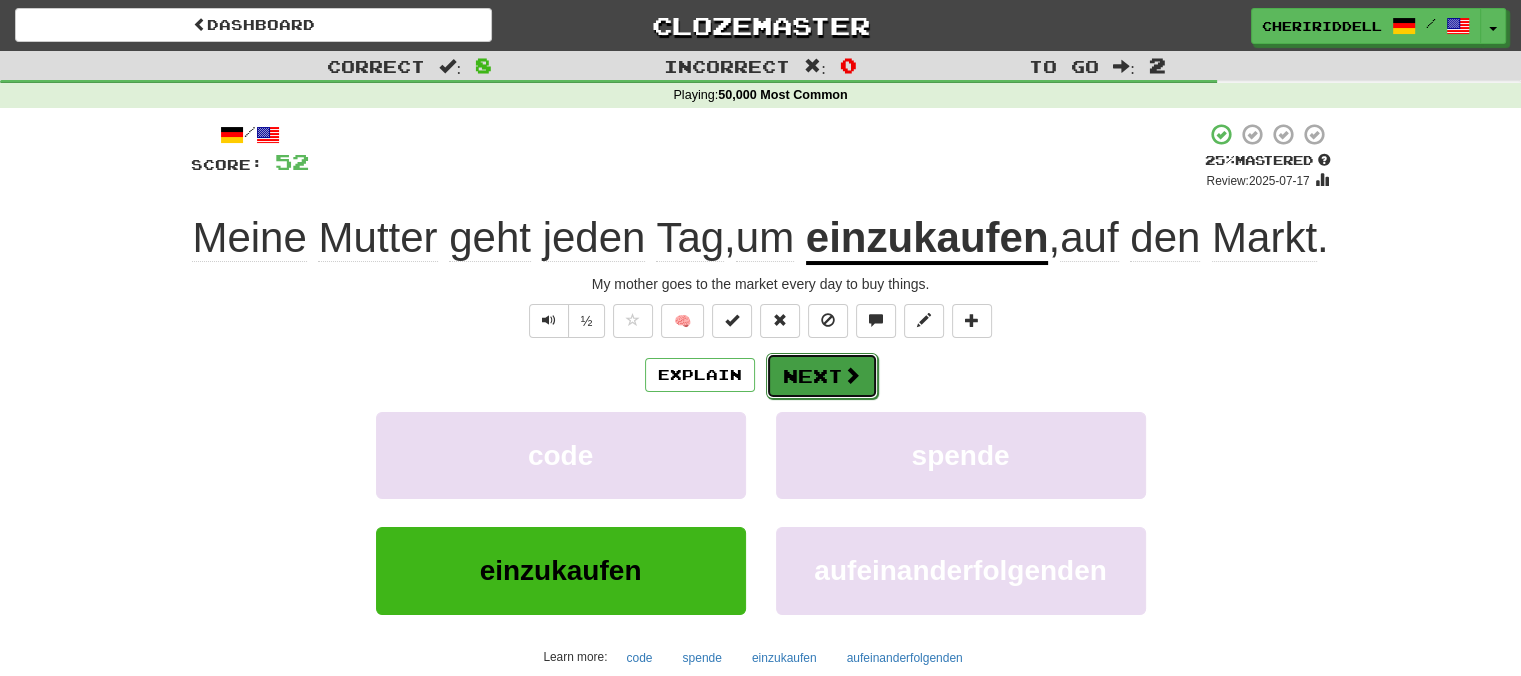 click on "Next" at bounding box center (822, 376) 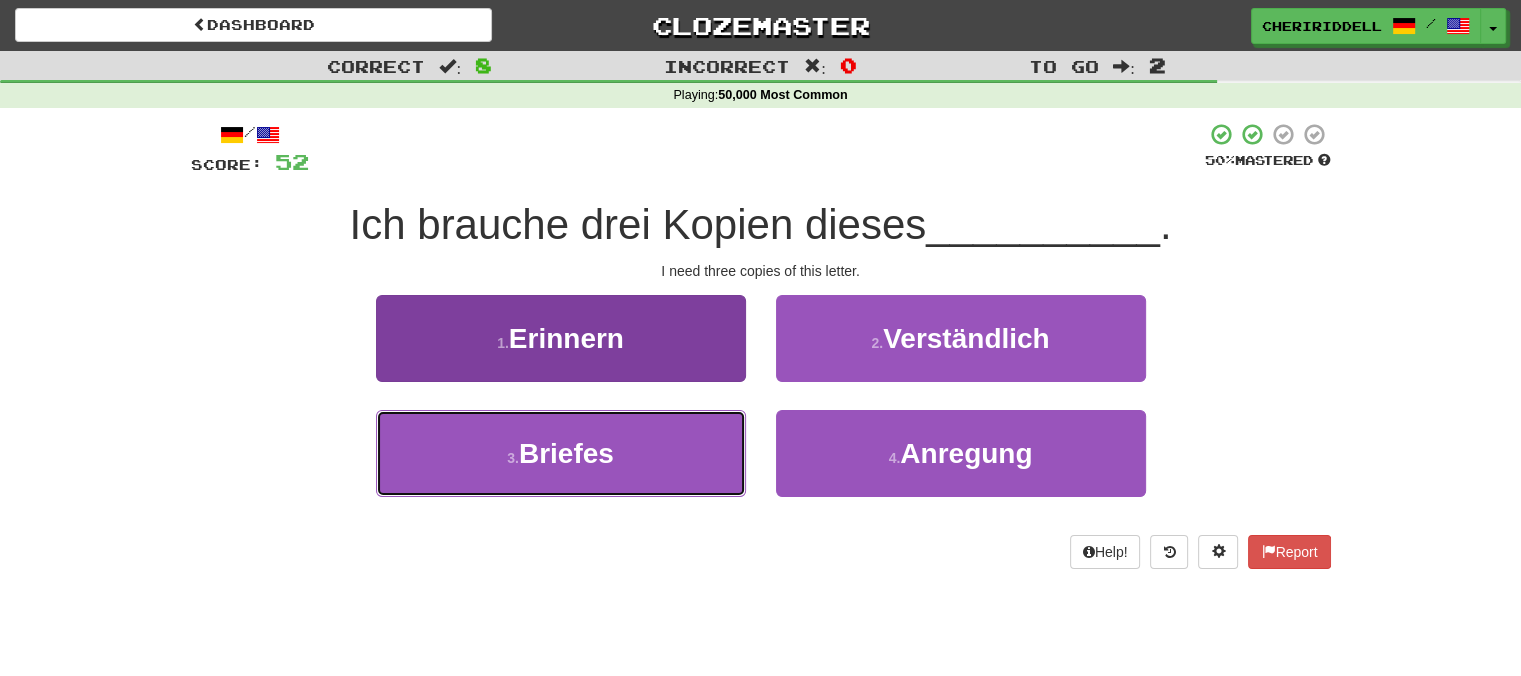 click on "3 .  Briefes" at bounding box center (561, 453) 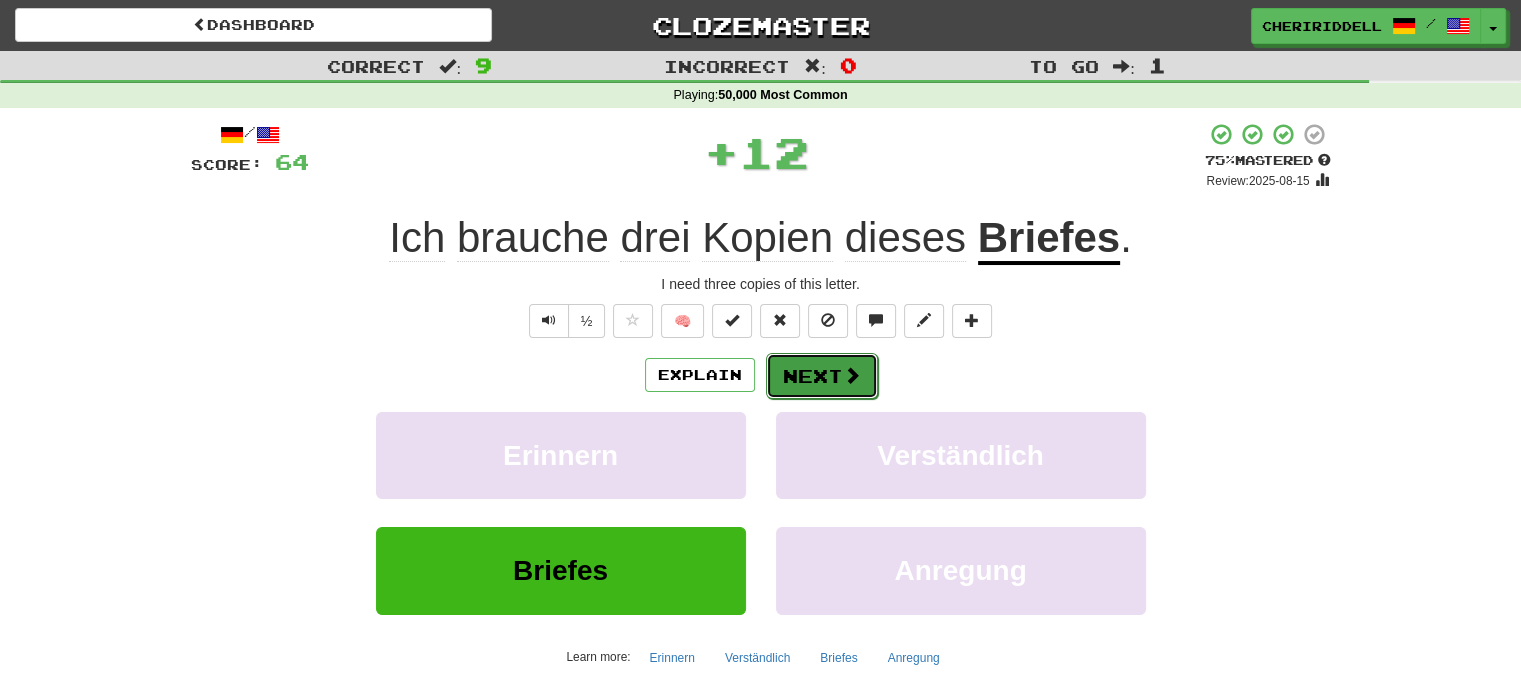 click on "Next" at bounding box center (822, 376) 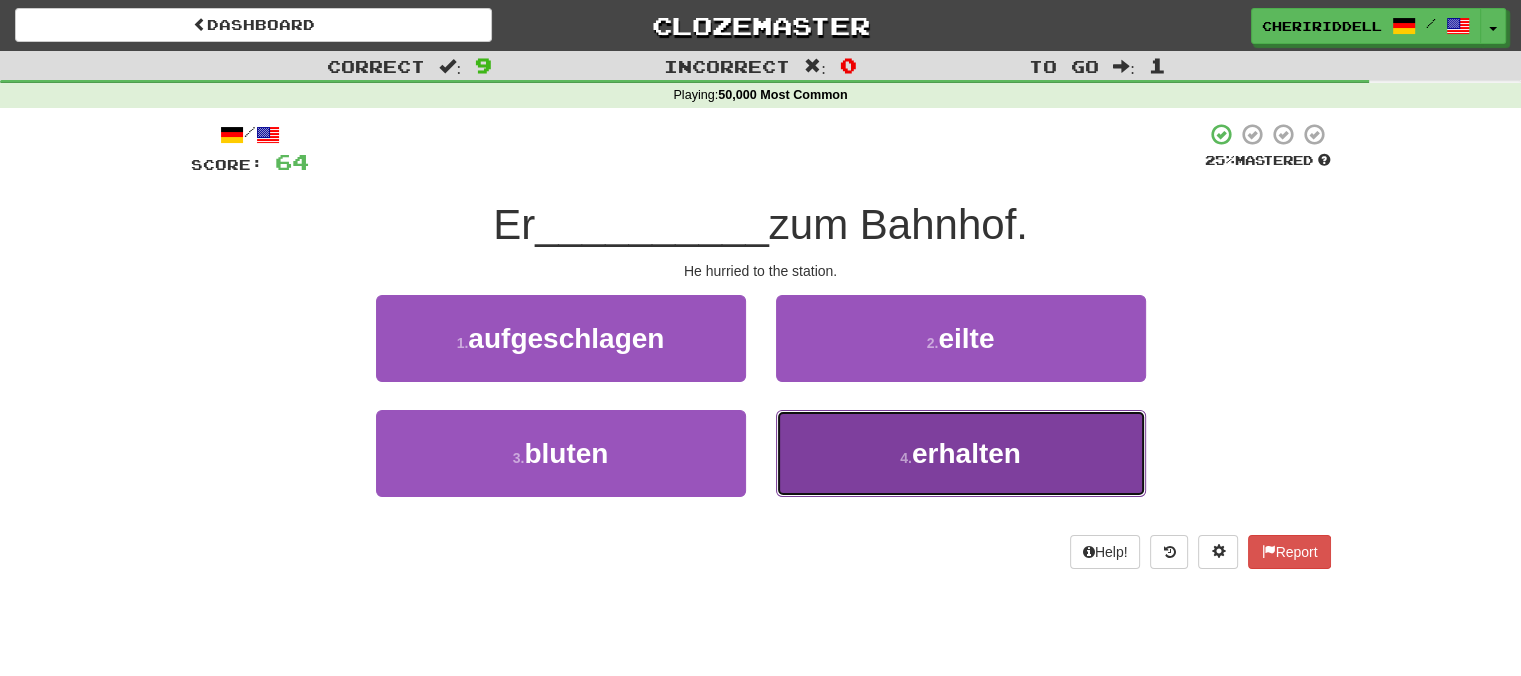 click on "4 .  erhalten" at bounding box center [961, 453] 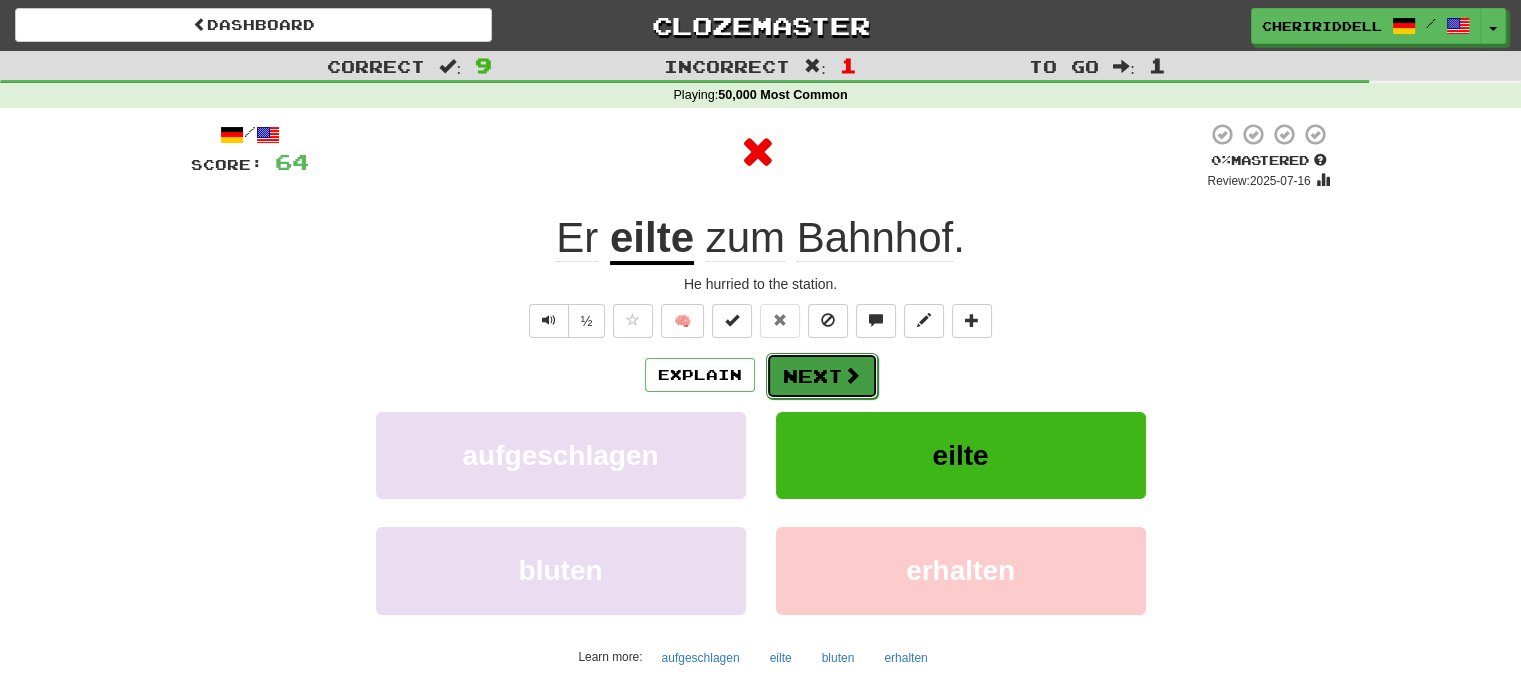 click on "Next" at bounding box center [822, 376] 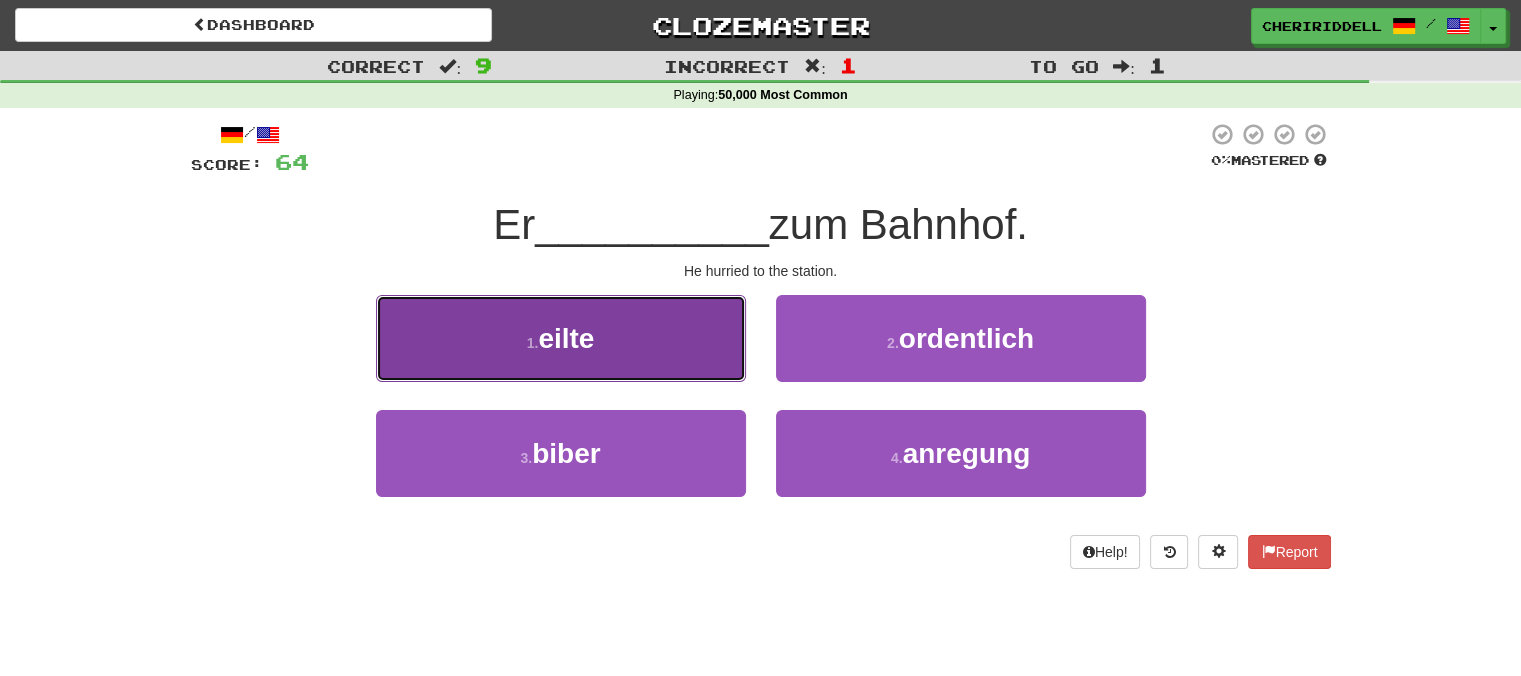 click on "1 .  eilte" at bounding box center (561, 338) 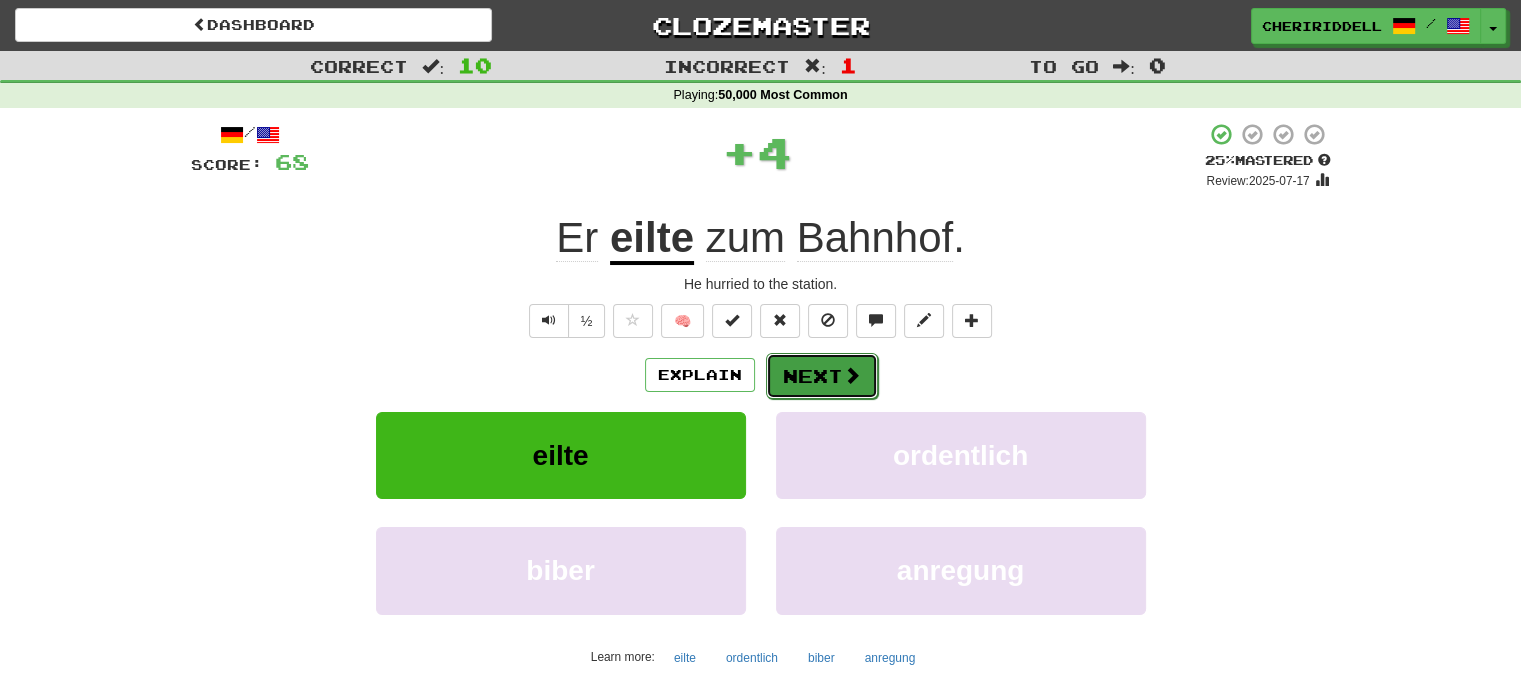 click on "Next" at bounding box center (822, 376) 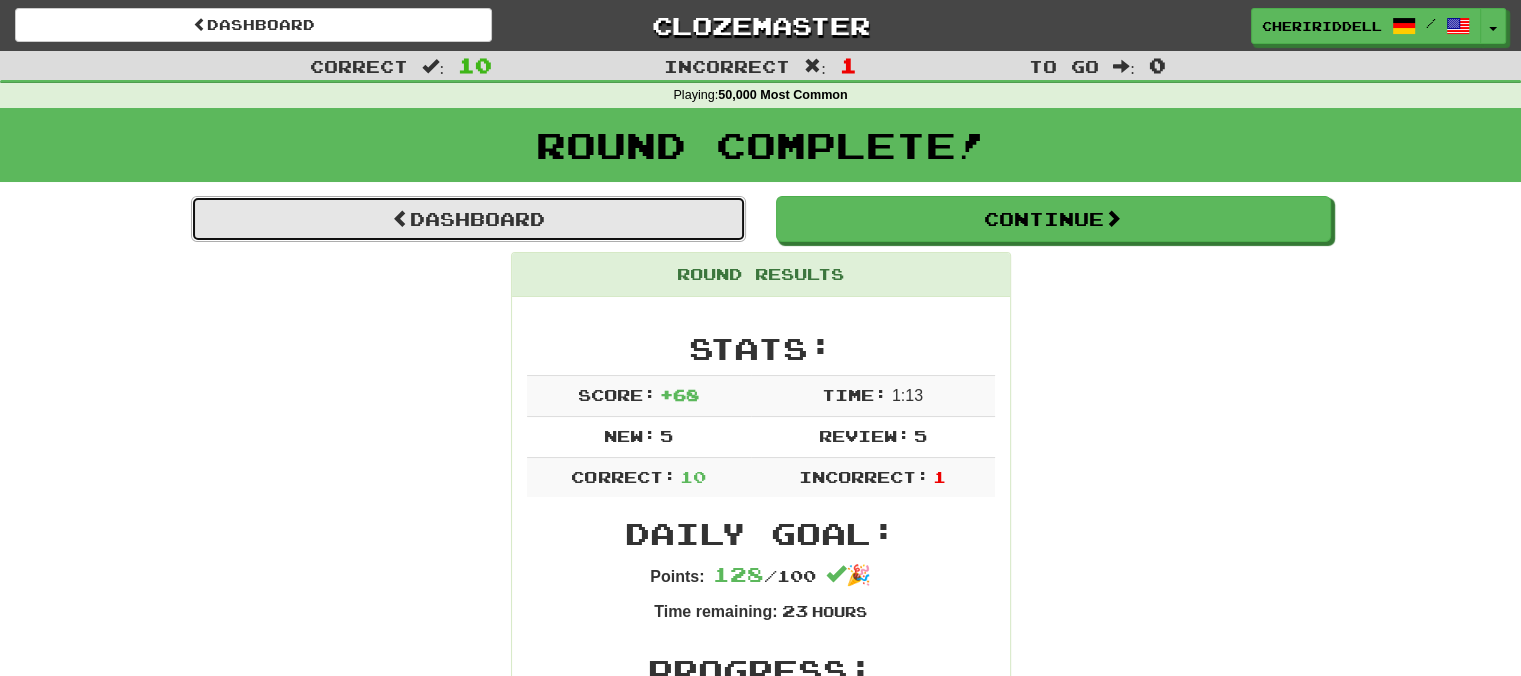 click on "Dashboard" at bounding box center (468, 219) 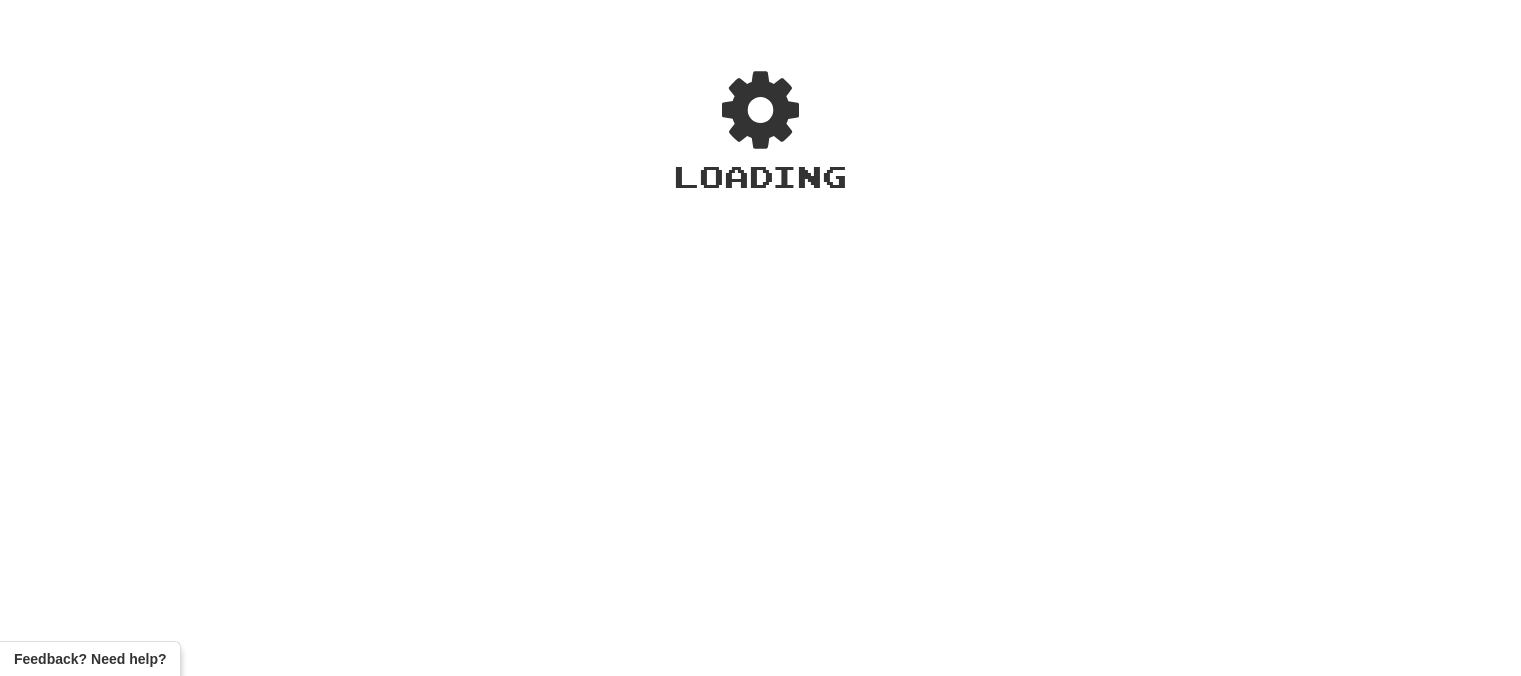 scroll, scrollTop: 0, scrollLeft: 0, axis: both 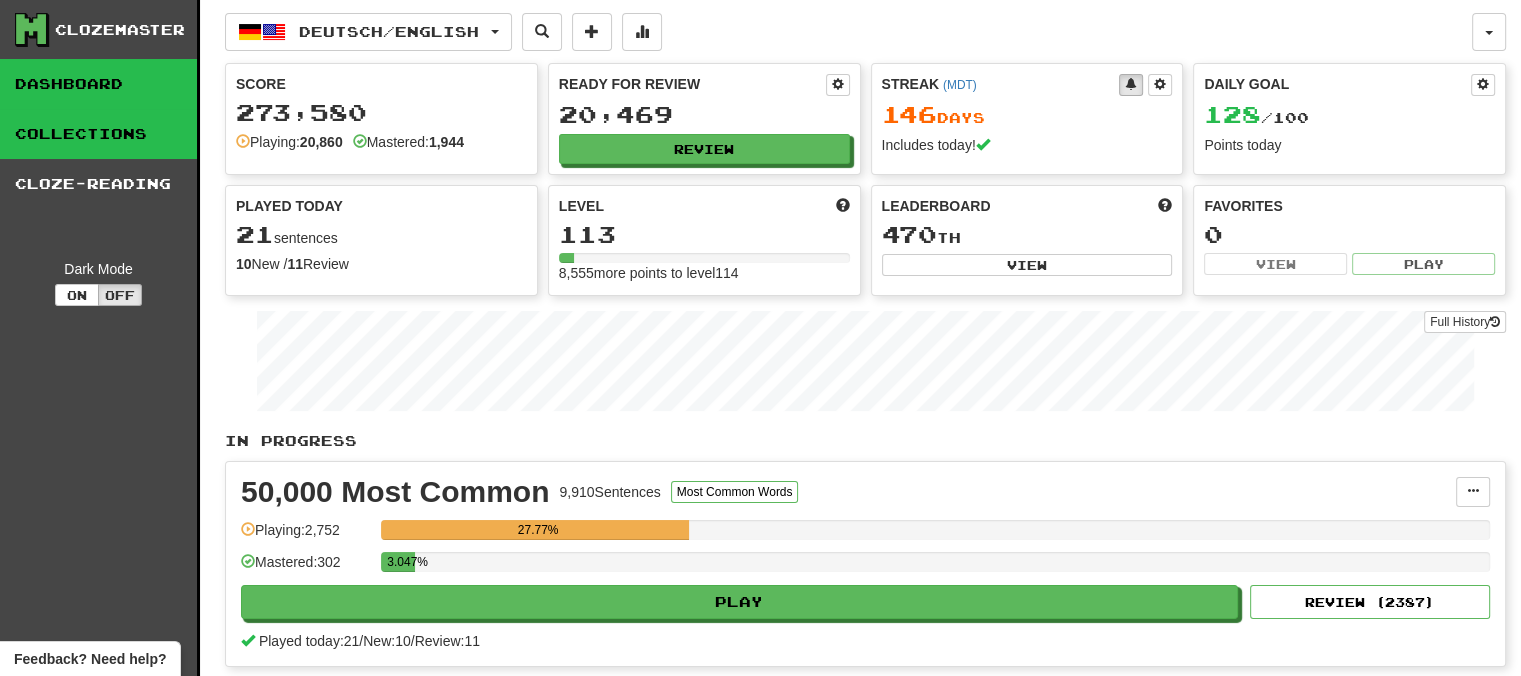 click on "Collections" at bounding box center (98, 134) 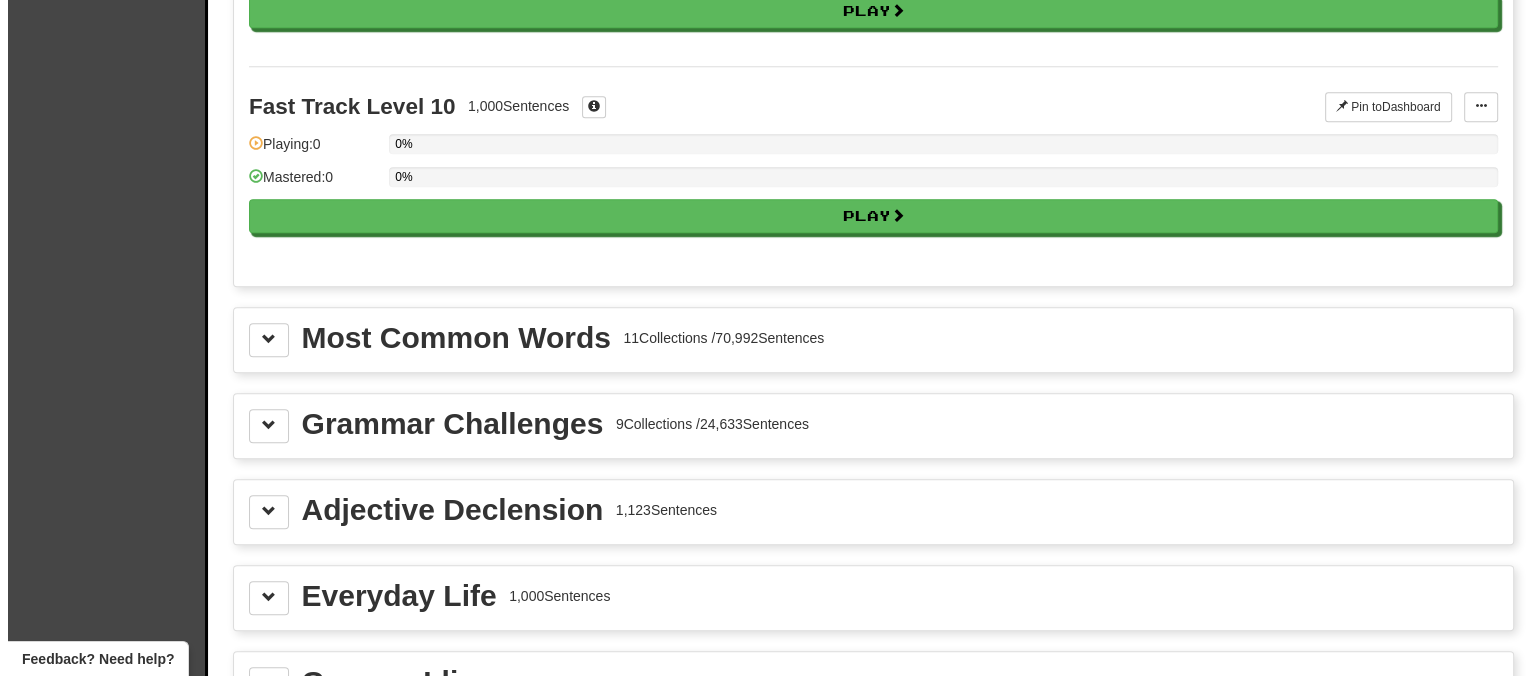 scroll, scrollTop: 1988, scrollLeft: 0, axis: vertical 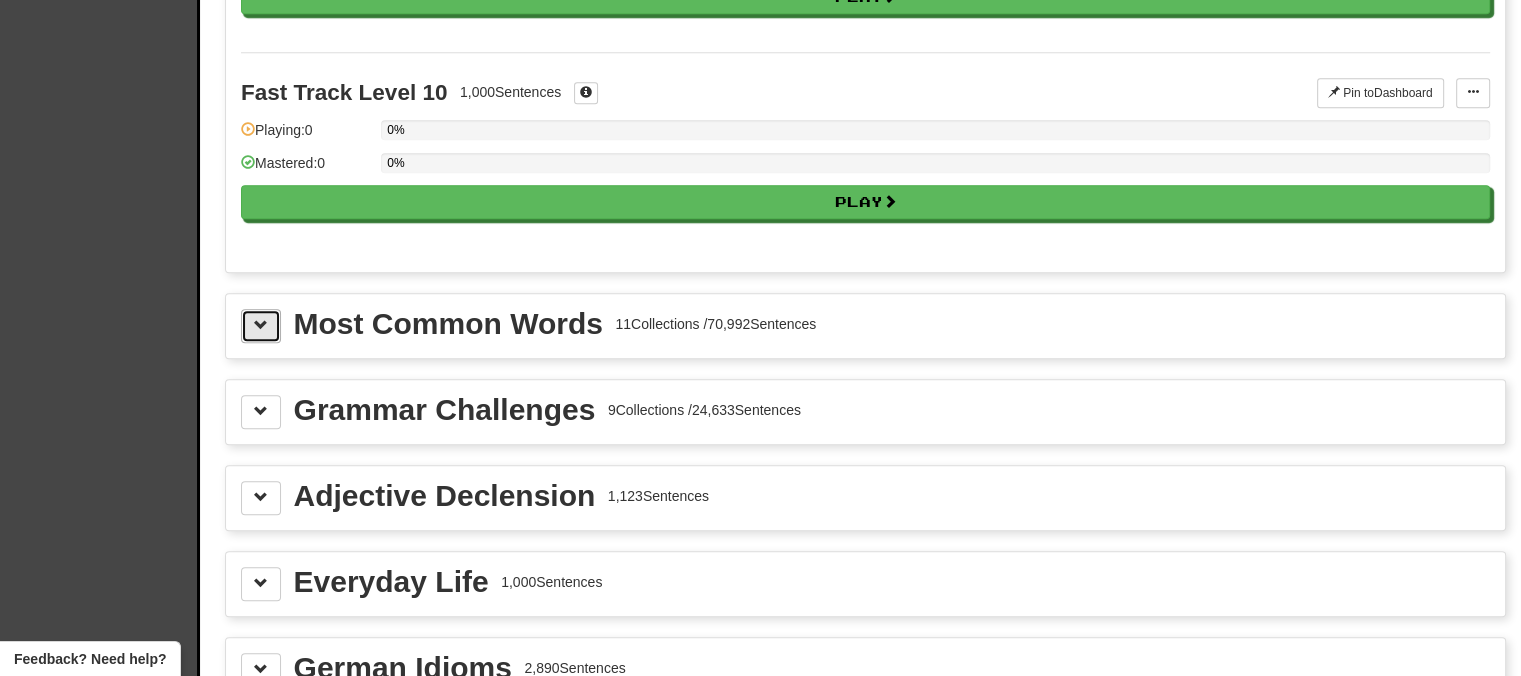 click at bounding box center (261, 326) 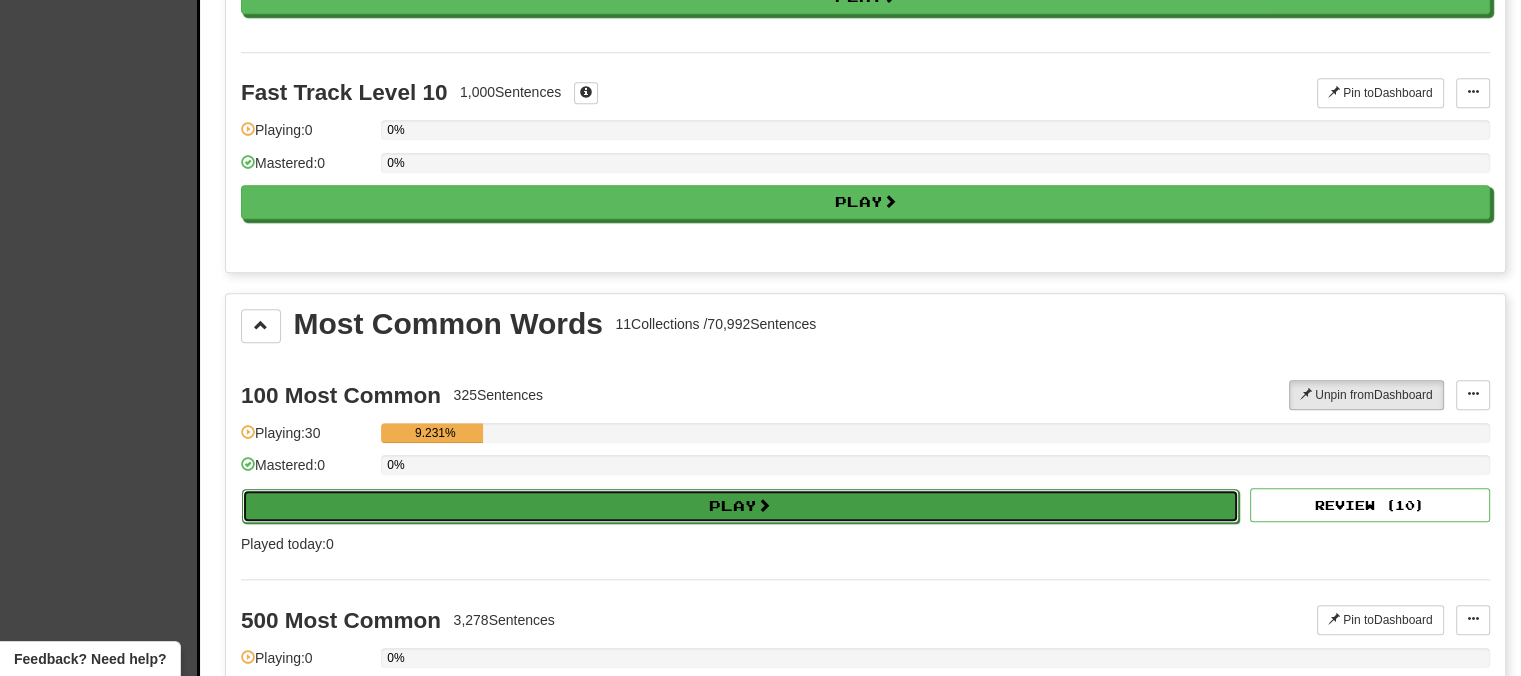 click on "Play" at bounding box center [740, 506] 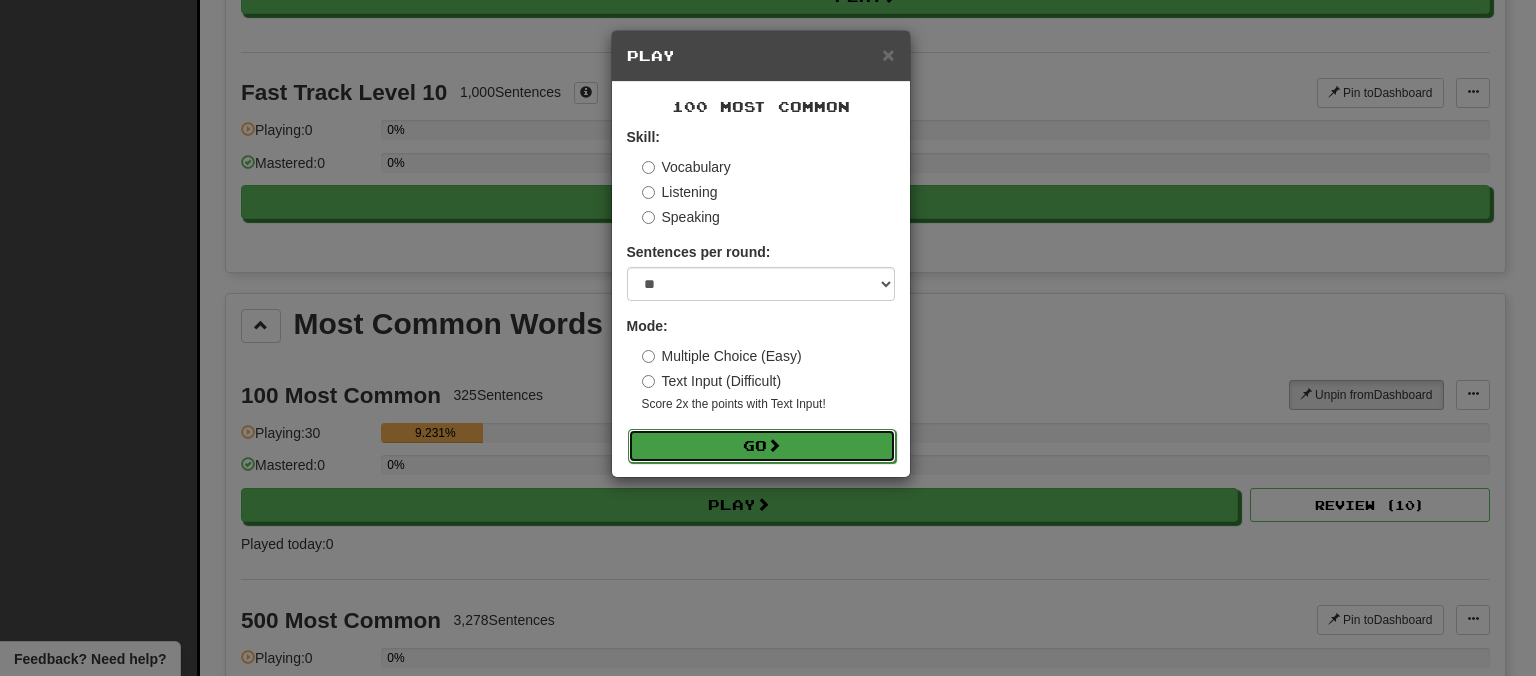 click on "Go" at bounding box center (762, 446) 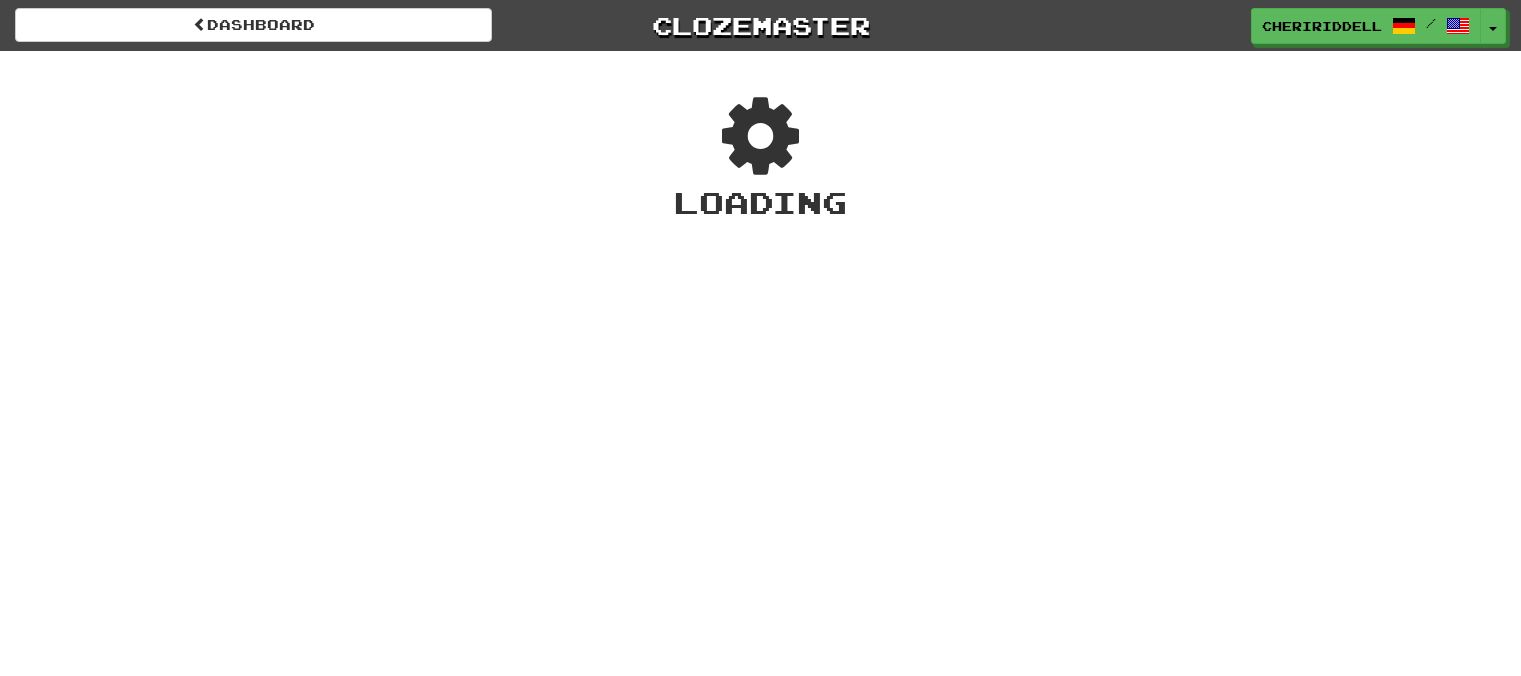 scroll, scrollTop: 0, scrollLeft: 0, axis: both 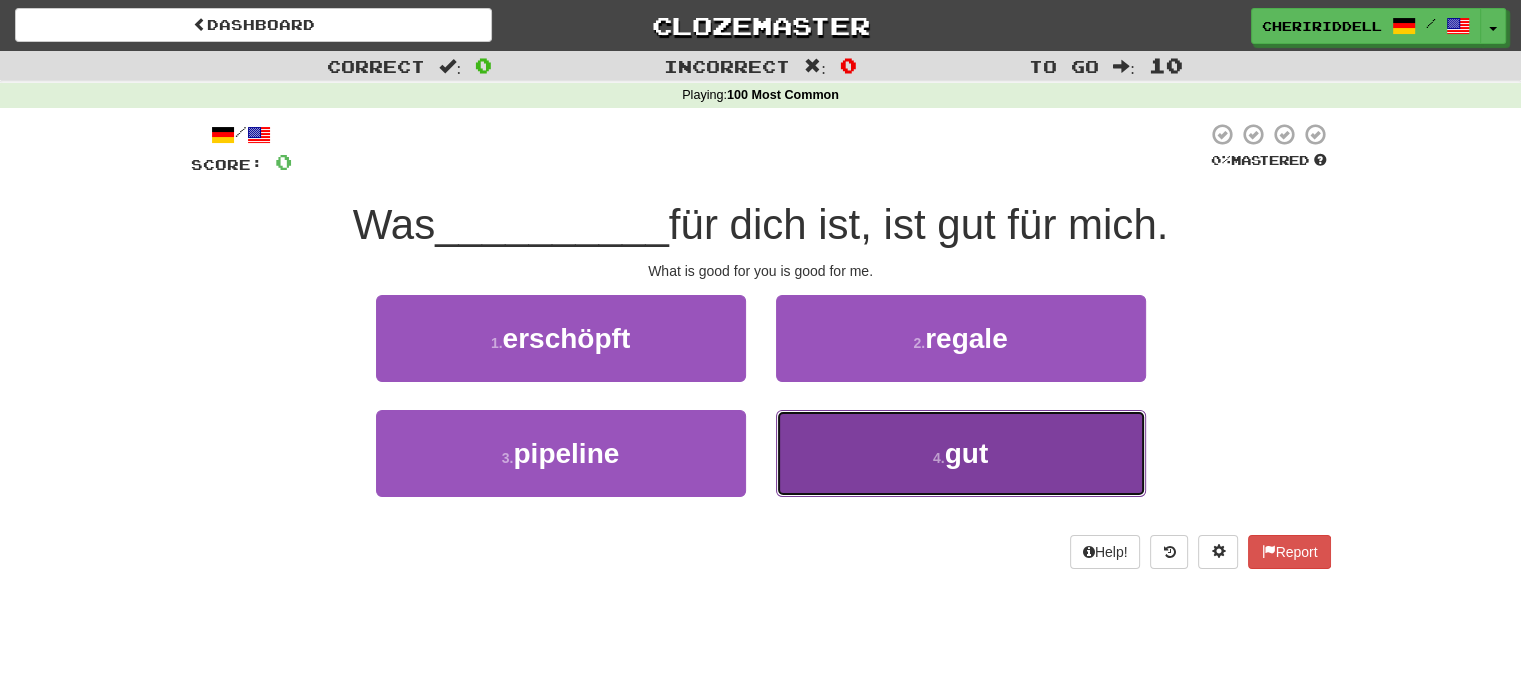 click on "4 .  gut" at bounding box center [961, 453] 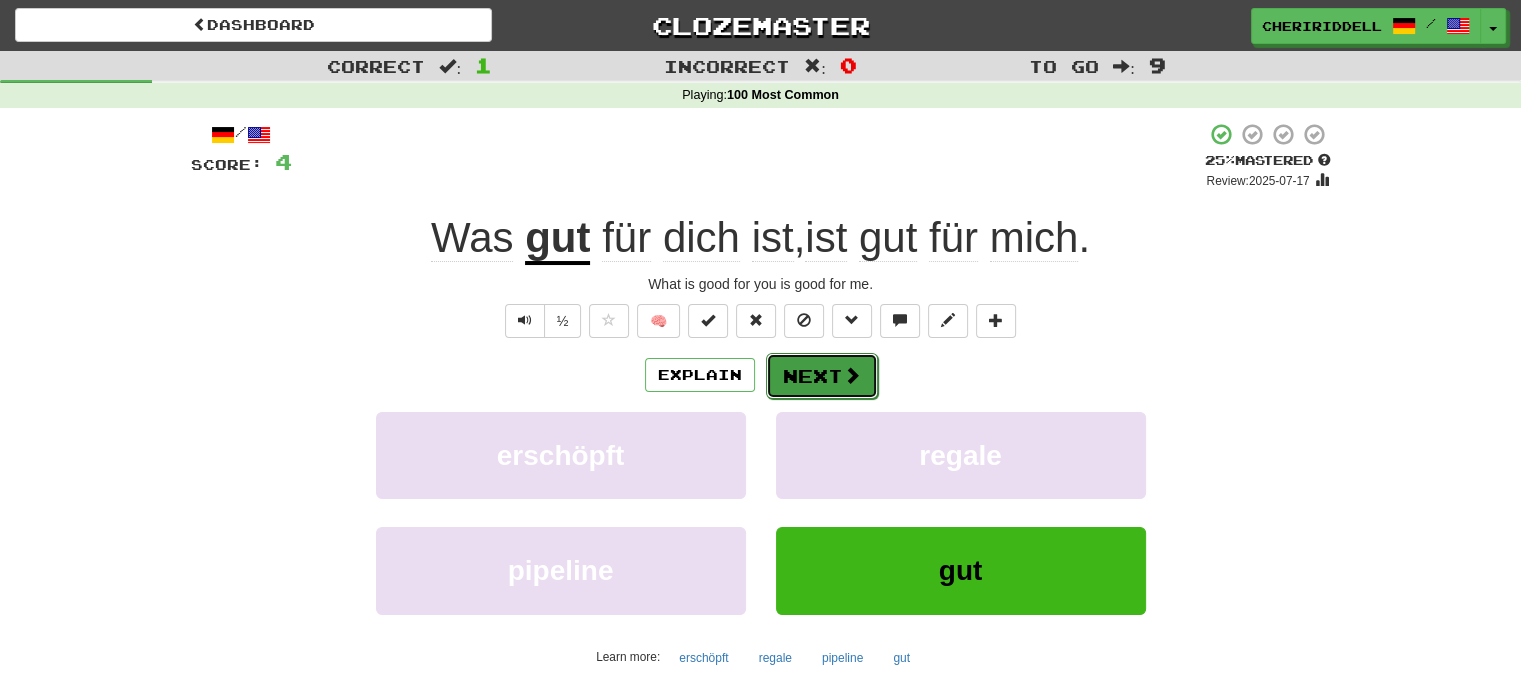 click on "Next" at bounding box center [822, 376] 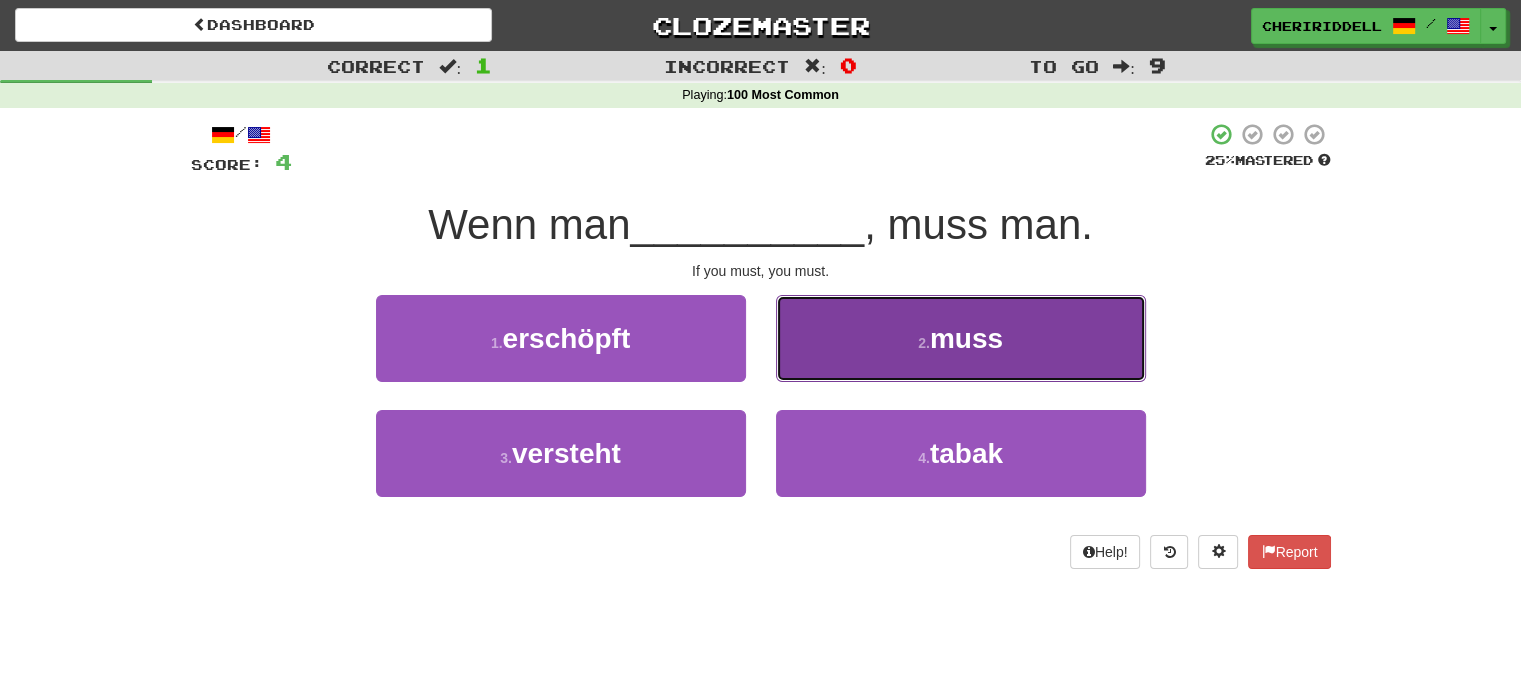 click on "2 .  muss" at bounding box center (961, 338) 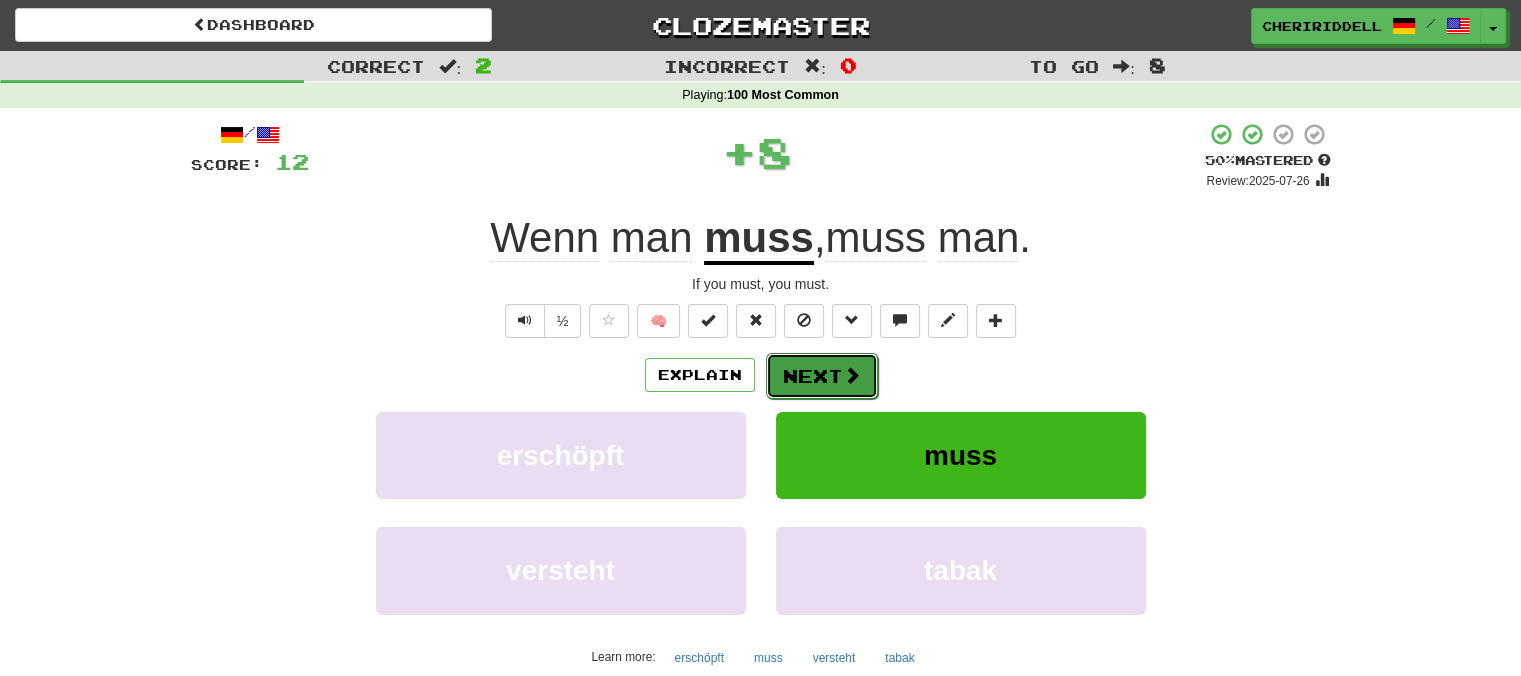 click on "Next" at bounding box center (822, 376) 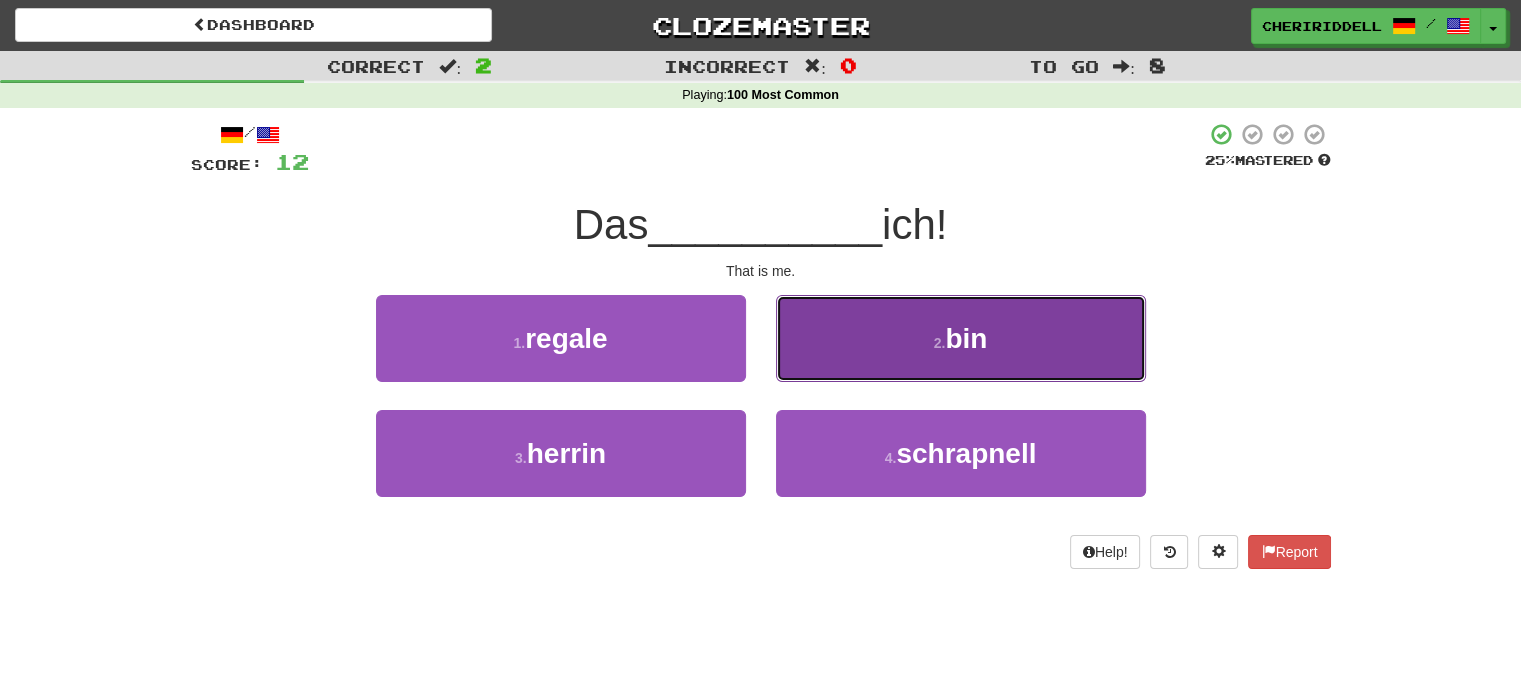click on "2 .  bin" at bounding box center (961, 338) 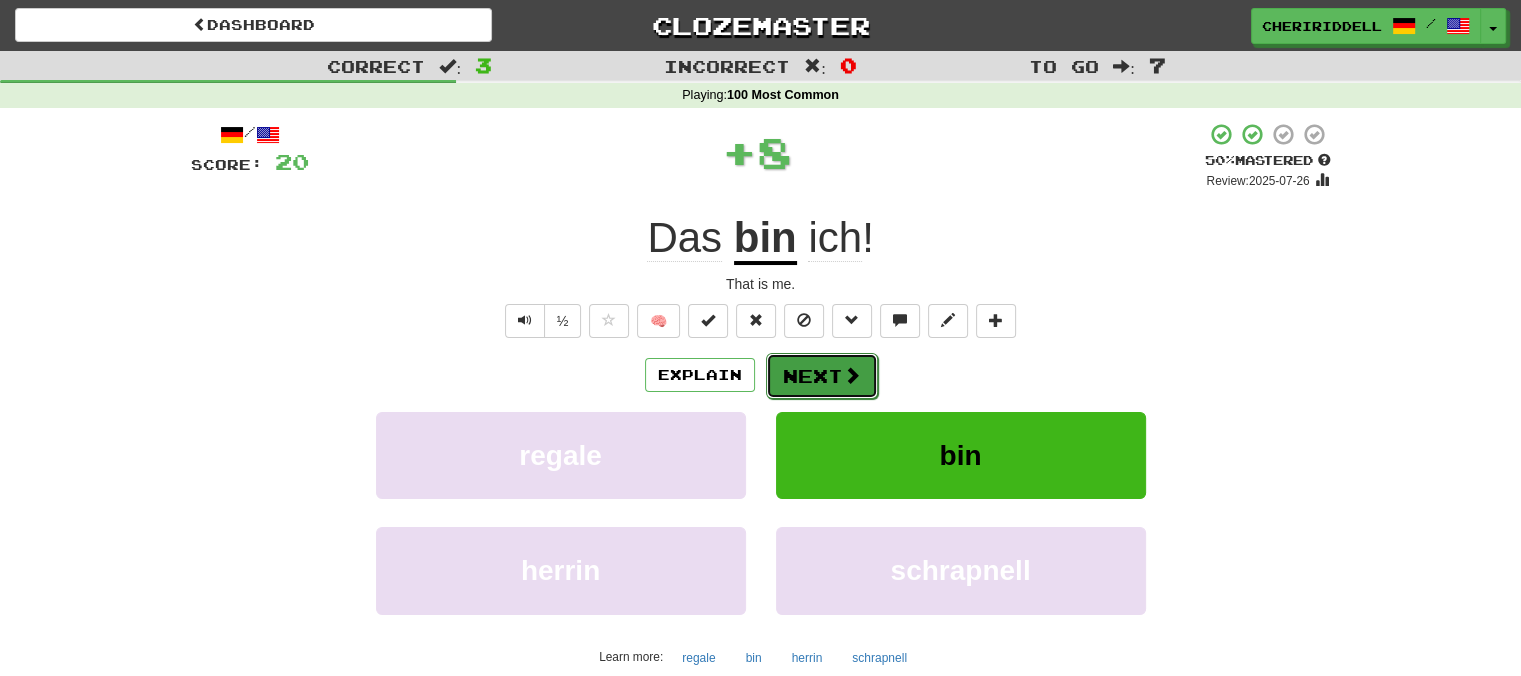 click on "Next" at bounding box center (822, 376) 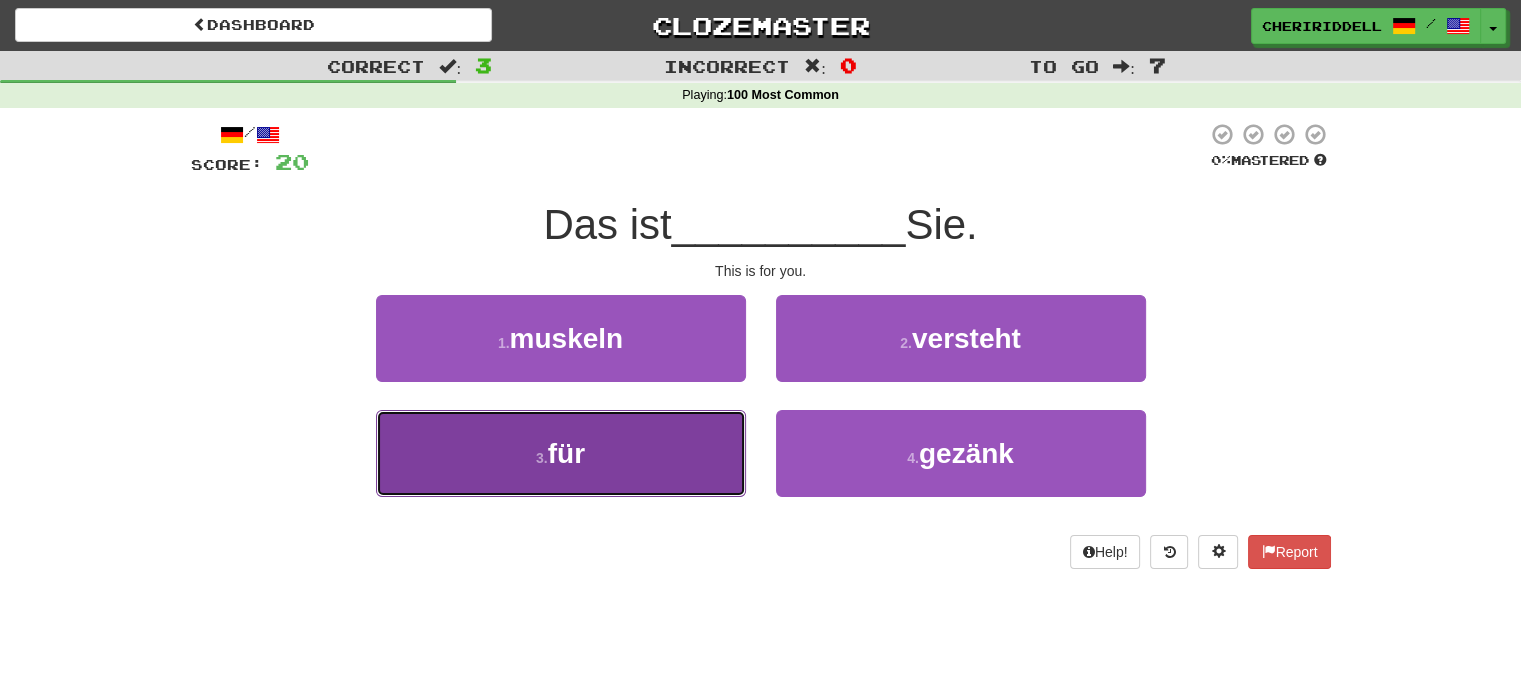 click on "3 .  für" at bounding box center [561, 453] 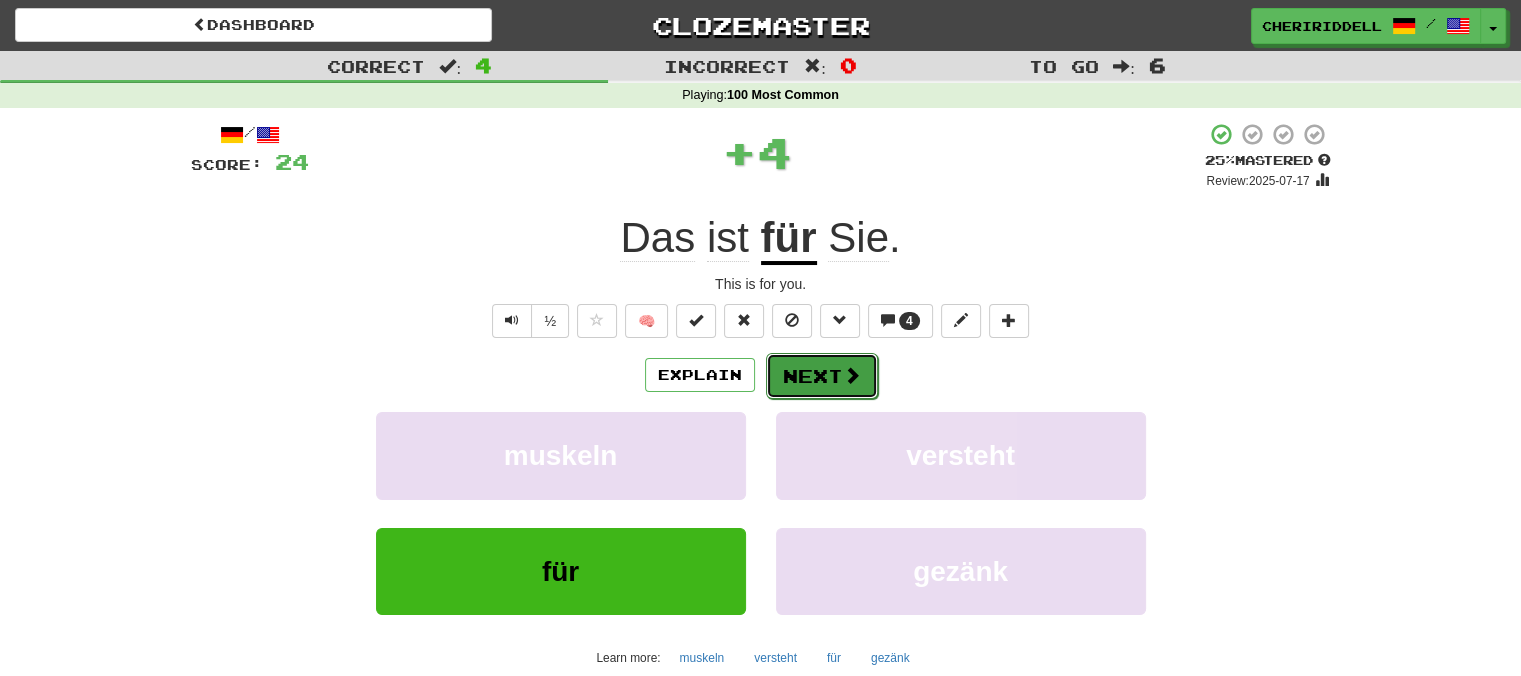 click on "Next" at bounding box center (822, 376) 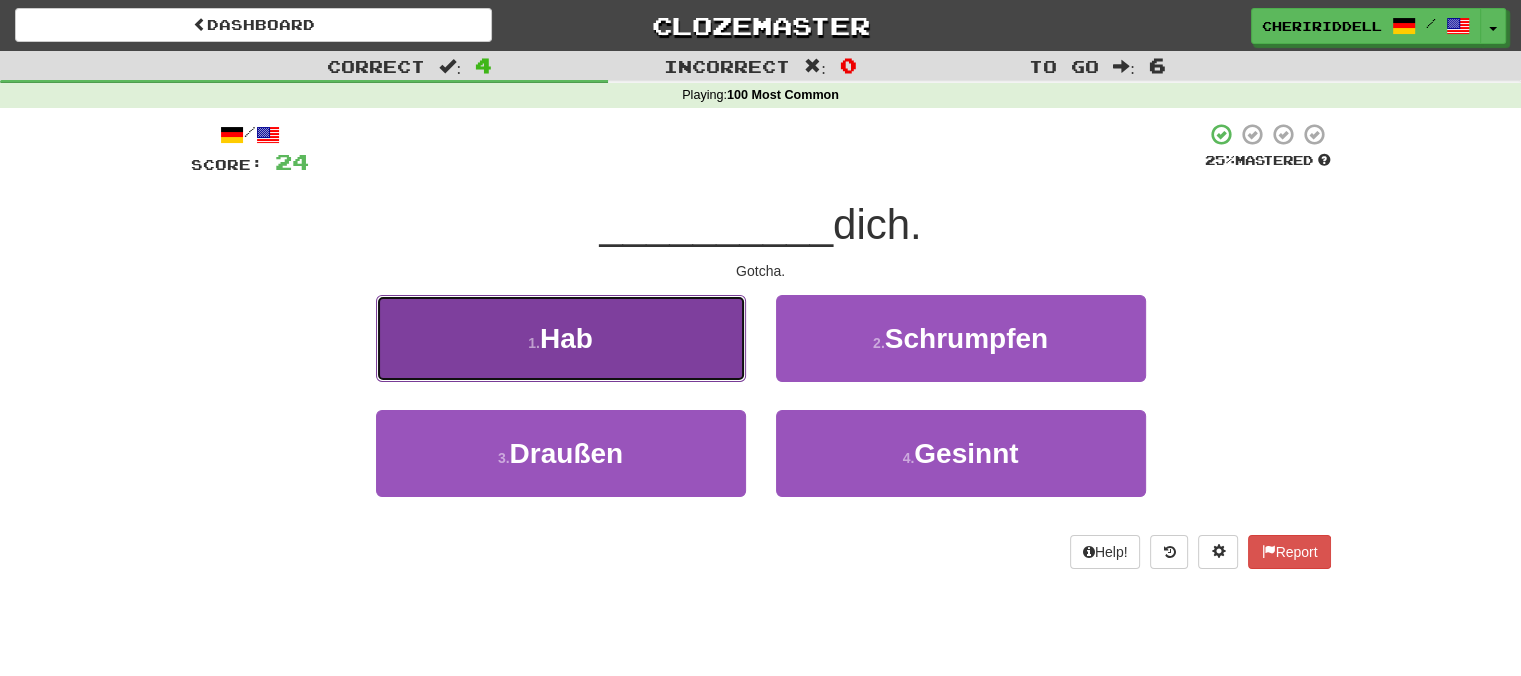 click on "1 .  Hab" at bounding box center [561, 338] 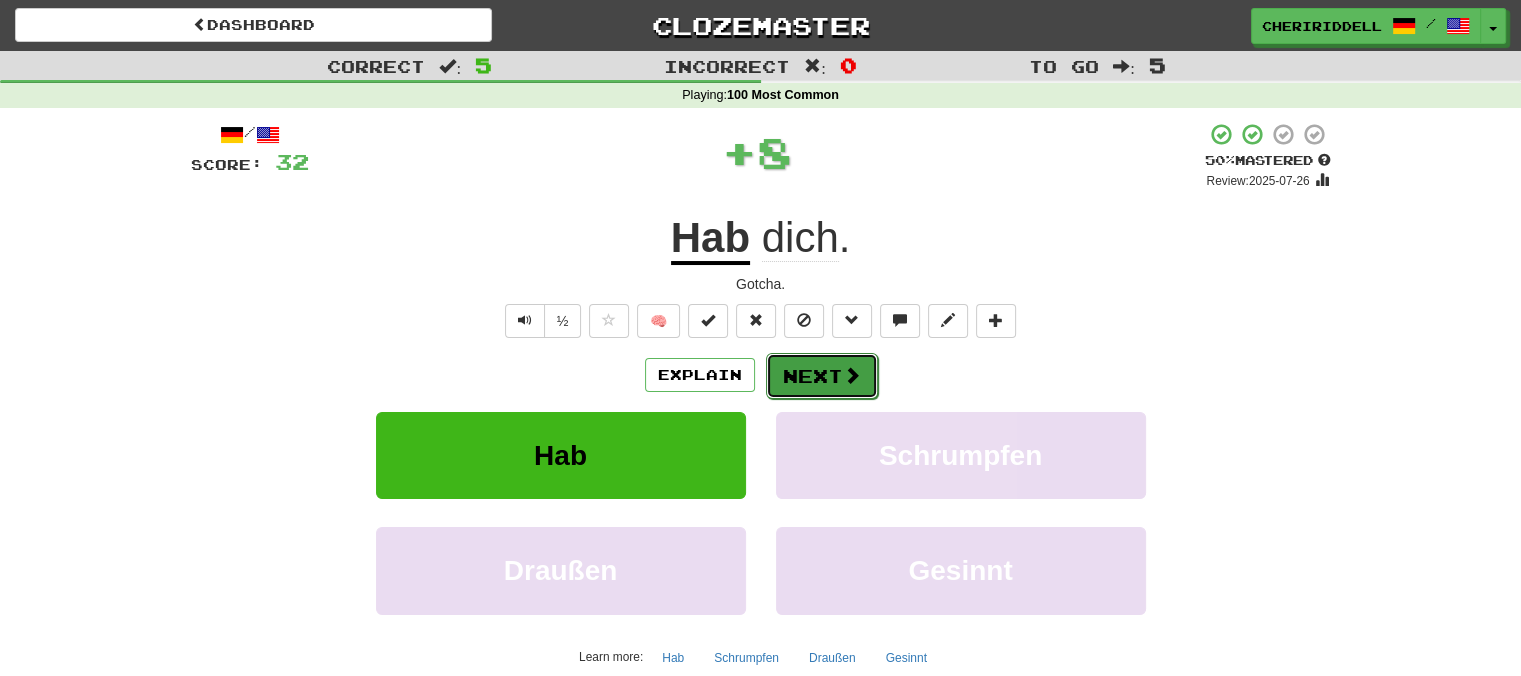 click on "Next" at bounding box center (822, 376) 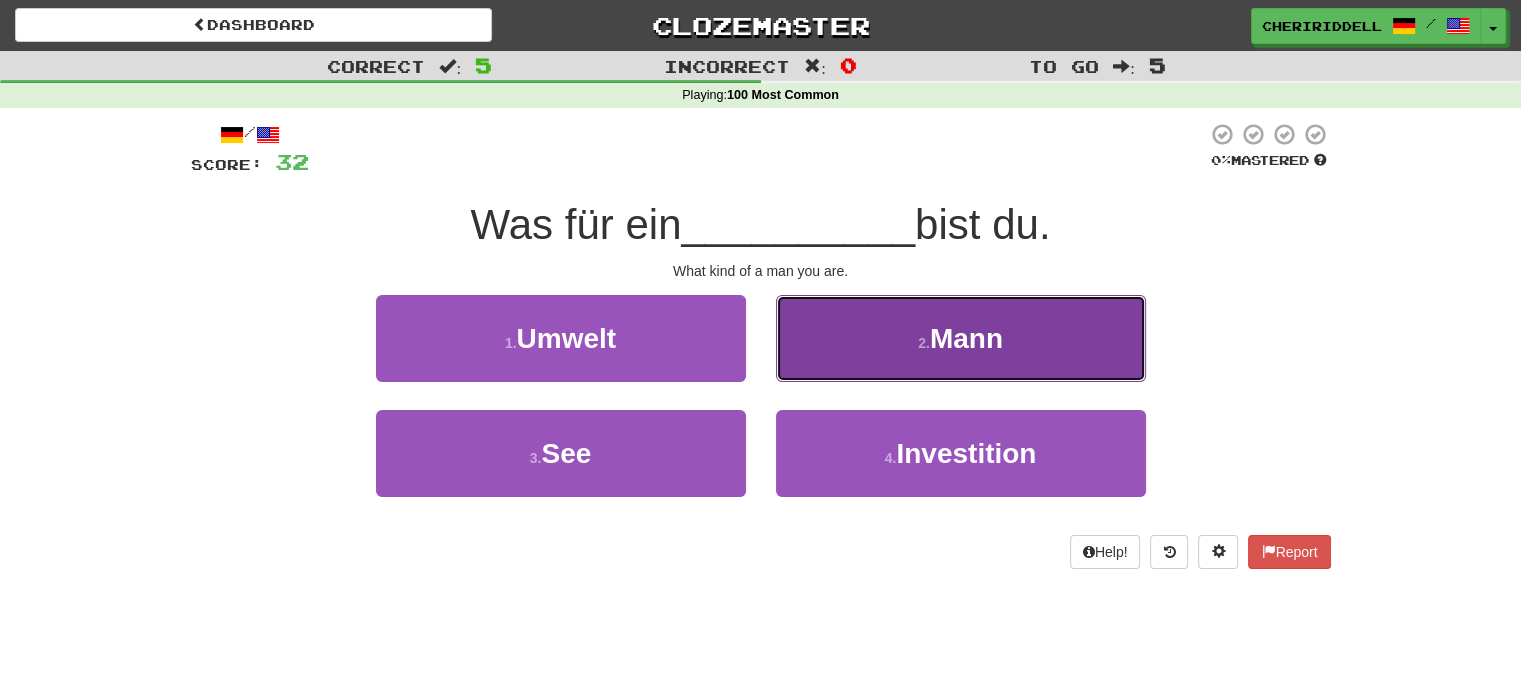 click on "2 .  Mann" at bounding box center [961, 338] 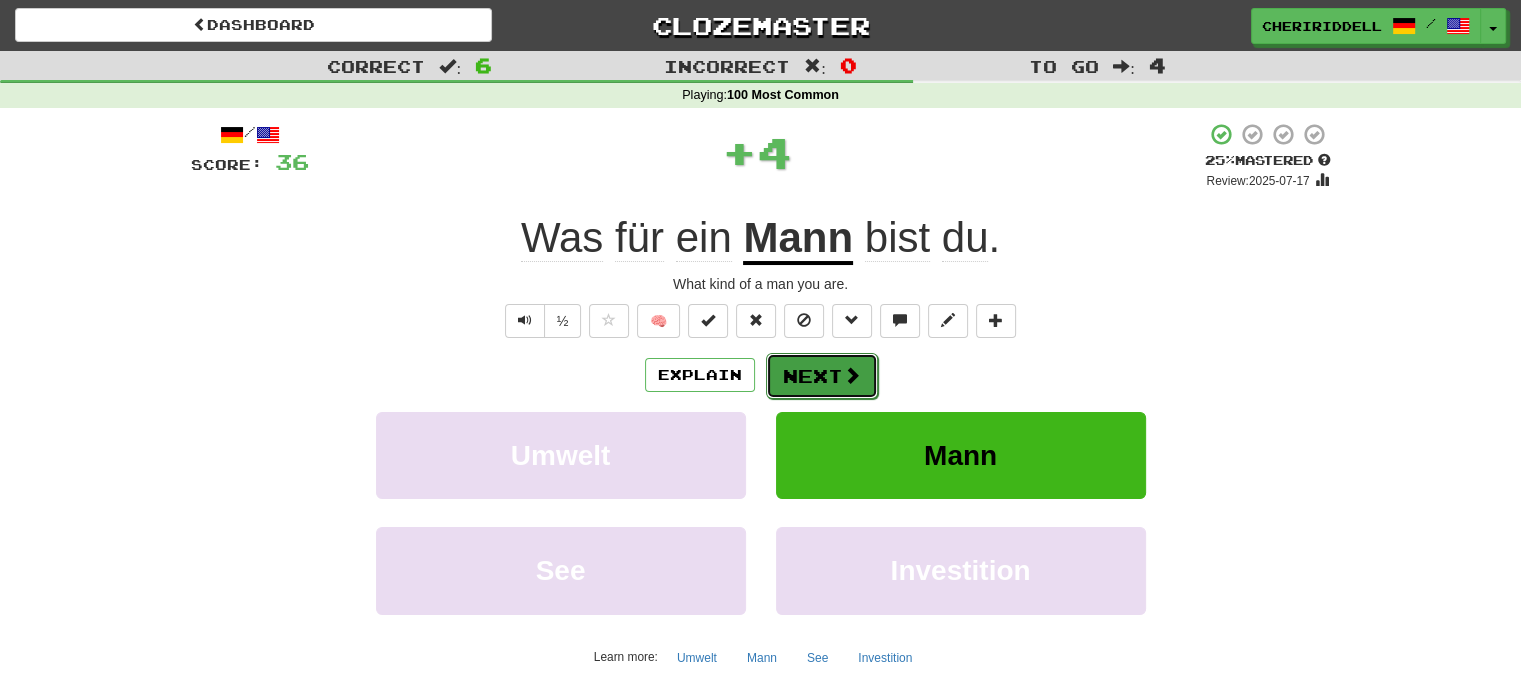 click on "Next" at bounding box center (822, 376) 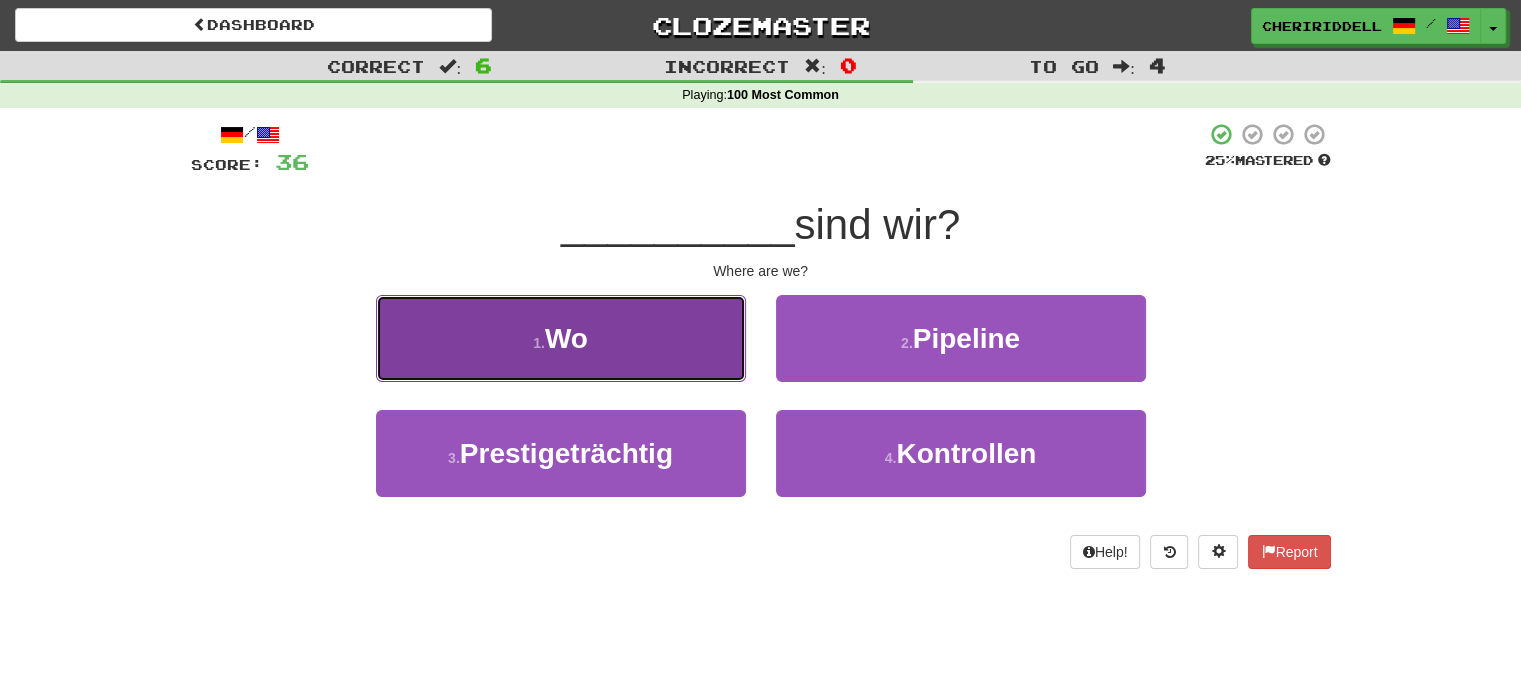 click on "1 .  Wo" at bounding box center (561, 338) 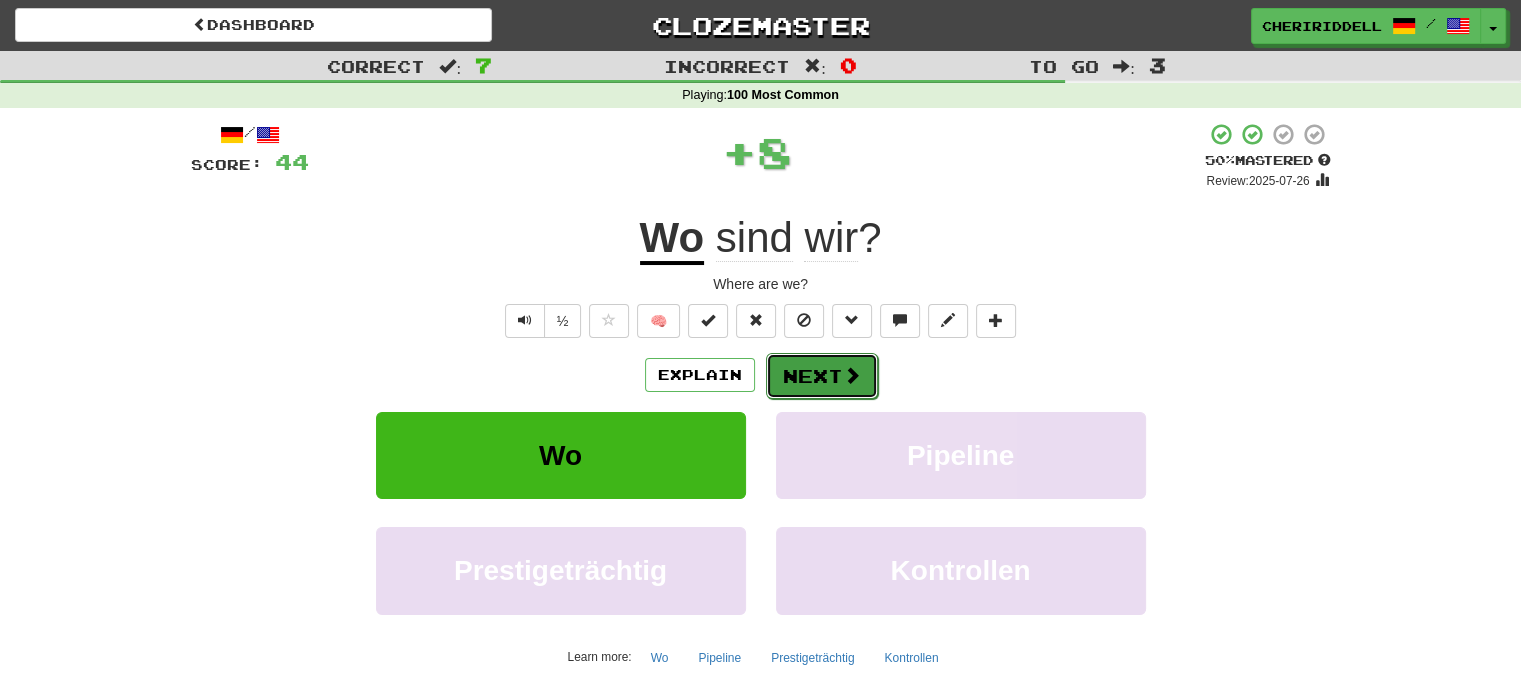click on "Next" at bounding box center (822, 376) 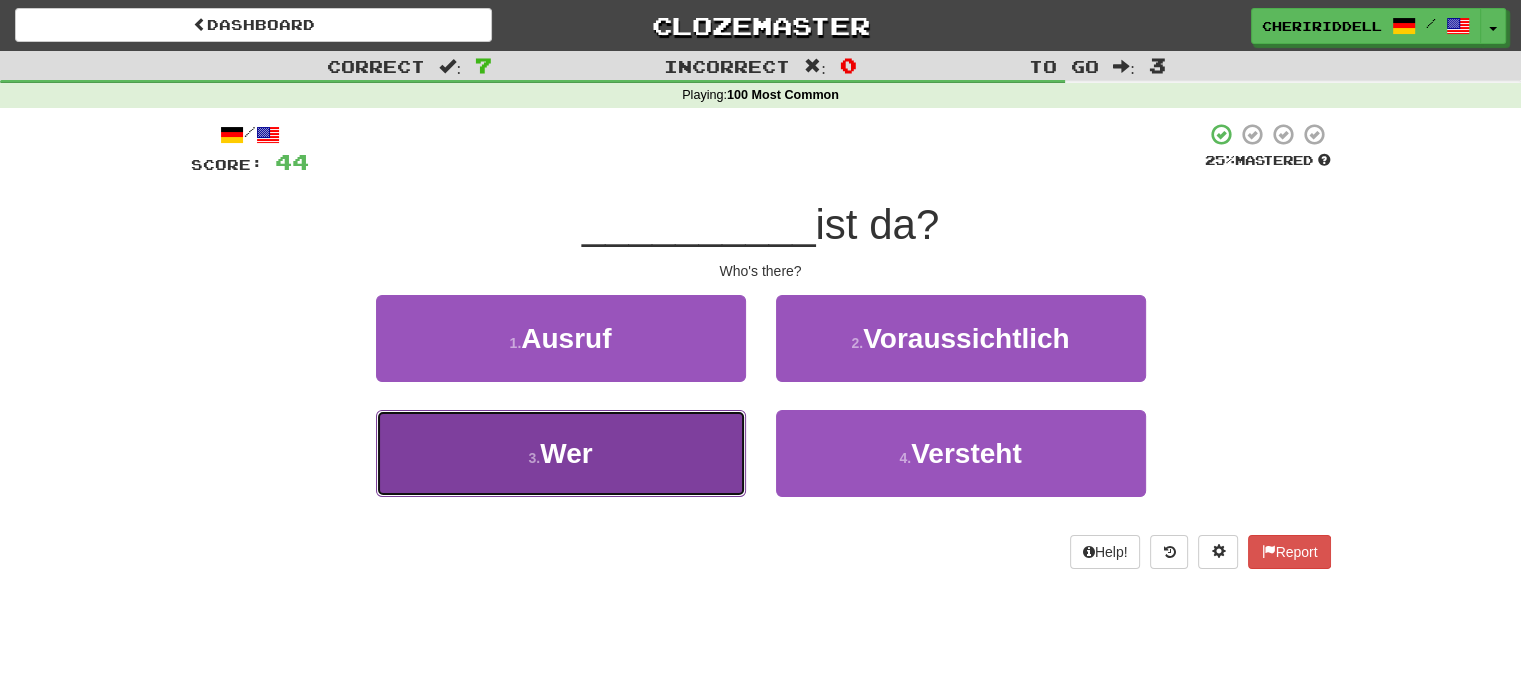 click on "3 .  Wer" at bounding box center [561, 453] 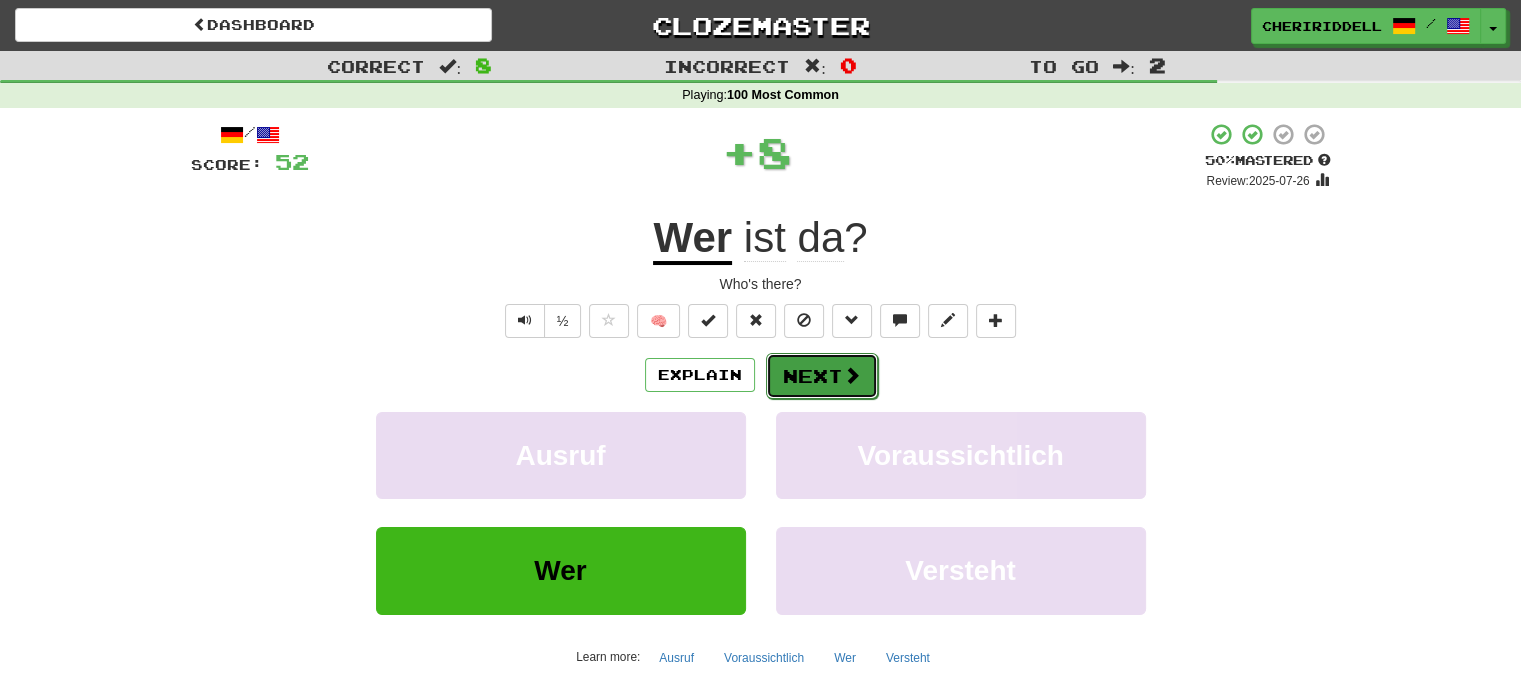 click on "Next" at bounding box center (822, 376) 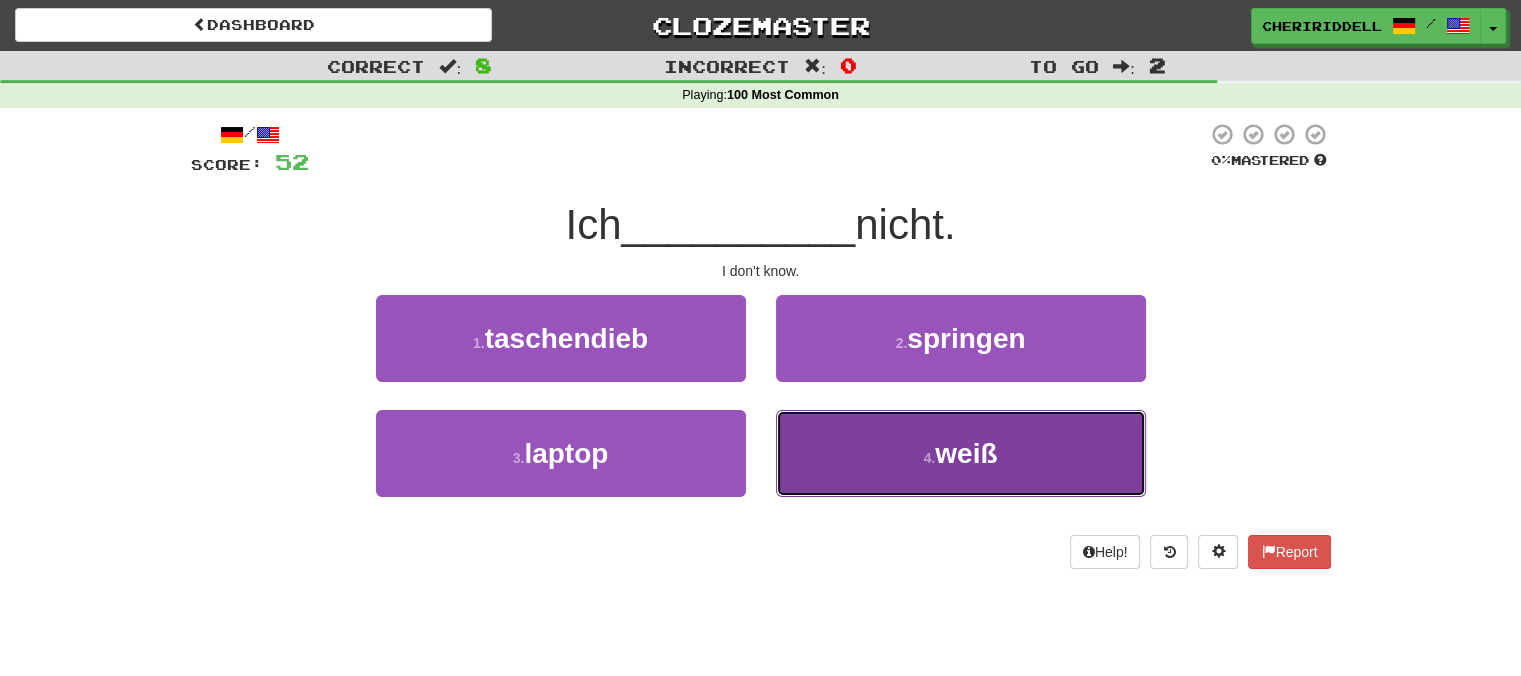 click on "4 .  weiß" at bounding box center [961, 453] 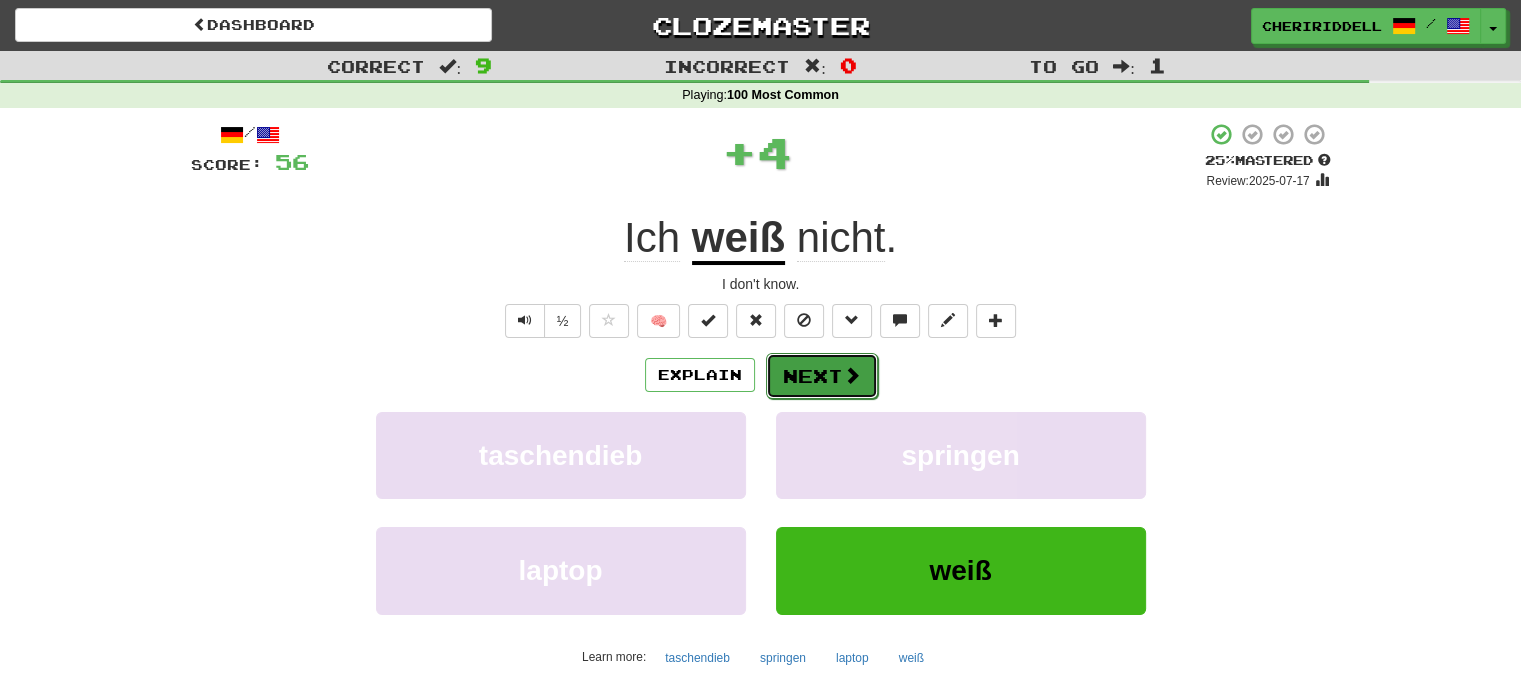 click on "Next" at bounding box center [822, 376] 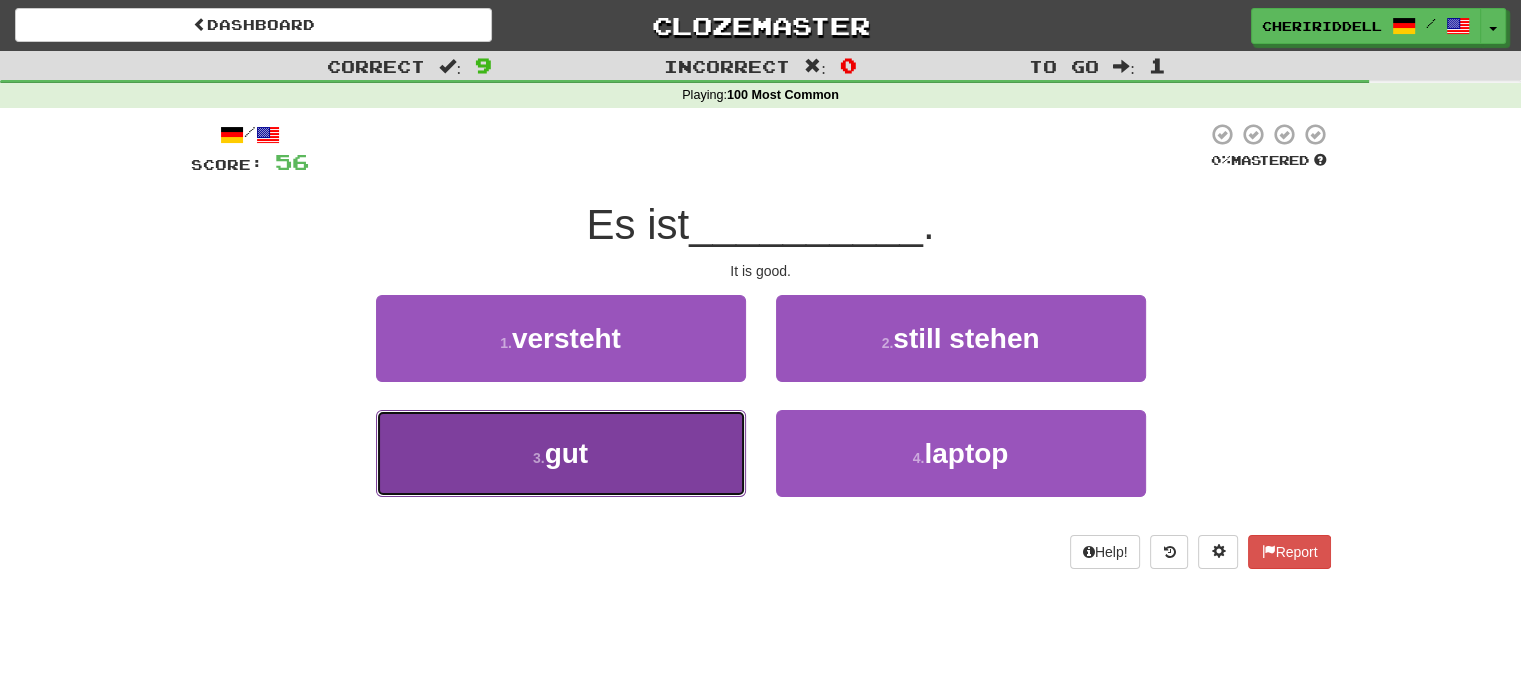 click on "3 .  gut" at bounding box center [561, 453] 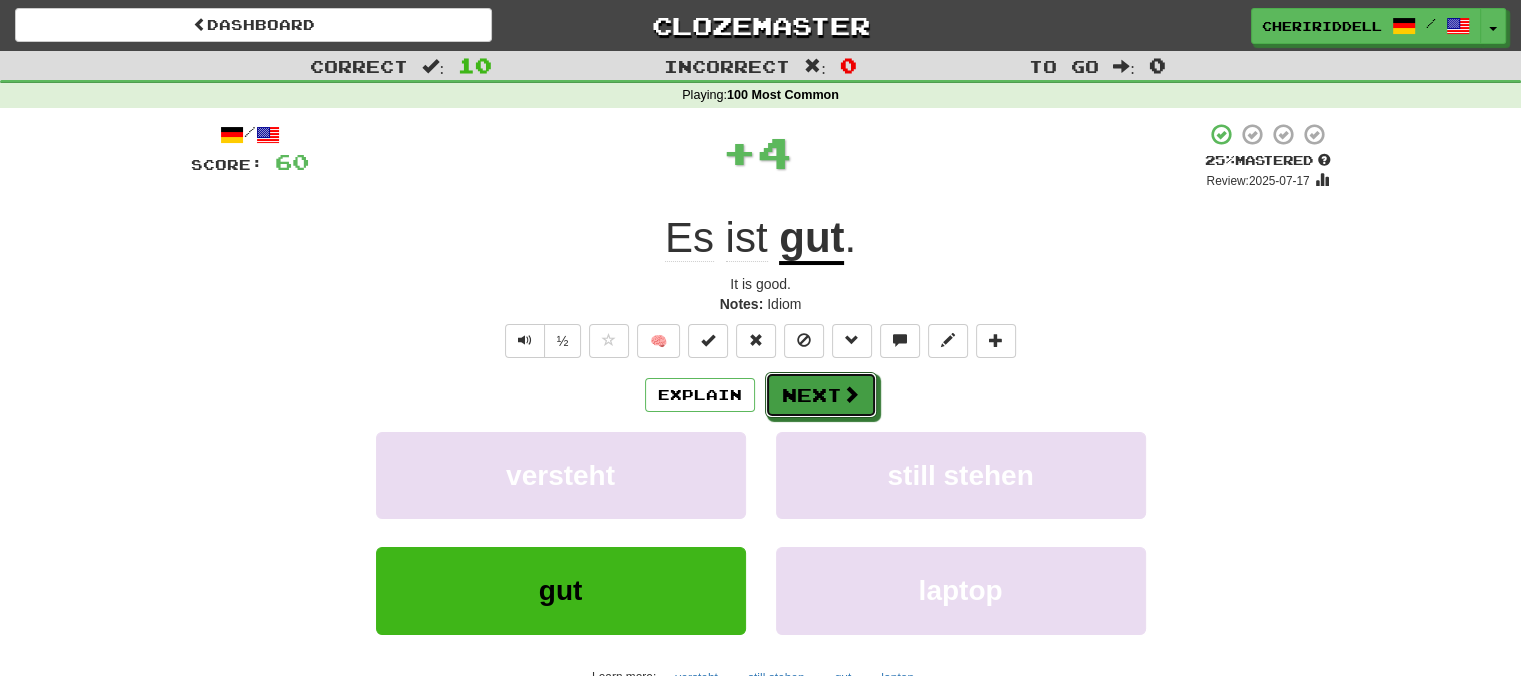 click on "Next" at bounding box center [821, 395] 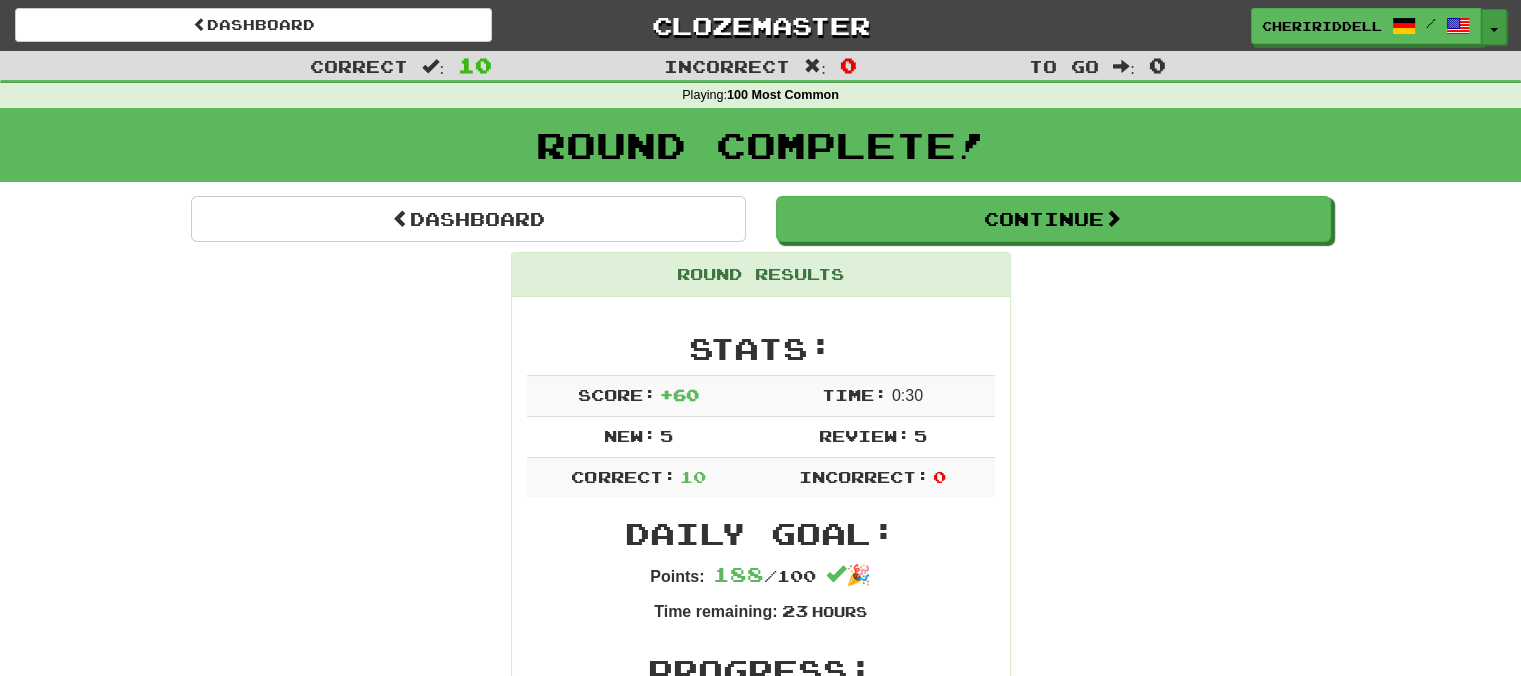 click on "Toggle Dropdown" at bounding box center [1494, 27] 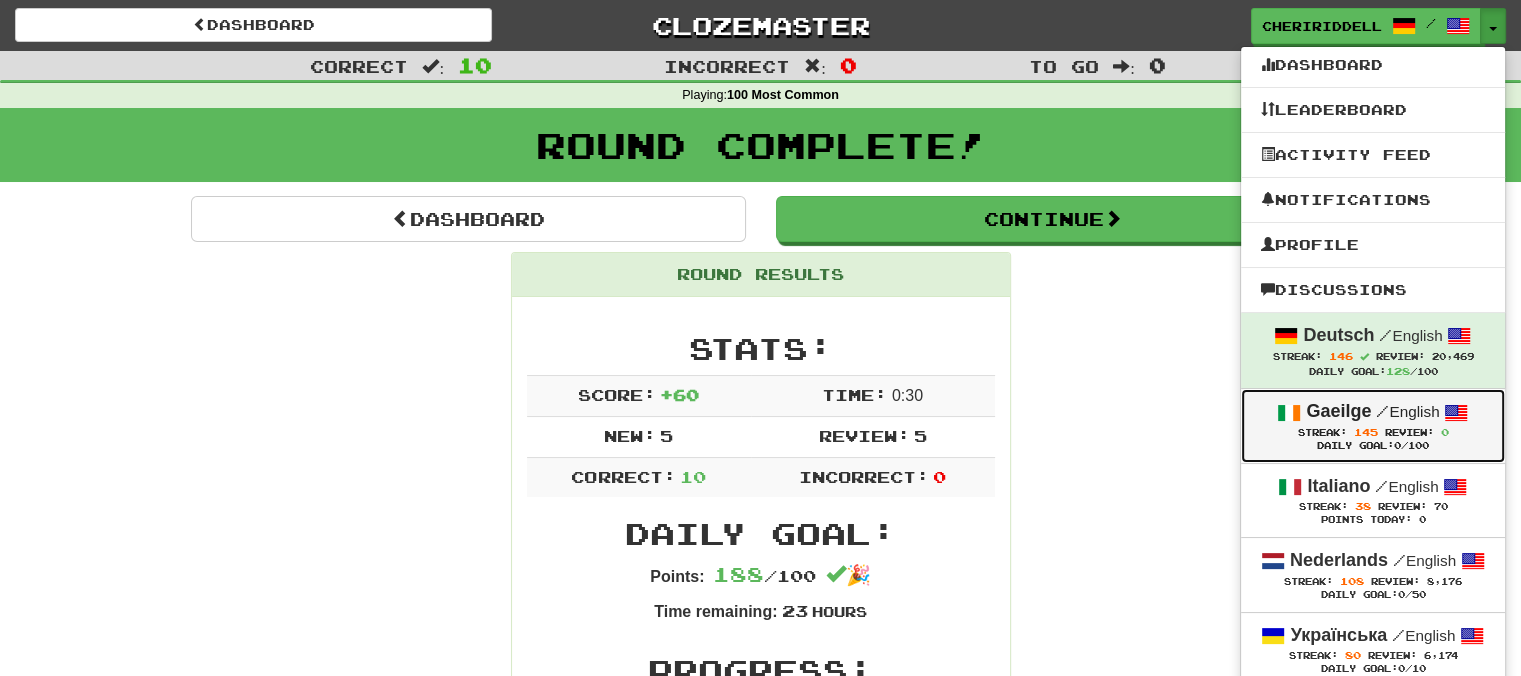 click on "Gaeilge" at bounding box center [1338, 411] 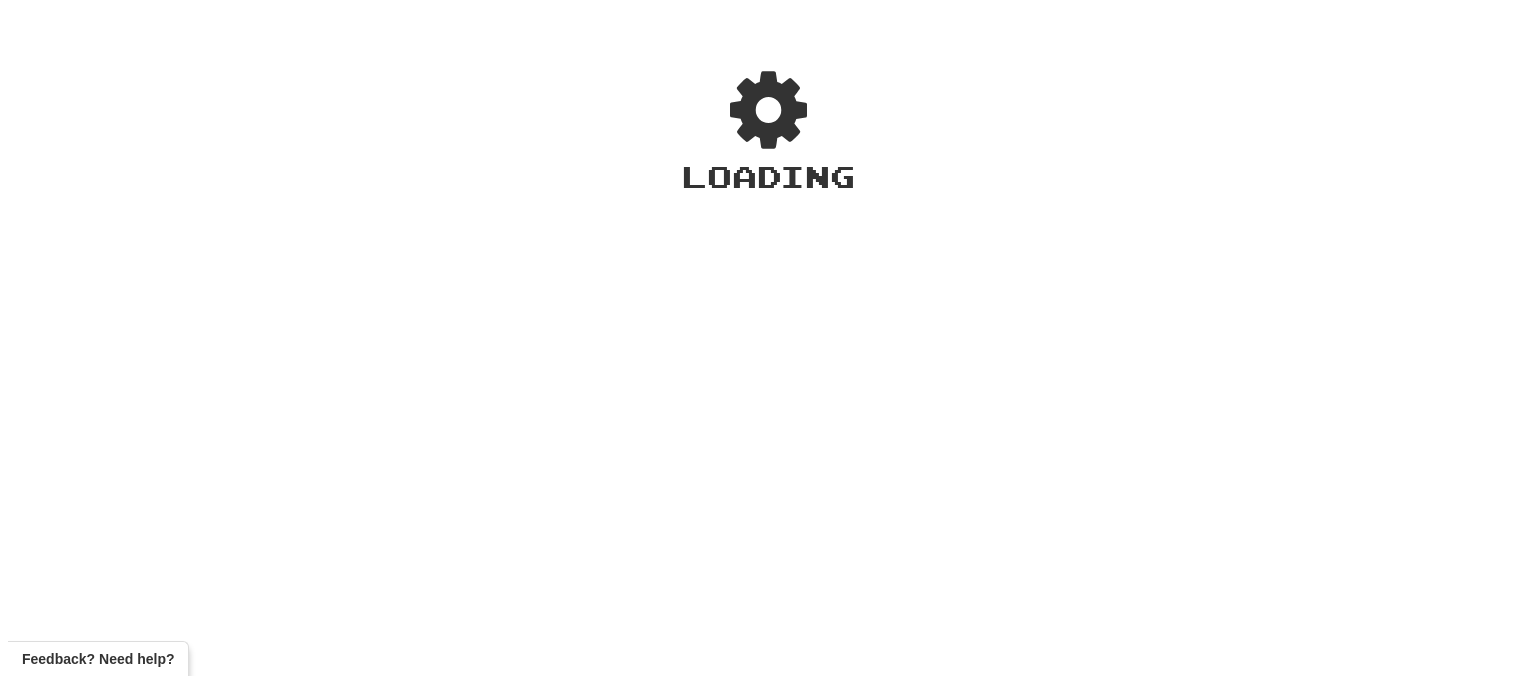 scroll, scrollTop: 0, scrollLeft: 0, axis: both 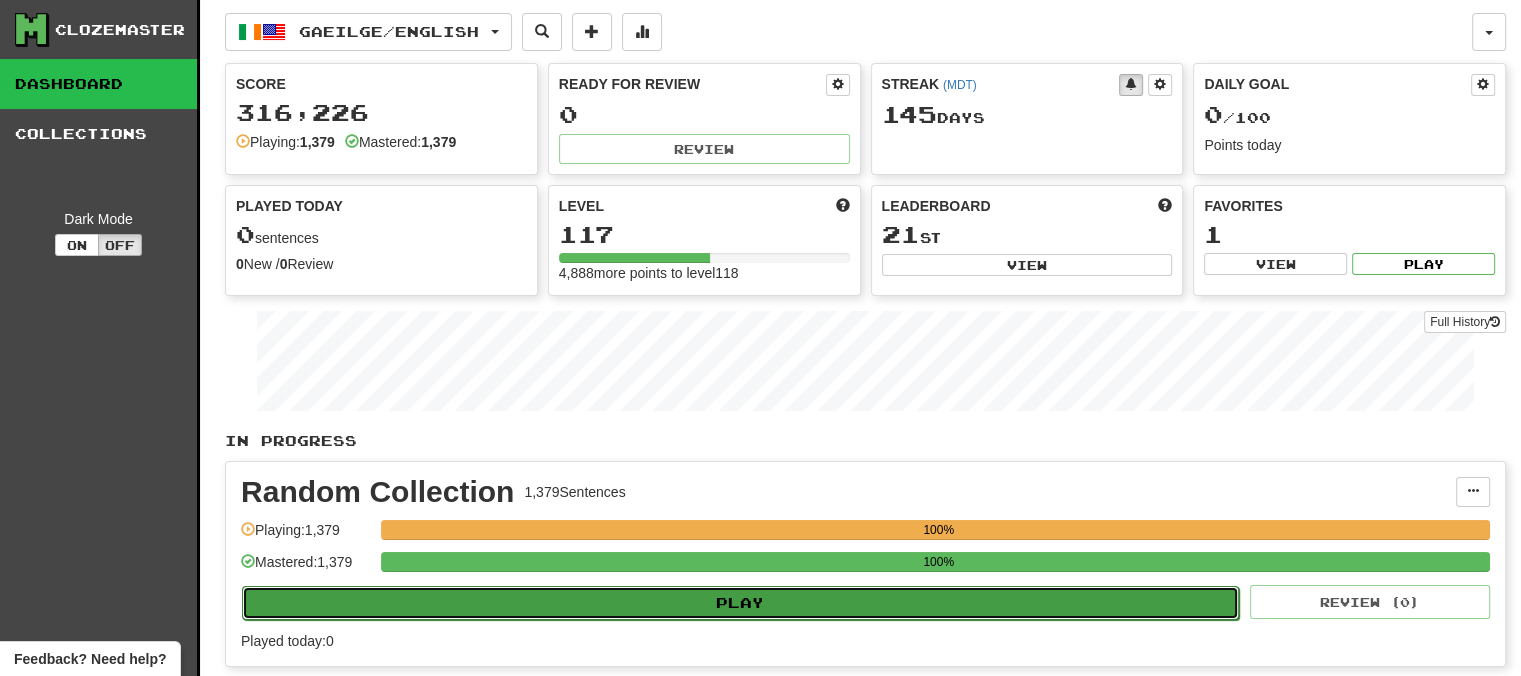 click on "Play" at bounding box center (740, 603) 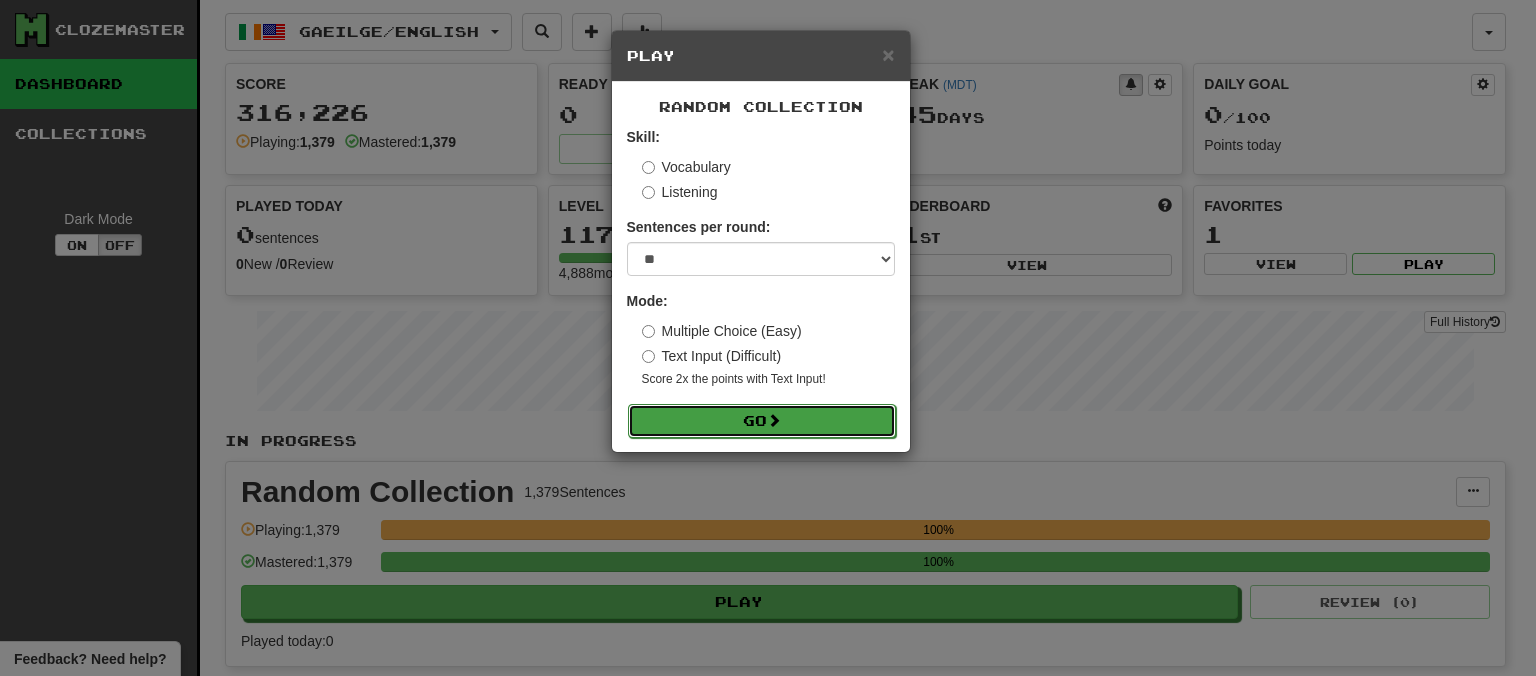 click on "Go" at bounding box center [762, 421] 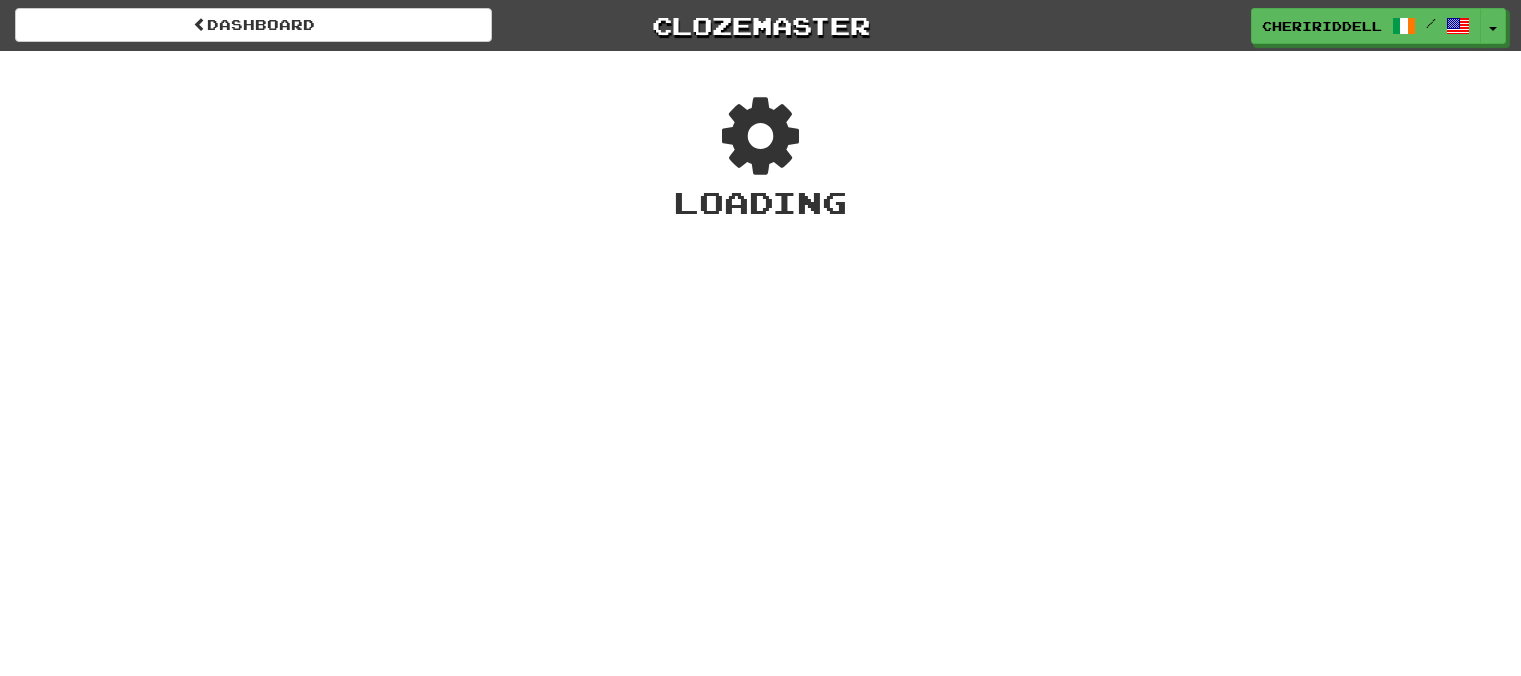 scroll, scrollTop: 0, scrollLeft: 0, axis: both 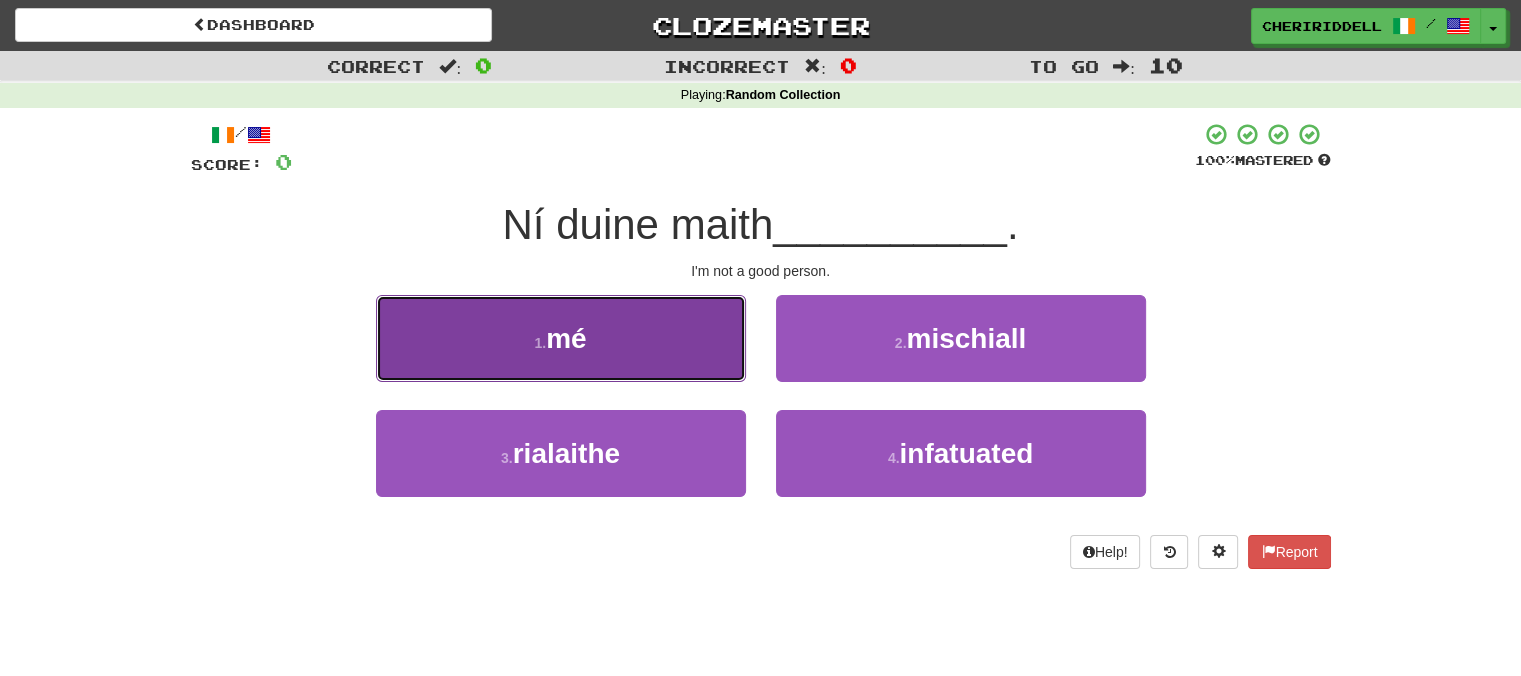 click on "1 .  mé" at bounding box center [561, 338] 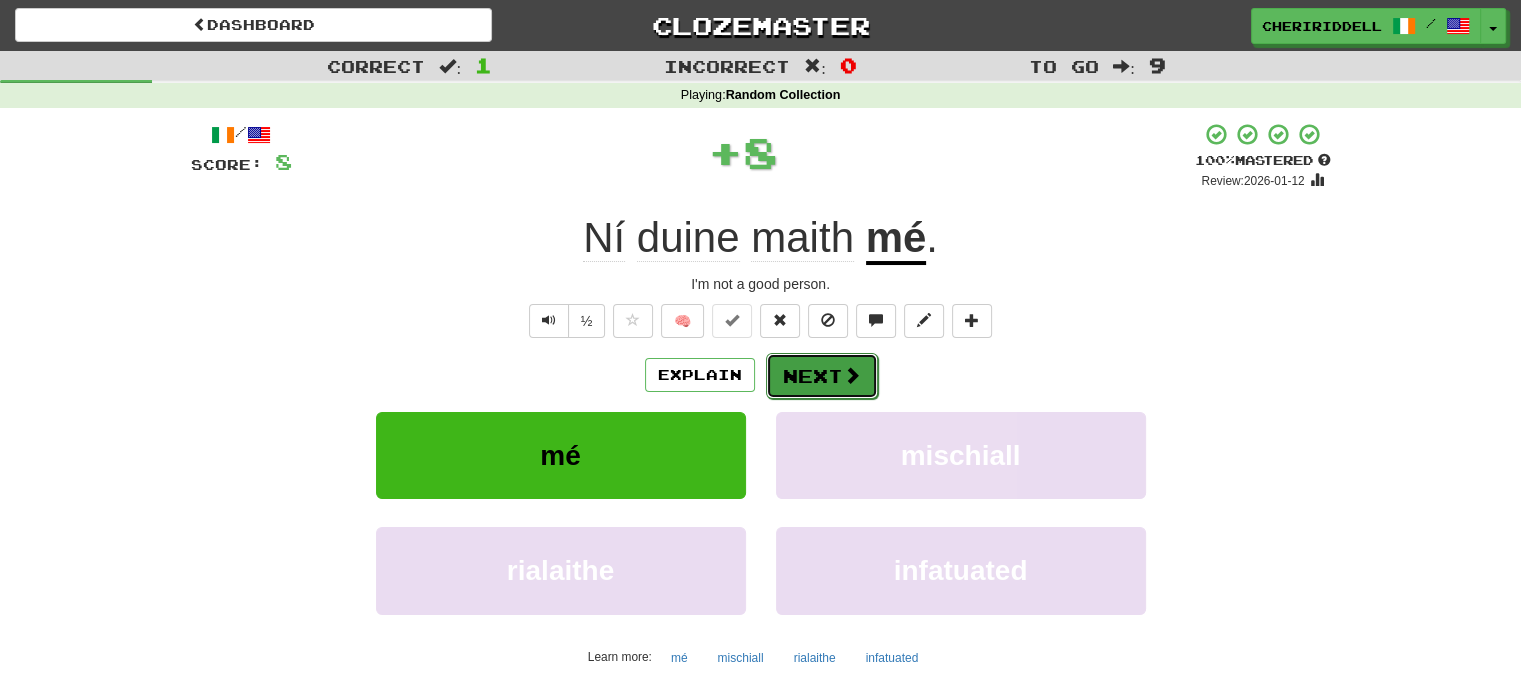 click on "Next" at bounding box center (822, 376) 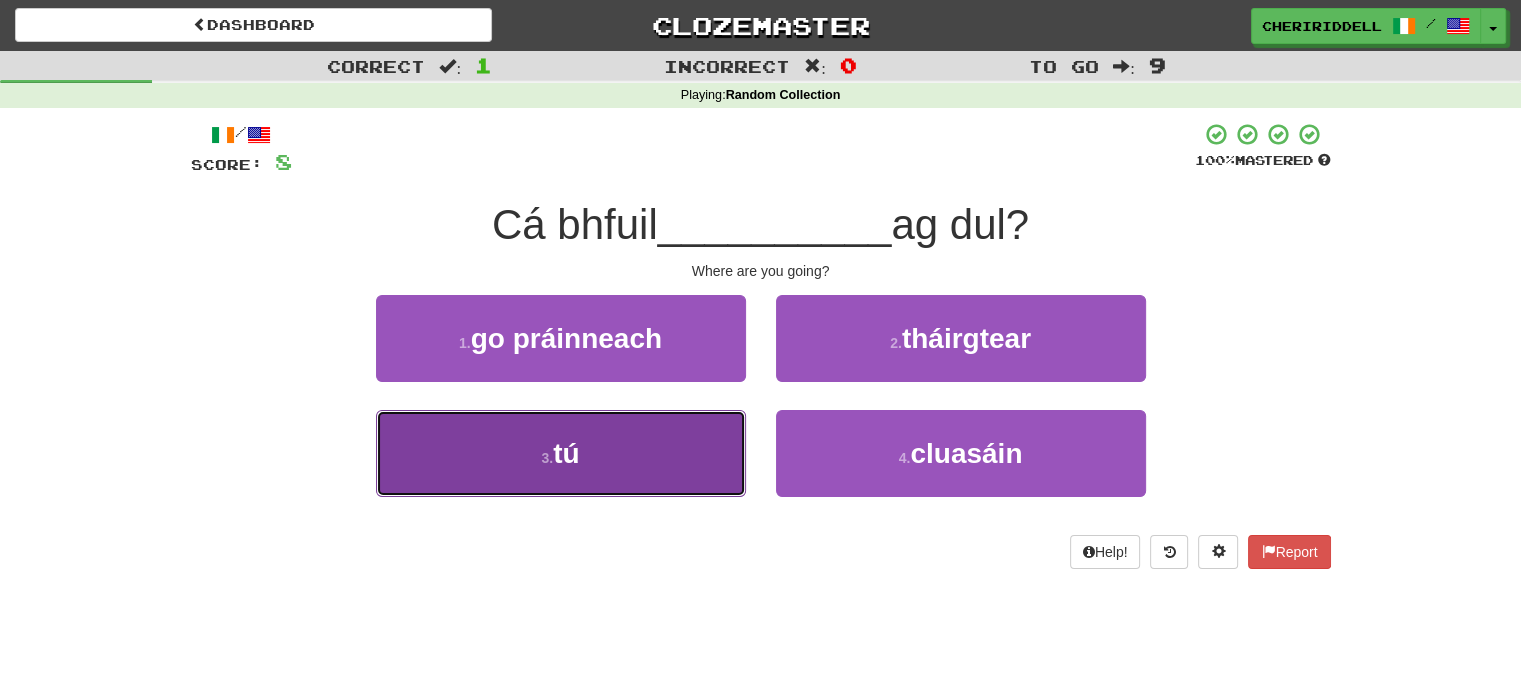 click on "3 .  tú" at bounding box center [561, 453] 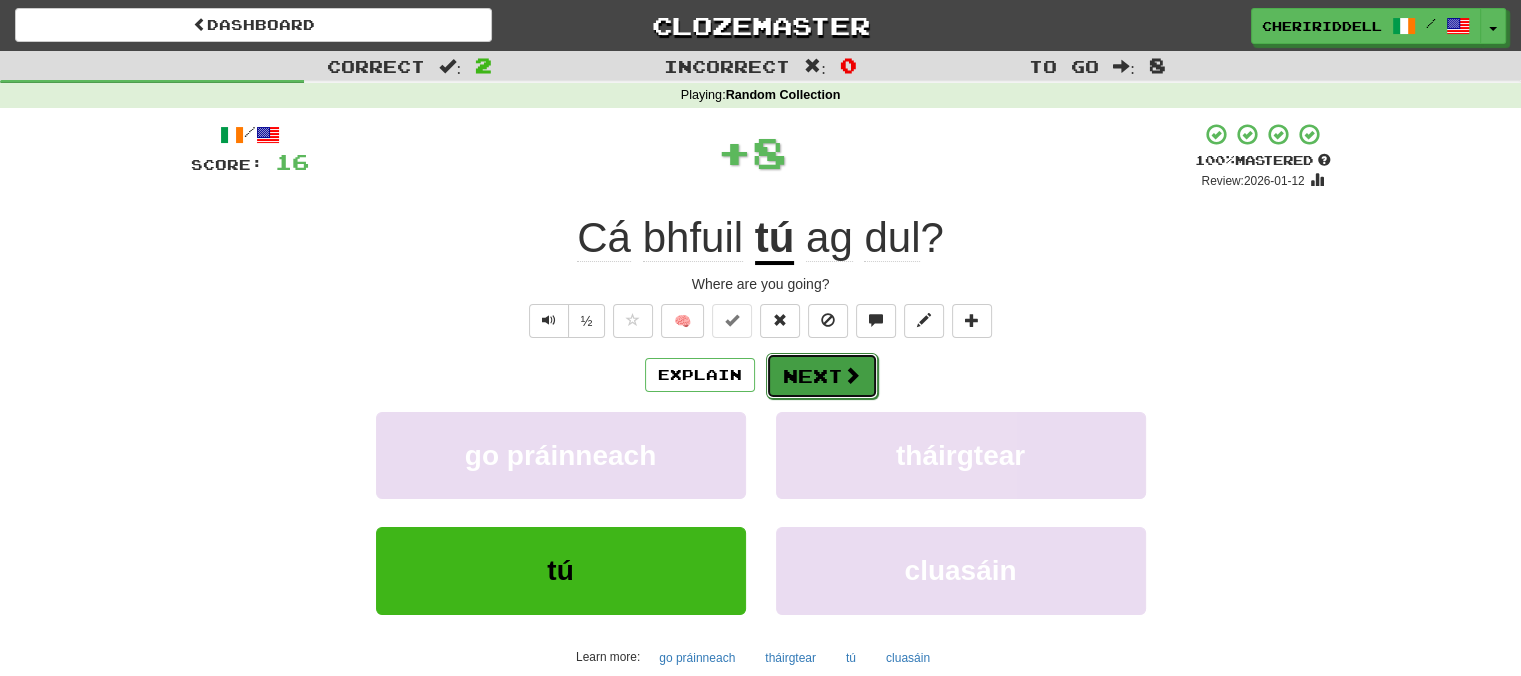 click on "Next" at bounding box center (822, 376) 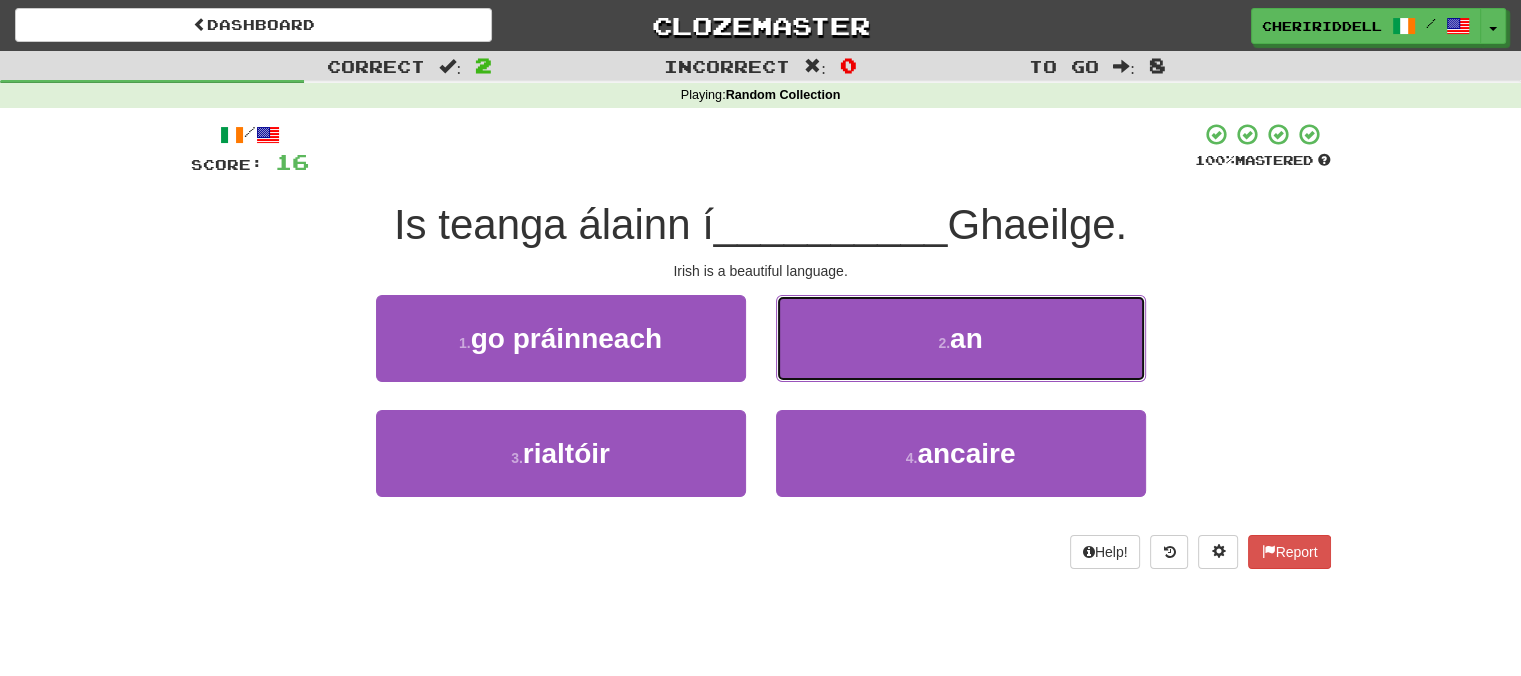 click on "2 .  an" at bounding box center [961, 338] 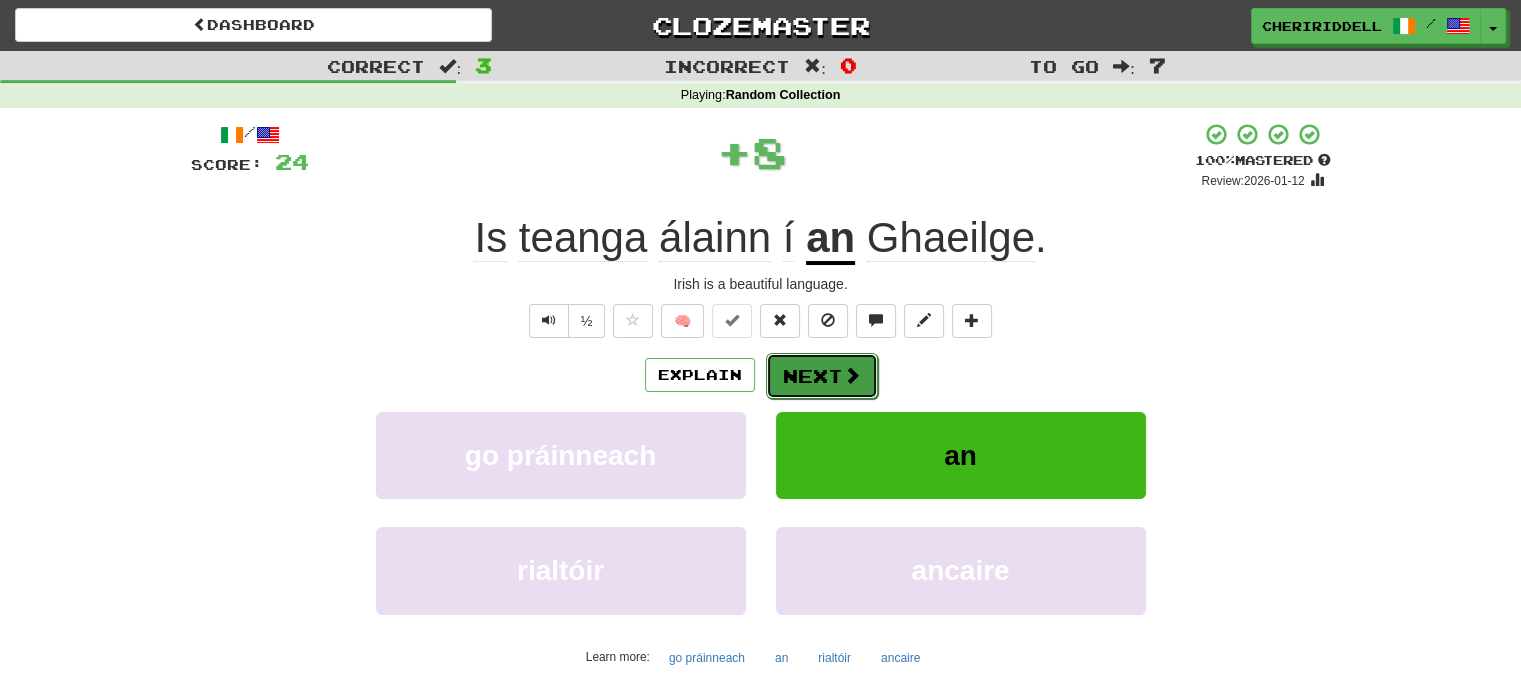 click on "Next" at bounding box center (822, 376) 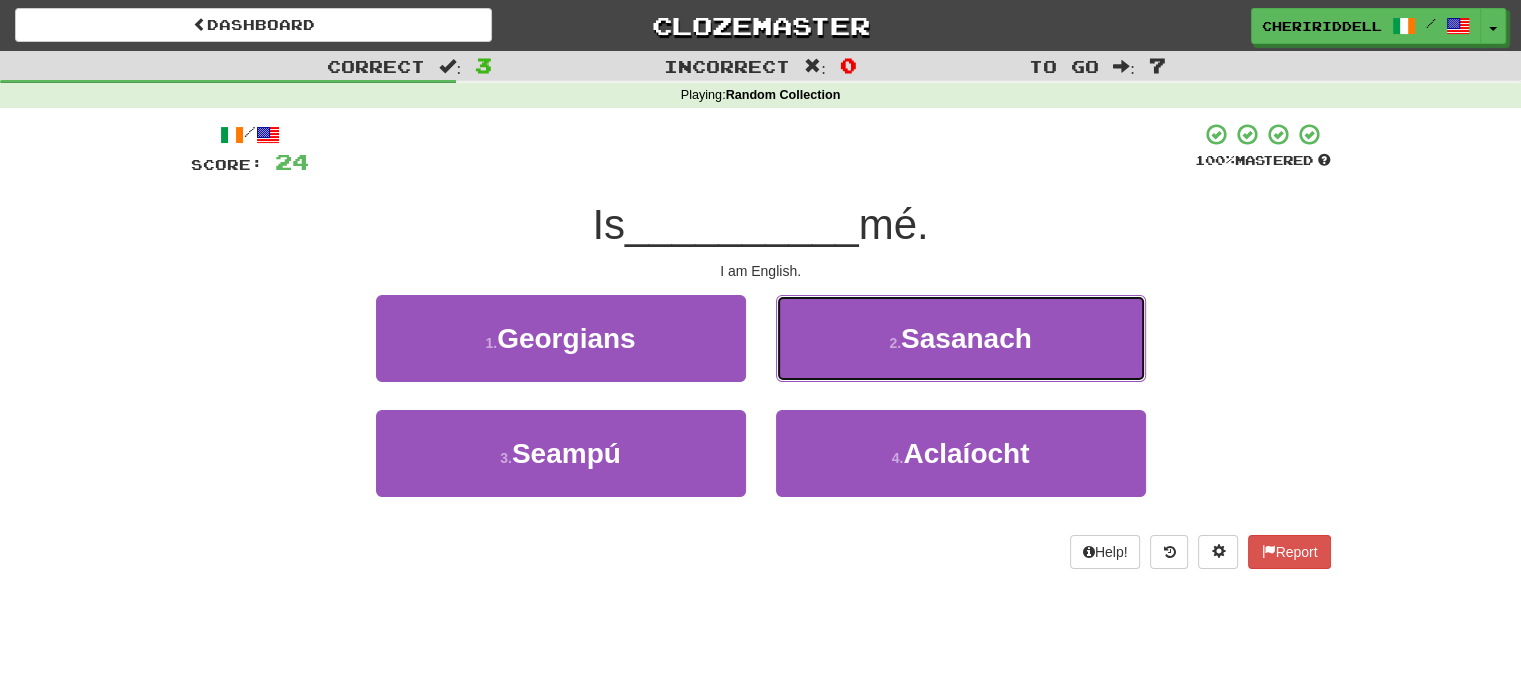 click on "2 .  Sasanach" at bounding box center (961, 338) 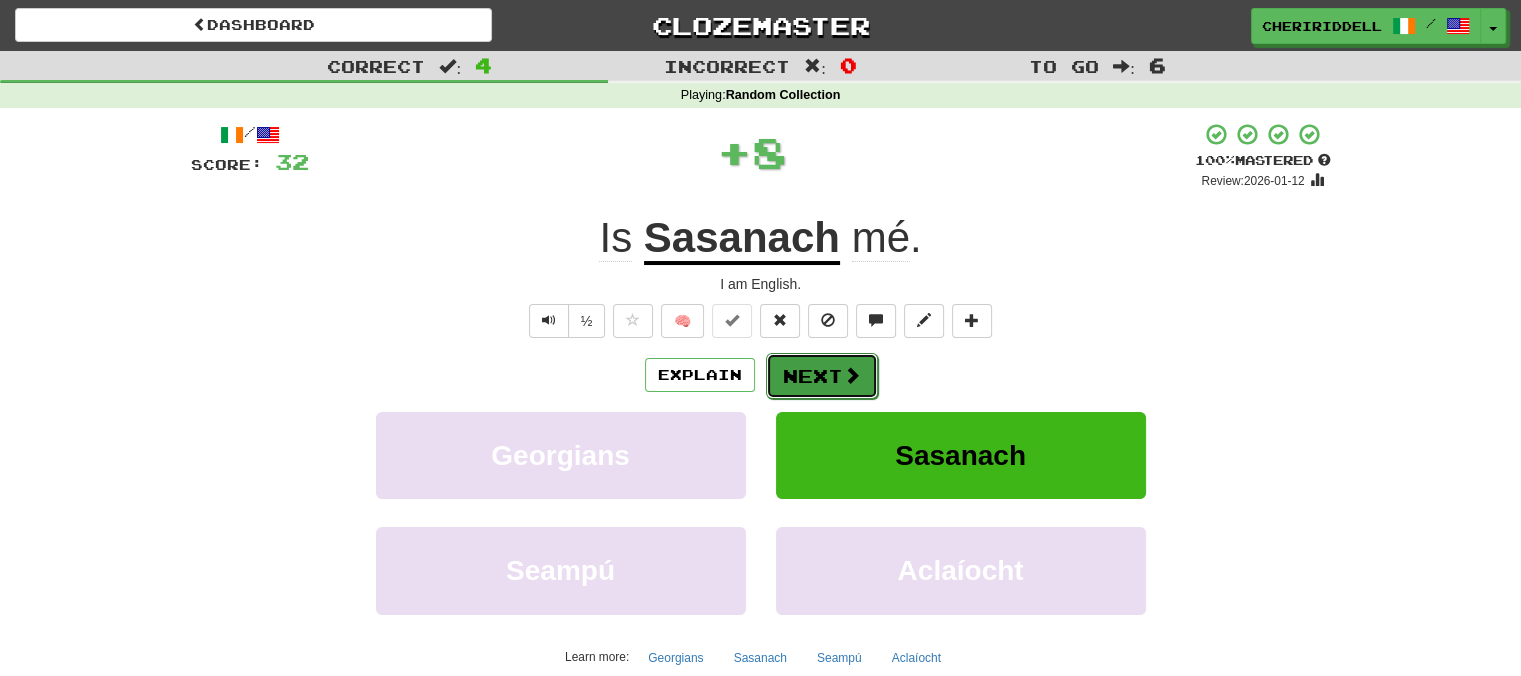 click on "Next" at bounding box center [822, 376] 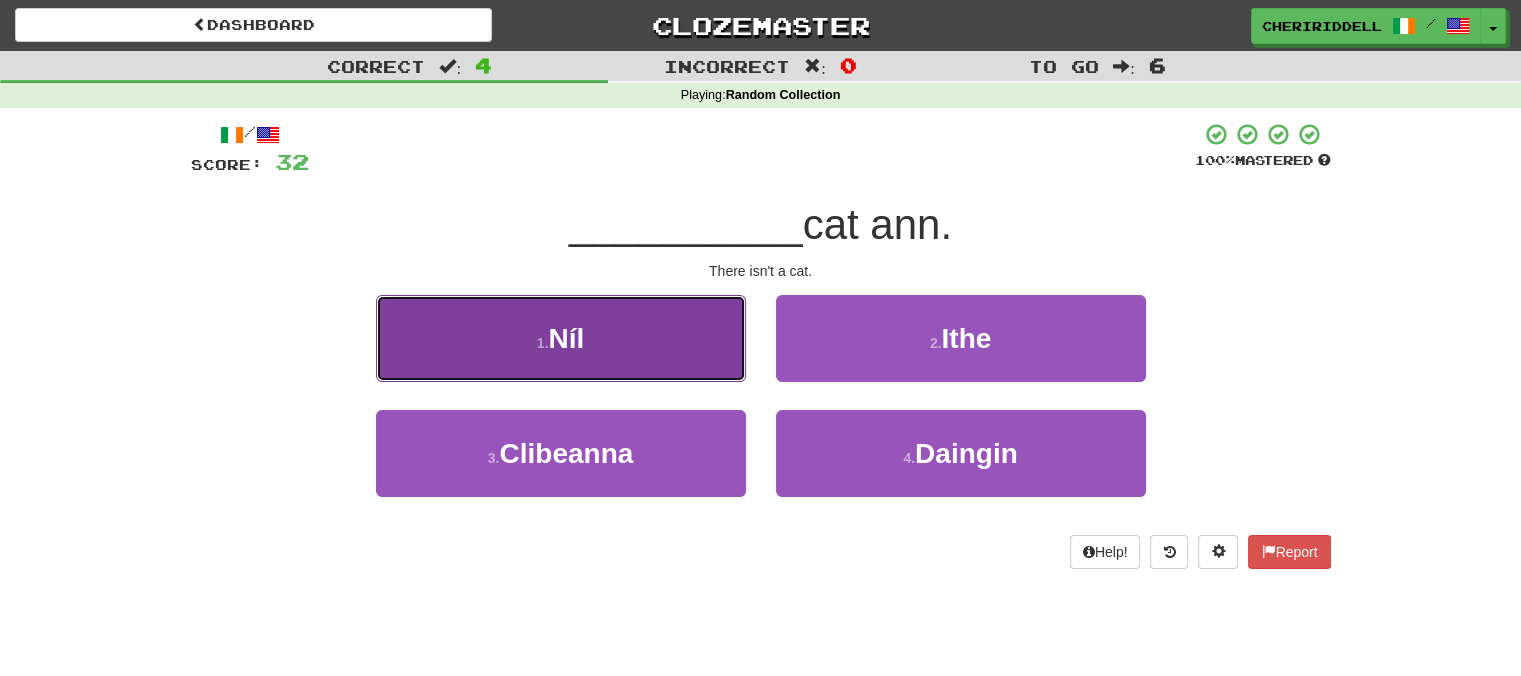click on "1 .  Níl" at bounding box center (561, 338) 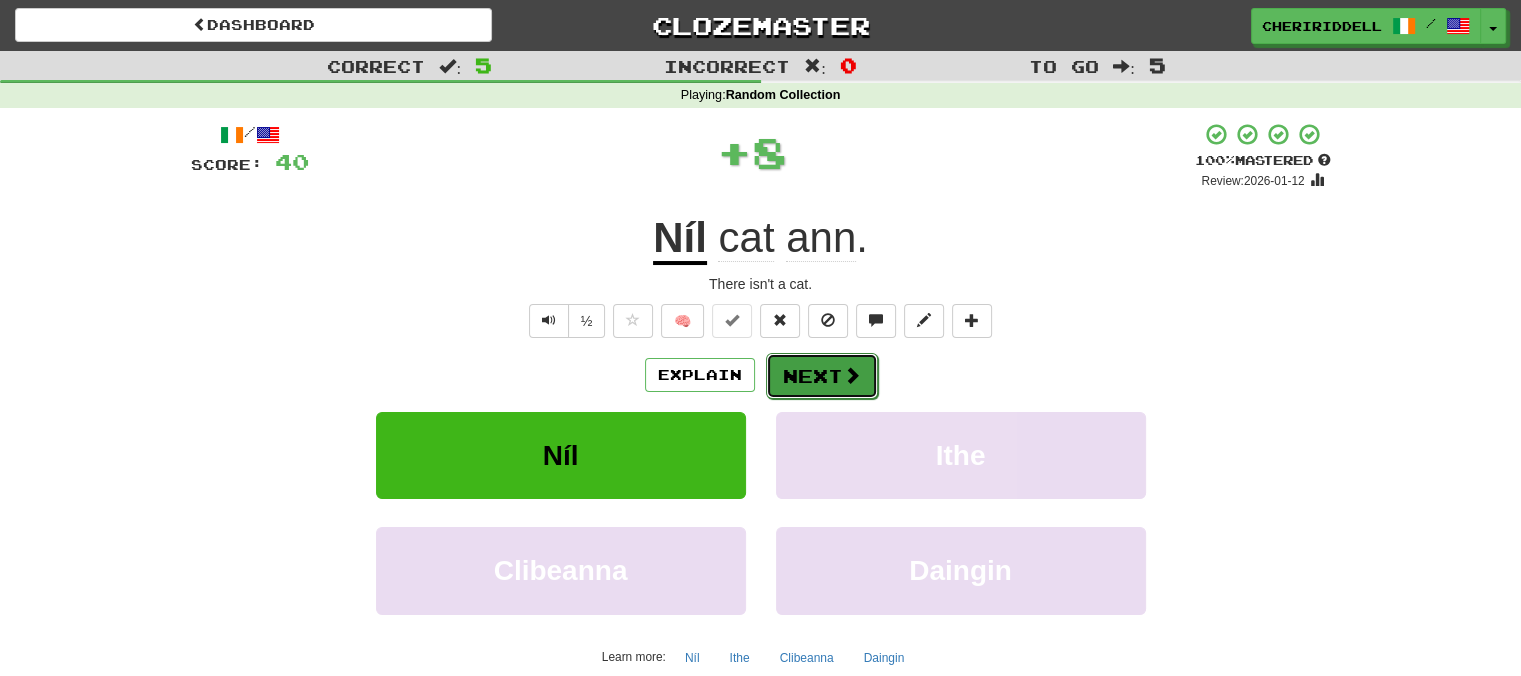 click on "Next" at bounding box center (822, 376) 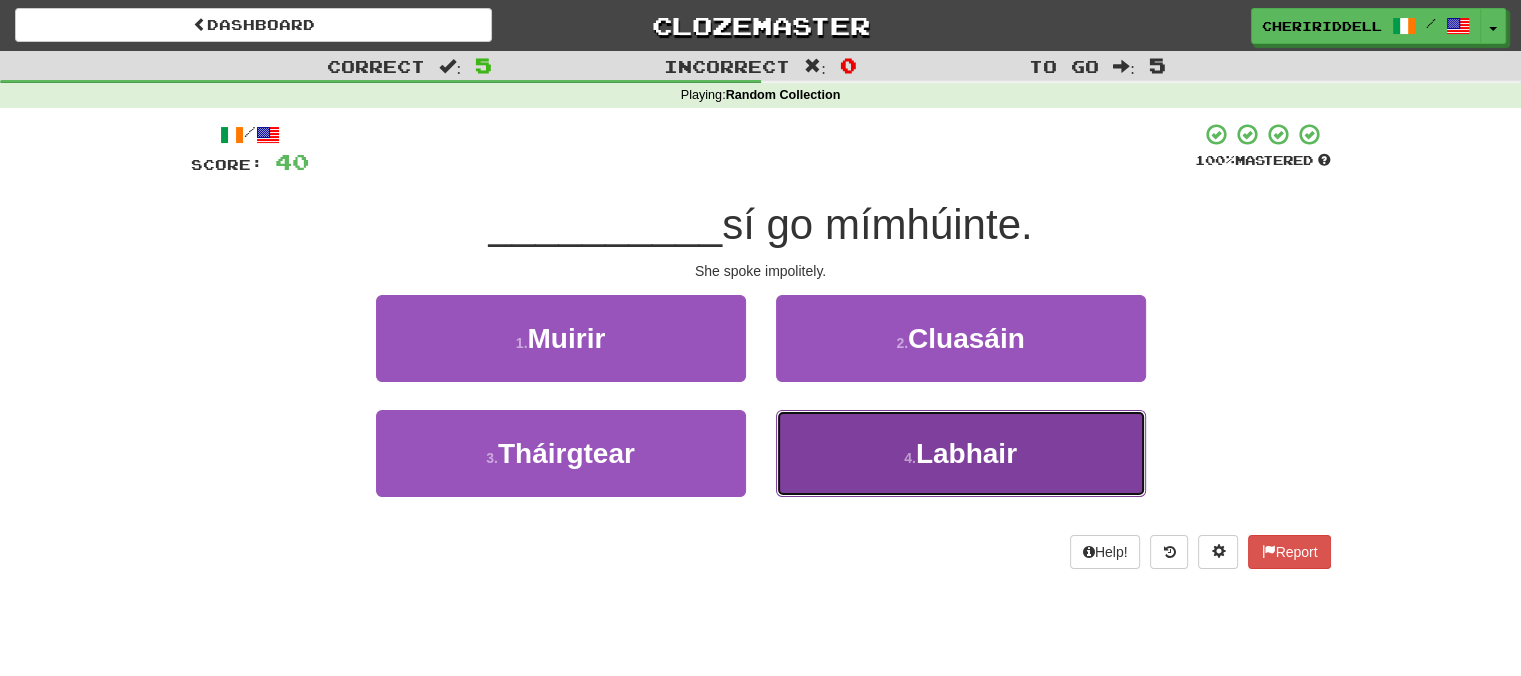 click on "4 .  Labhair" at bounding box center (961, 453) 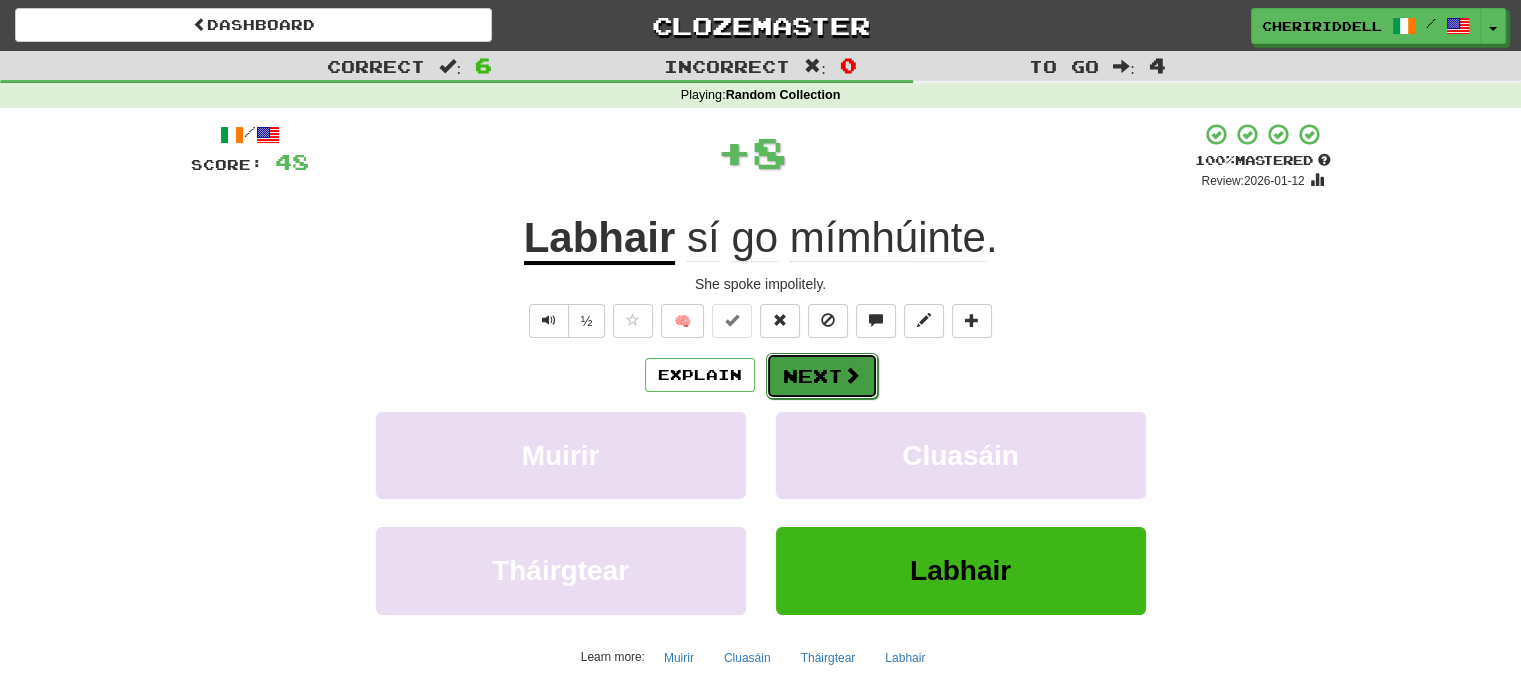 click on "Next" at bounding box center (822, 376) 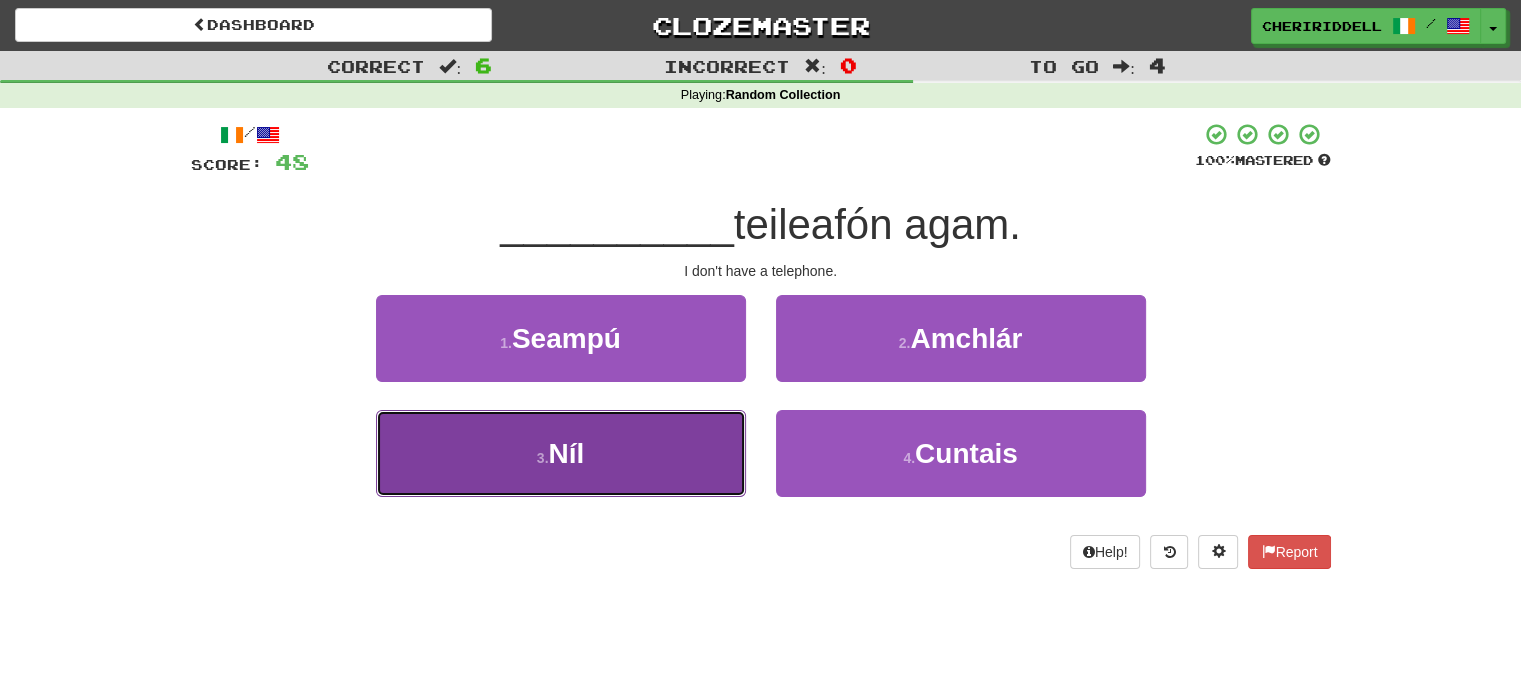 click on "3 .  Níl" at bounding box center (561, 453) 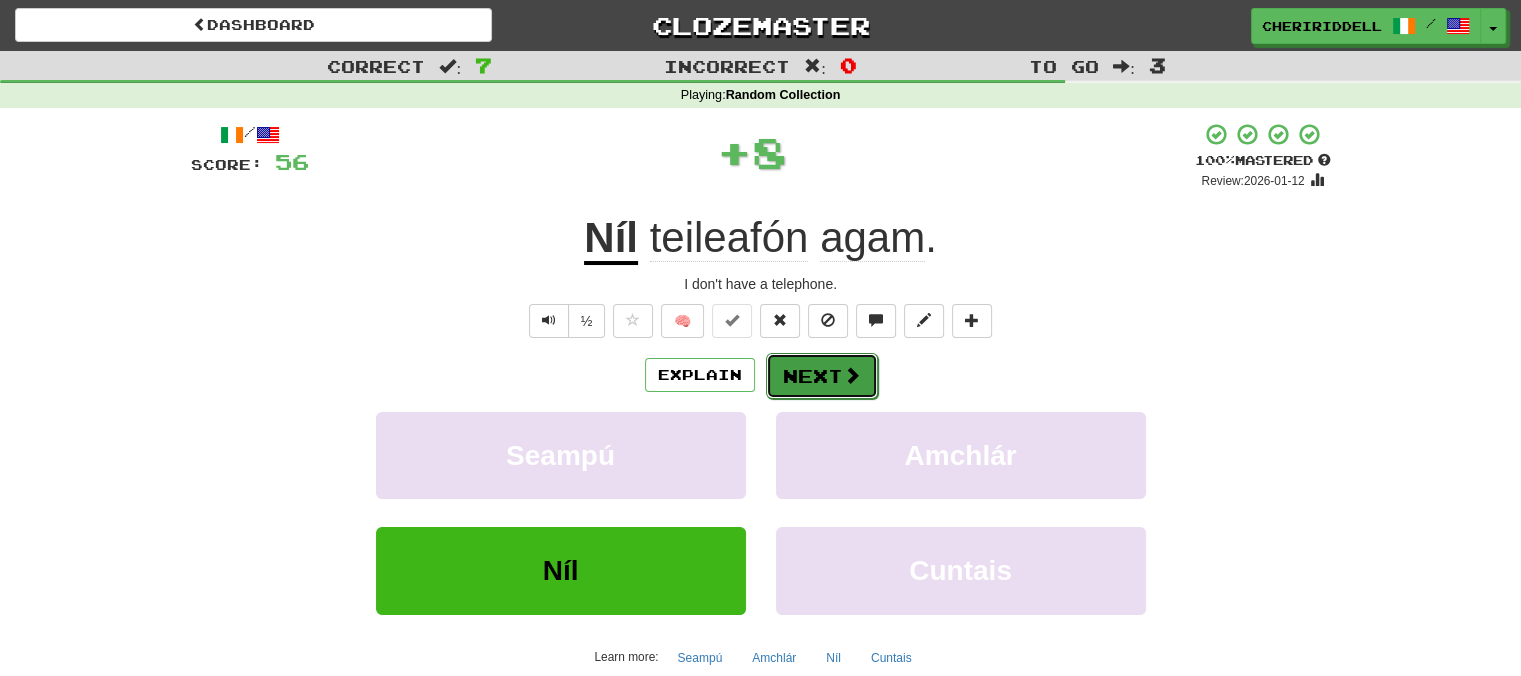 click on "Next" at bounding box center (822, 376) 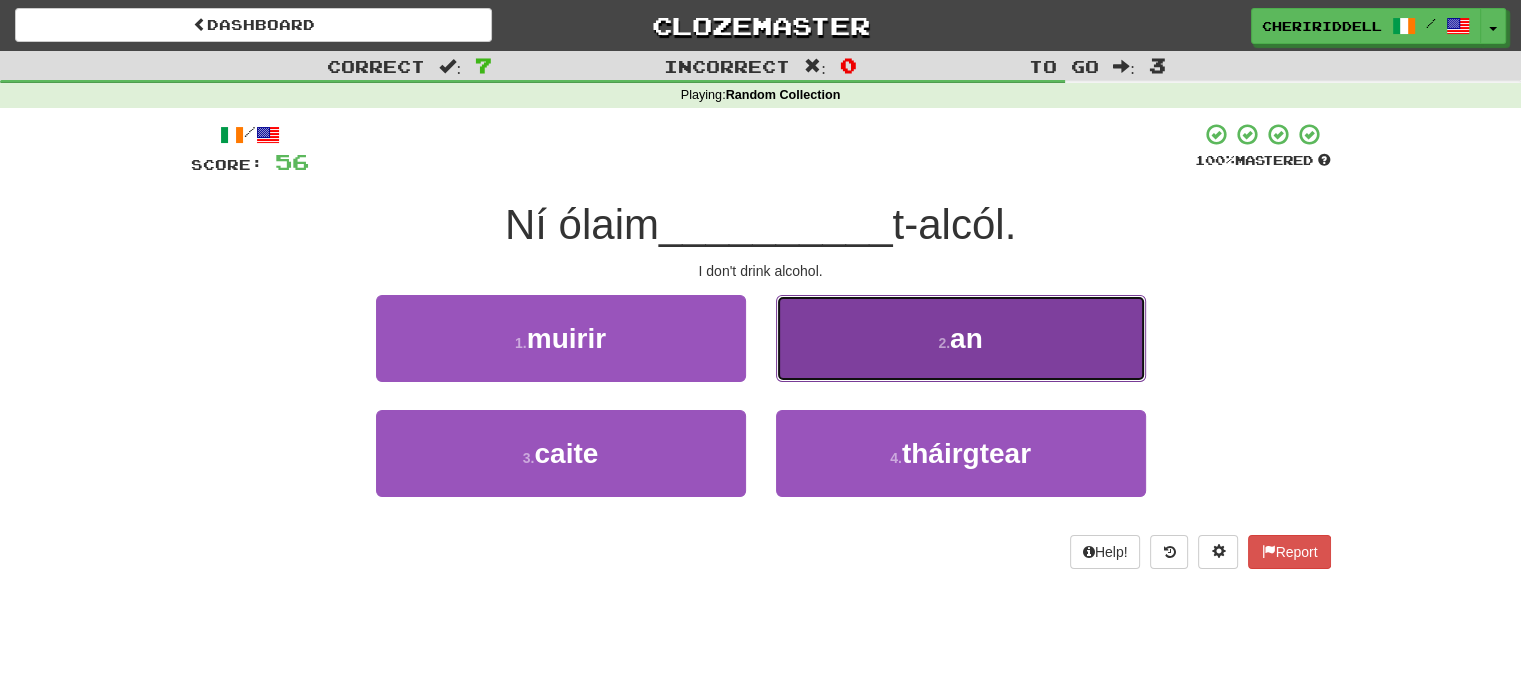 click on "2 .  an" at bounding box center (961, 338) 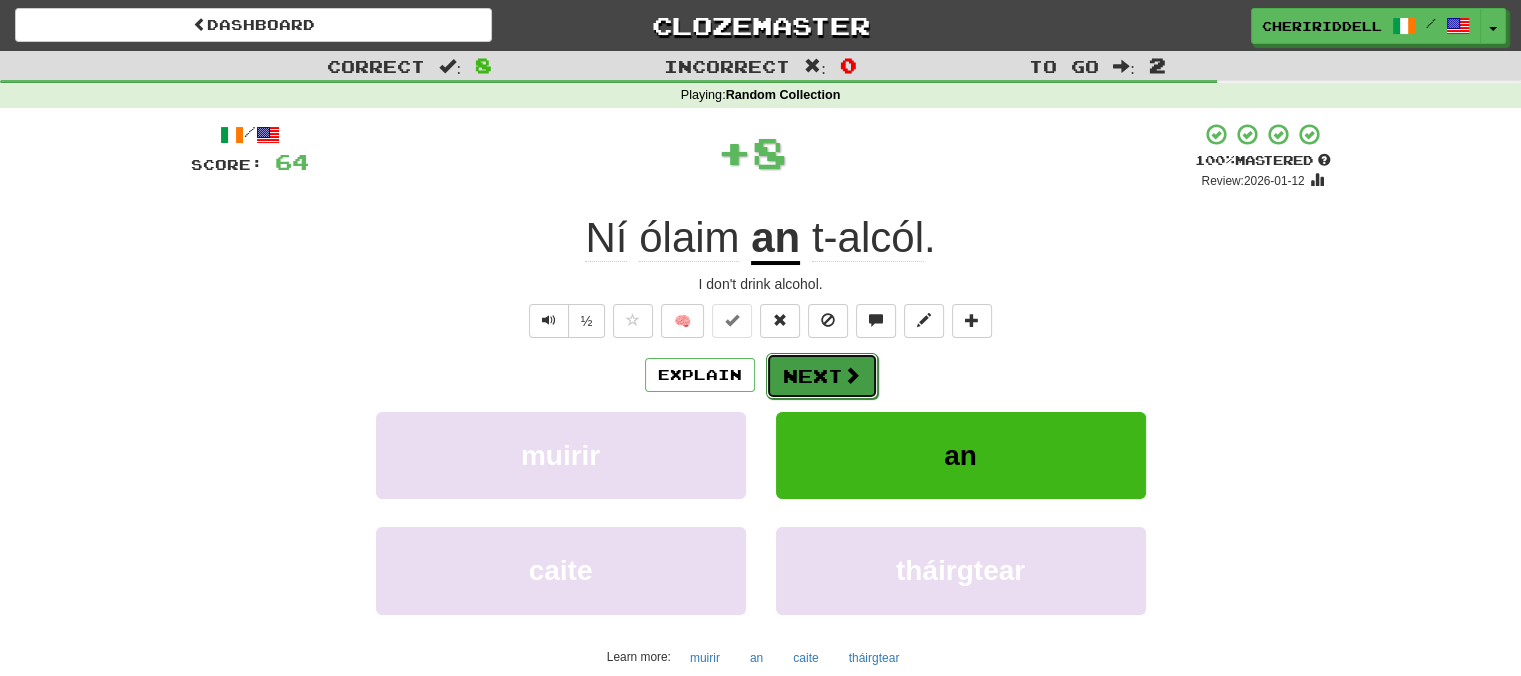 click on "Next" at bounding box center (822, 376) 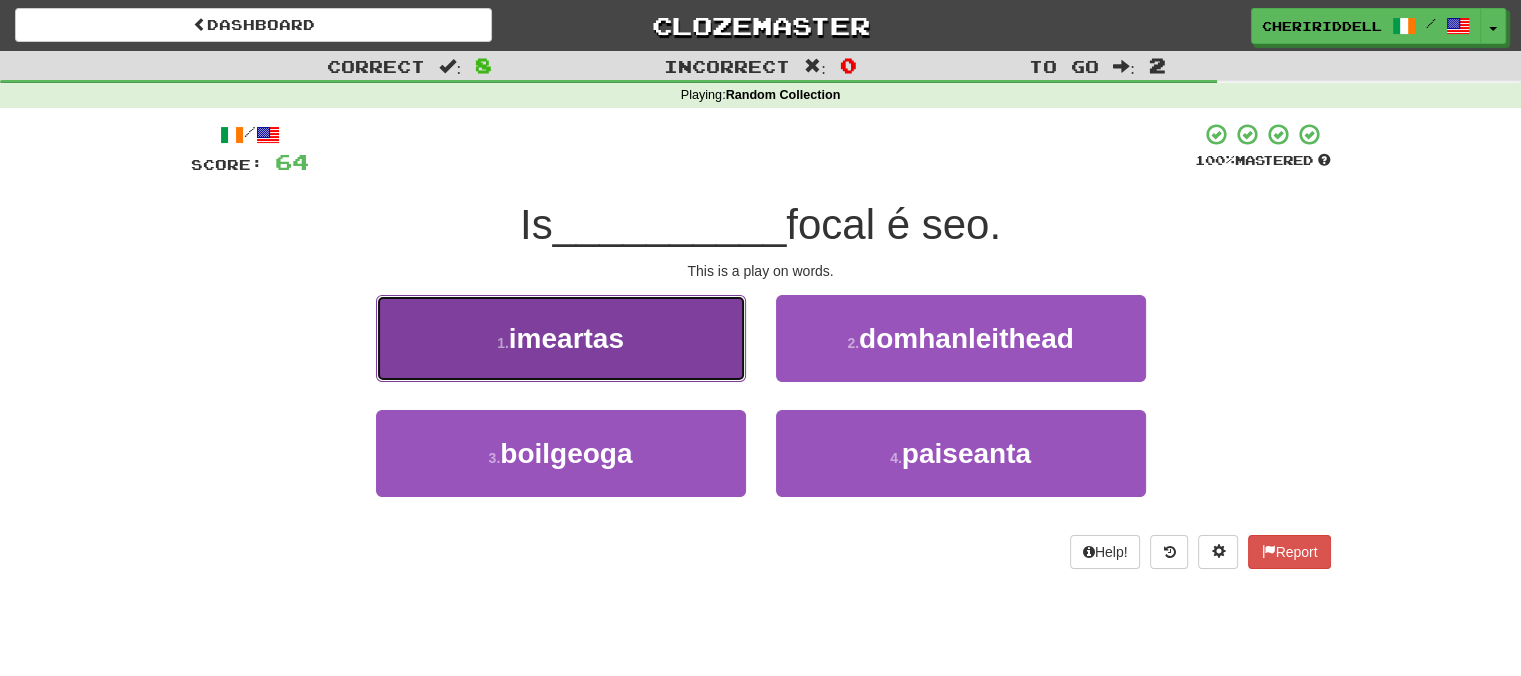 click on "1 .  imeartas" at bounding box center [561, 338] 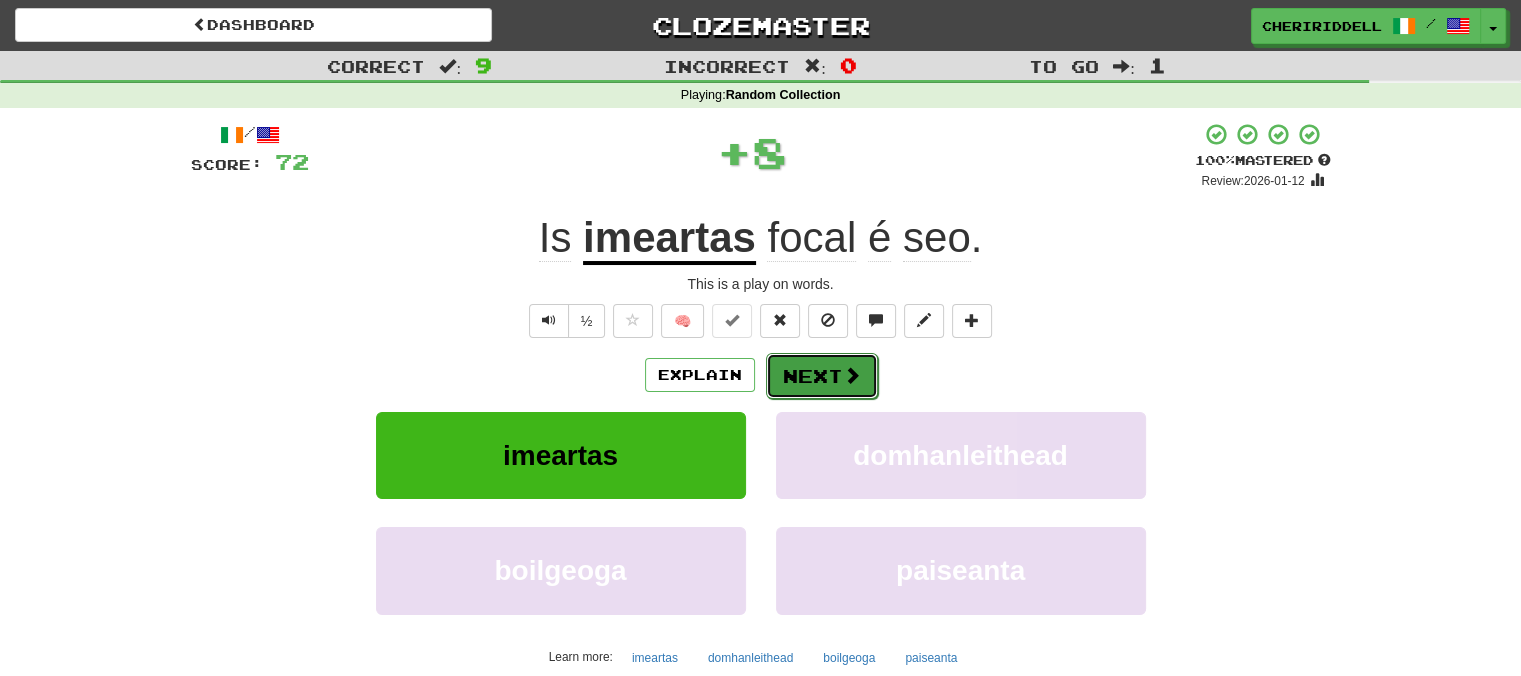 click on "Next" at bounding box center (822, 376) 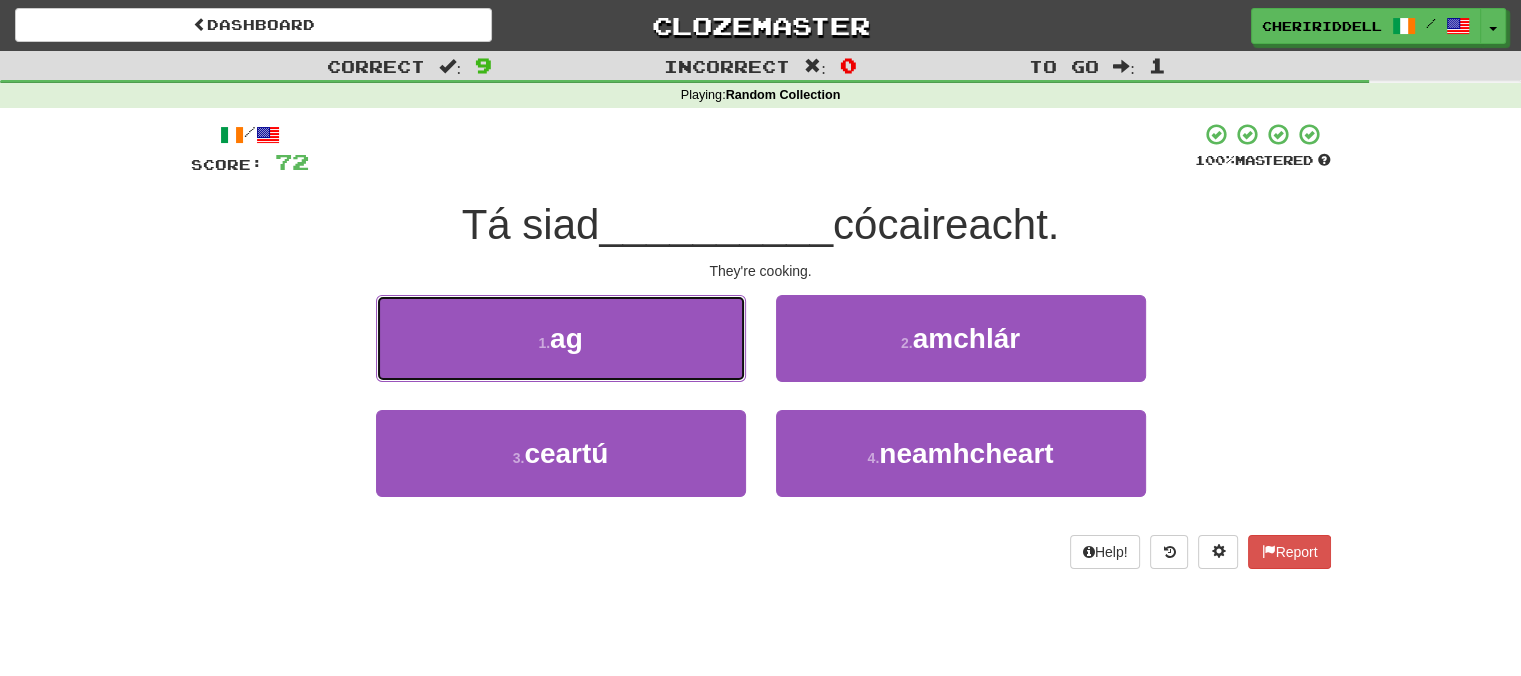 click on "1 .  ag" at bounding box center [561, 338] 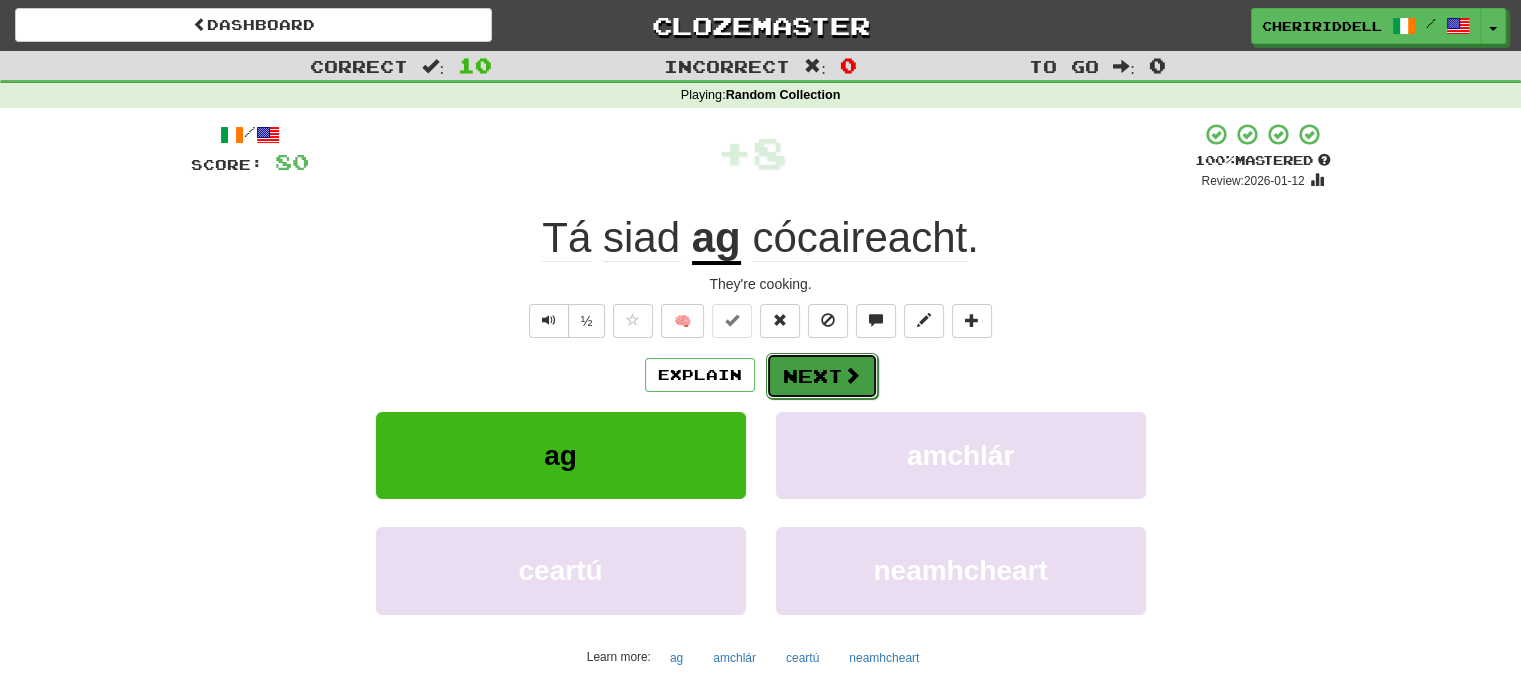 click on "Next" at bounding box center [822, 376] 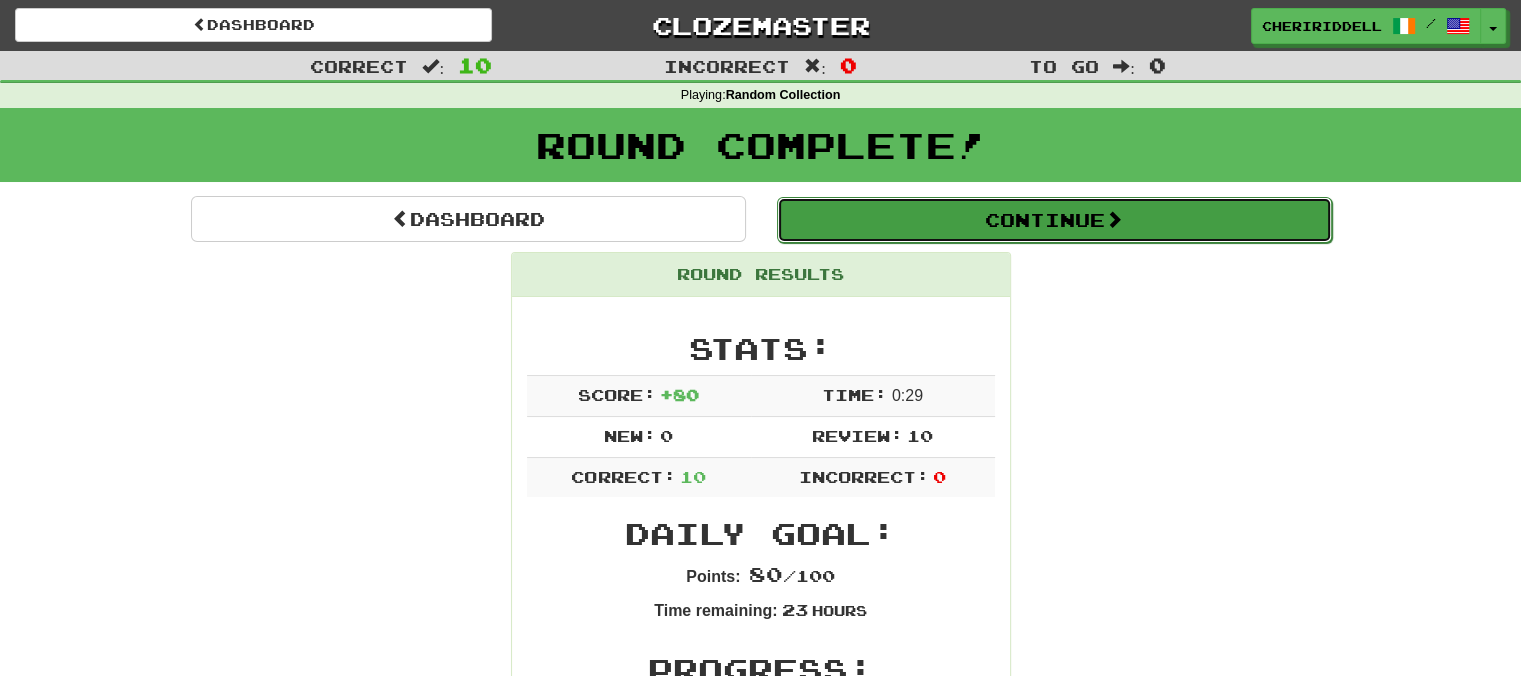 click on "Continue" at bounding box center (1054, 220) 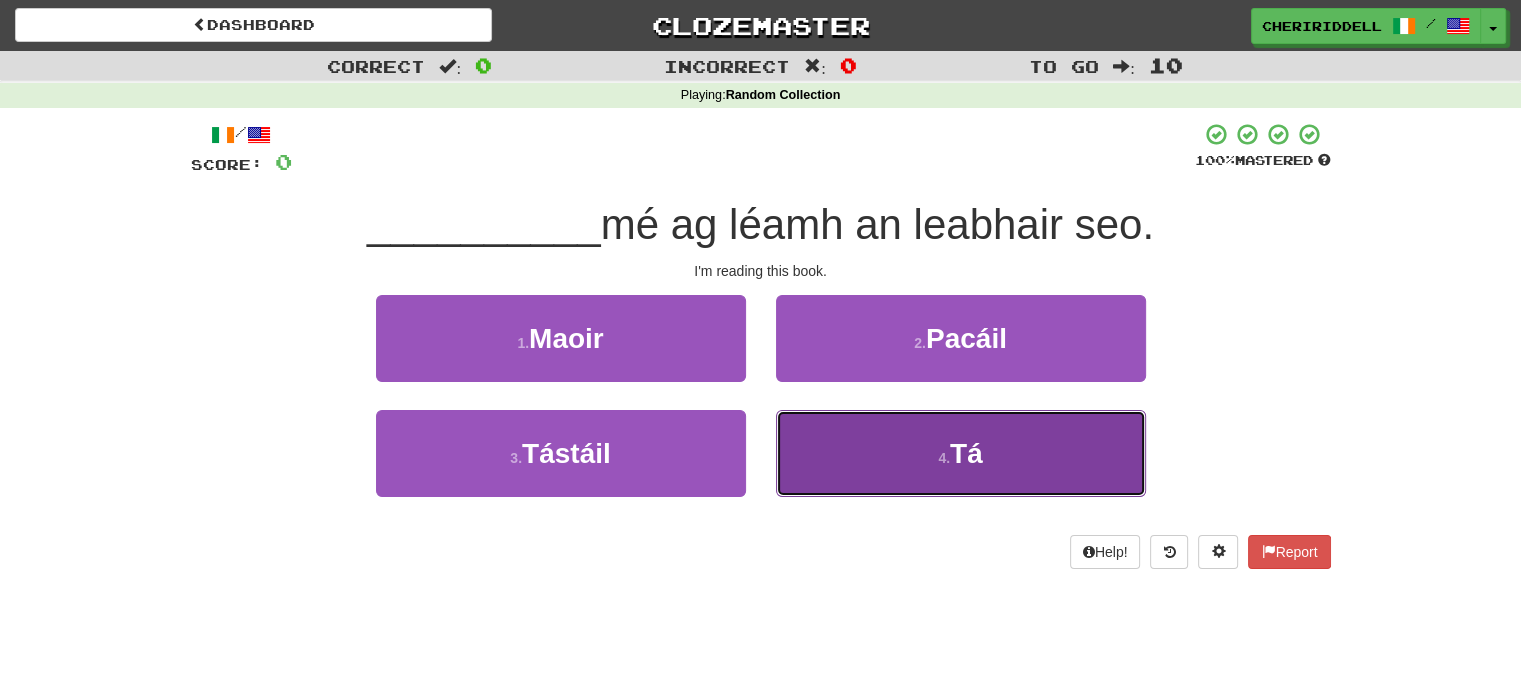 click on "4 .  Tá" at bounding box center [961, 453] 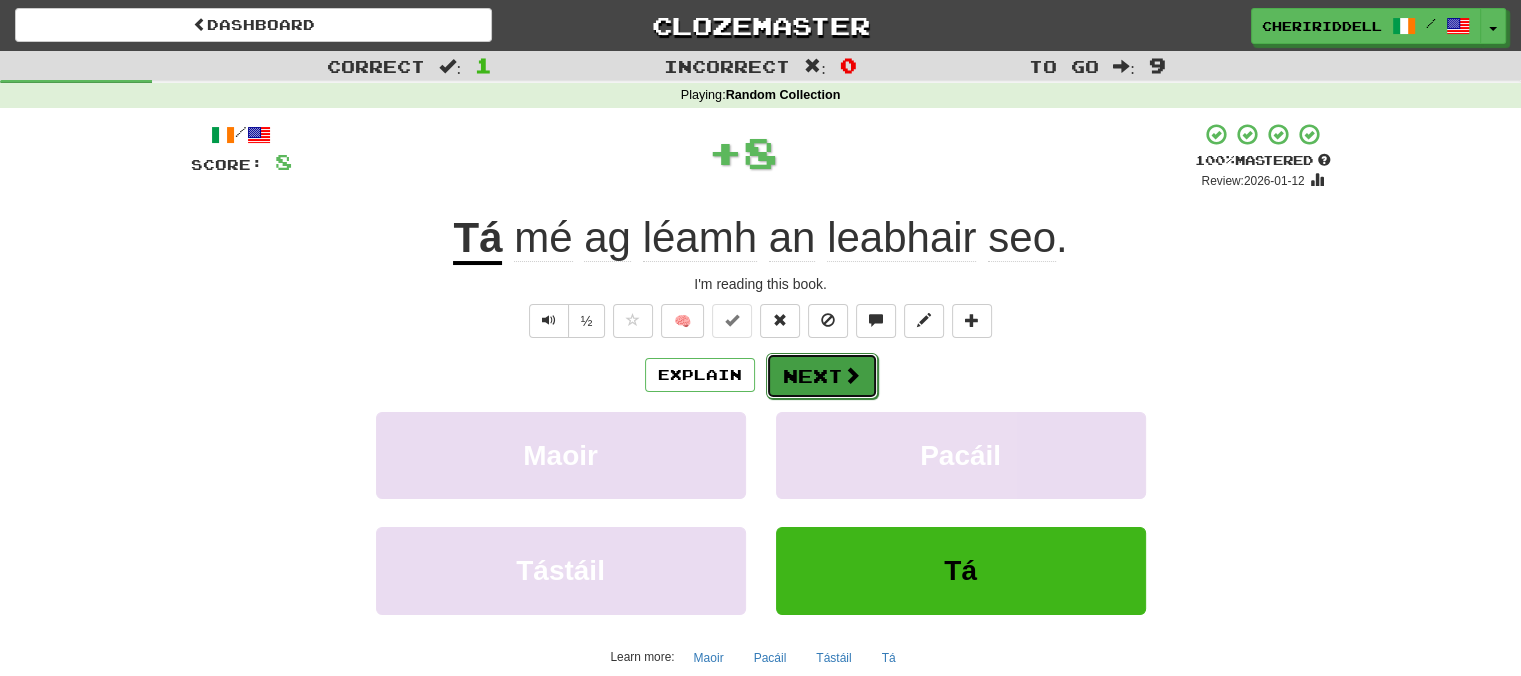 click on "Next" at bounding box center [822, 376] 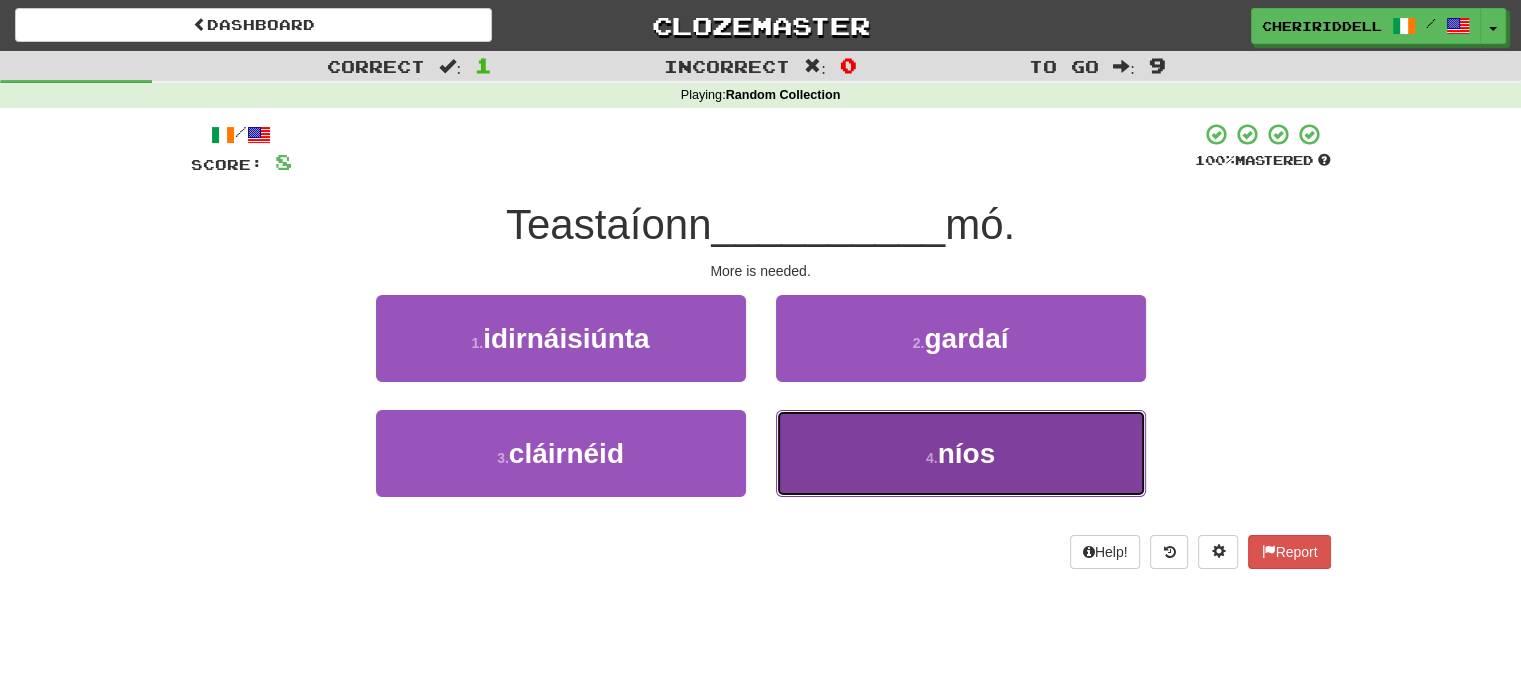 click on "4 .  níos" at bounding box center [961, 453] 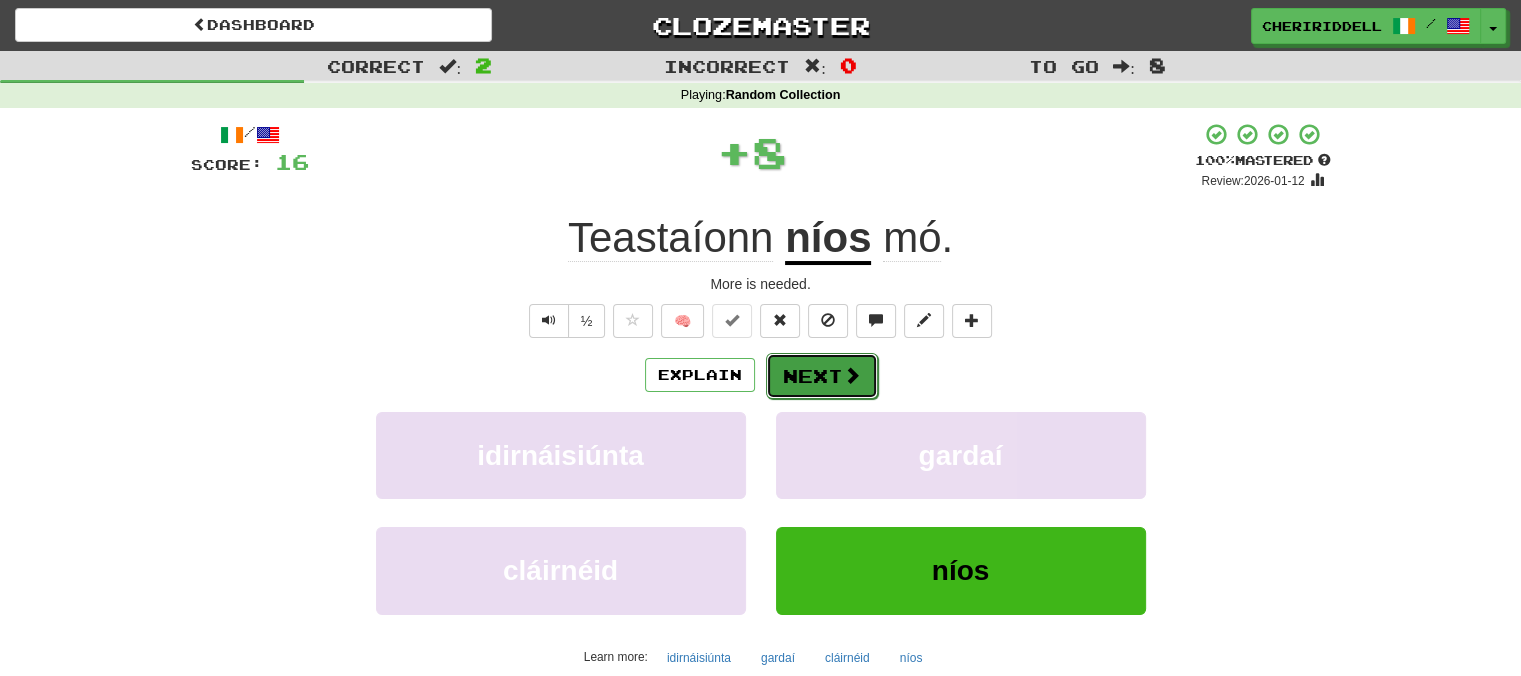 click on "Next" at bounding box center (822, 376) 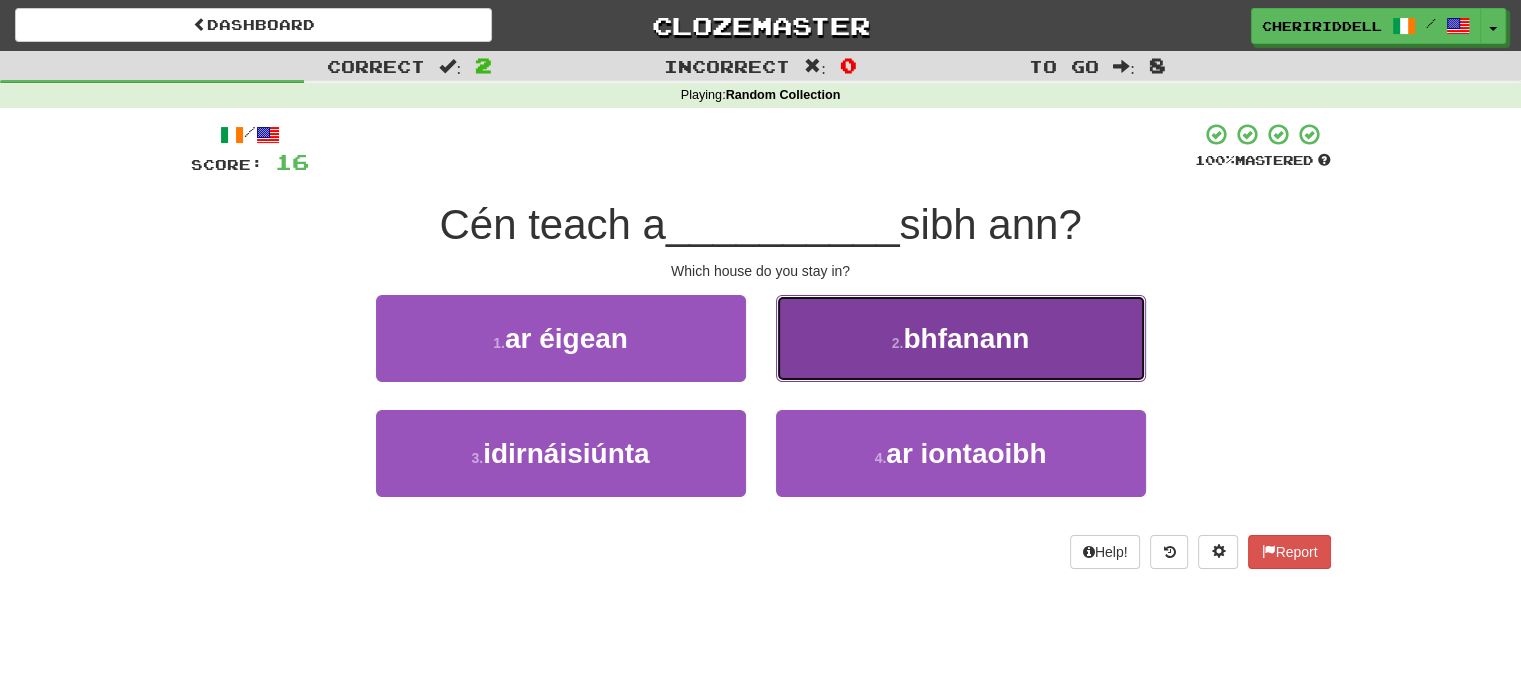 click on "2 .  bhfanann" at bounding box center [961, 338] 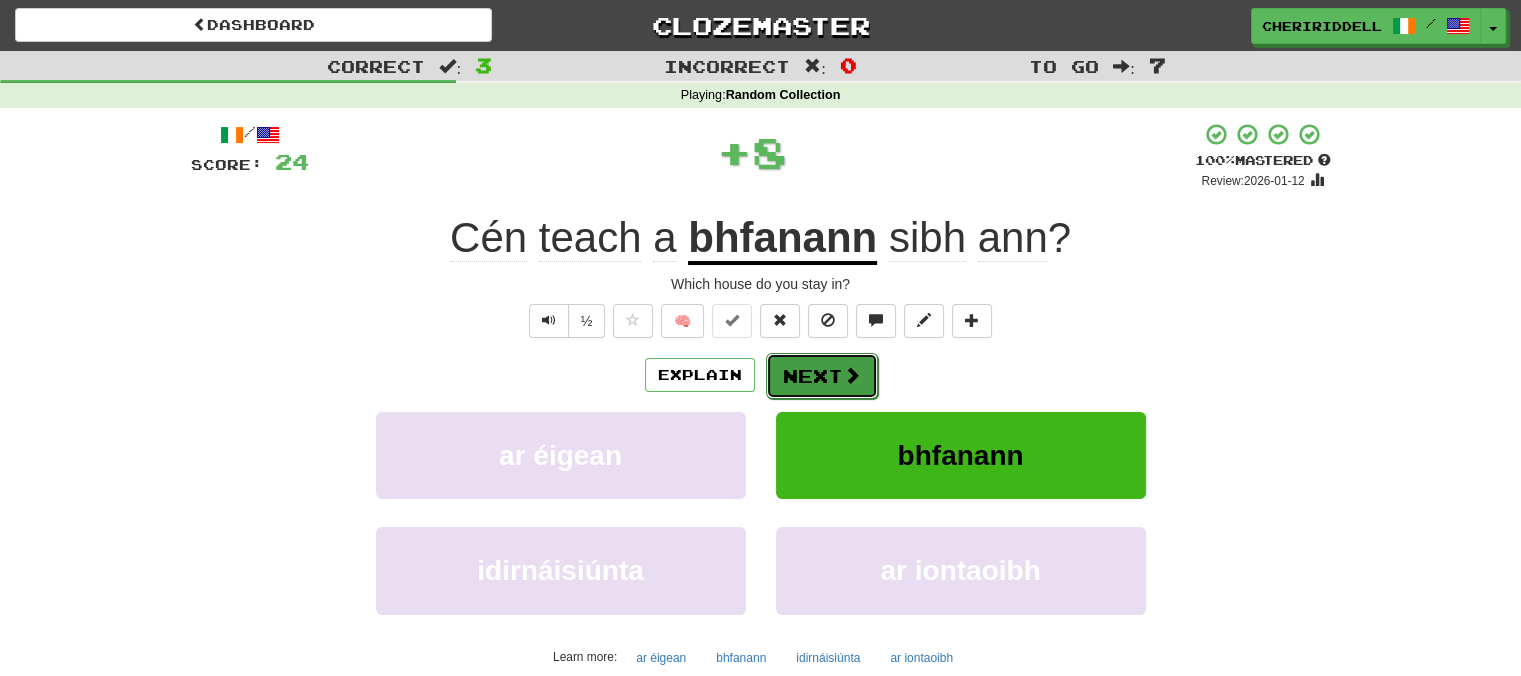 click on "Next" at bounding box center [822, 376] 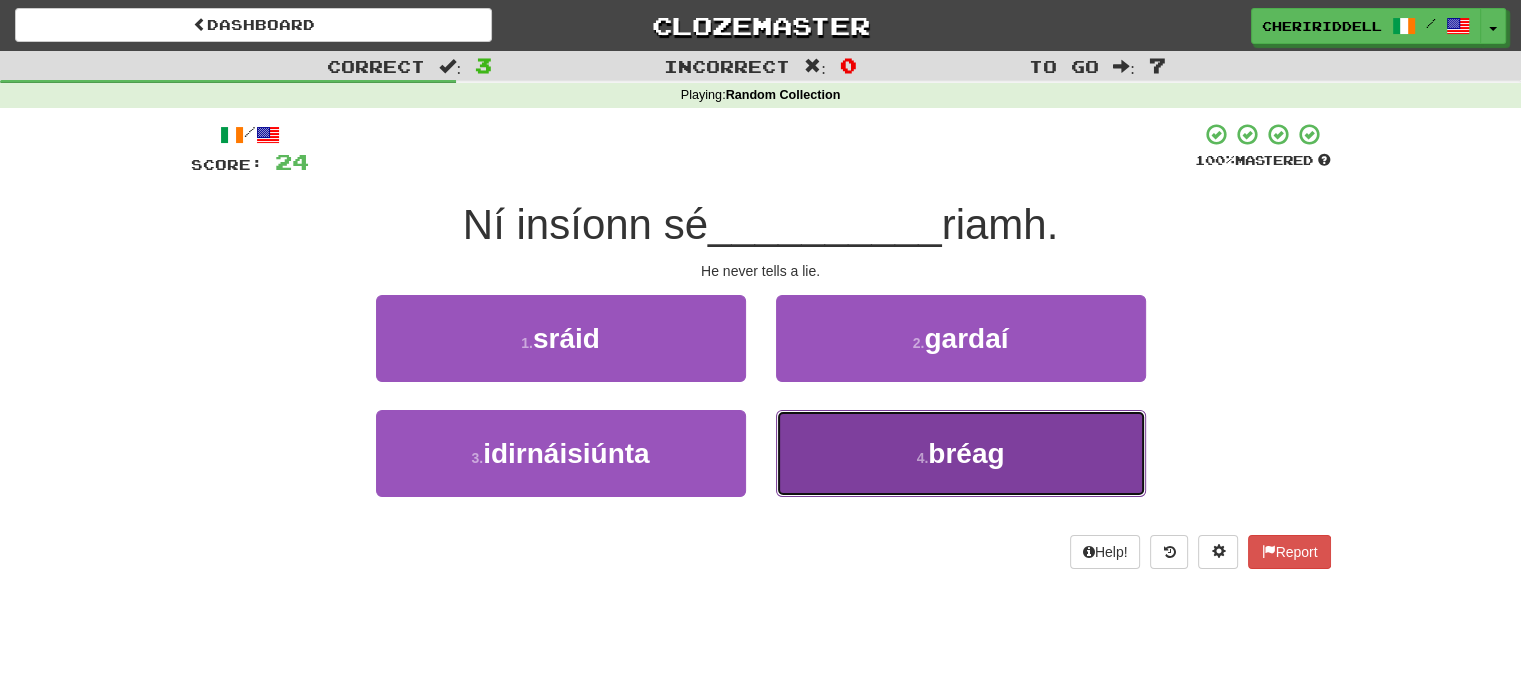 click on "4 .  bréag" at bounding box center [961, 453] 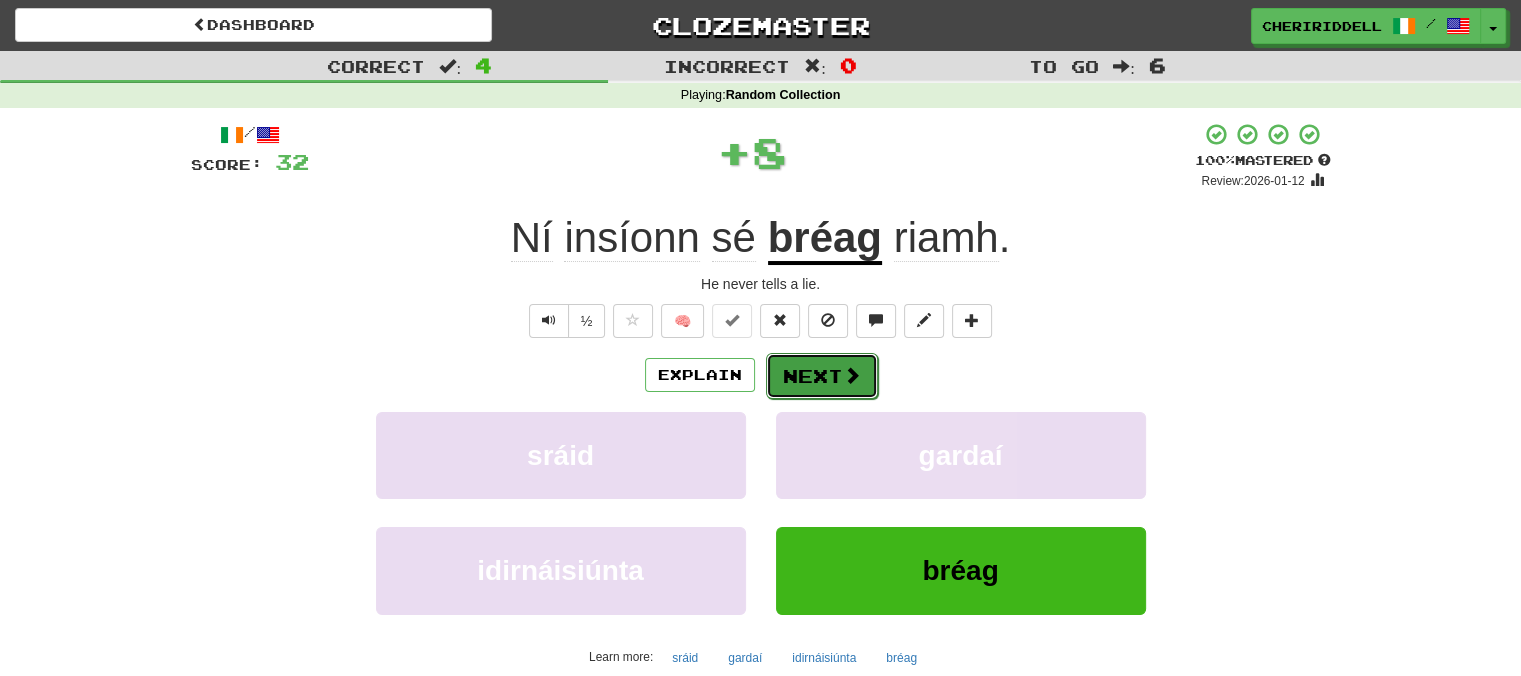 click on "Next" at bounding box center (822, 376) 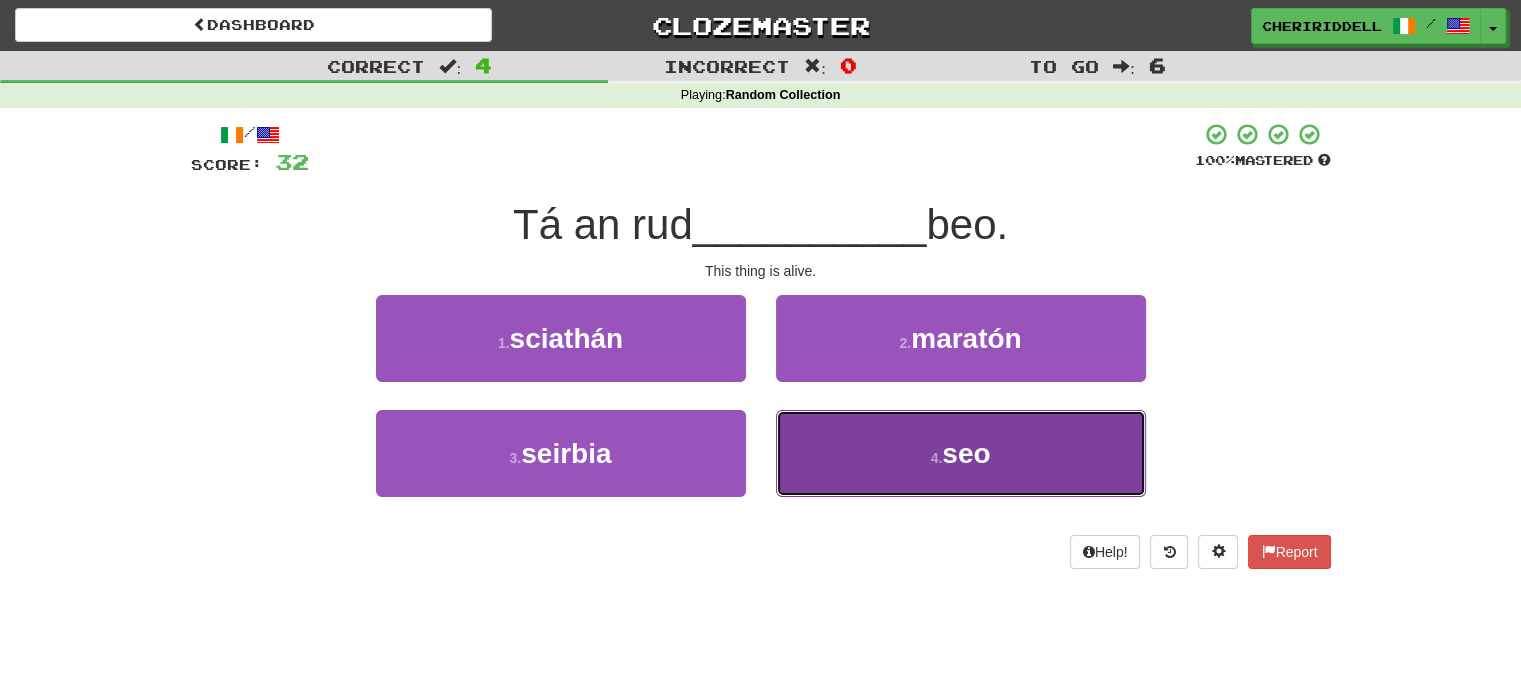 click on "4 .  seo" at bounding box center (961, 453) 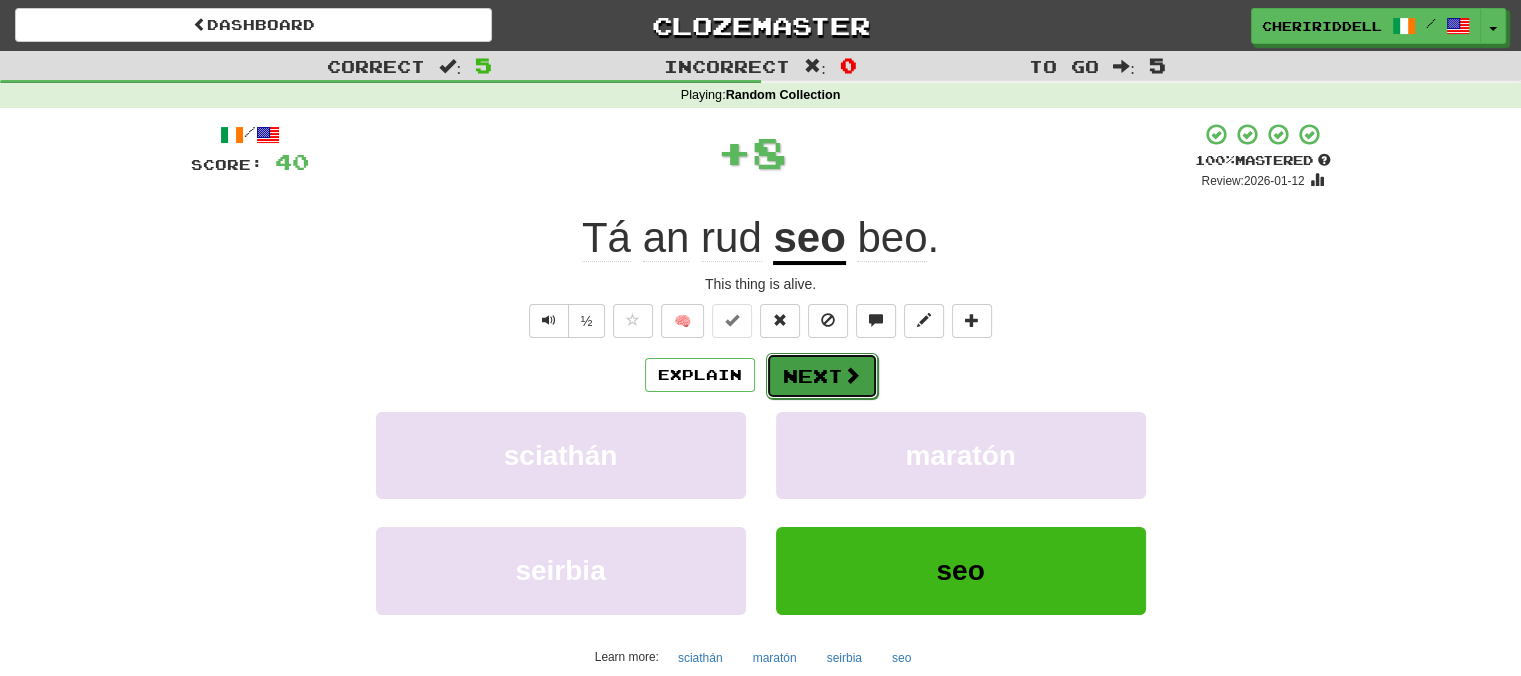 click on "Next" at bounding box center (822, 376) 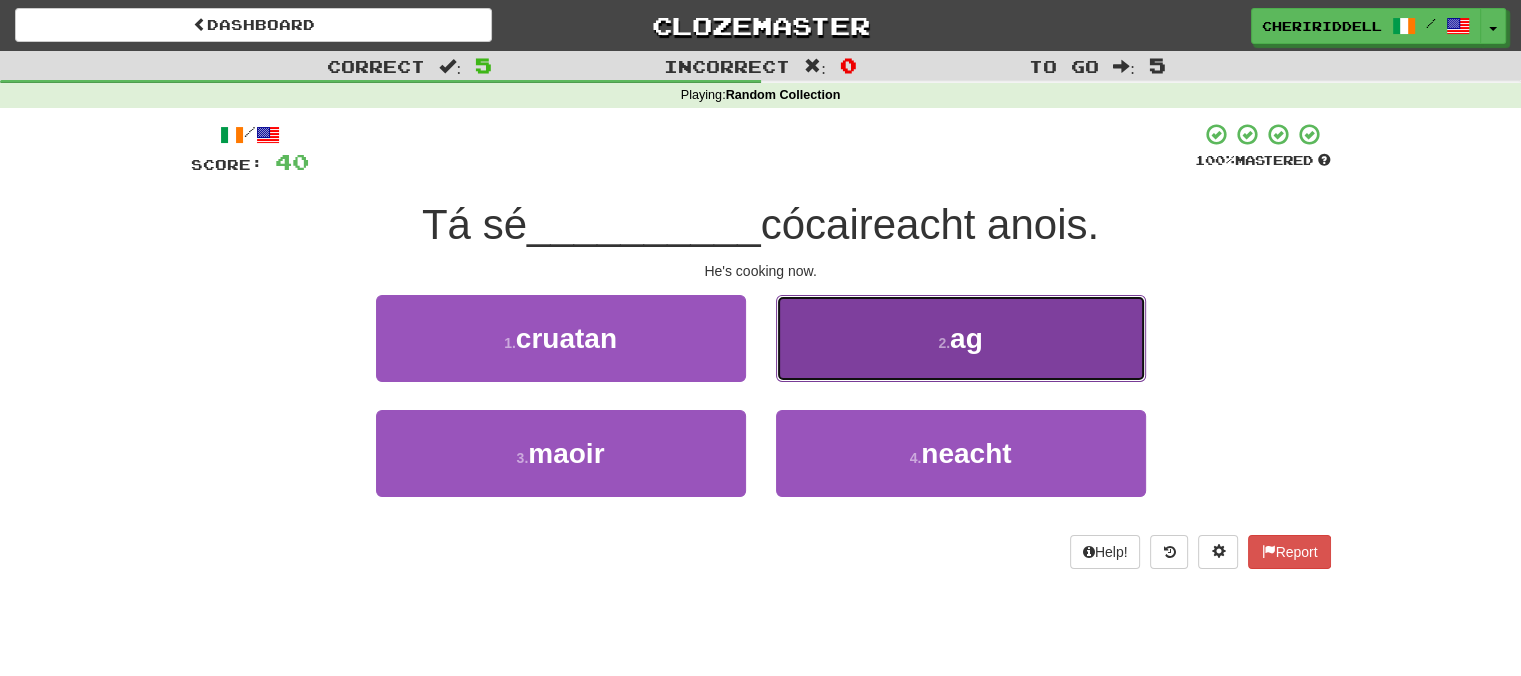 click on "2 .  ag" at bounding box center [961, 338] 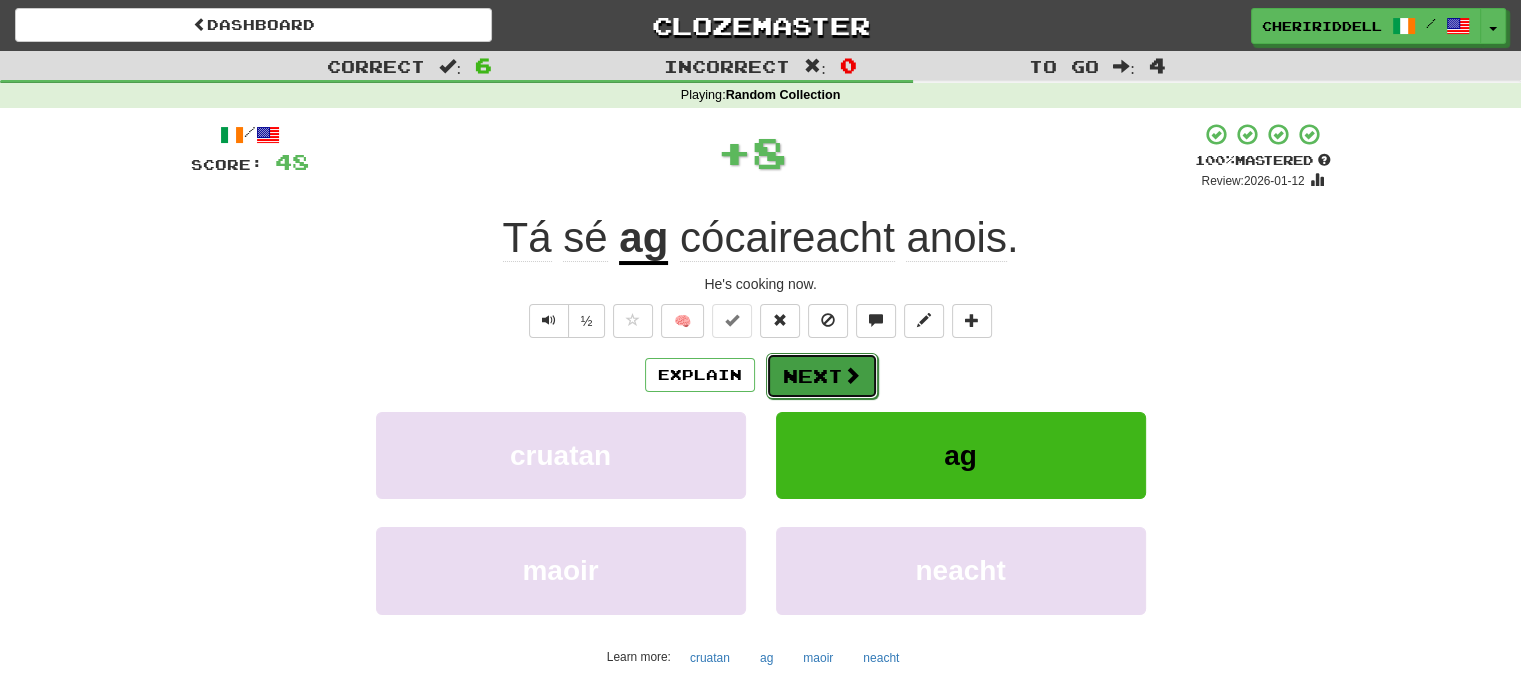 click on "Next" at bounding box center (822, 376) 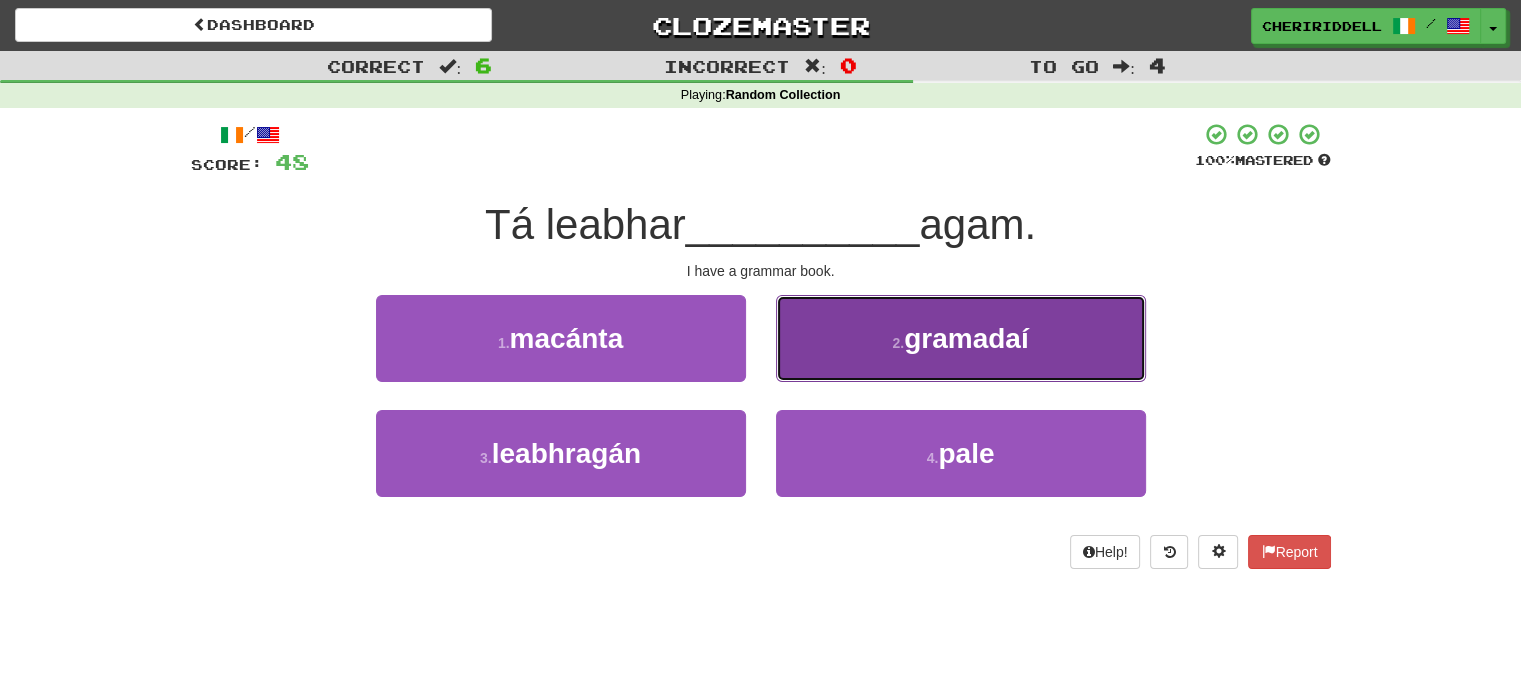 click on "2 .  gramadaí" at bounding box center [961, 338] 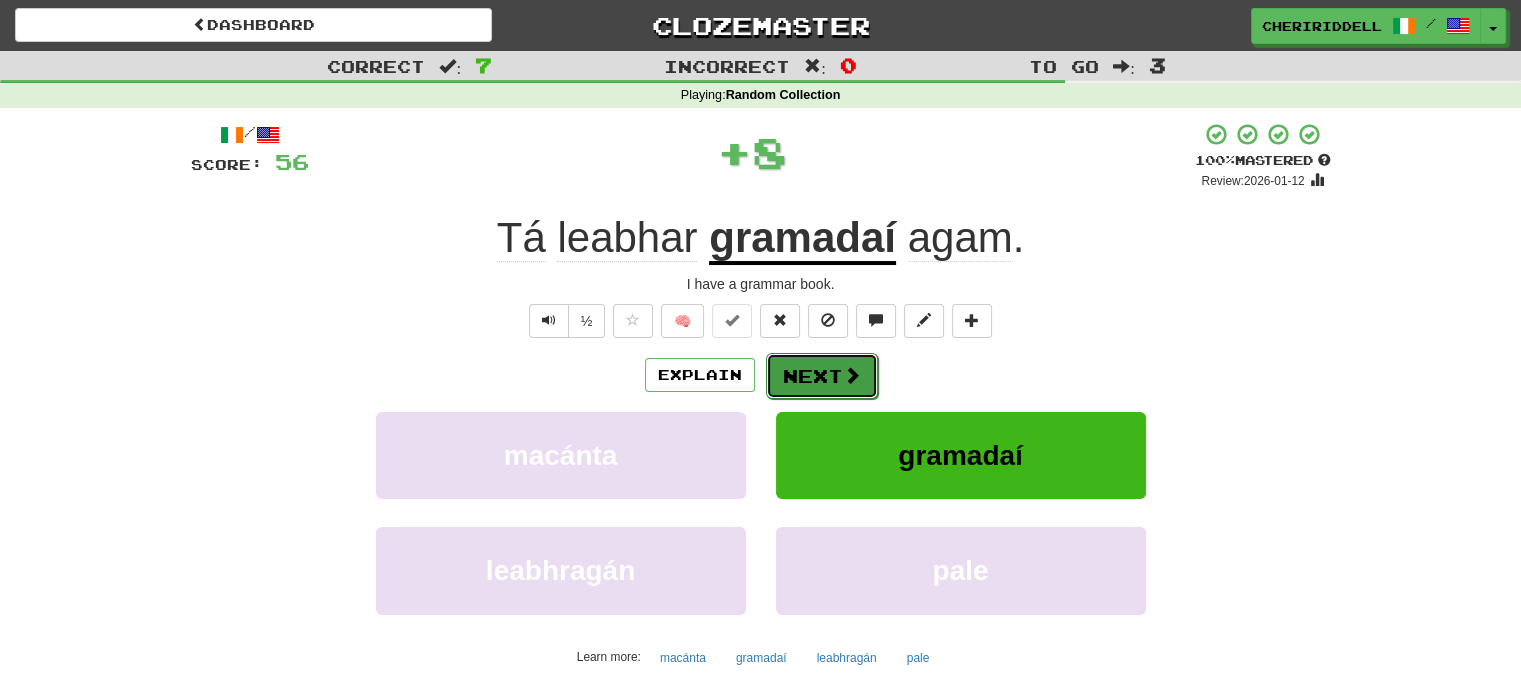 click on "Next" at bounding box center (822, 376) 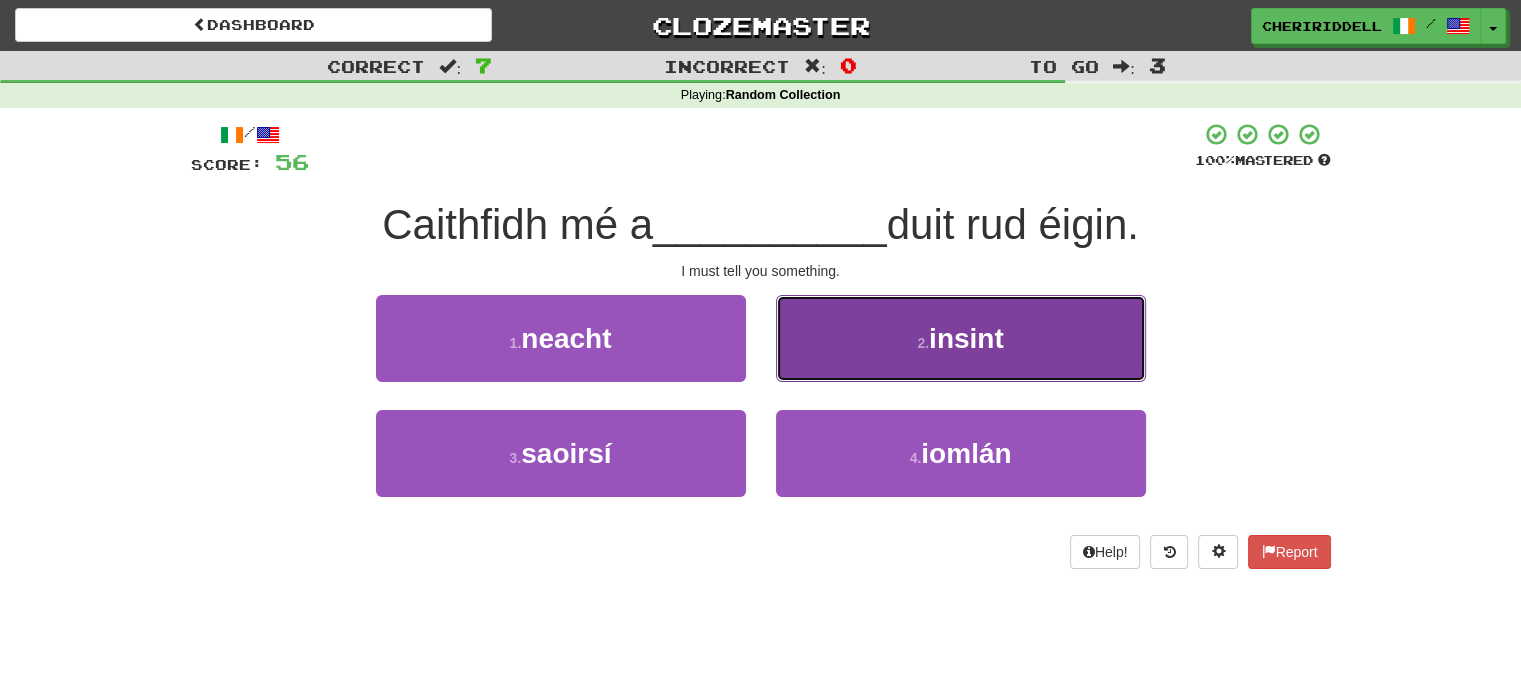 click on "2 .  insint" at bounding box center [961, 338] 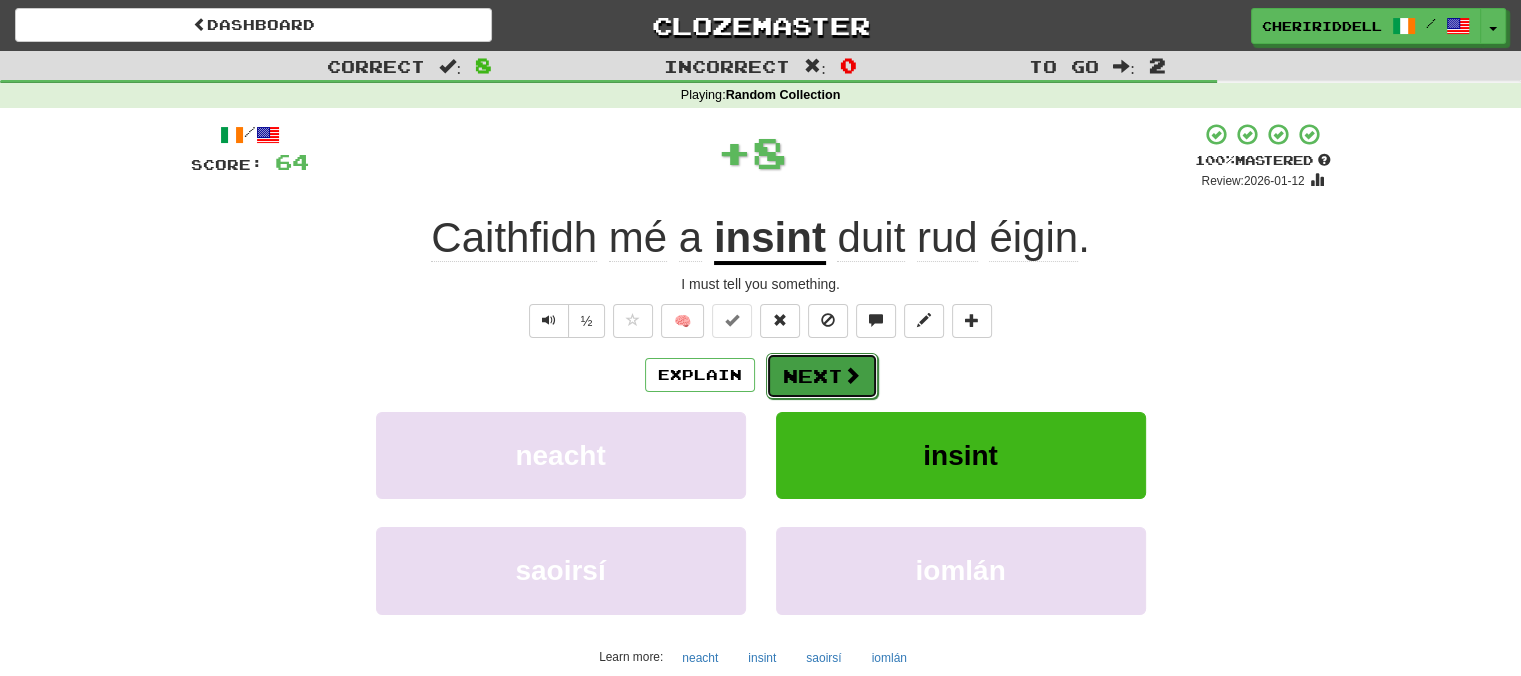 click at bounding box center [852, 375] 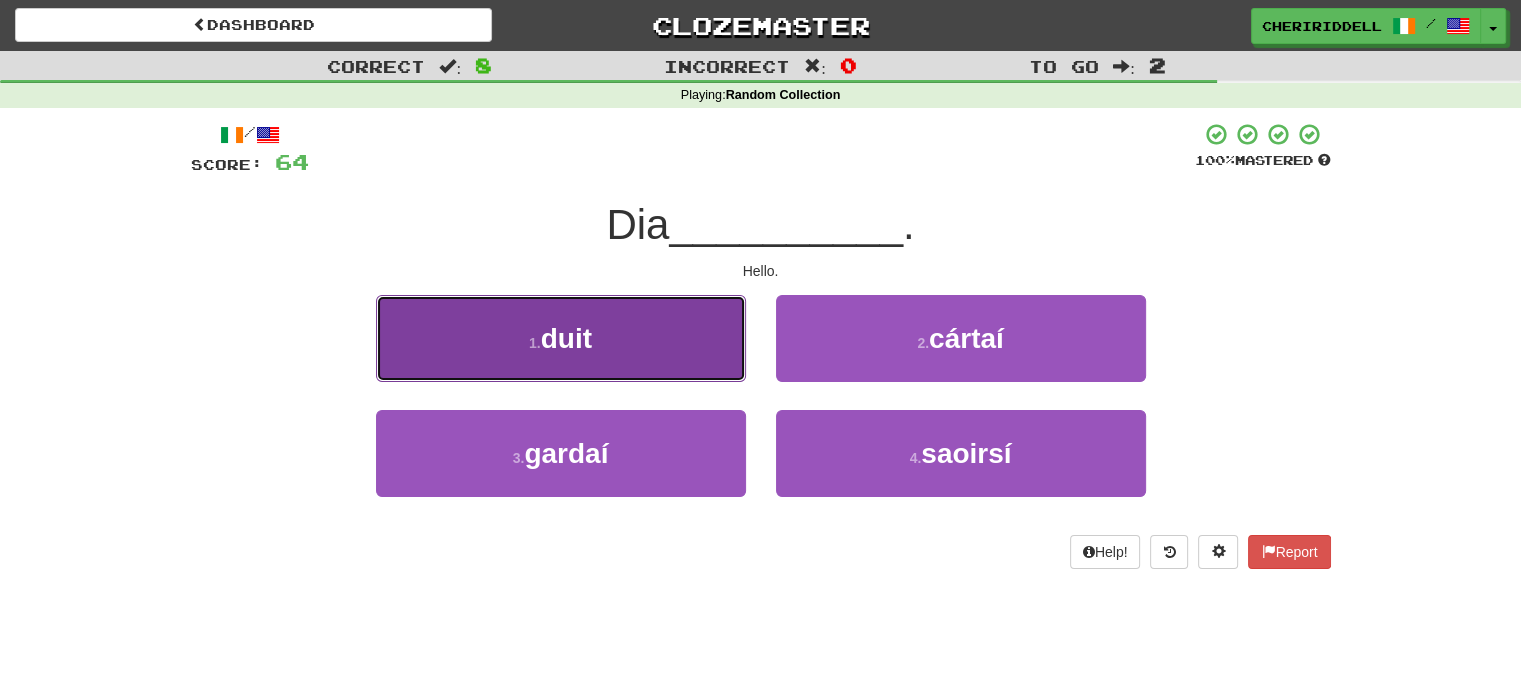 click on "1 .  duit" at bounding box center [561, 338] 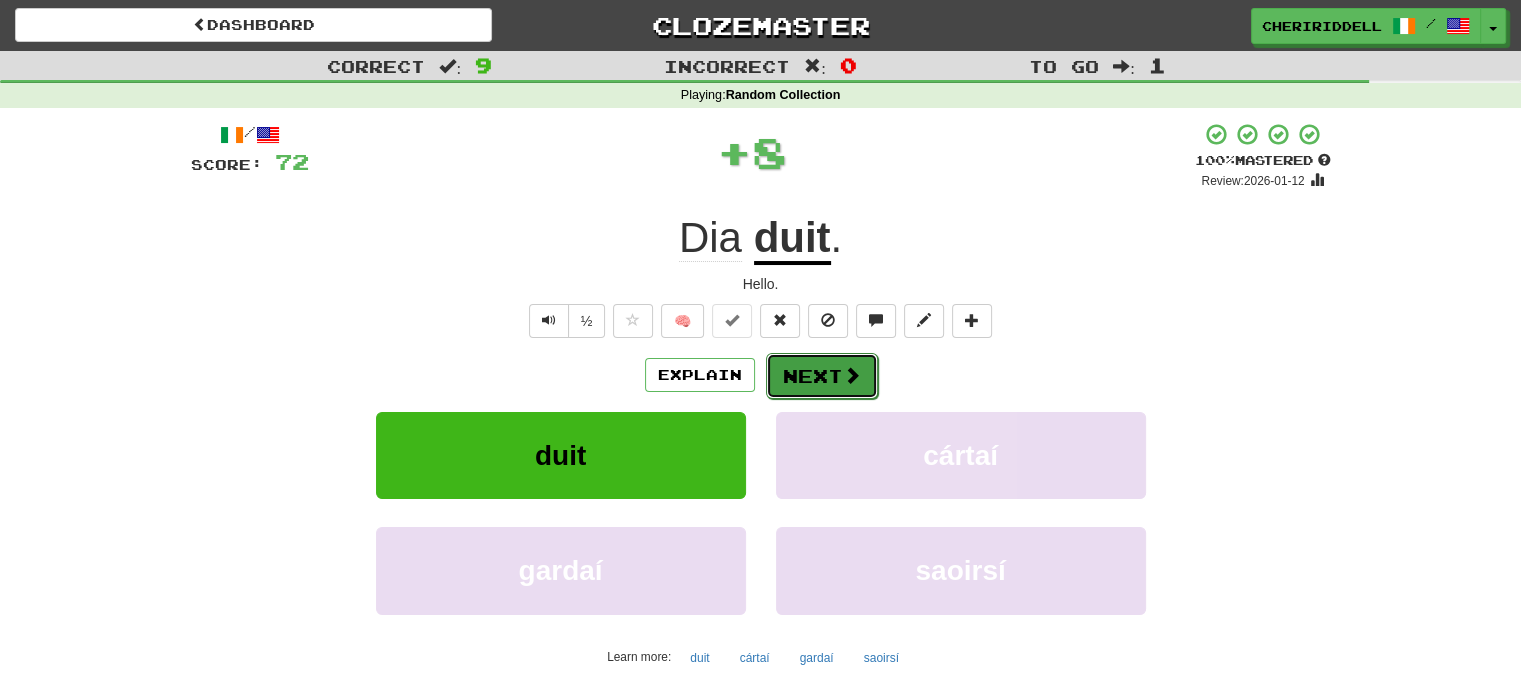 click on "Next" at bounding box center (822, 376) 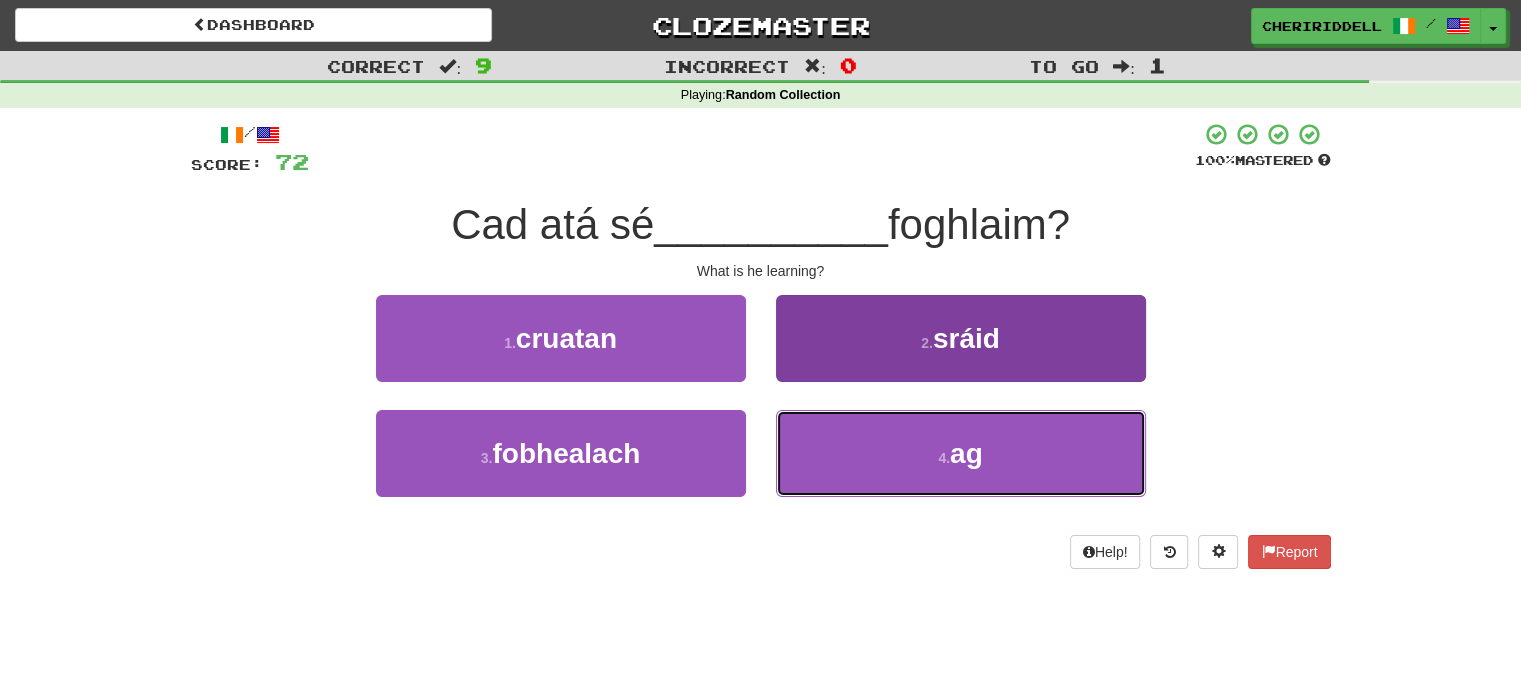 click on "4 .  ag" at bounding box center [961, 453] 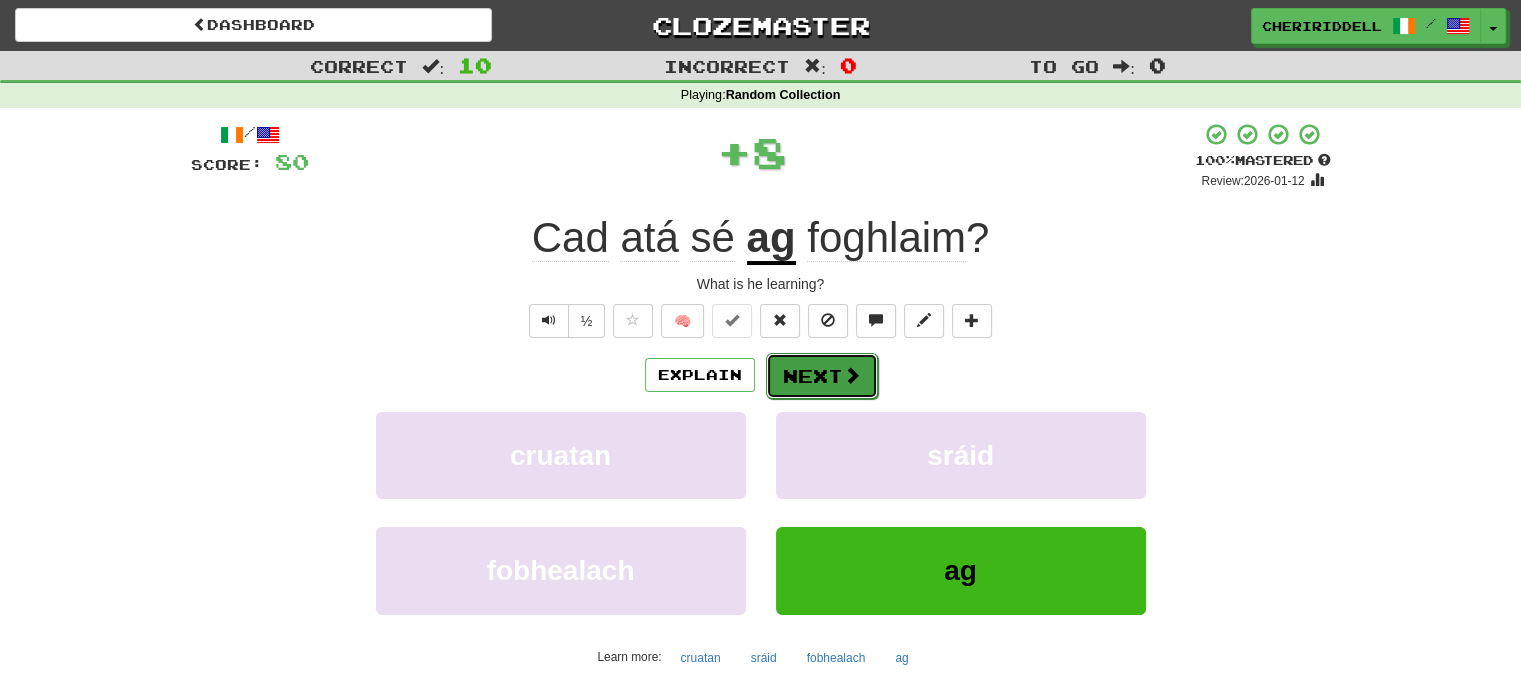 click on "Next" at bounding box center [822, 376] 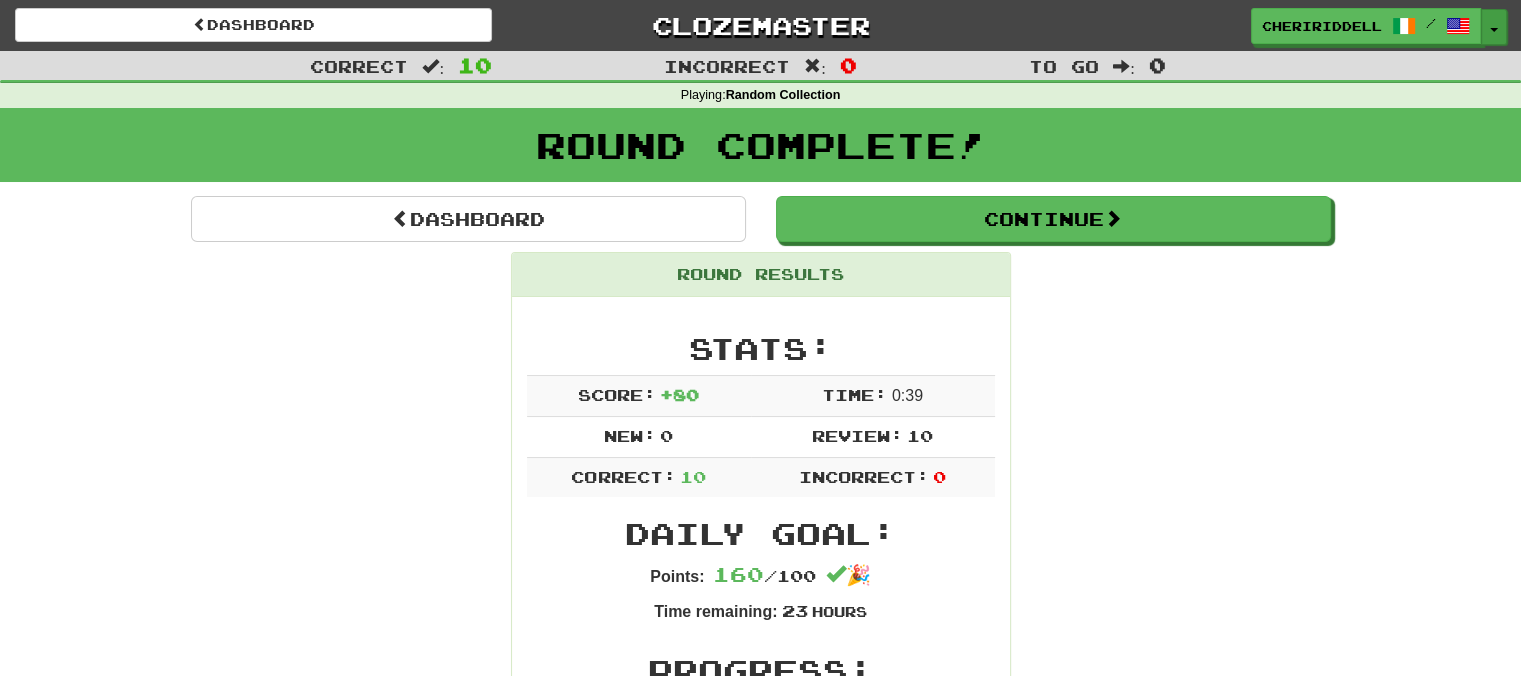 click on "Toggle Dropdown" at bounding box center [1494, 27] 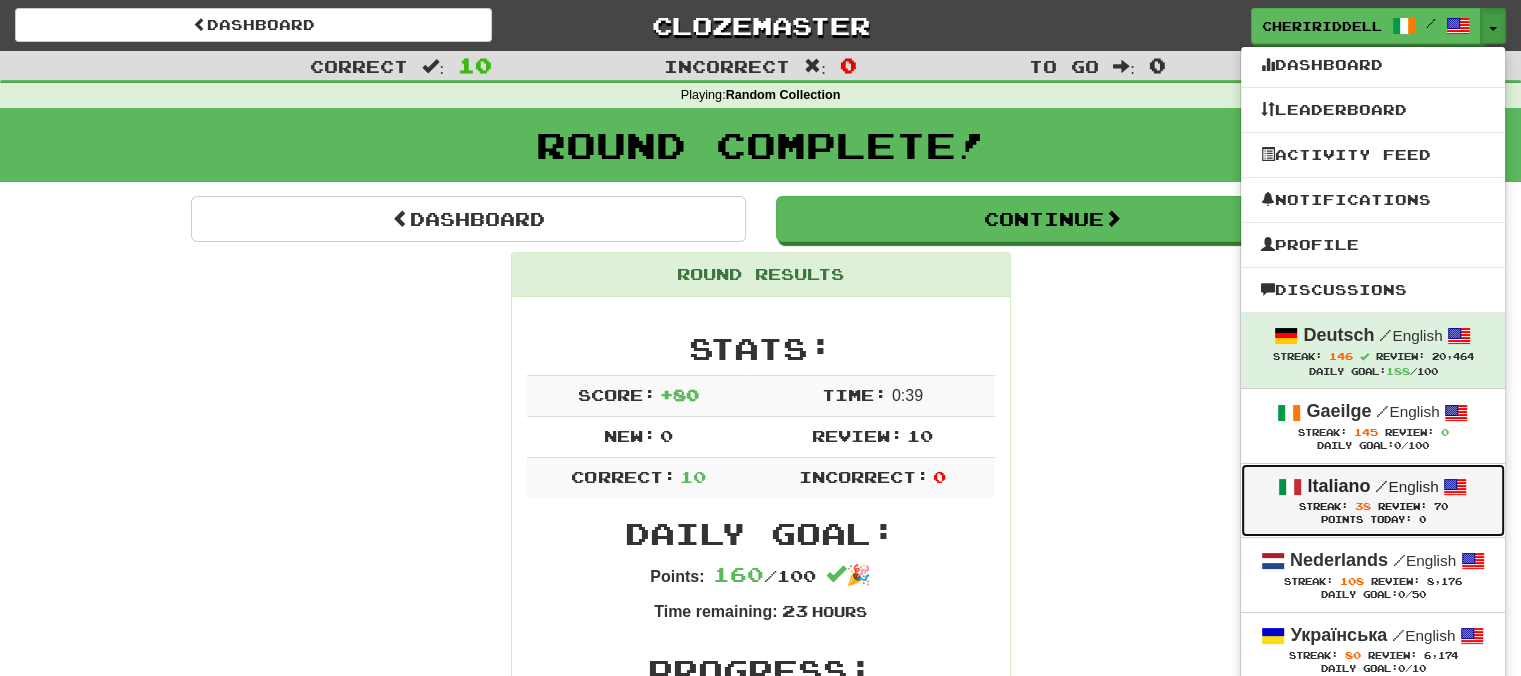click on "Italiano" at bounding box center (1338, 486) 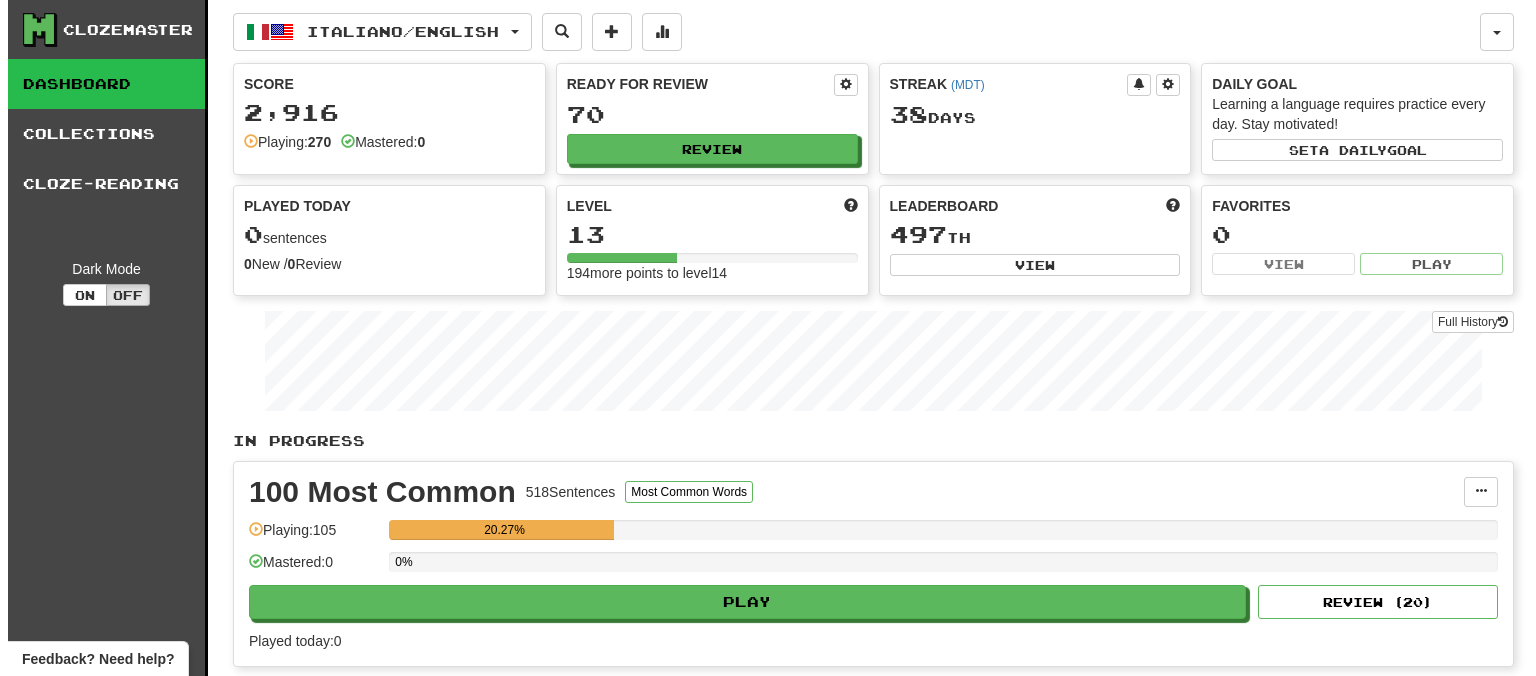 scroll, scrollTop: 0, scrollLeft: 0, axis: both 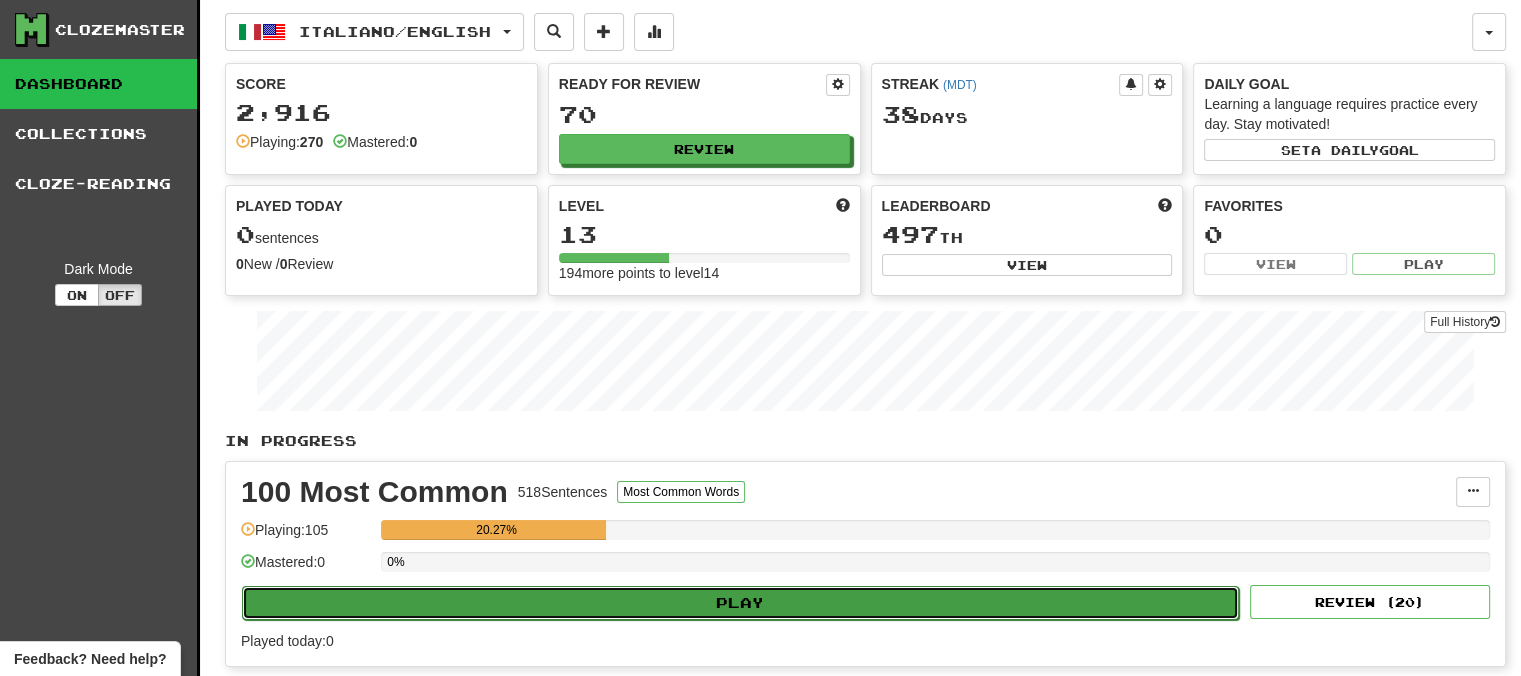 click on "Play" at bounding box center [740, 603] 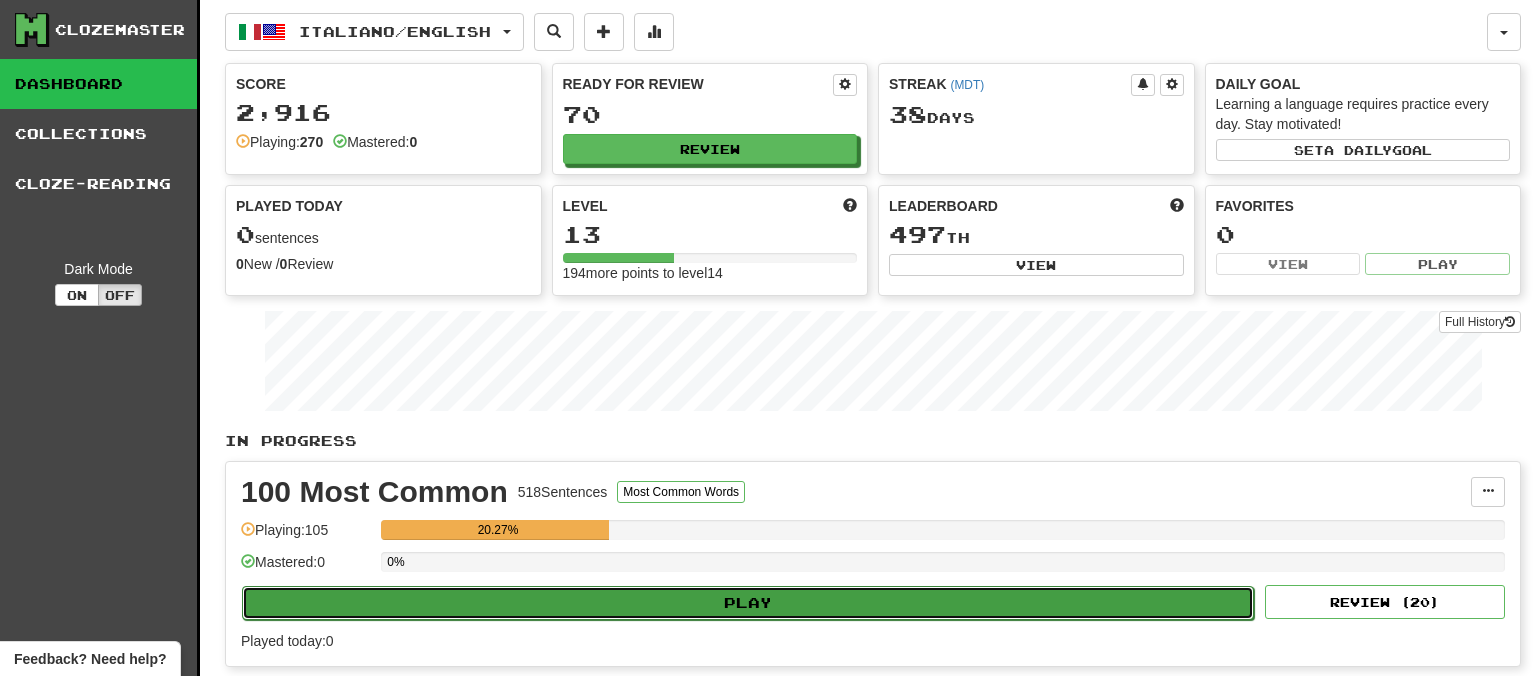 select on "**" 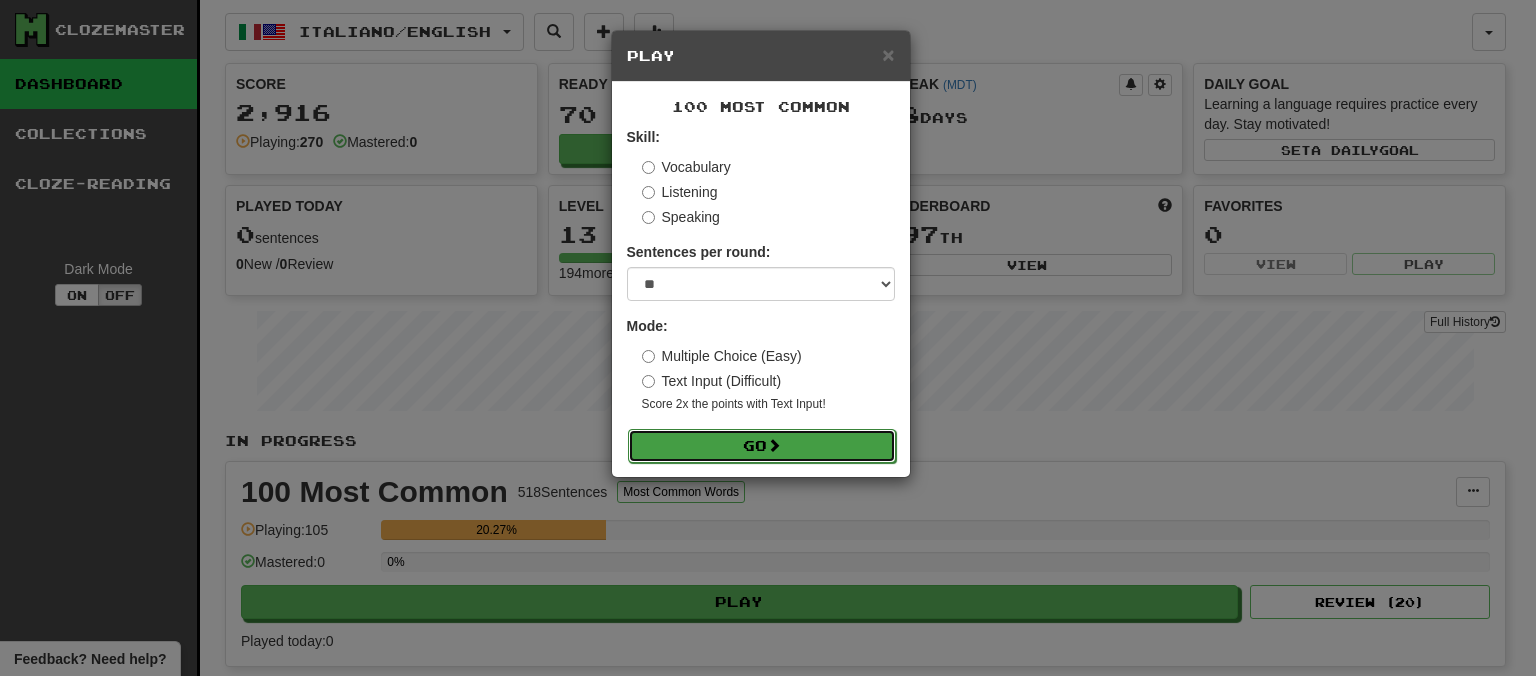 click on "Go" at bounding box center [762, 446] 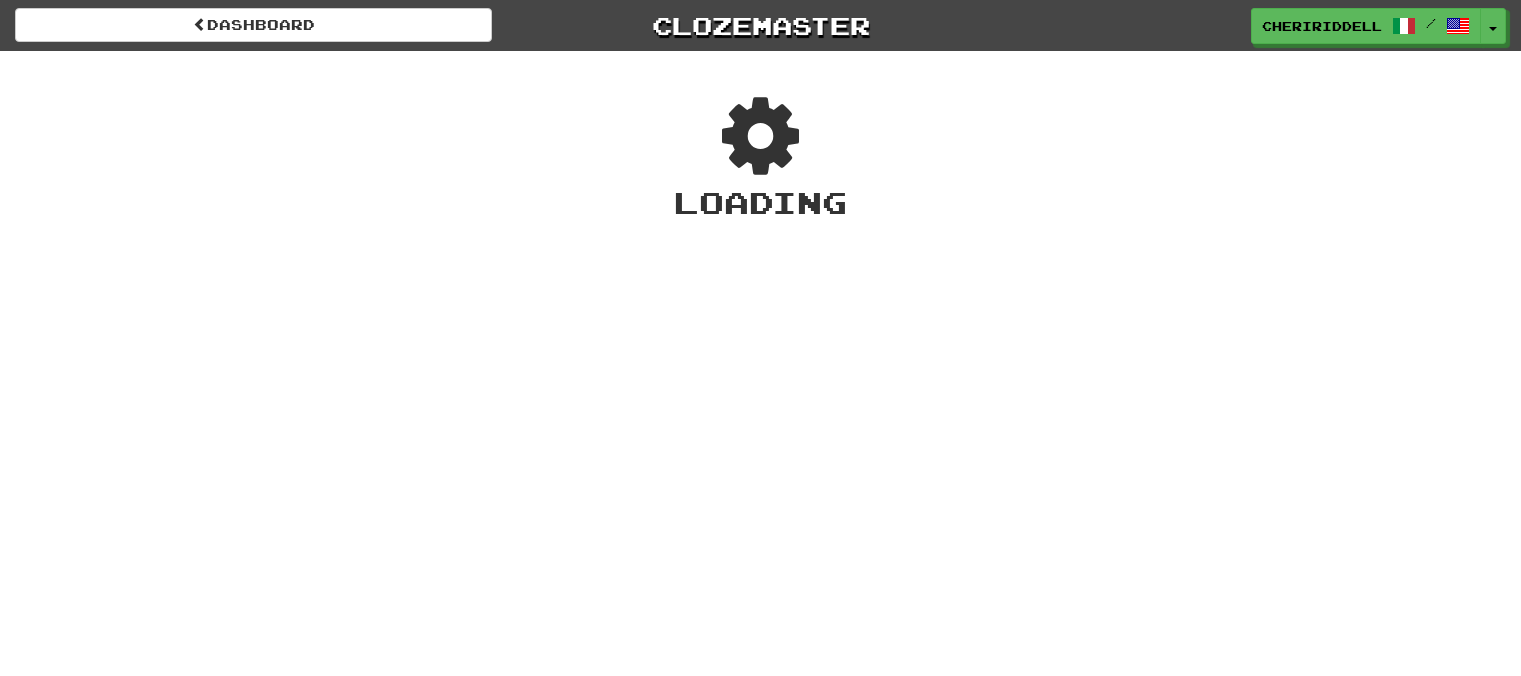 scroll, scrollTop: 0, scrollLeft: 0, axis: both 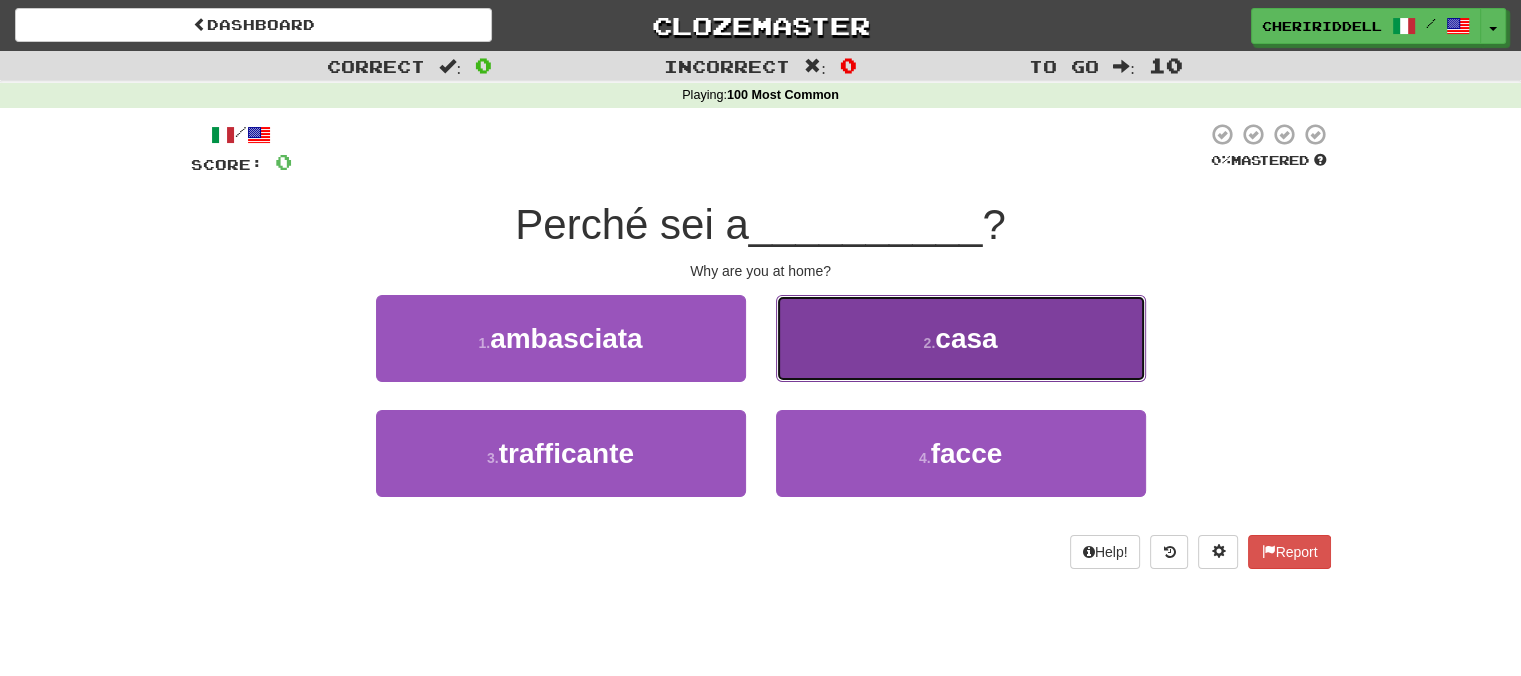 click on "2 .  casa" at bounding box center (961, 338) 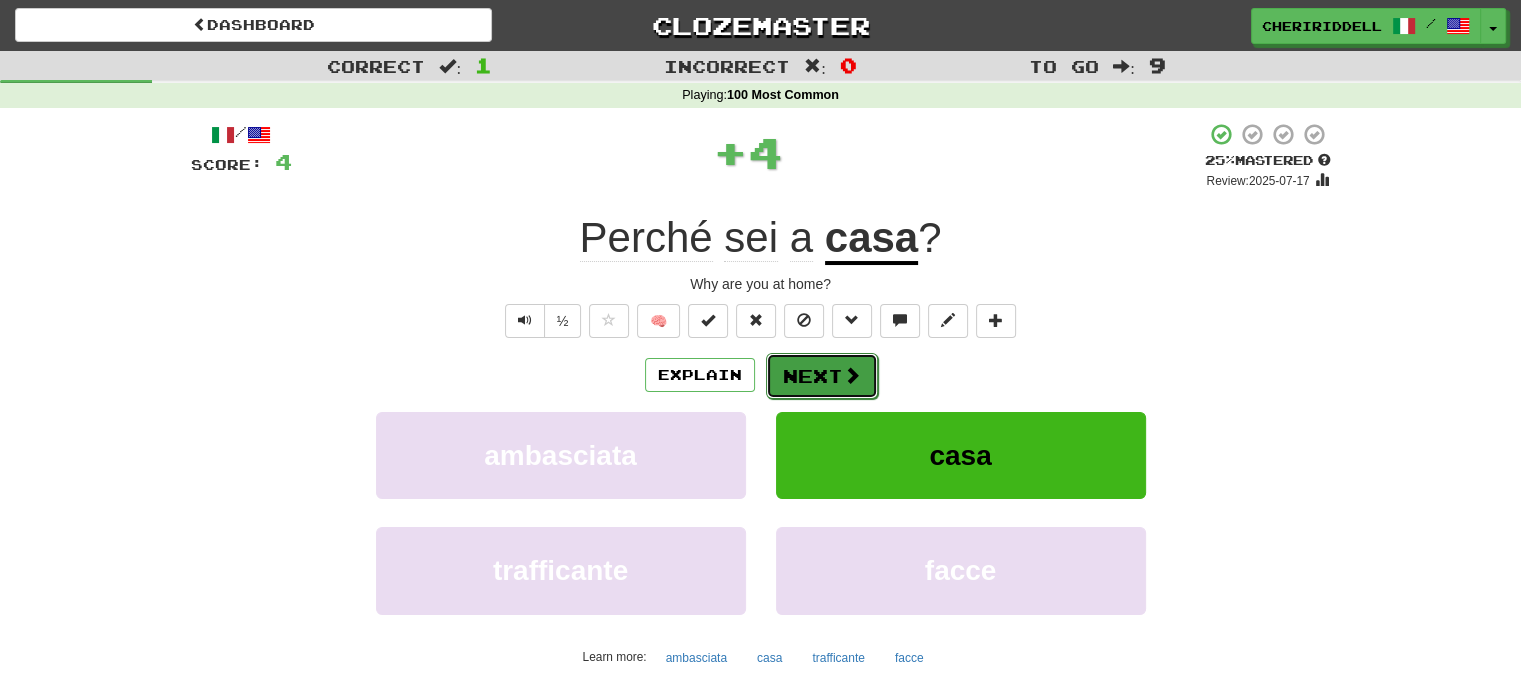 click on "Next" at bounding box center [822, 376] 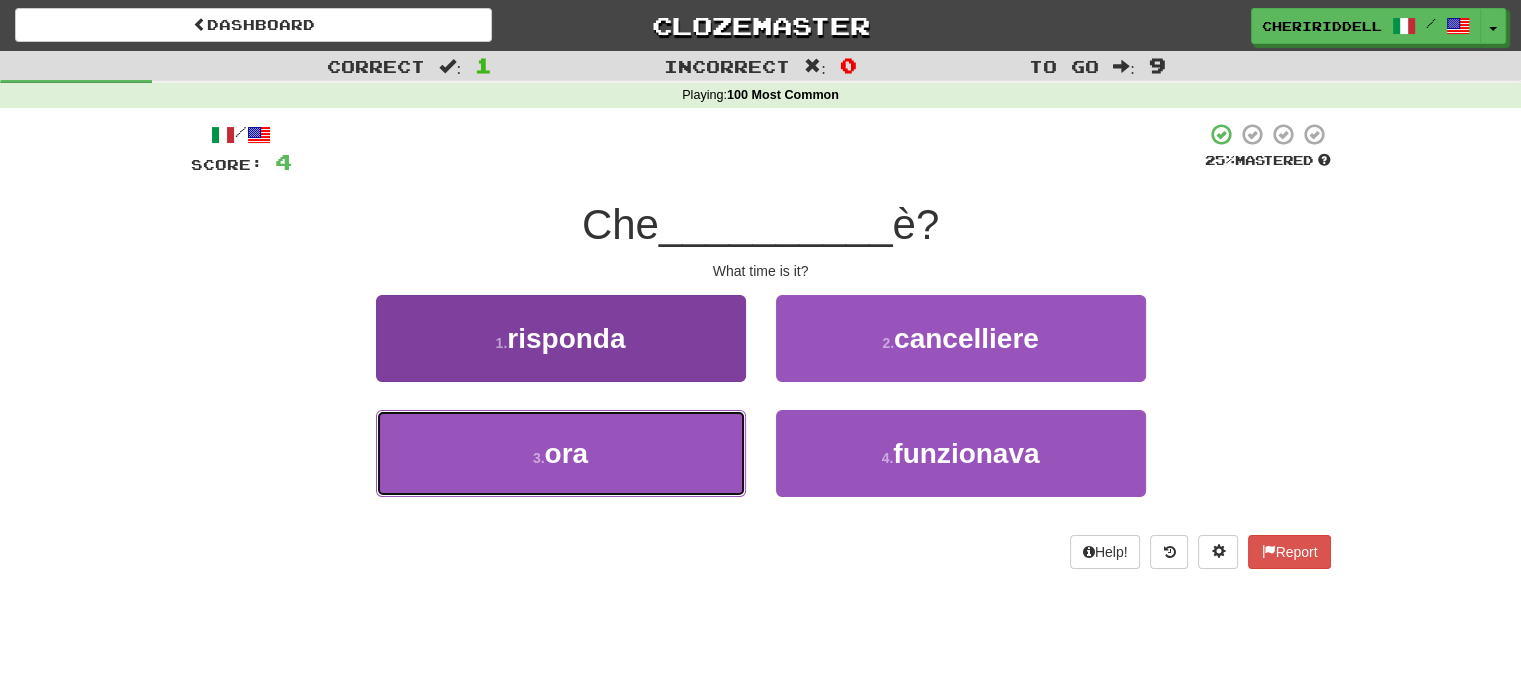 click on "3 .  ora" at bounding box center (561, 453) 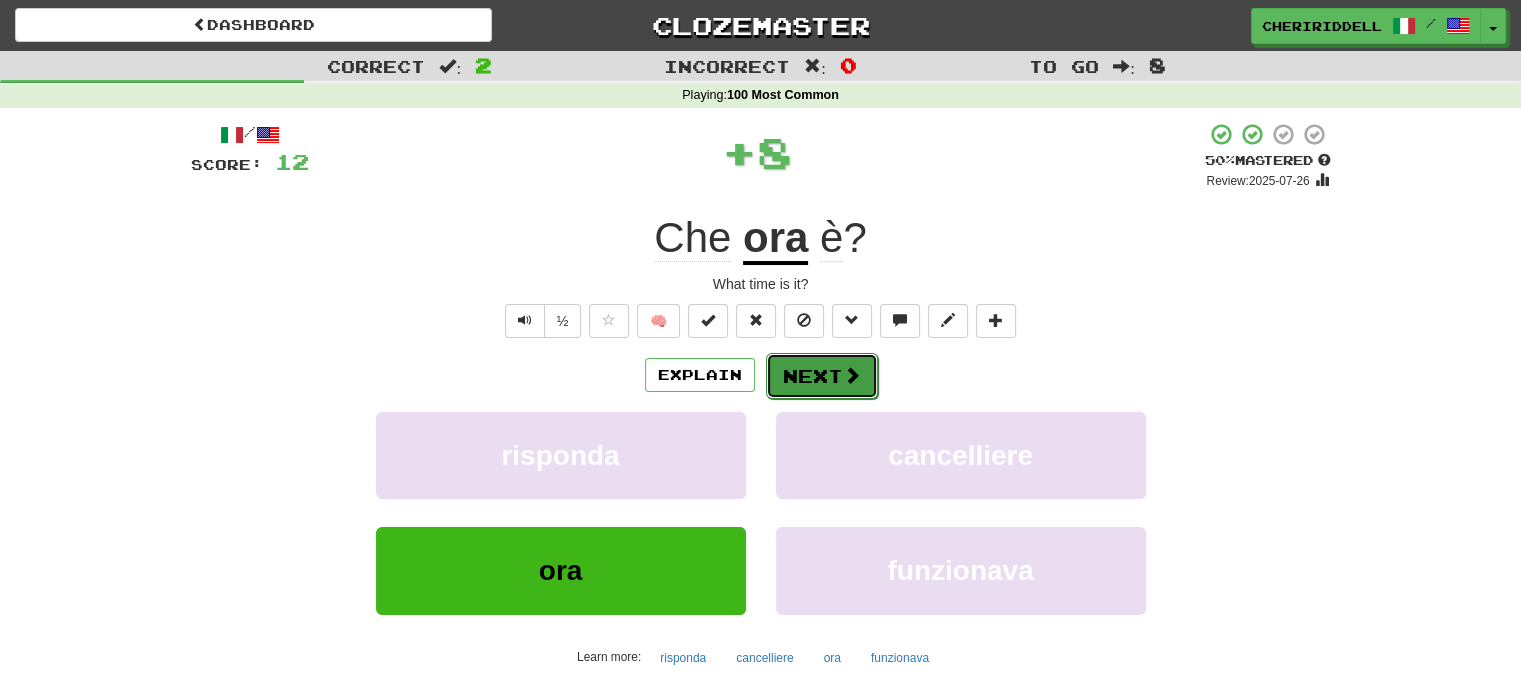 click on "Next" at bounding box center [822, 376] 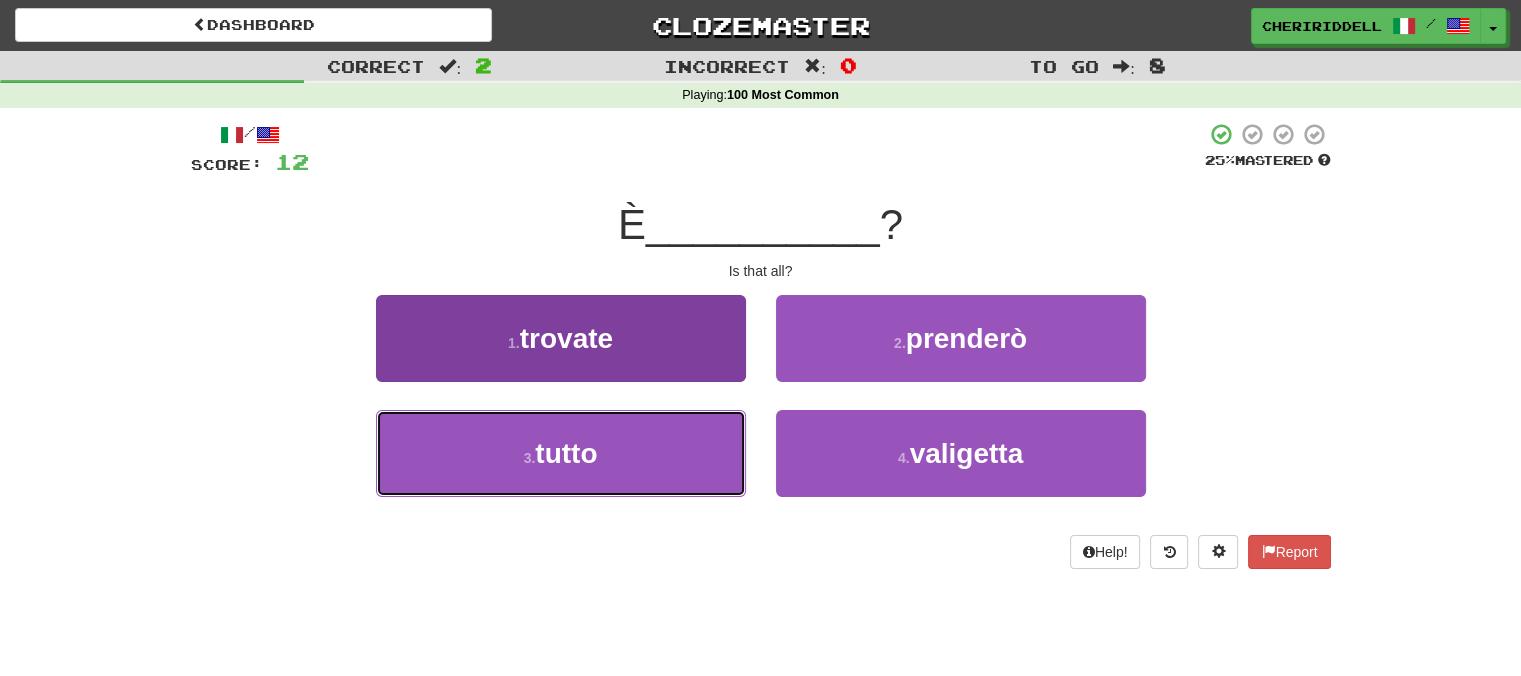 click on "3 .  tutto" at bounding box center (561, 453) 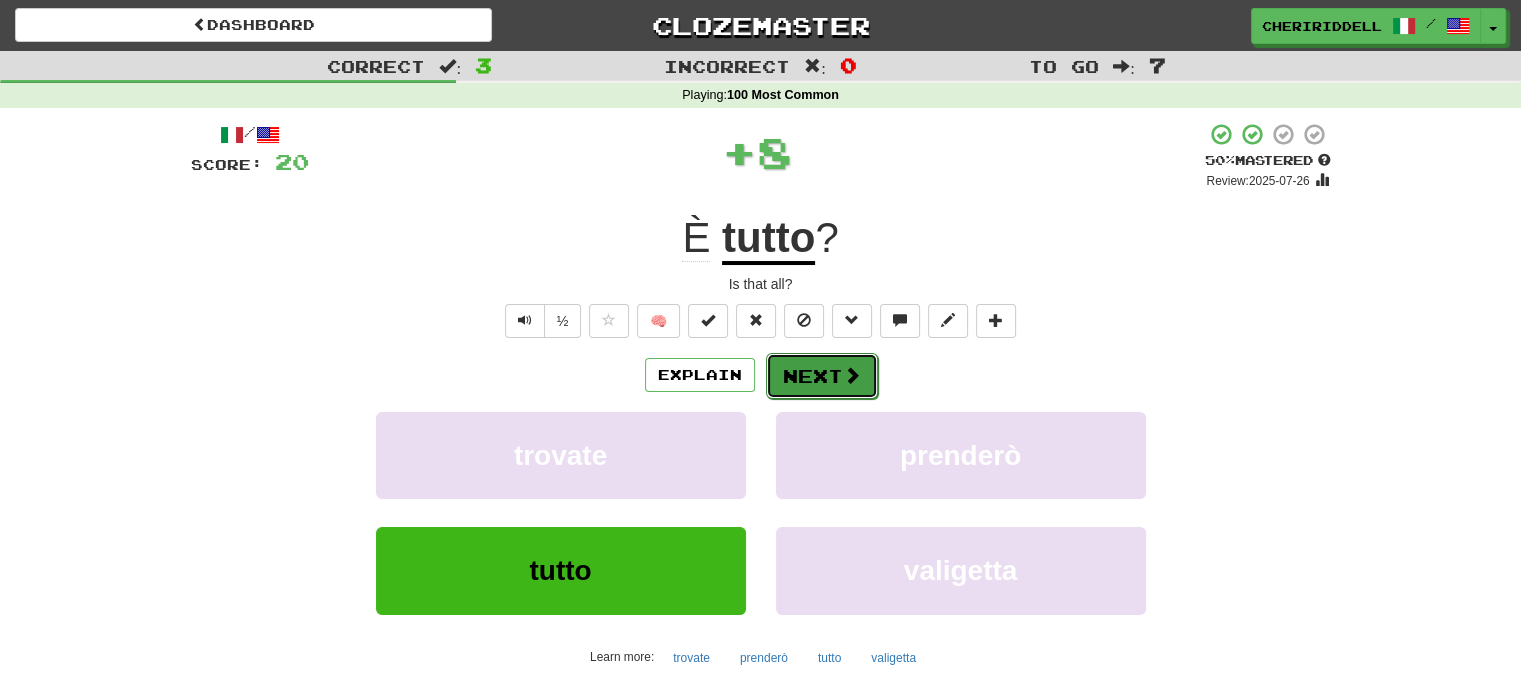 click on "Next" at bounding box center [822, 376] 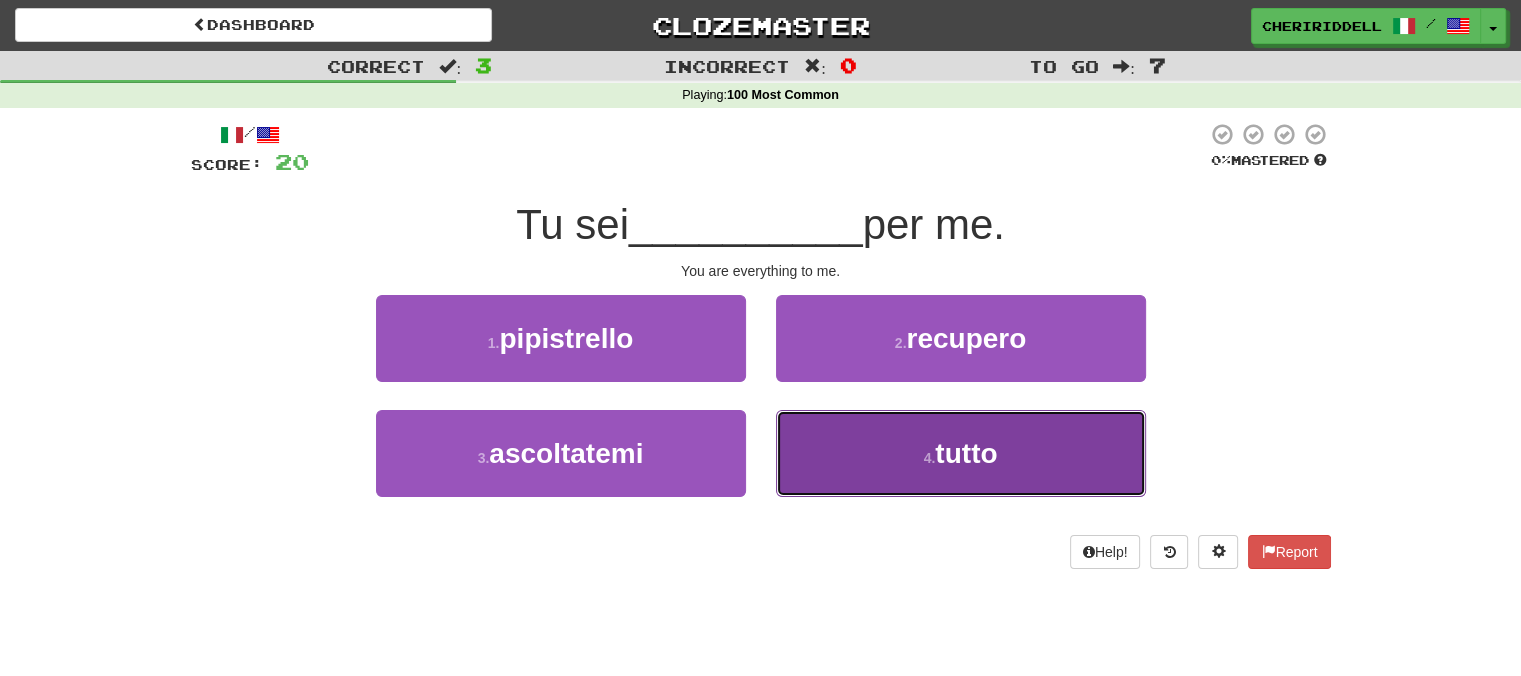click on "4 .  tutto" at bounding box center (961, 453) 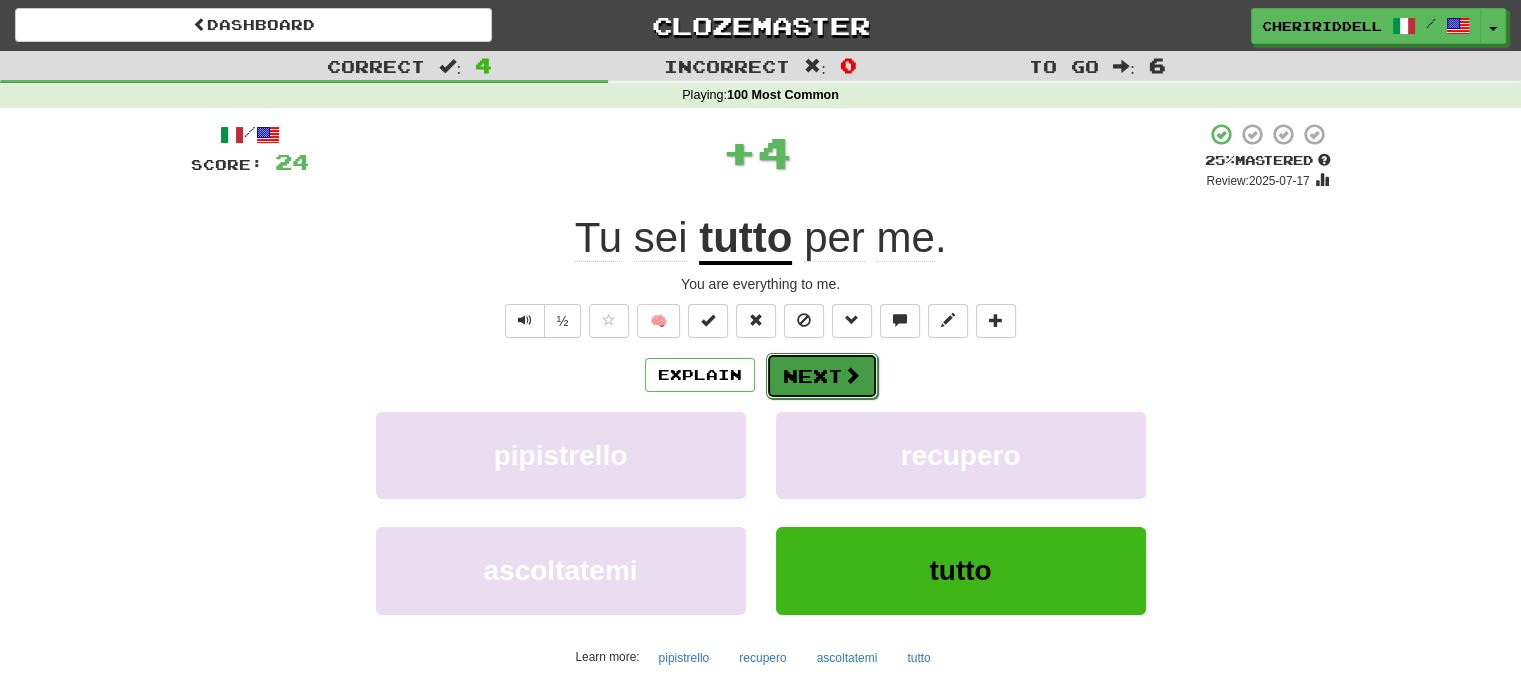 click on "Next" at bounding box center [822, 376] 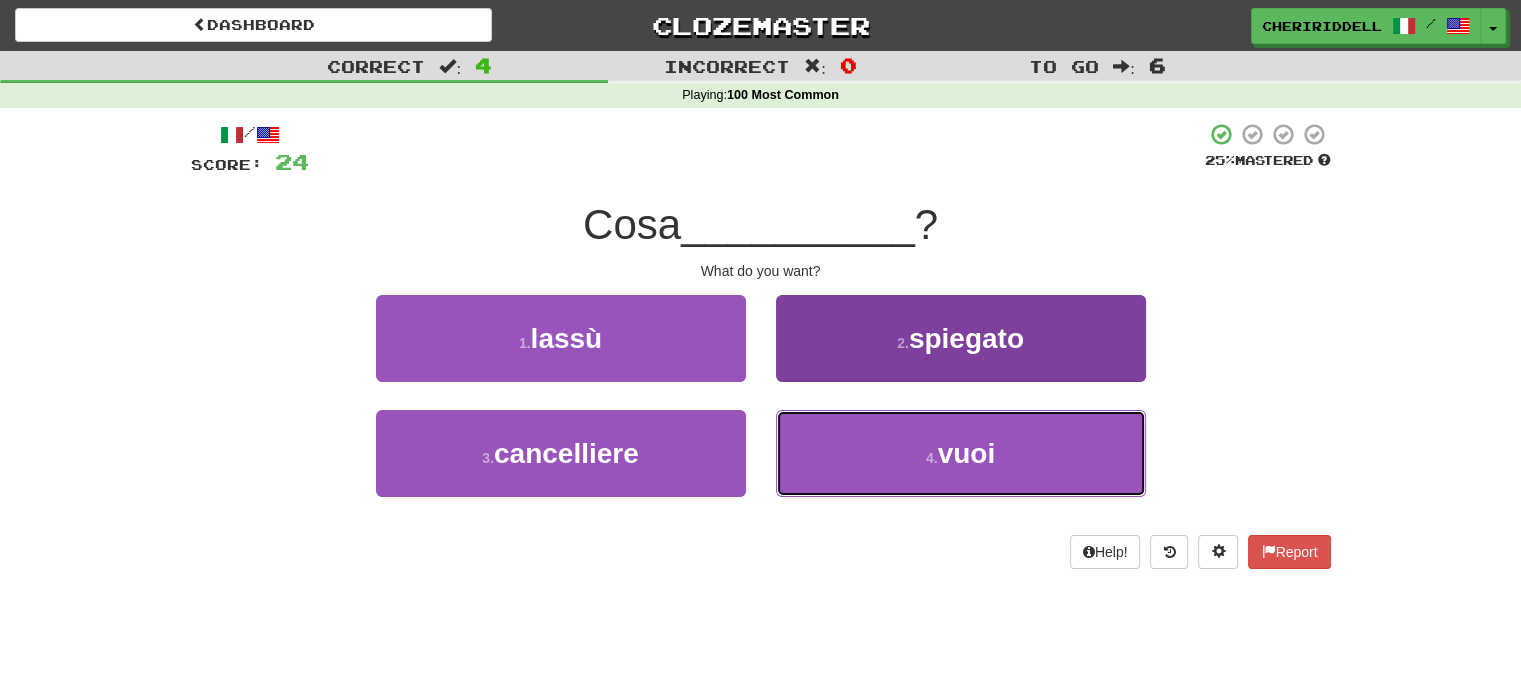 click on "4 .  vuoi" at bounding box center (961, 453) 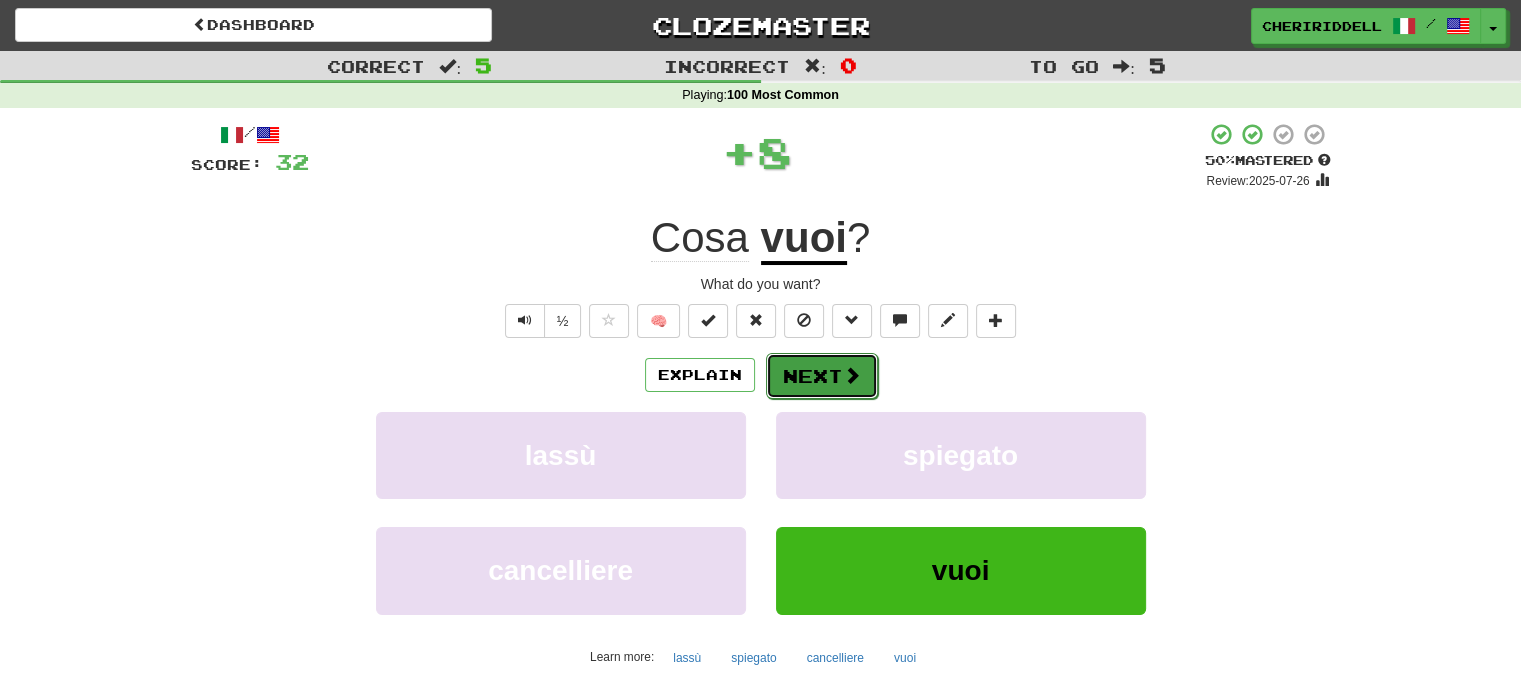 click on "Next" at bounding box center [822, 376] 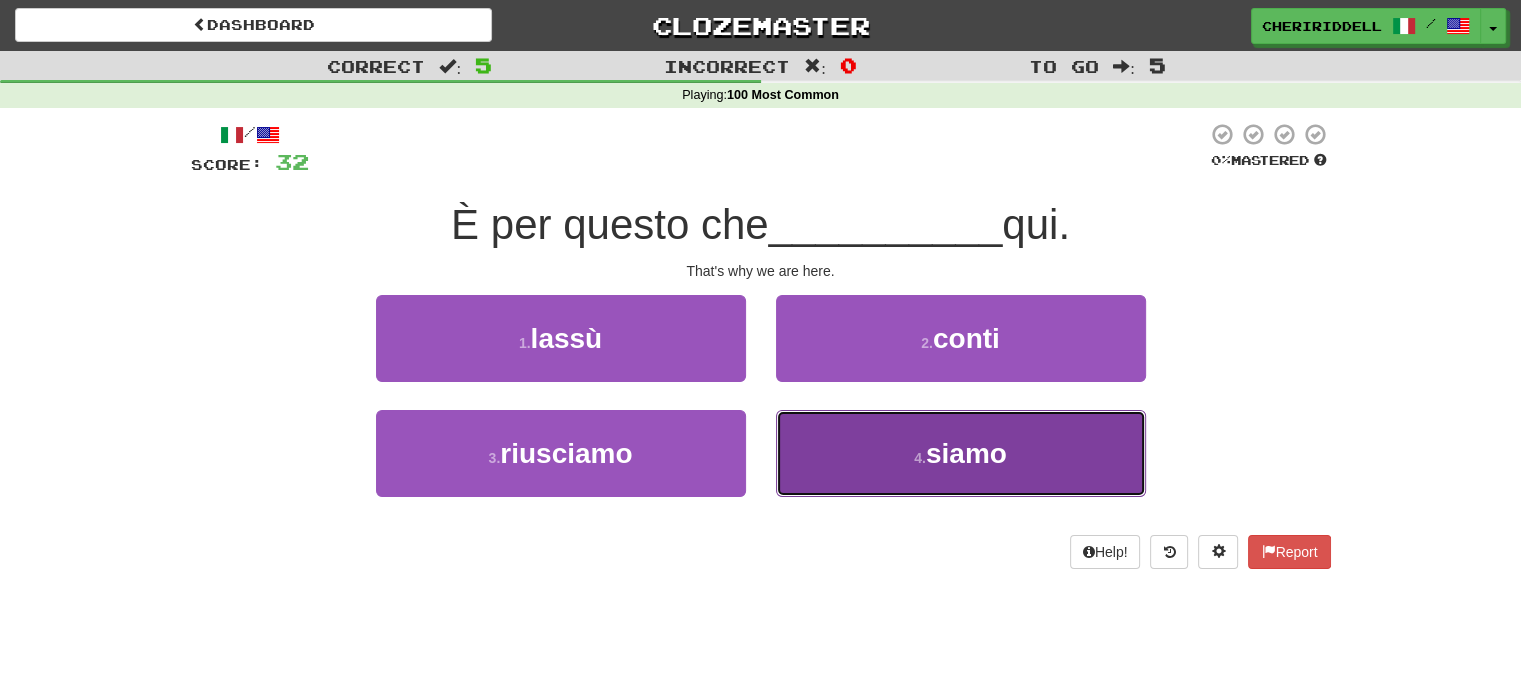 click on "4 .  siamo" at bounding box center [961, 453] 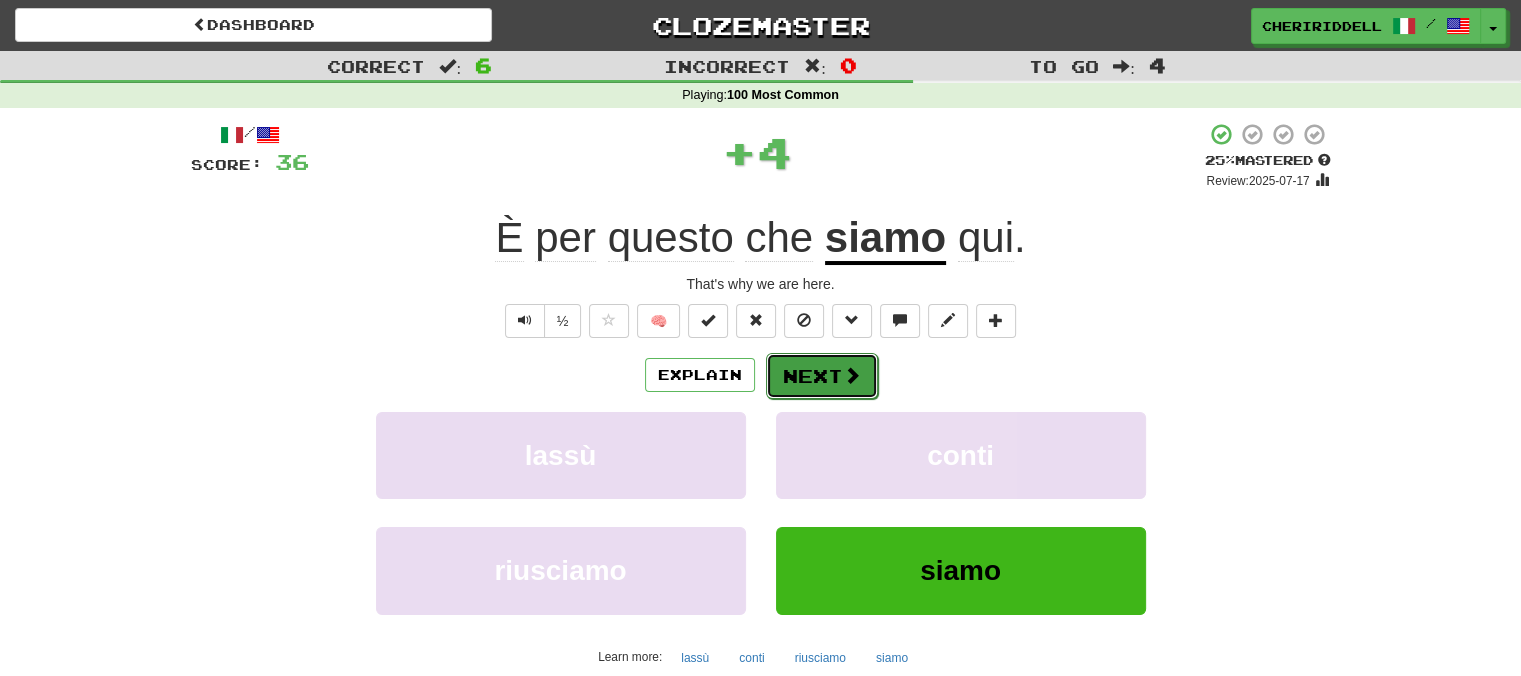 click on "Next" at bounding box center [822, 376] 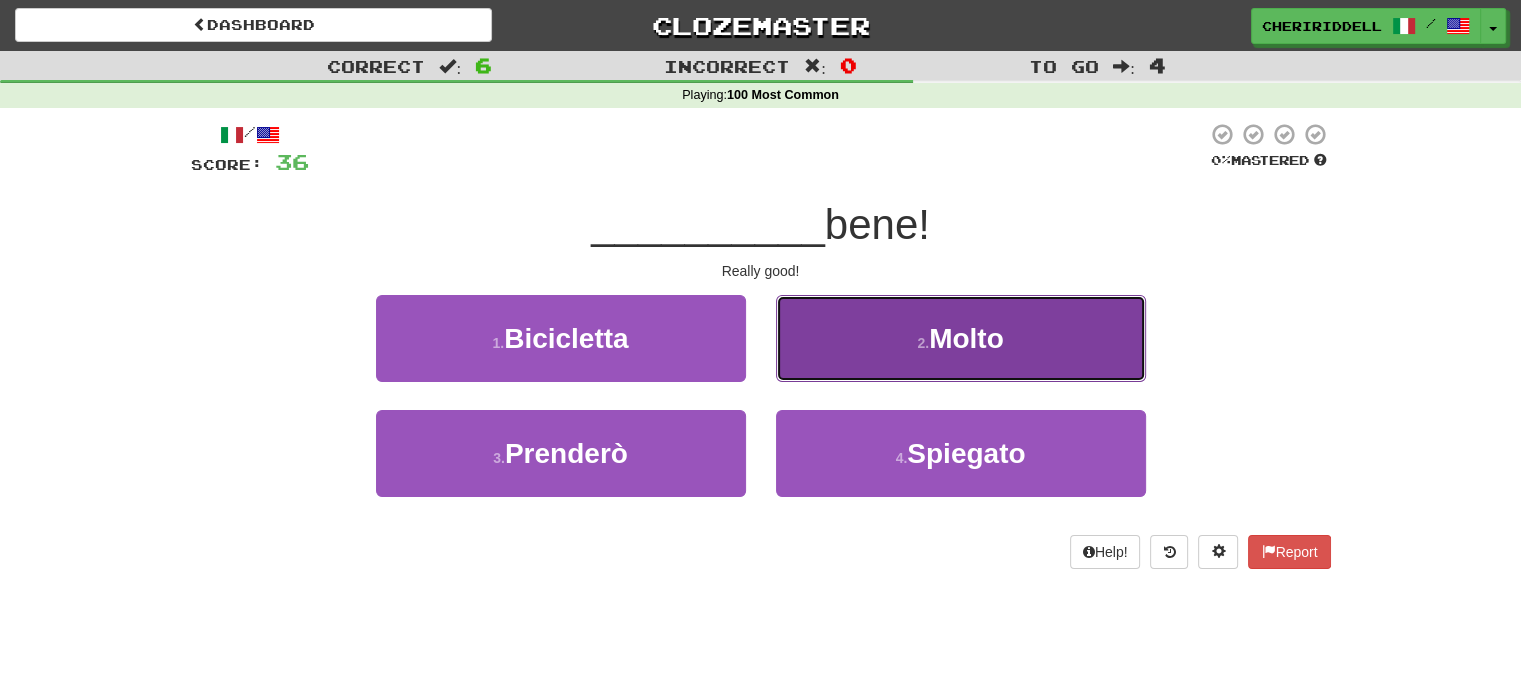 click on "2 .  Molto" at bounding box center [961, 338] 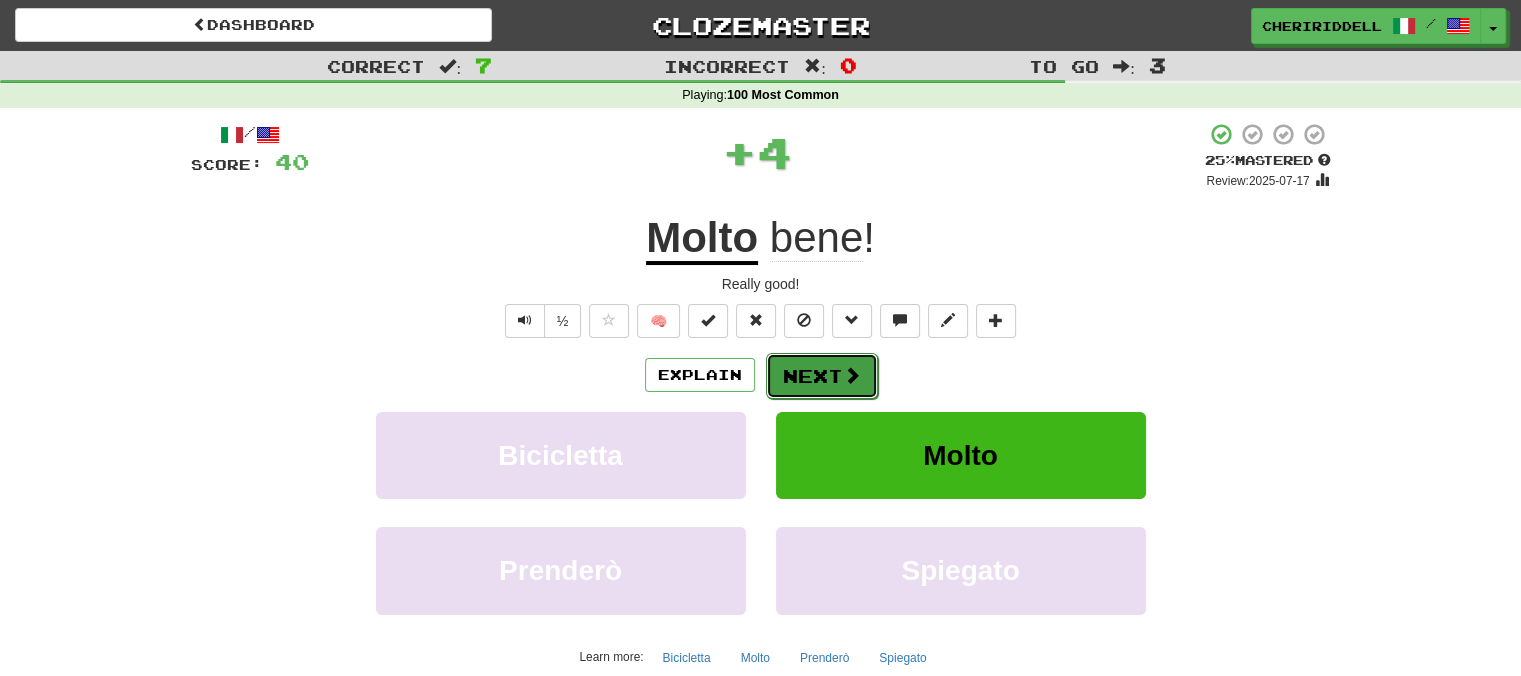 click on "Next" at bounding box center (822, 376) 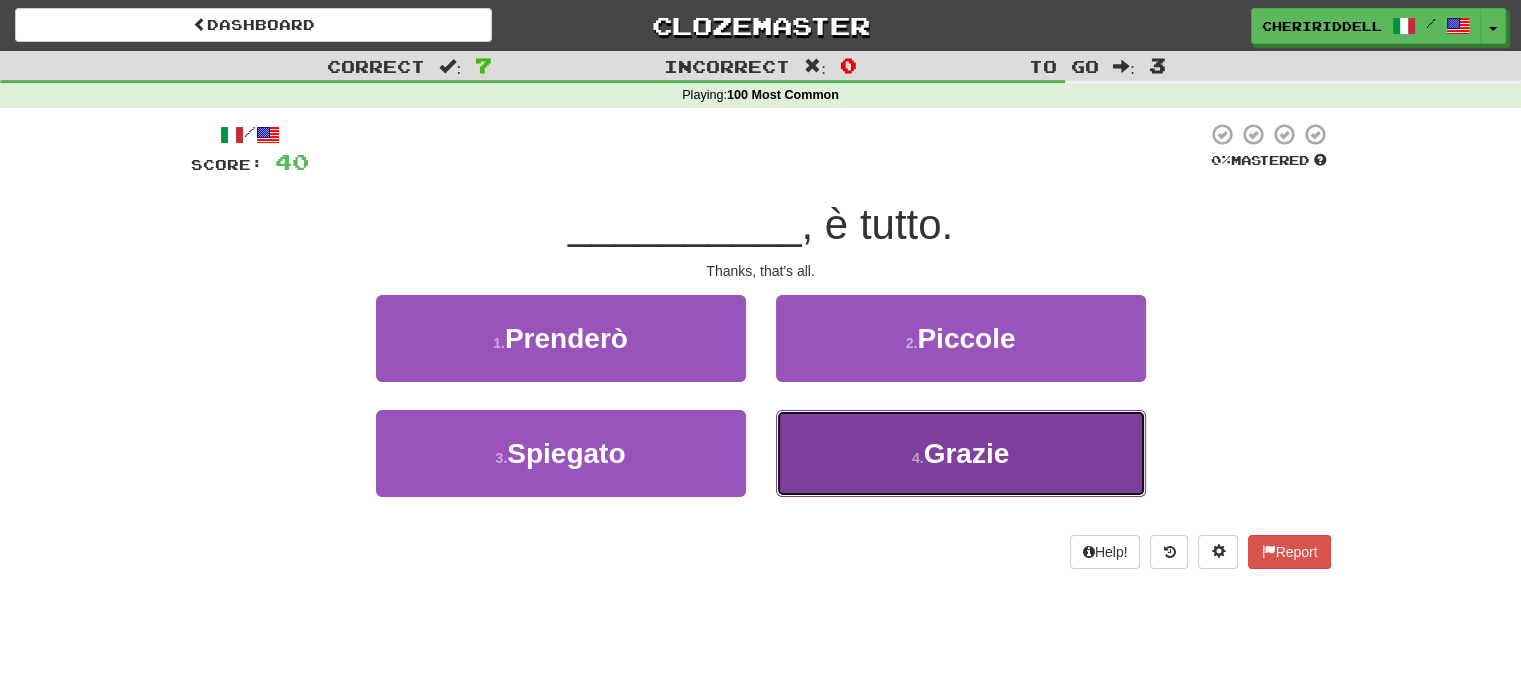 click on "4 .  Grazie" at bounding box center (961, 453) 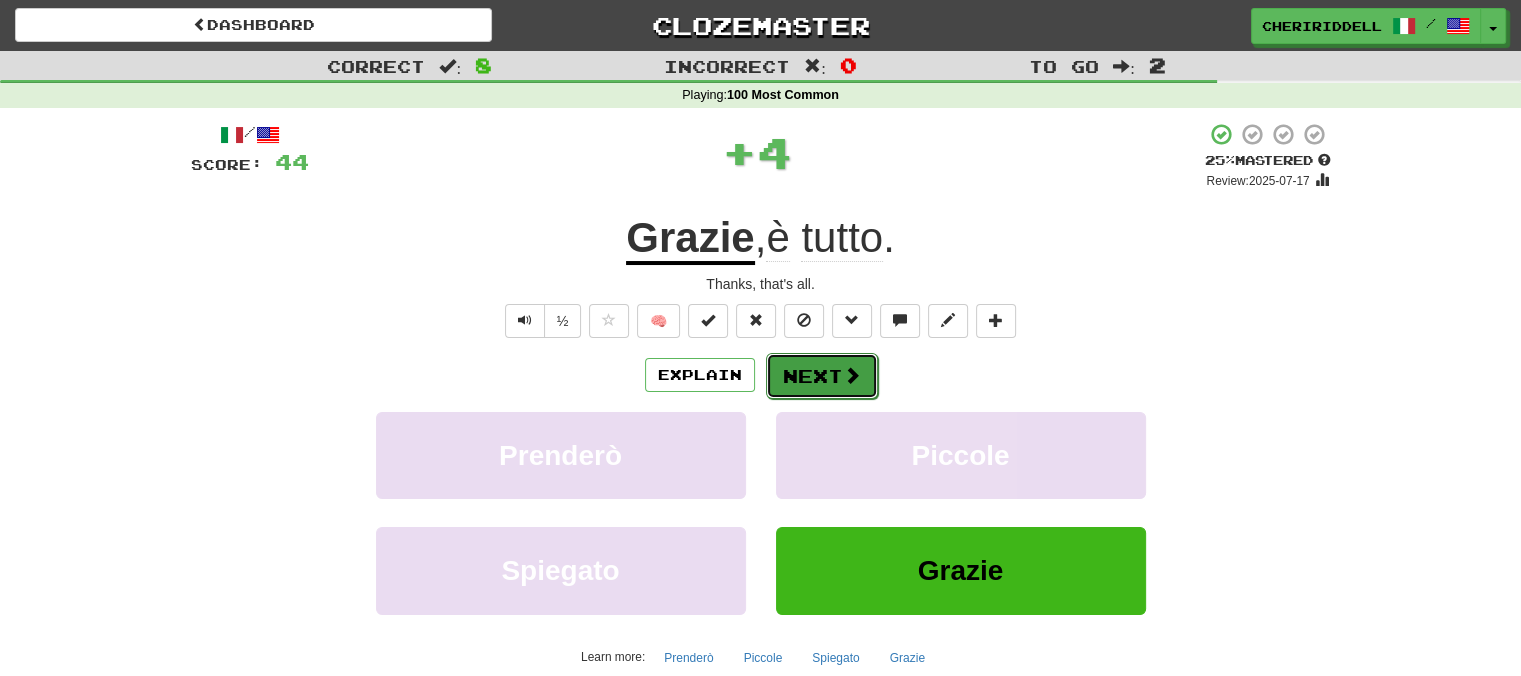 click on "Next" at bounding box center (822, 376) 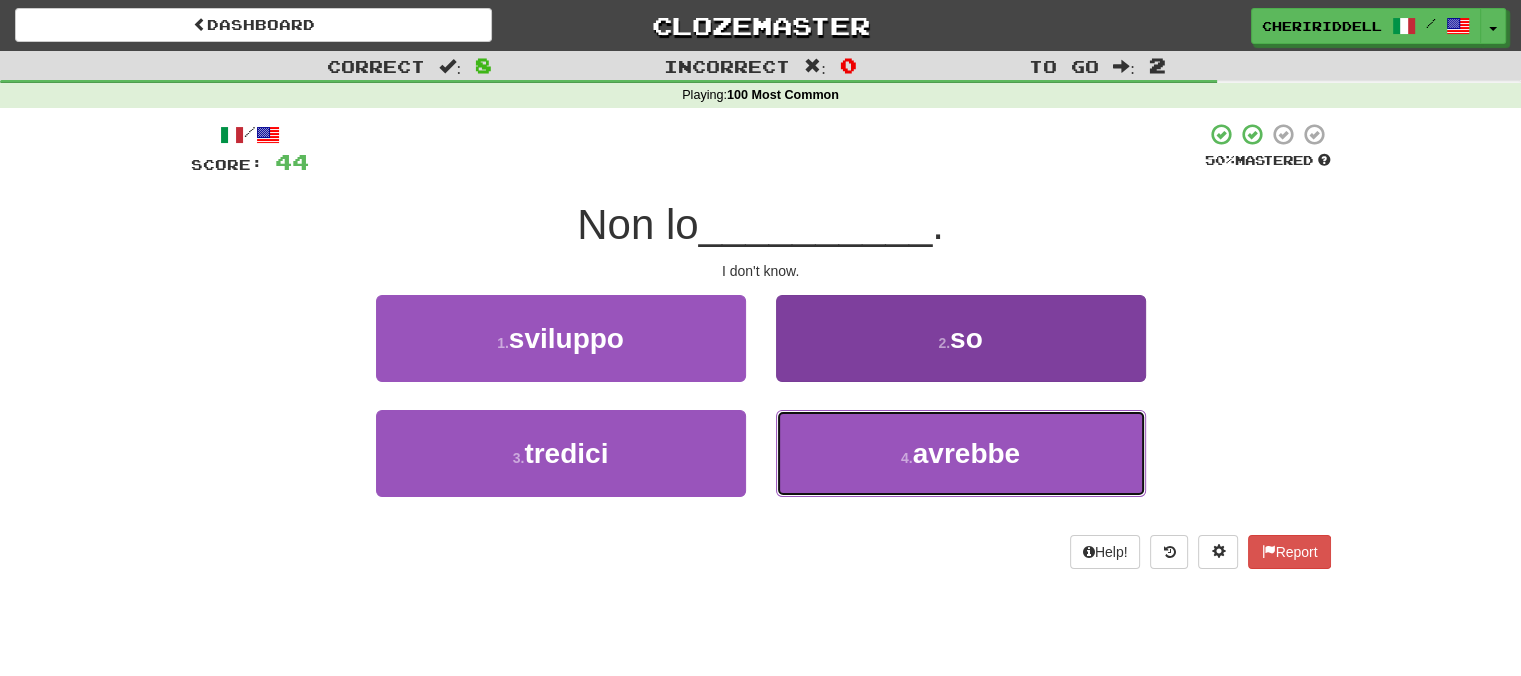 click on "4 .  avrebbe" at bounding box center [961, 453] 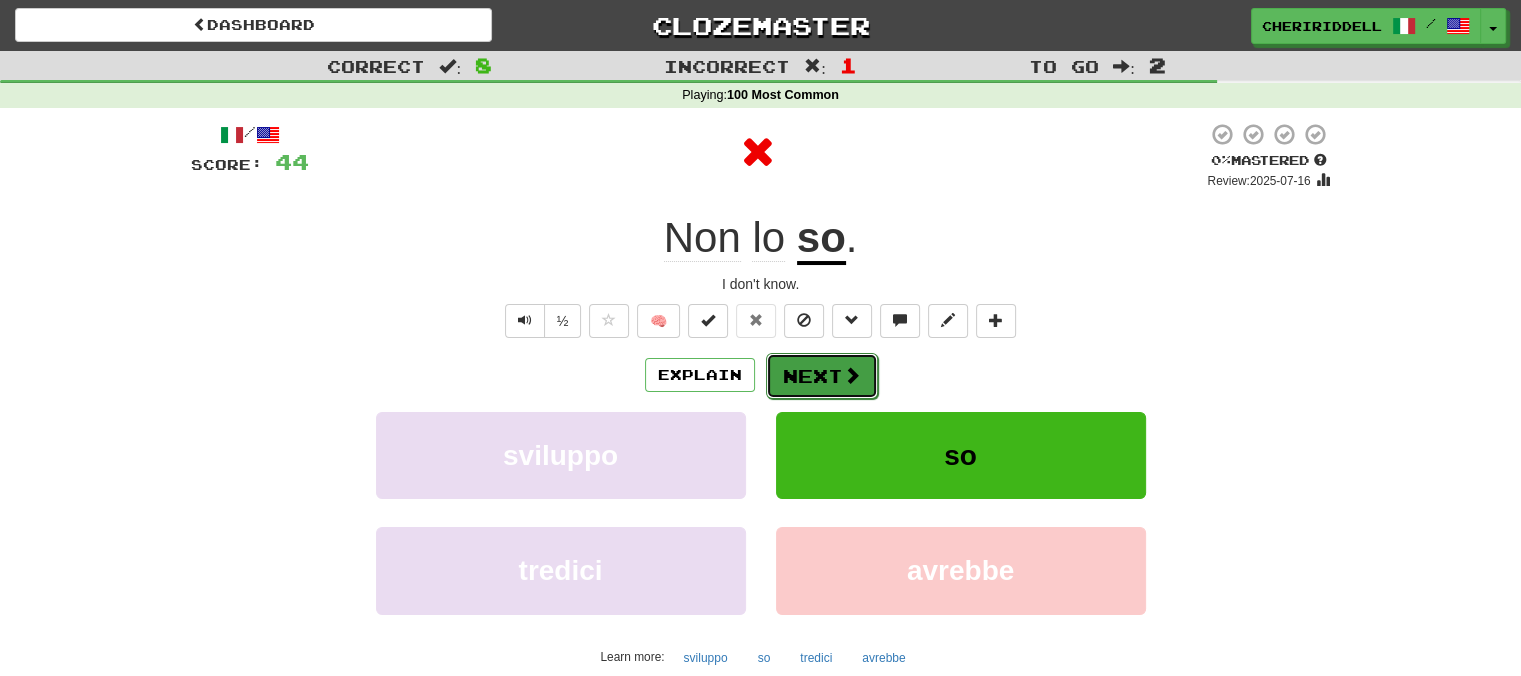 click on "Next" at bounding box center [822, 376] 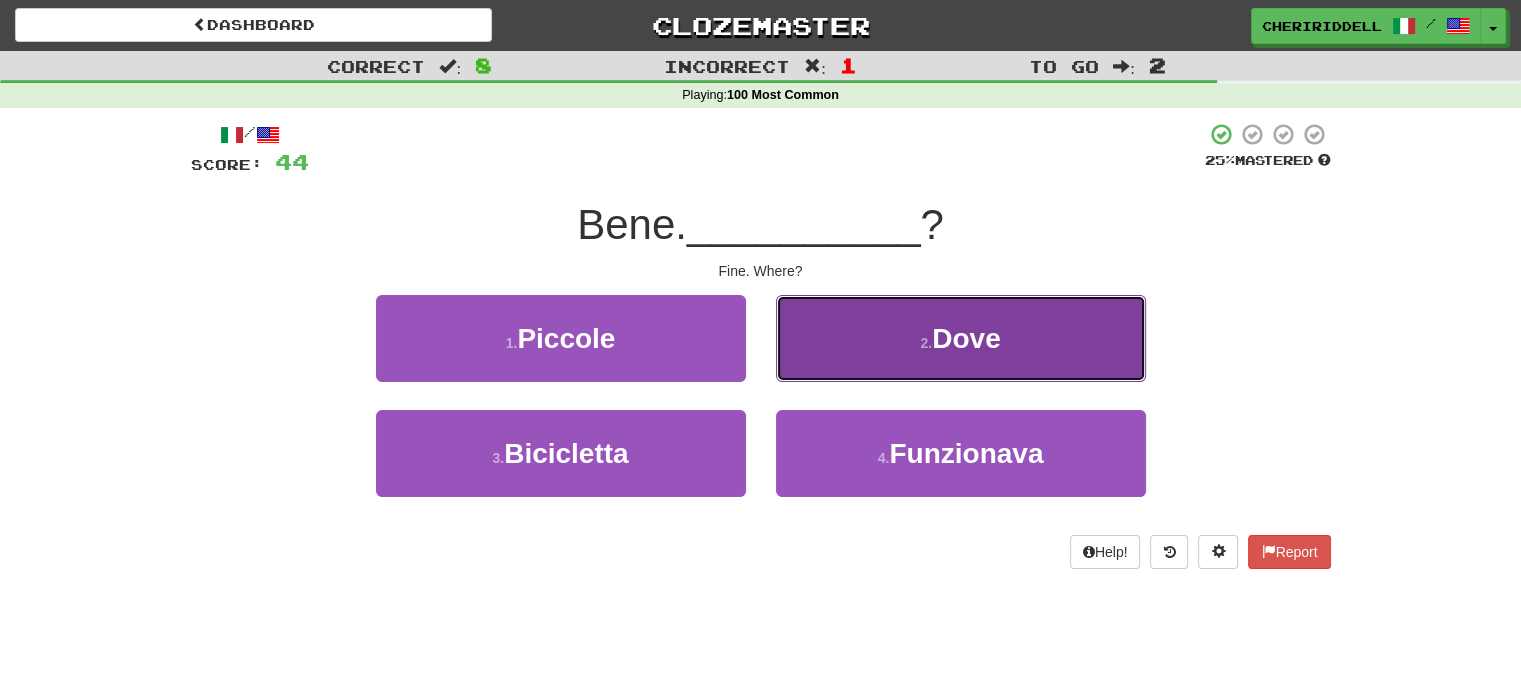 click on "2 .  Dove" at bounding box center (961, 338) 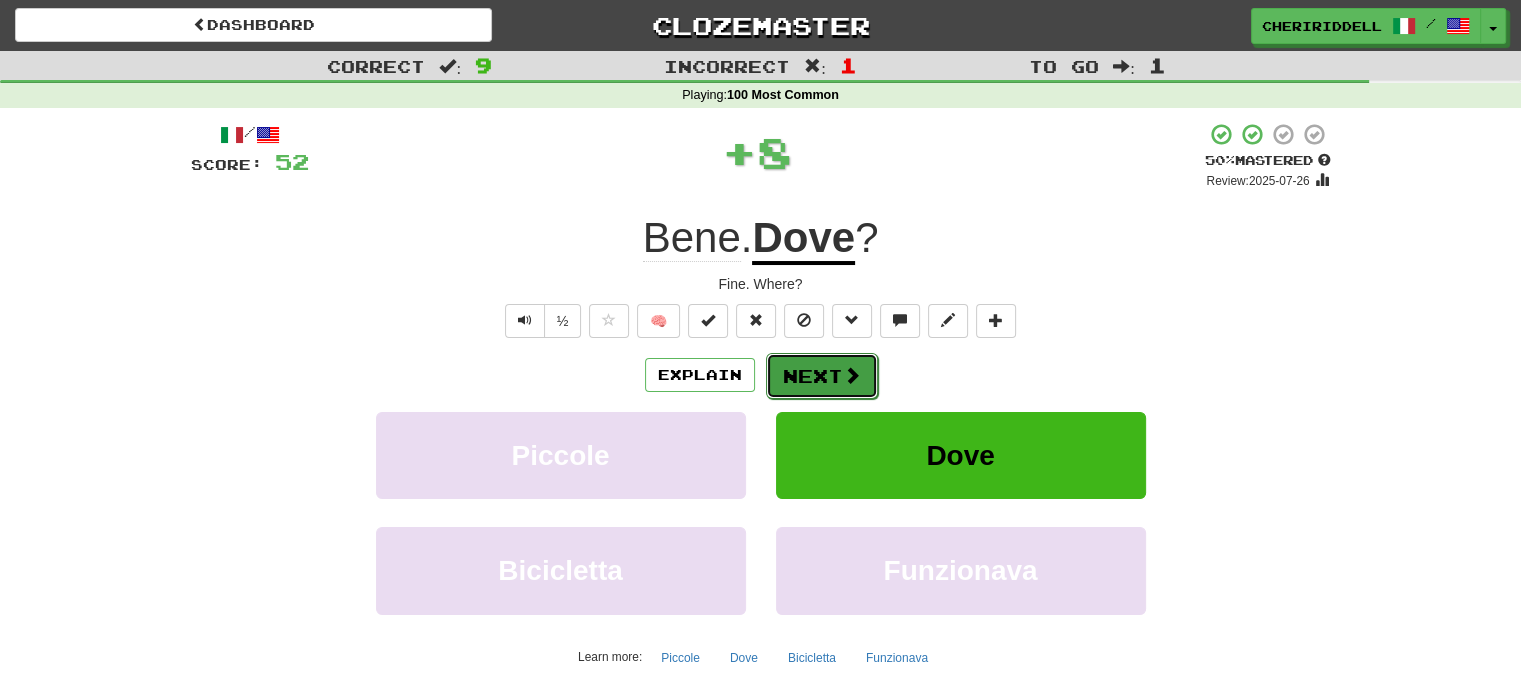 click on "Next" at bounding box center (822, 376) 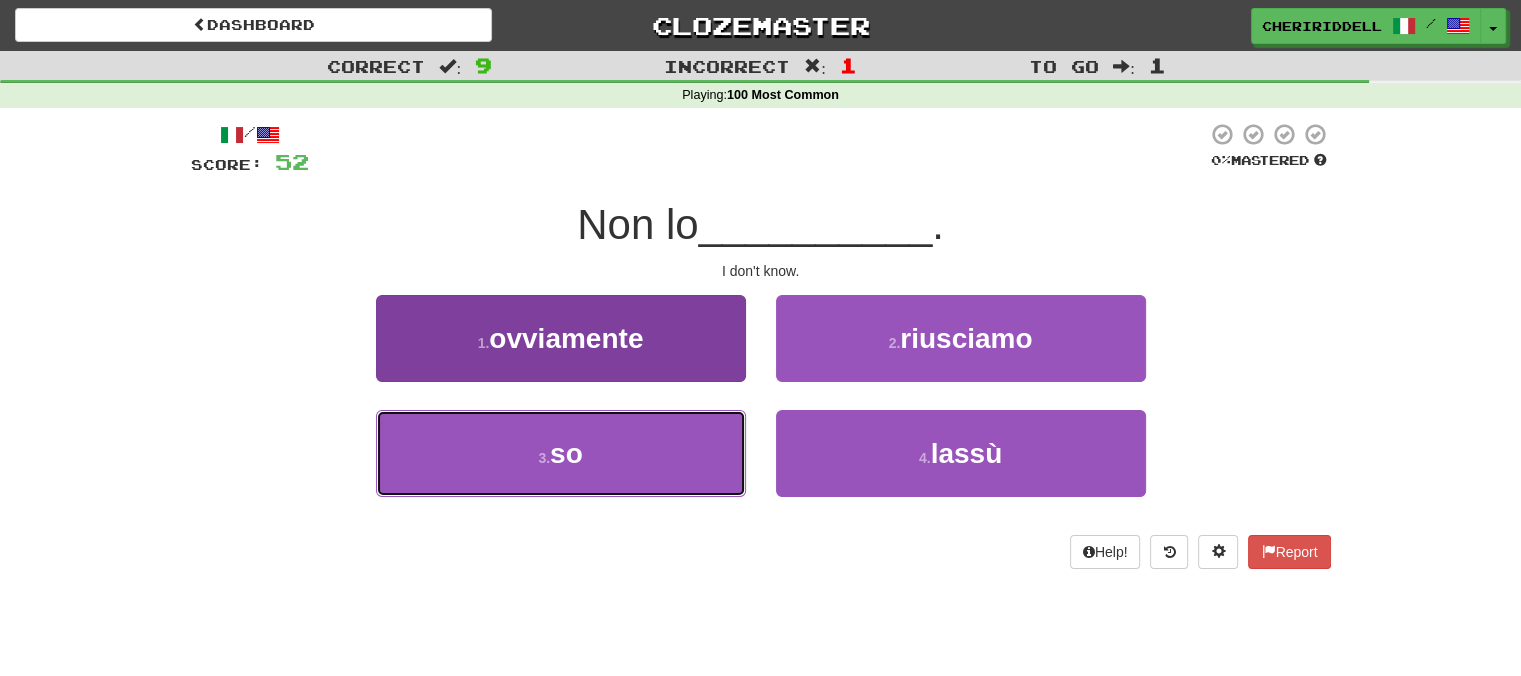 click on "3 .  so" at bounding box center [561, 453] 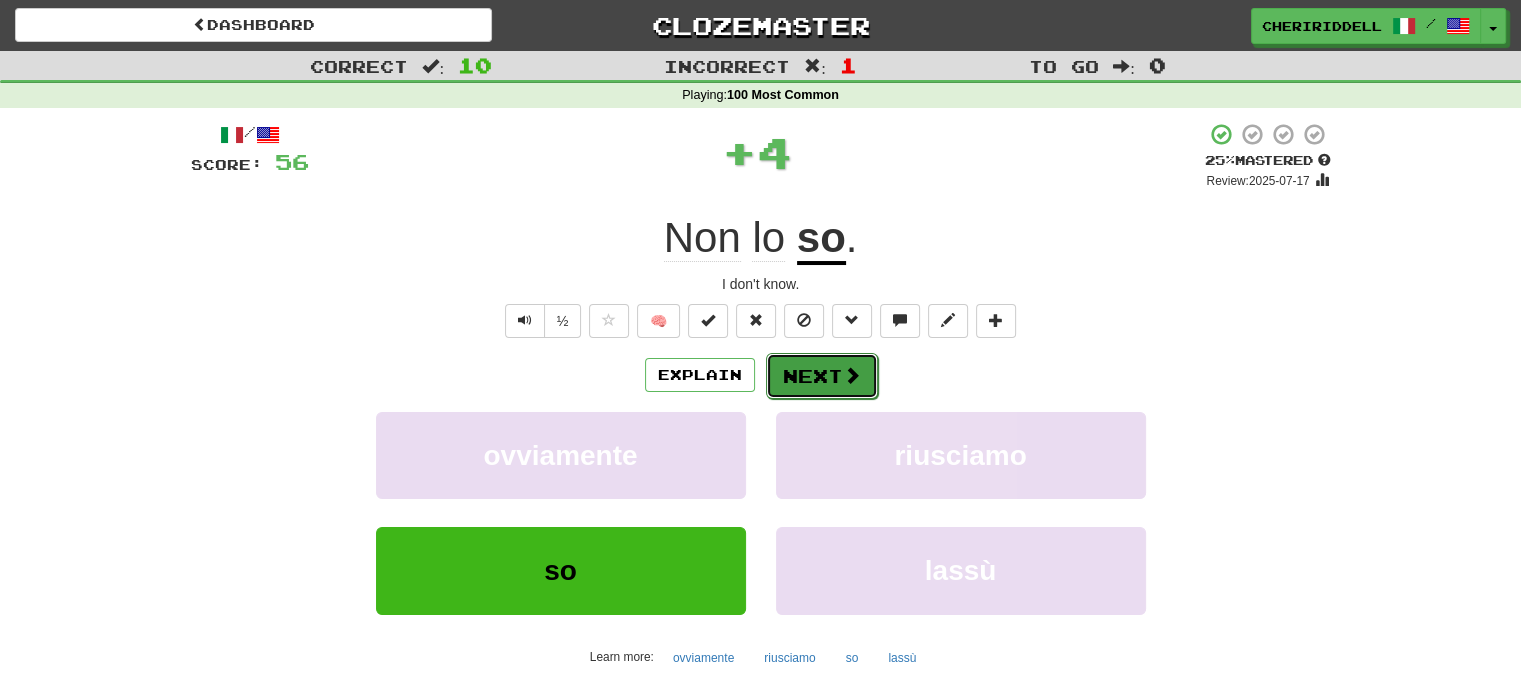 click on "Next" at bounding box center [822, 376] 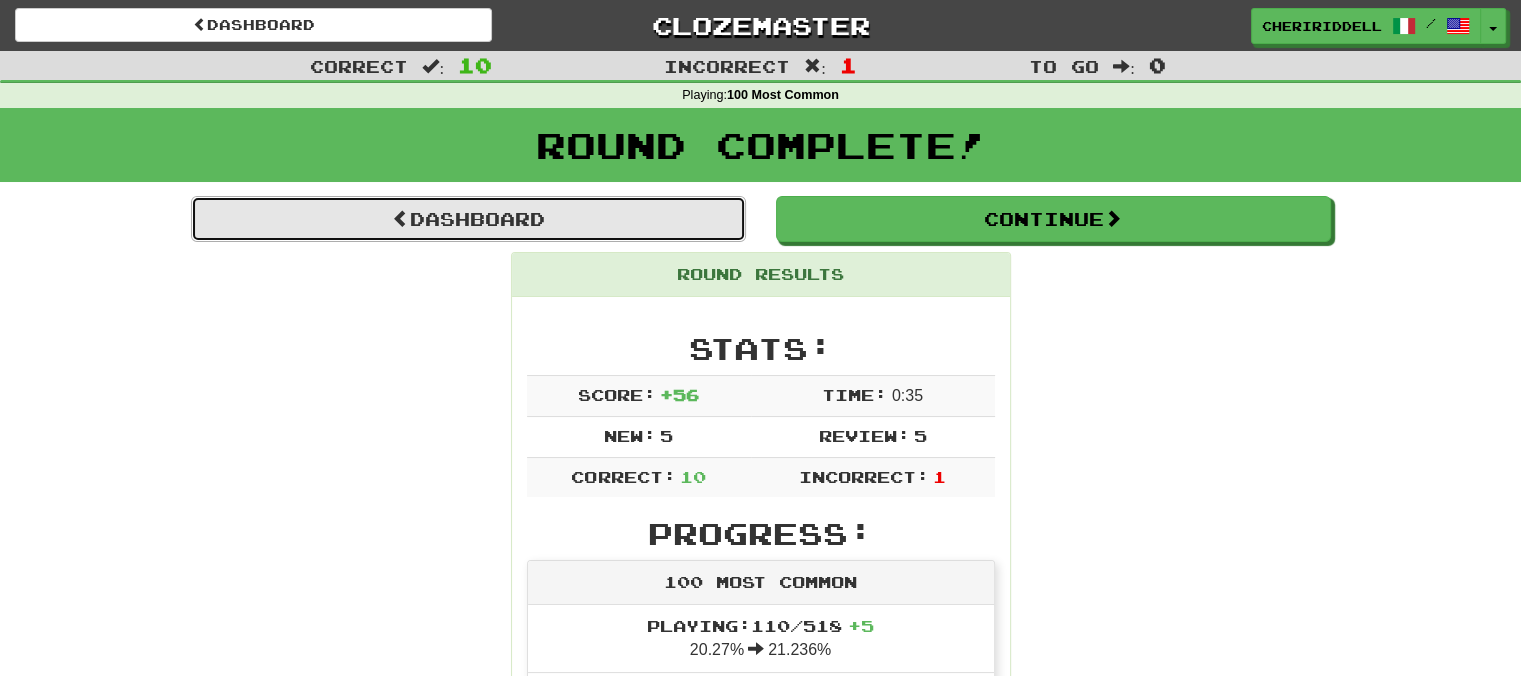 click on "Dashboard" at bounding box center (468, 219) 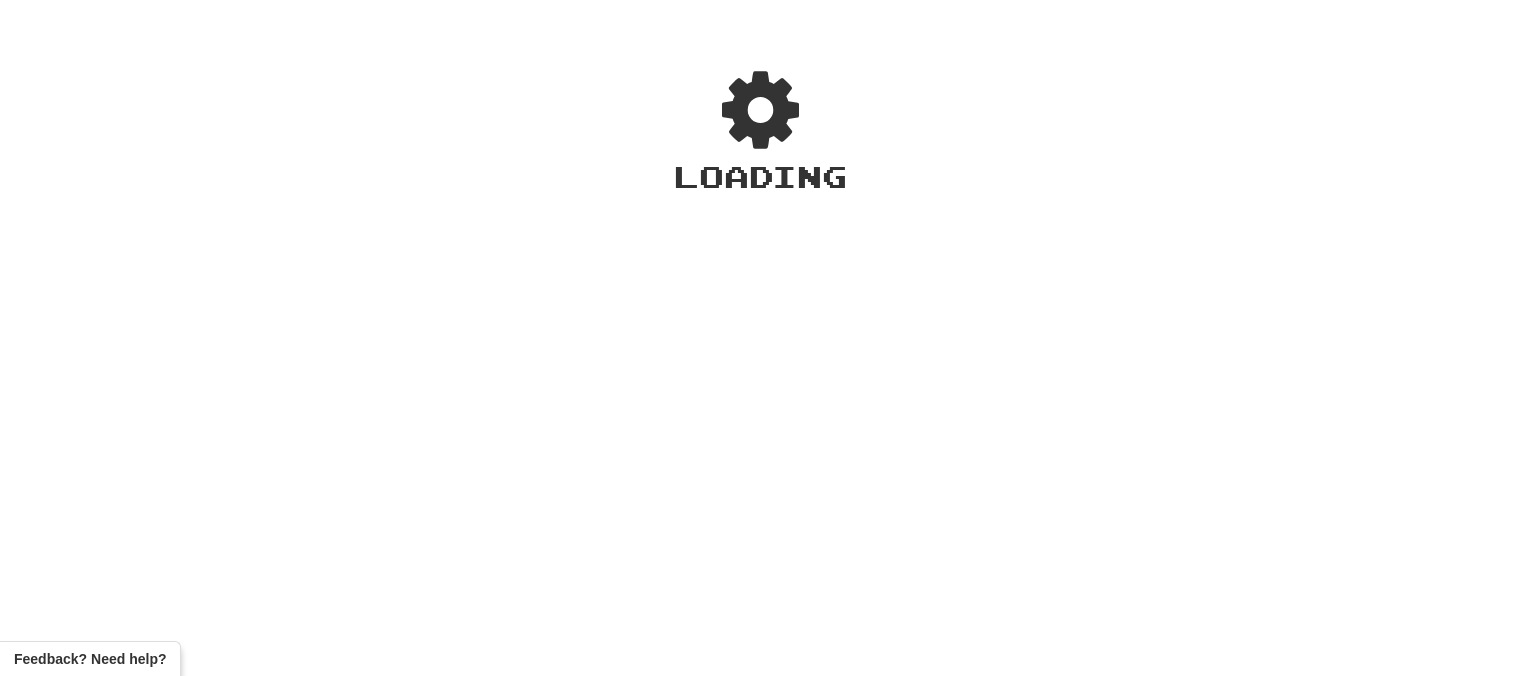 scroll, scrollTop: 0, scrollLeft: 0, axis: both 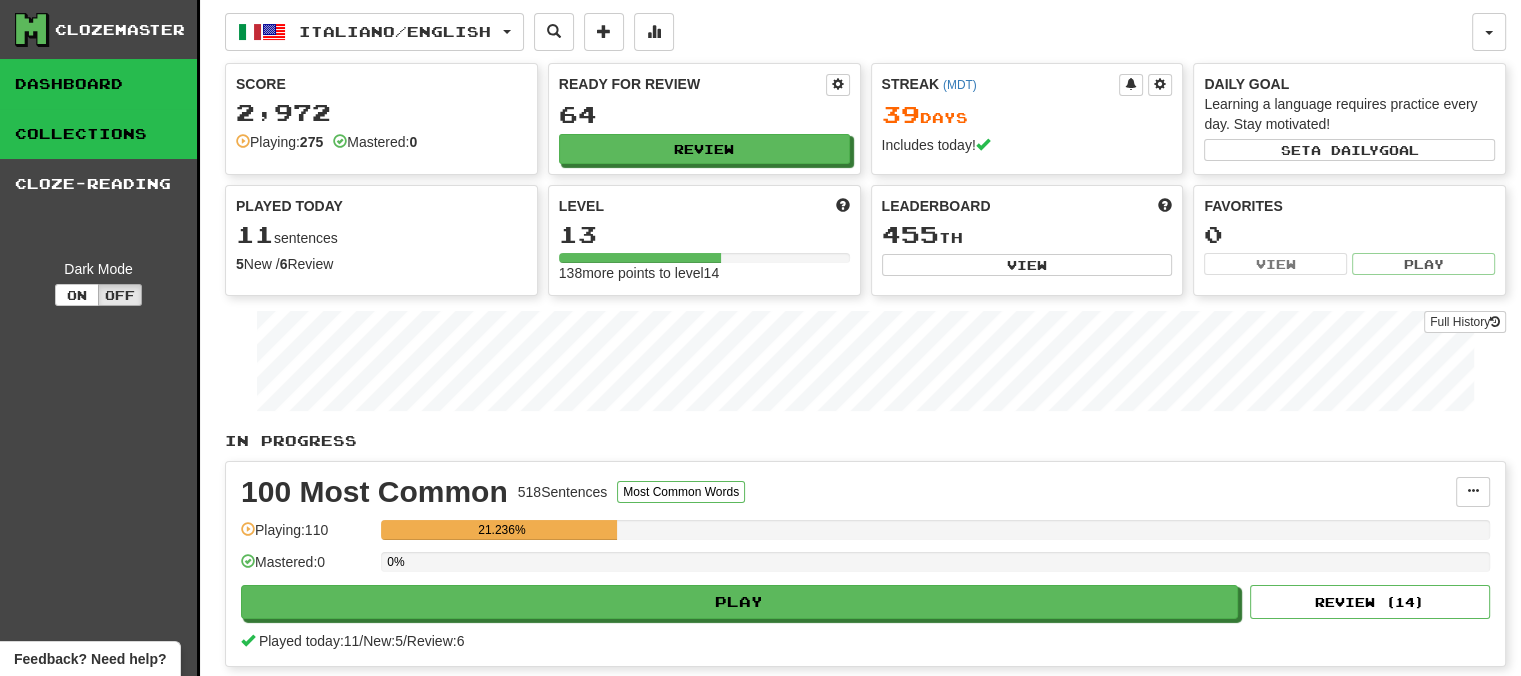 click on "Collections" at bounding box center (98, 134) 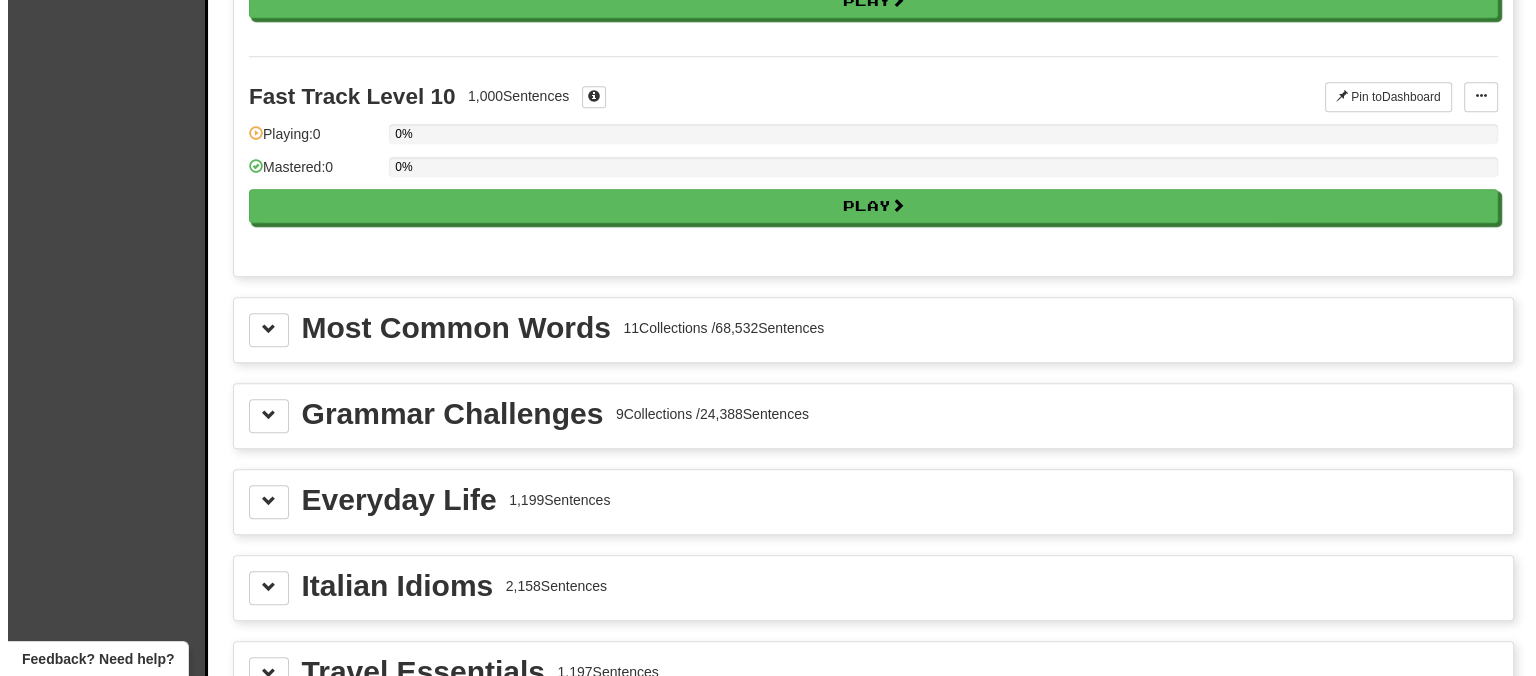scroll, scrollTop: 1968, scrollLeft: 0, axis: vertical 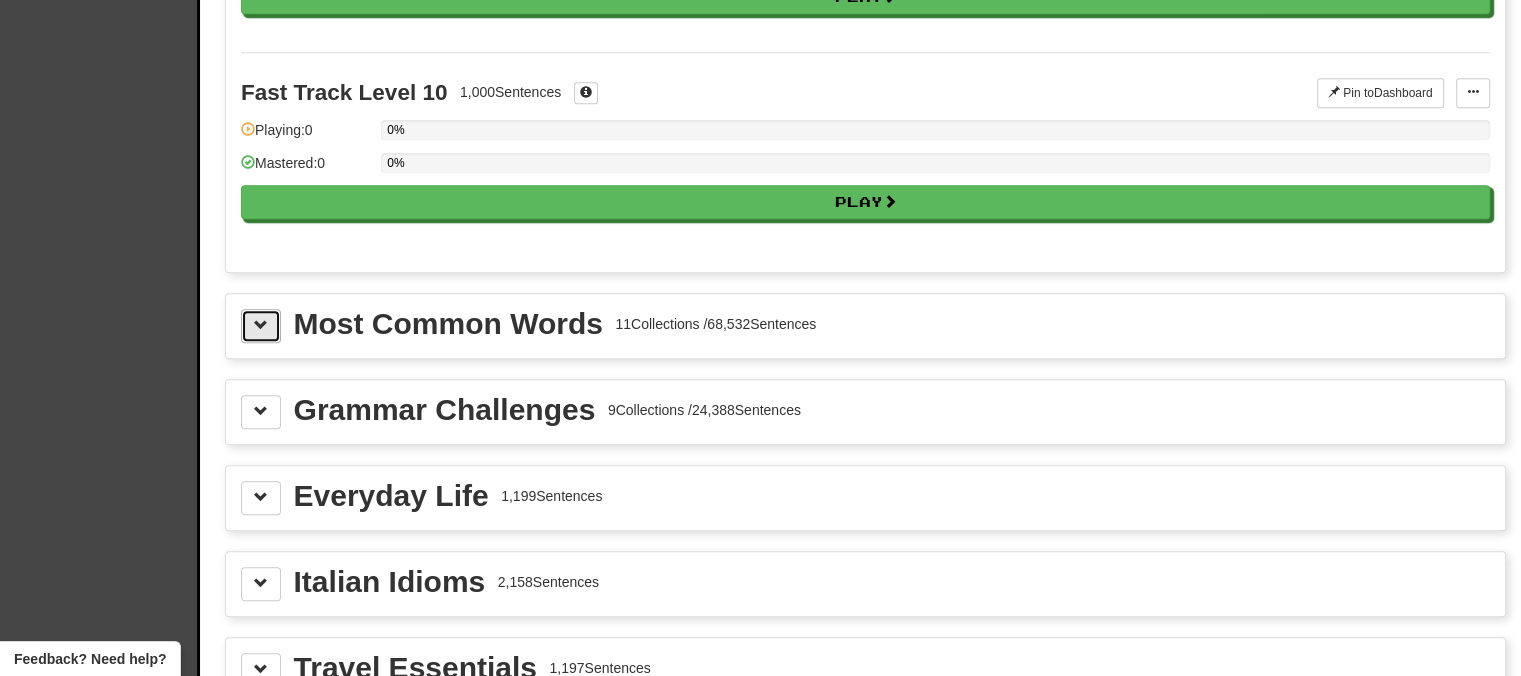 click at bounding box center (261, 325) 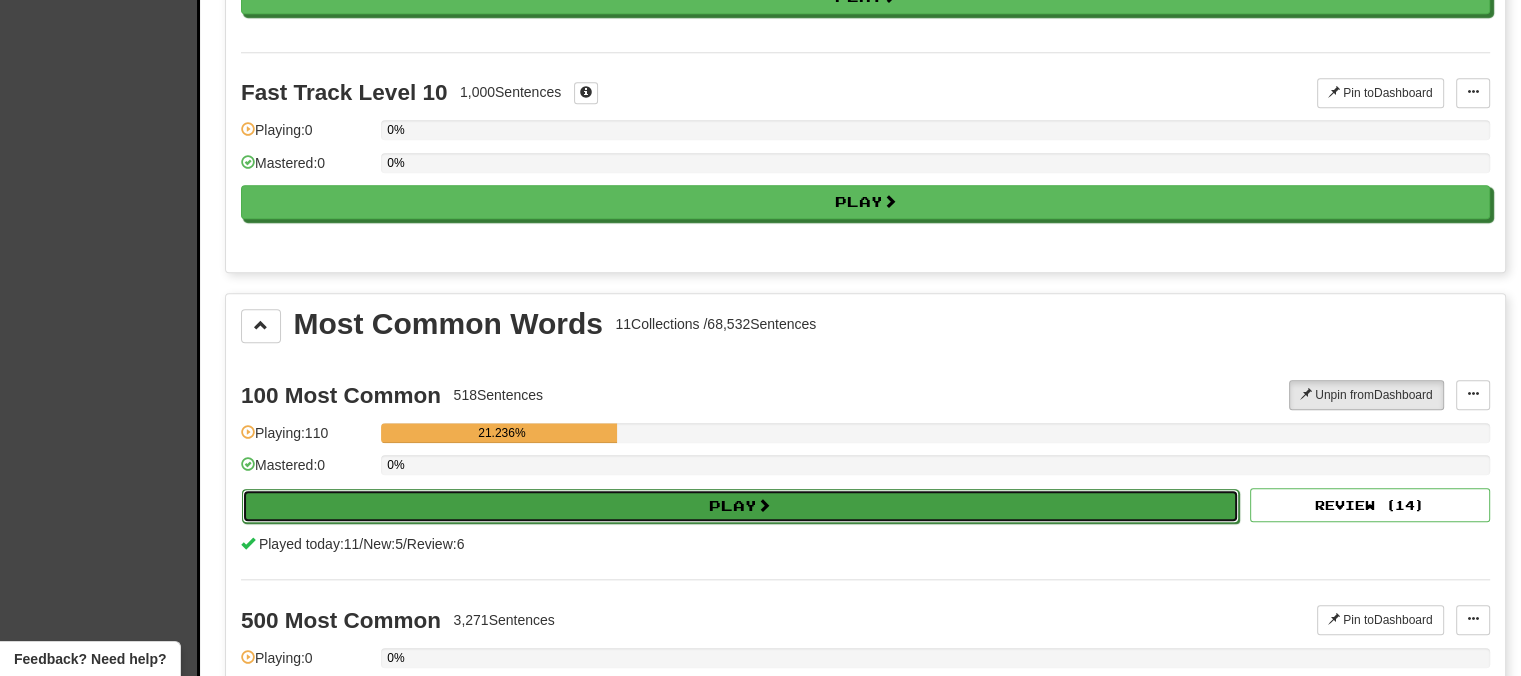 click on "Play" at bounding box center (740, 506) 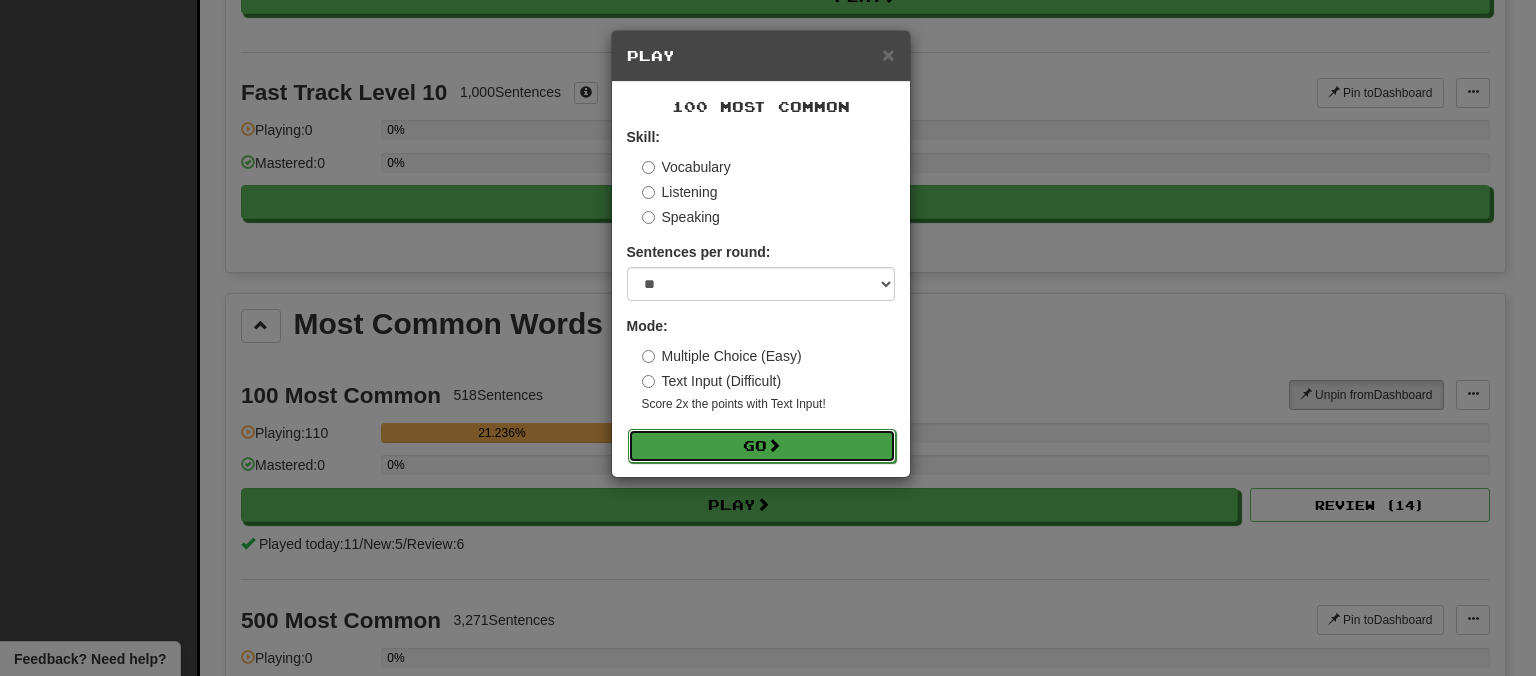 click on "Go" at bounding box center (762, 446) 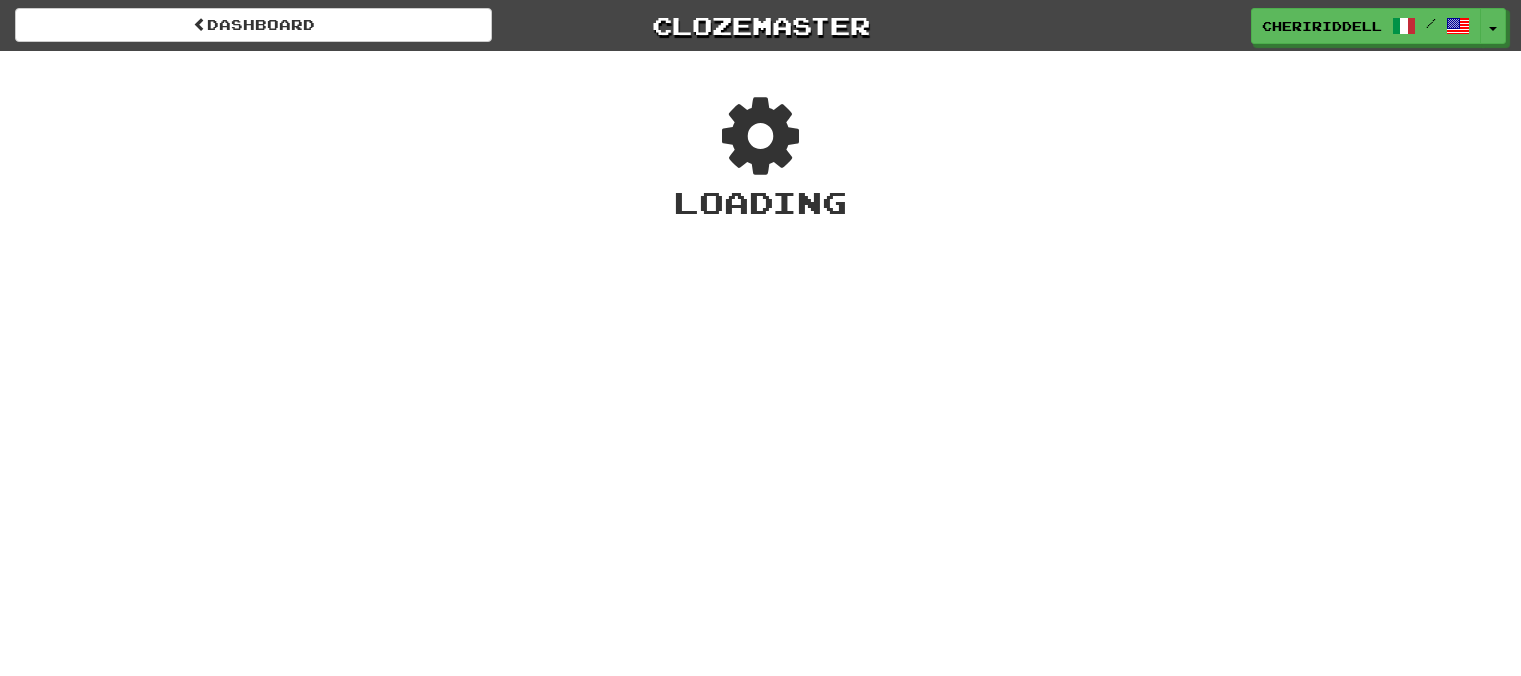scroll, scrollTop: 0, scrollLeft: 0, axis: both 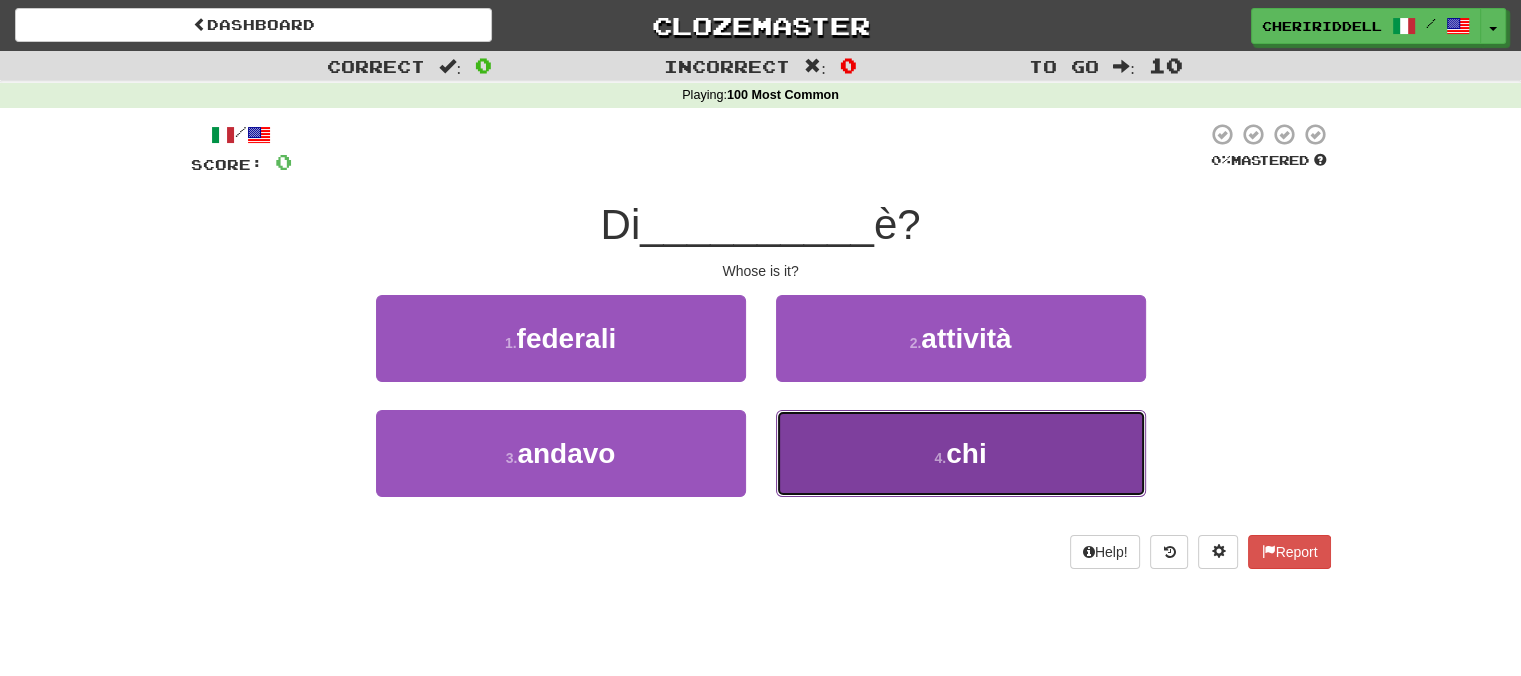 click on "4 .  chi" at bounding box center [961, 453] 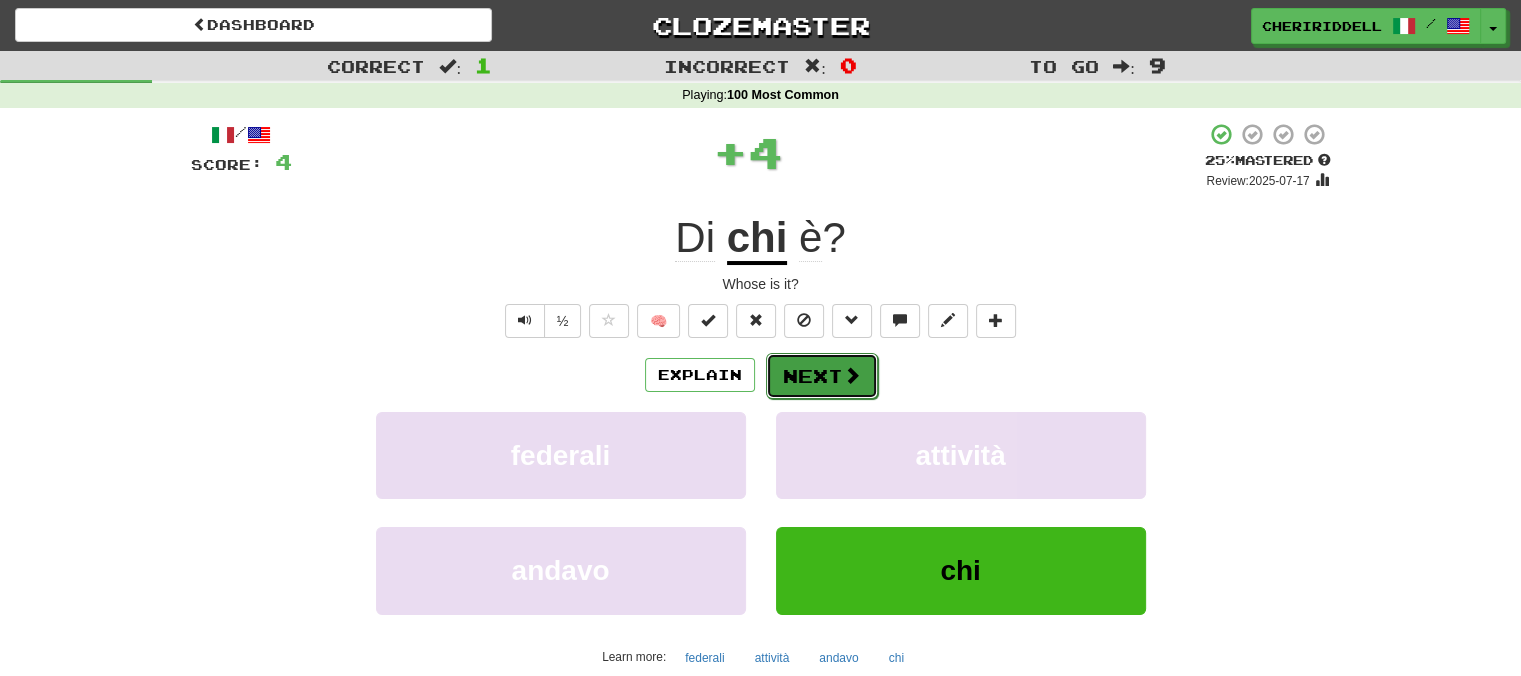 click on "Next" at bounding box center [822, 376] 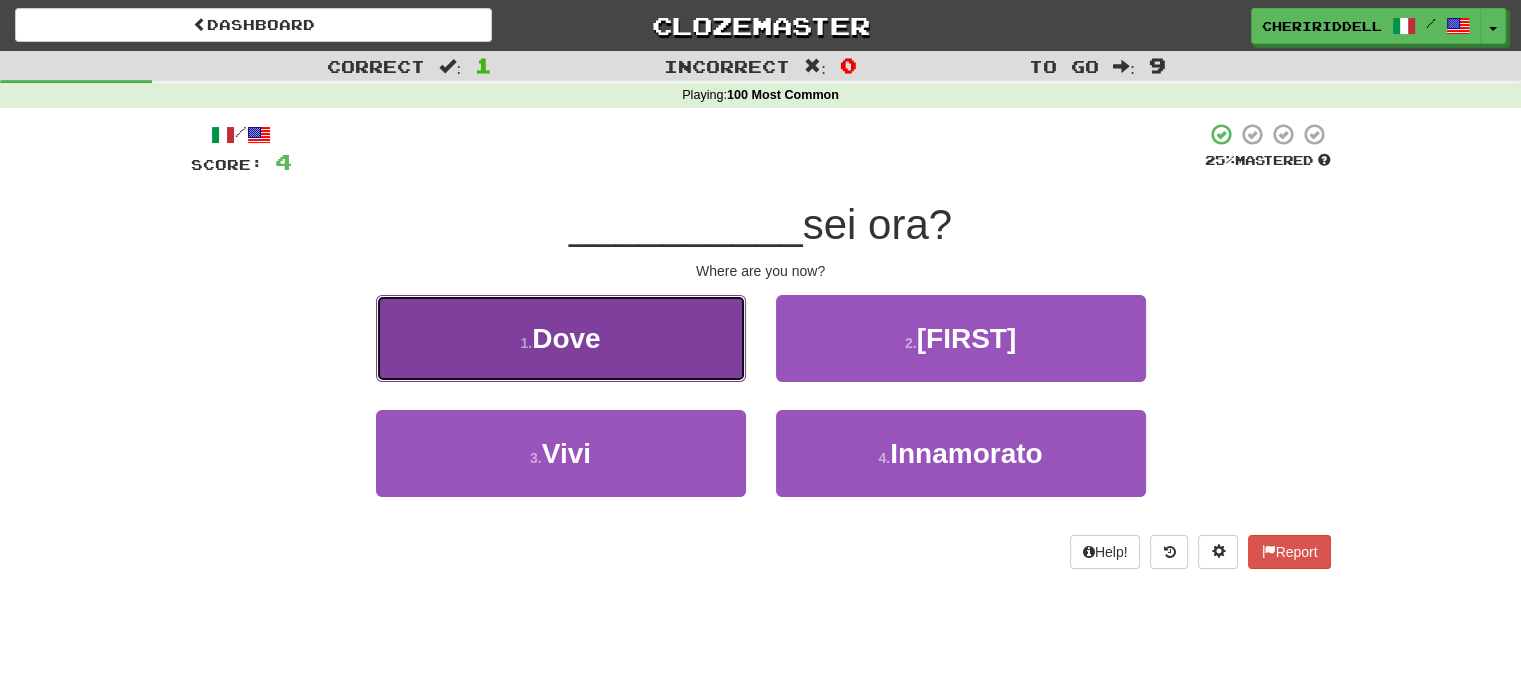 click on "1 .  Dove" at bounding box center [561, 338] 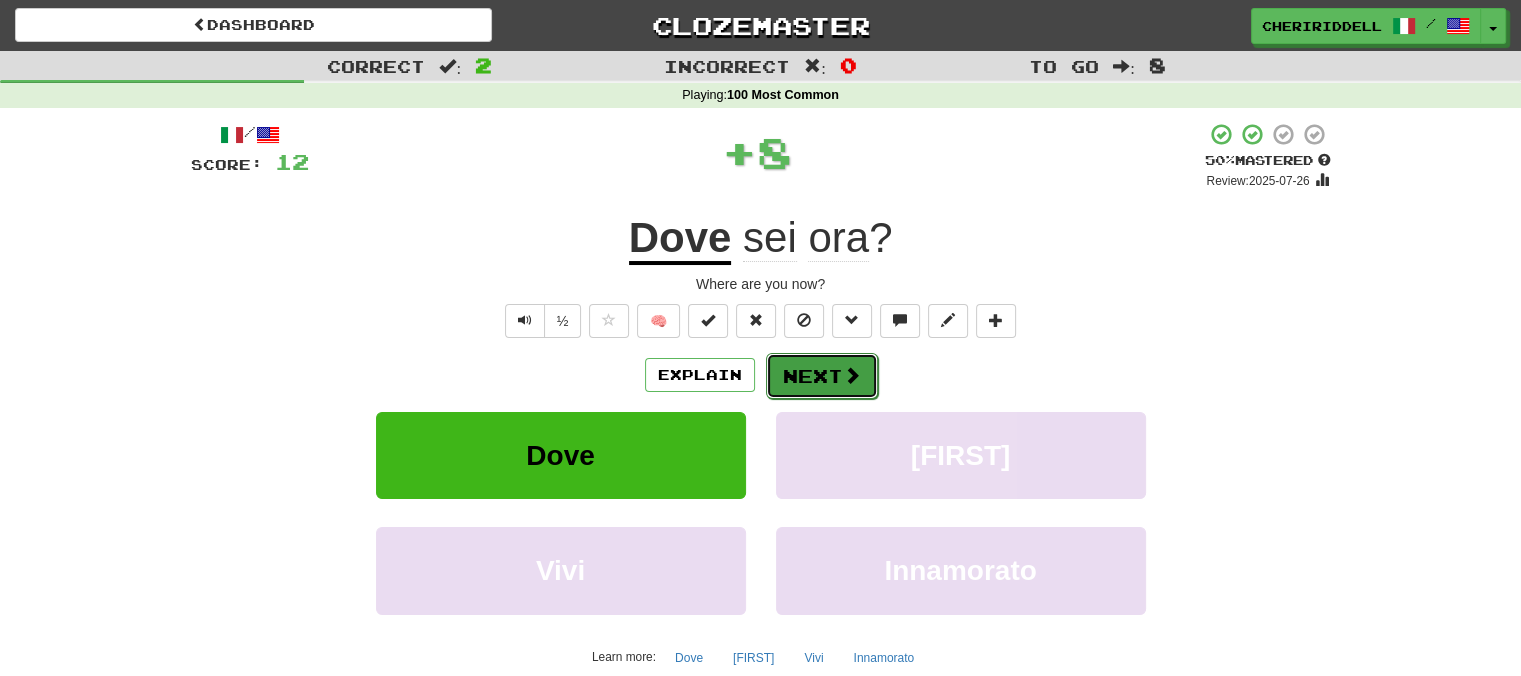 click on "Next" at bounding box center (822, 376) 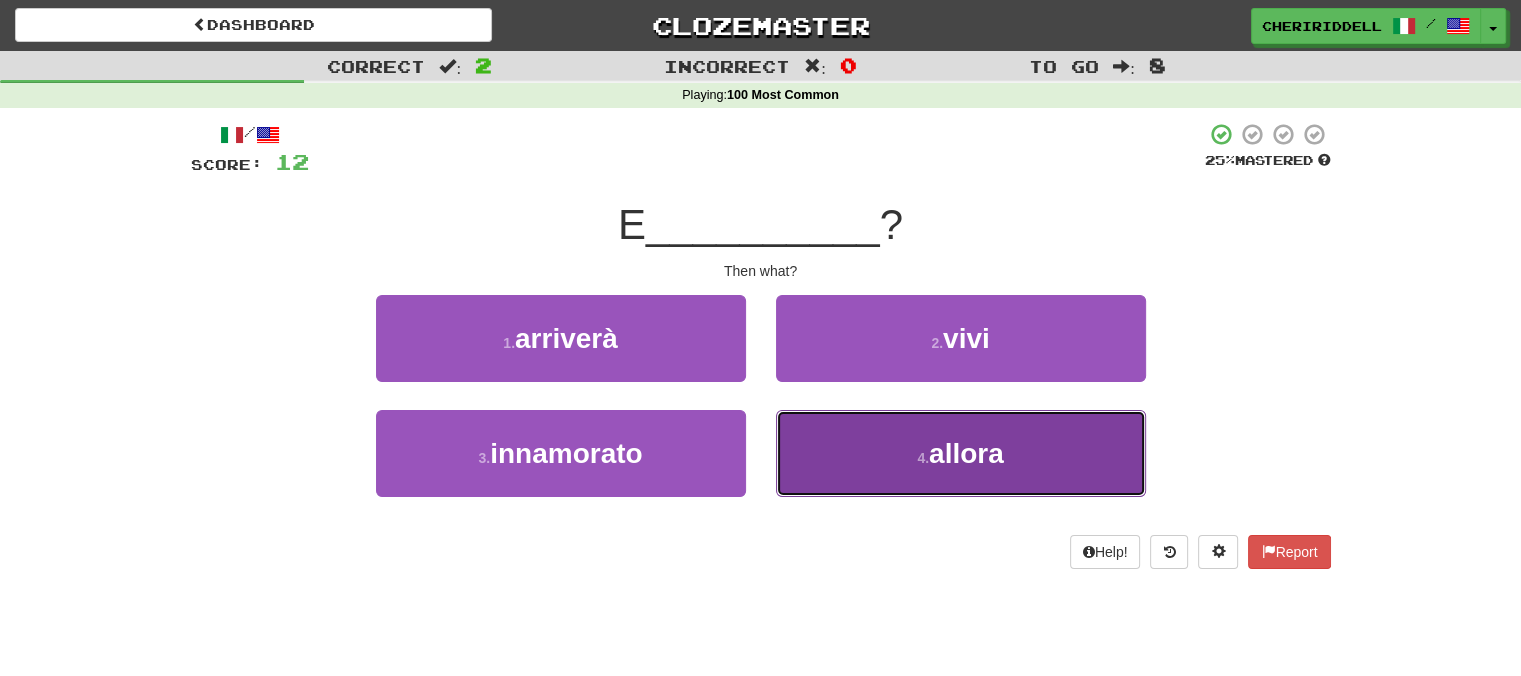 click on "4 .  allora" at bounding box center (961, 453) 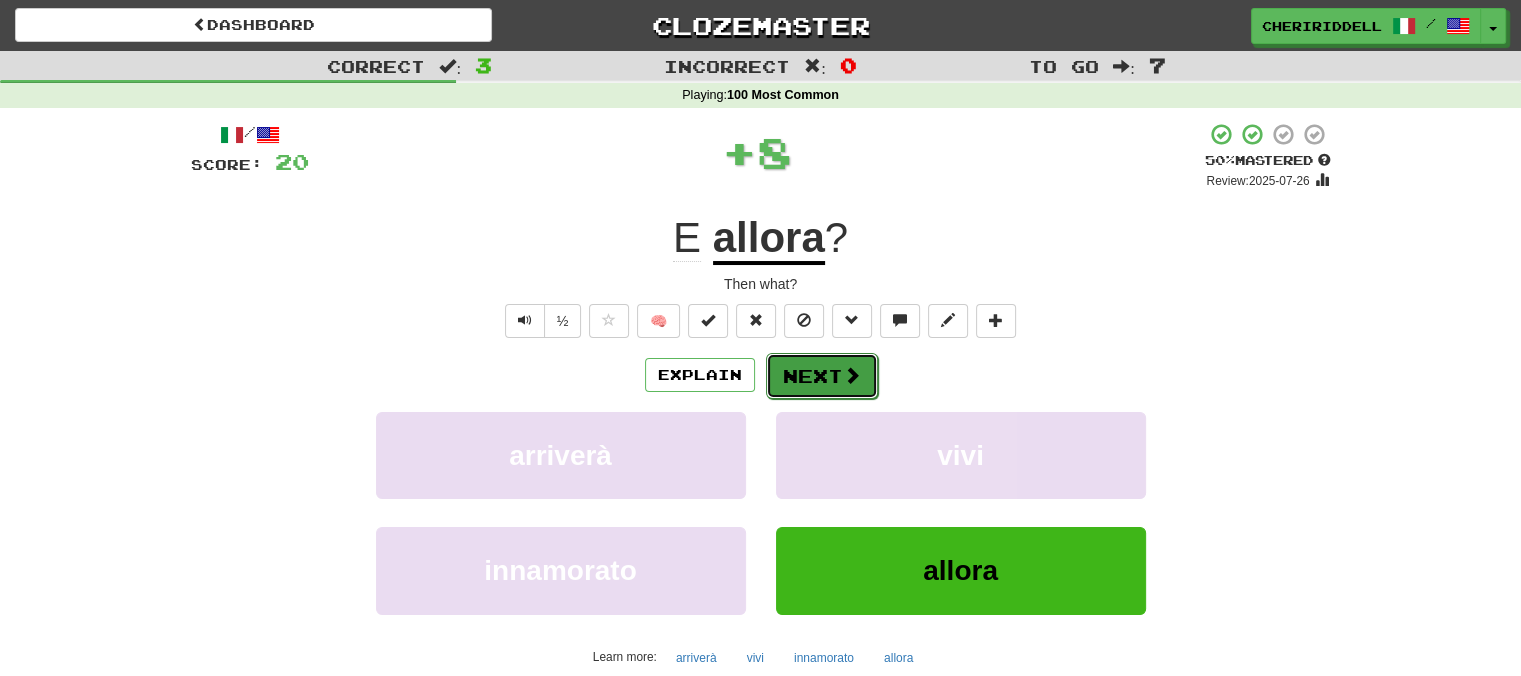 click on "Next" at bounding box center (822, 376) 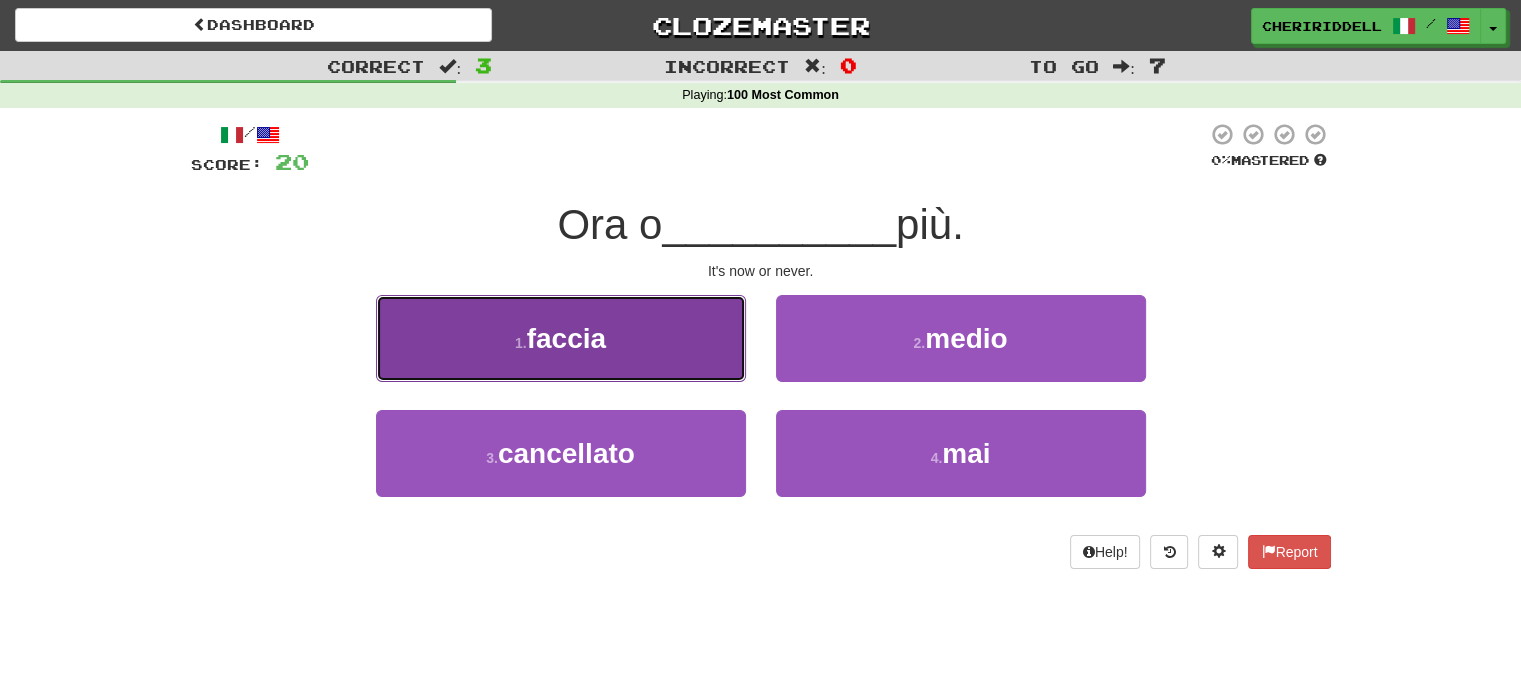click on "1 .  faccia" at bounding box center [561, 338] 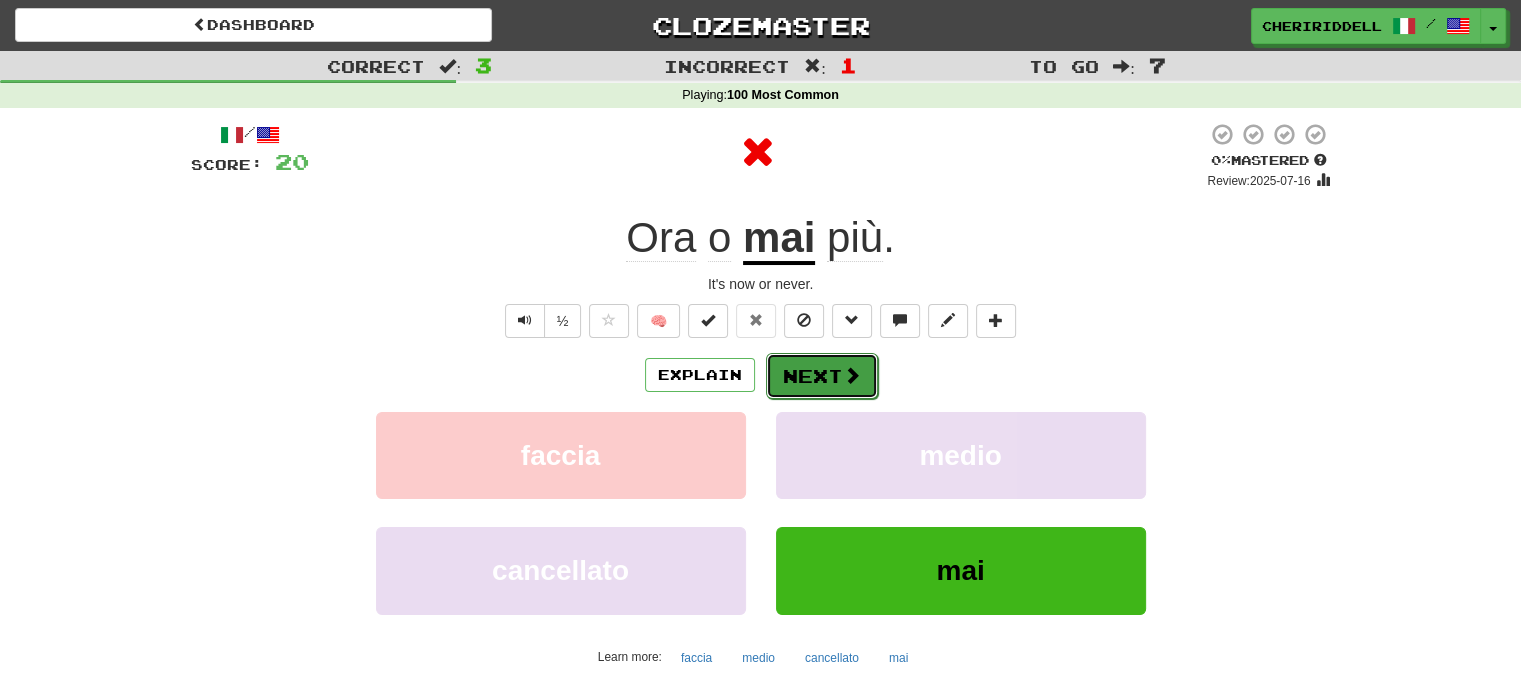 click at bounding box center [852, 375] 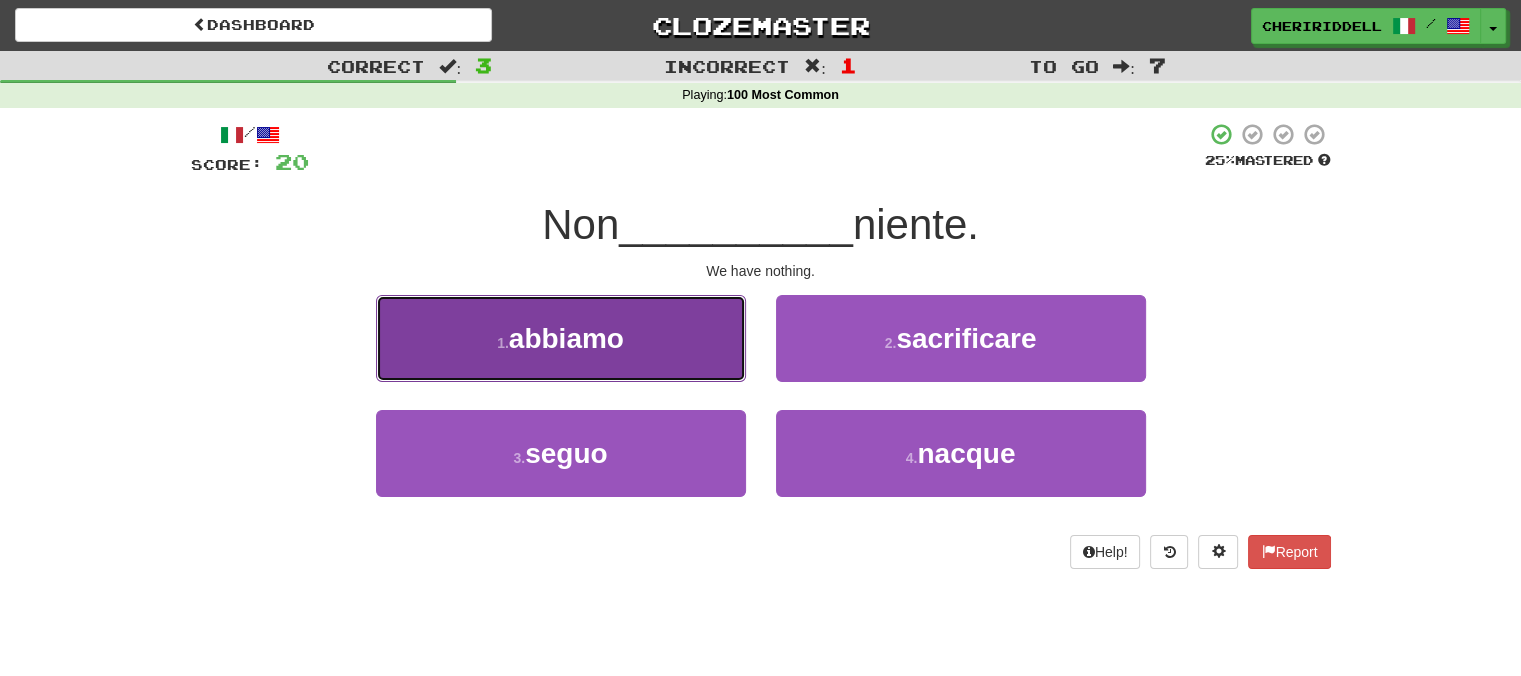 click on "1 .  abbiamo" at bounding box center [561, 338] 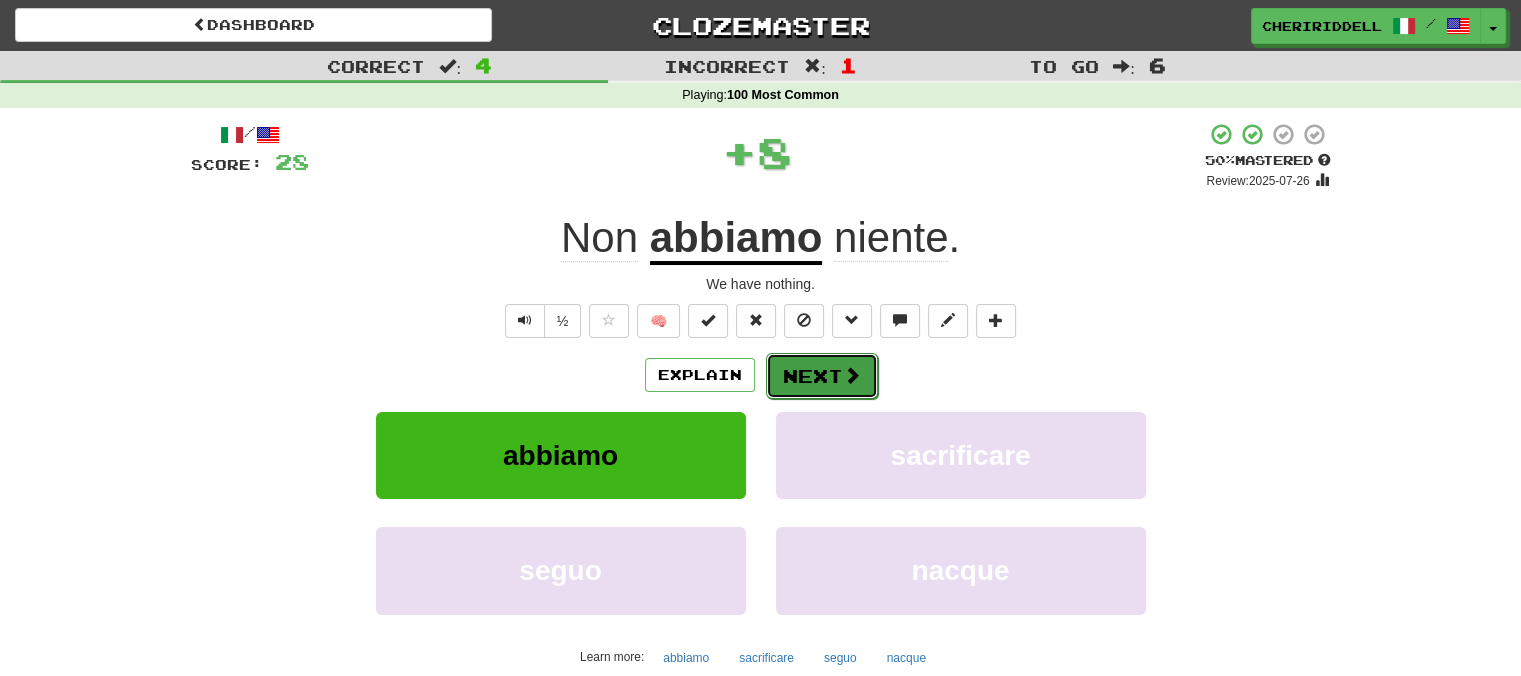 click on "Next" at bounding box center (822, 376) 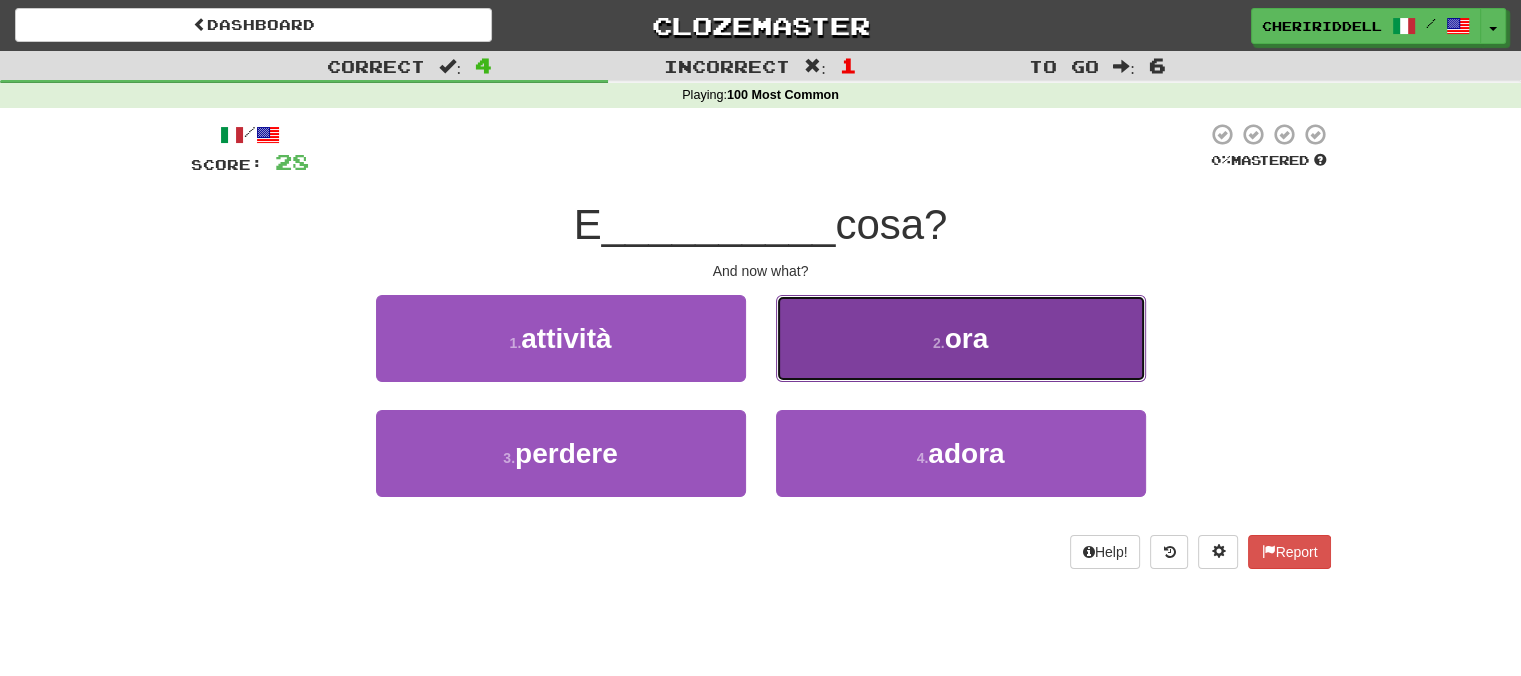 click on "2 .  ora" at bounding box center (961, 338) 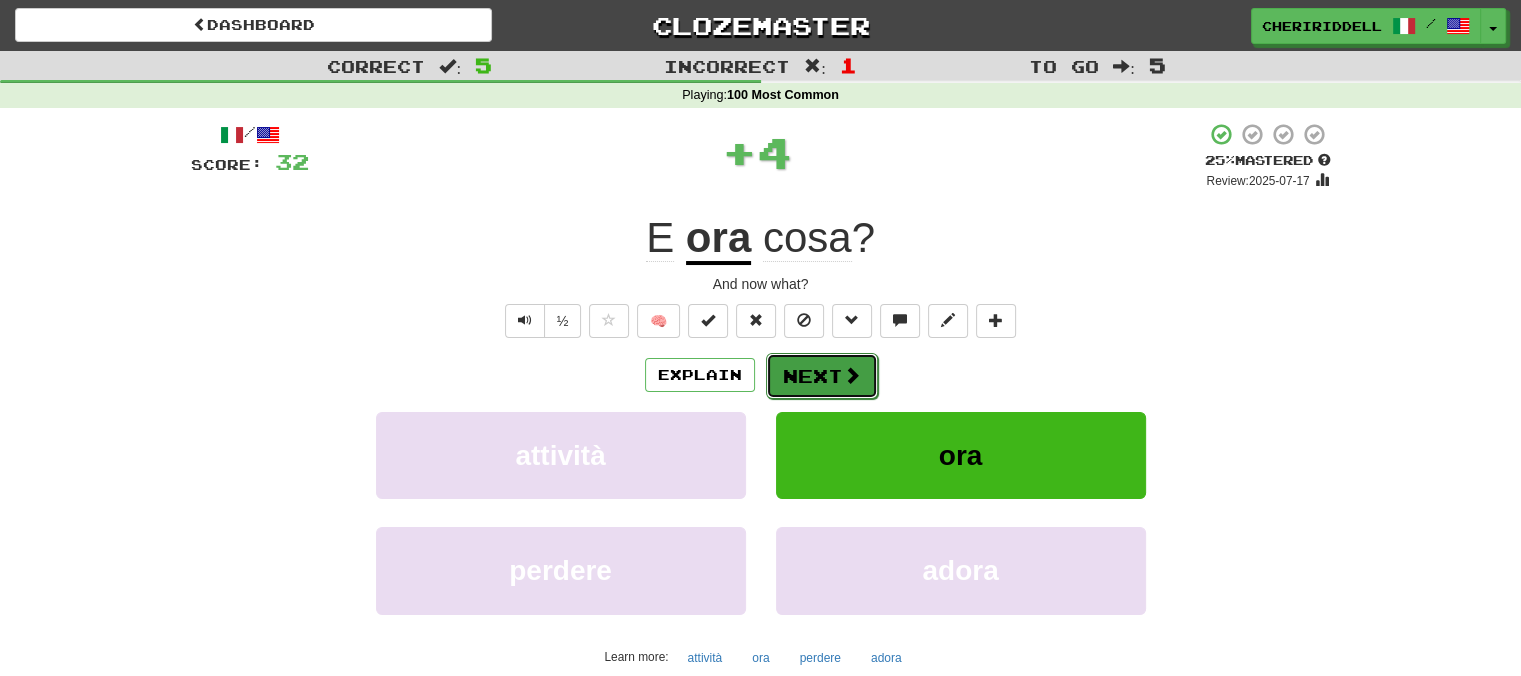 click on "Next" at bounding box center [822, 376] 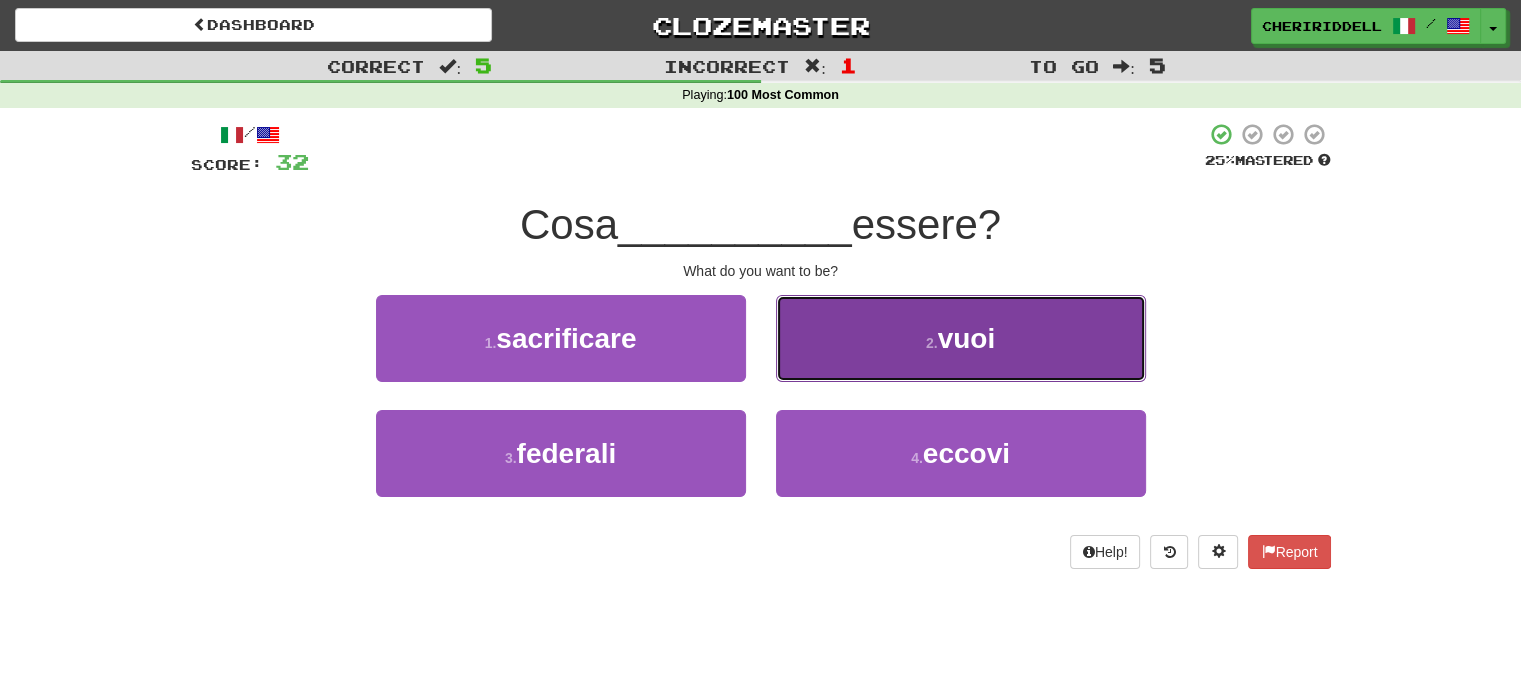 click on "2 .  vuoi" at bounding box center (961, 338) 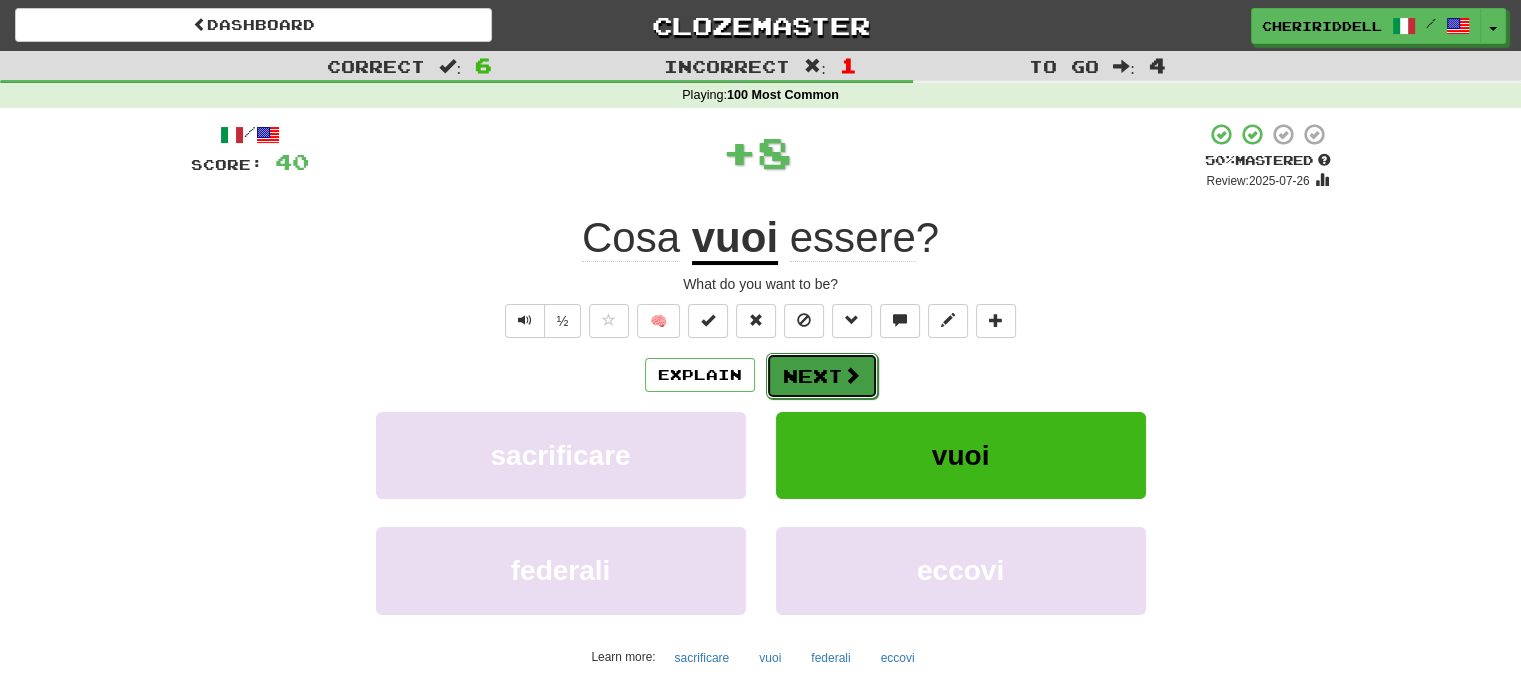 click on "Next" at bounding box center [822, 376] 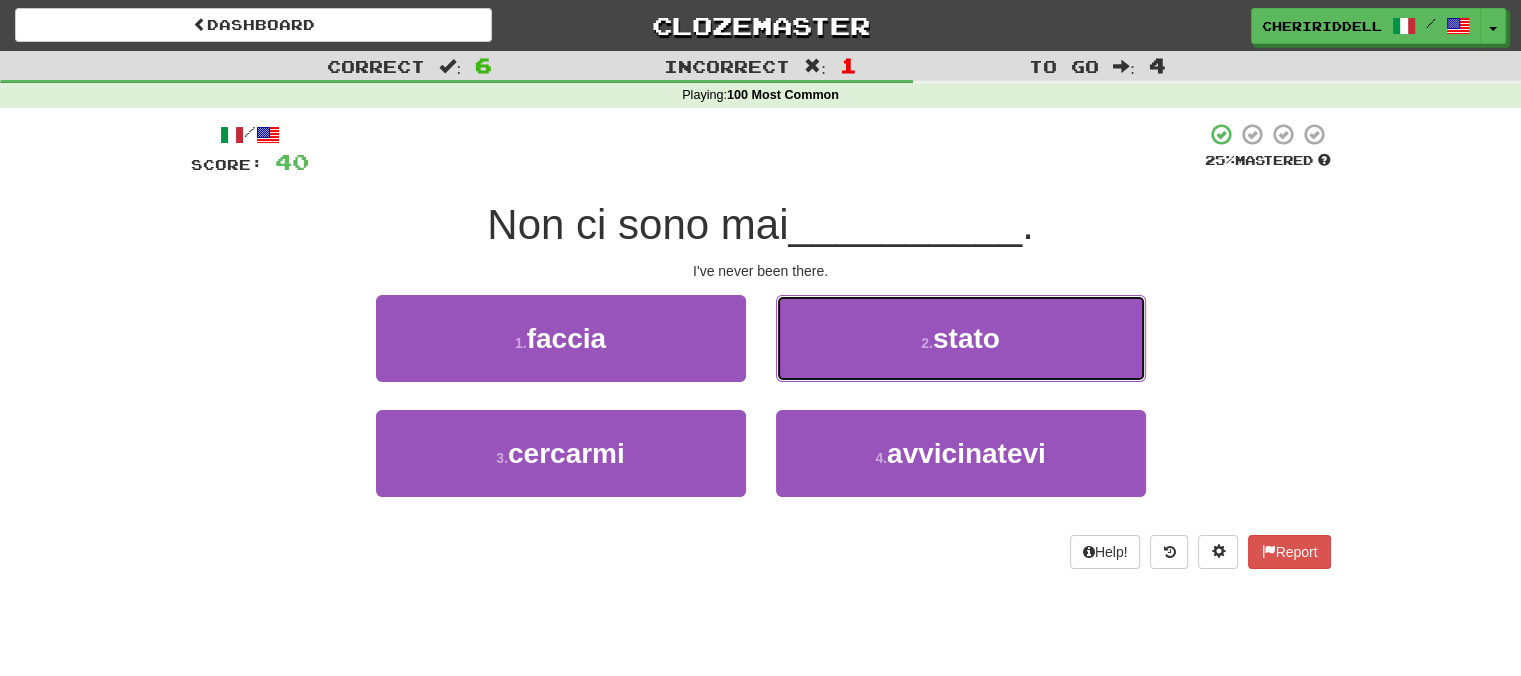 click on "2 .  stato" at bounding box center (961, 338) 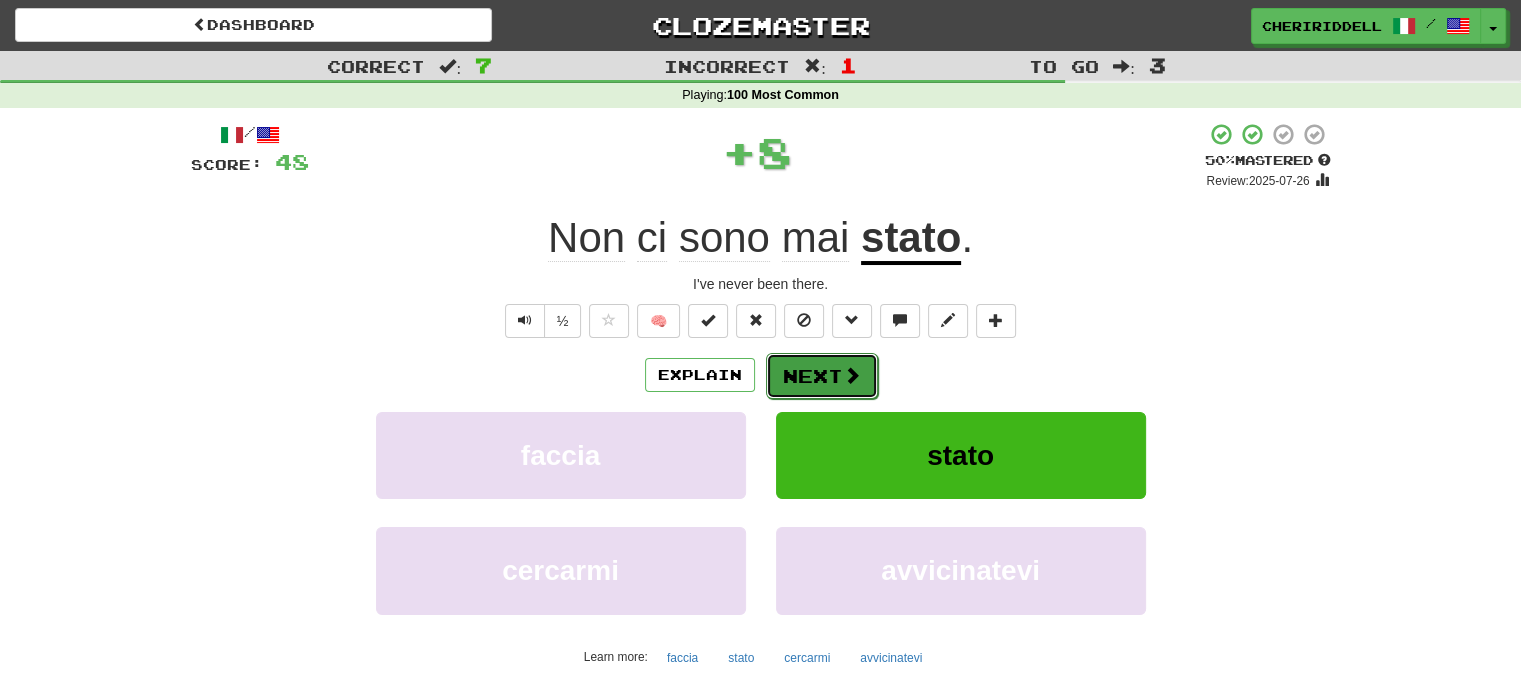 click on "Next" at bounding box center (822, 376) 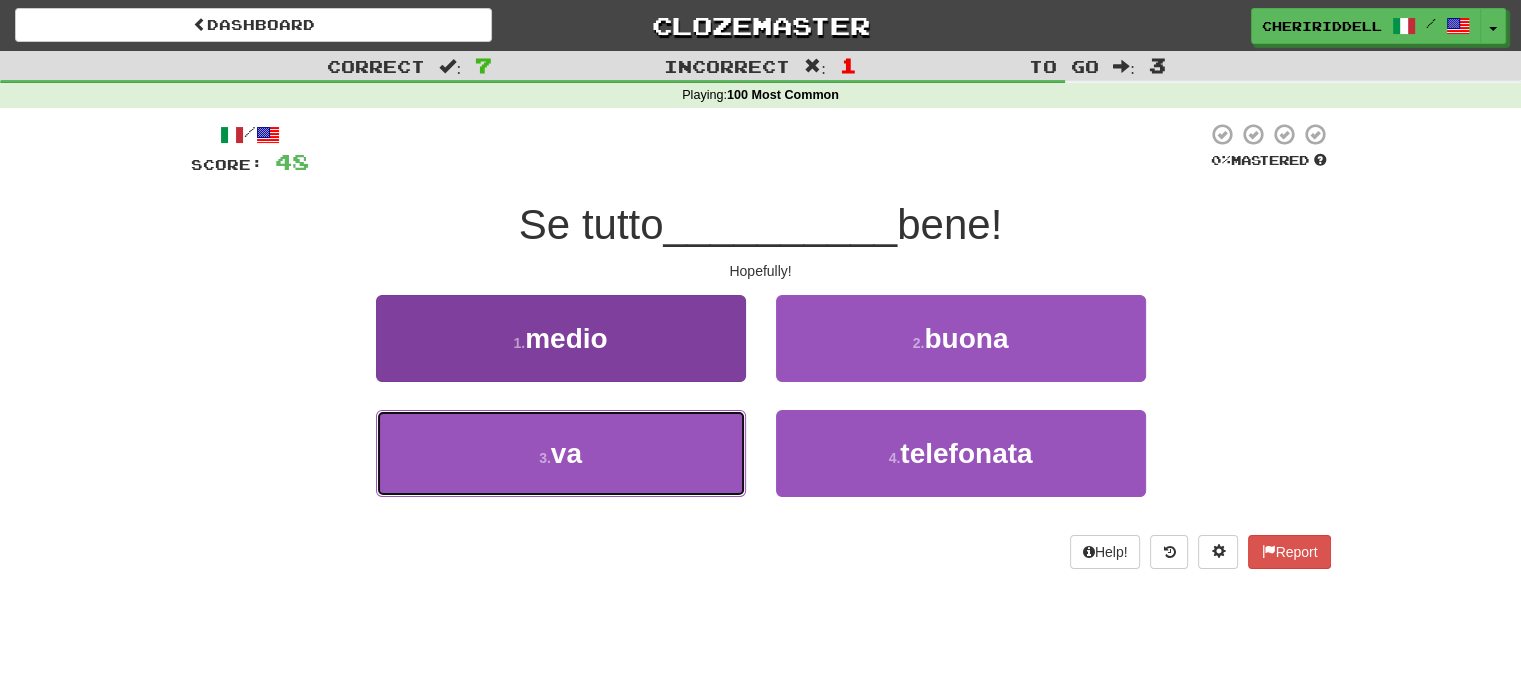 click on "3 .  va" at bounding box center (561, 453) 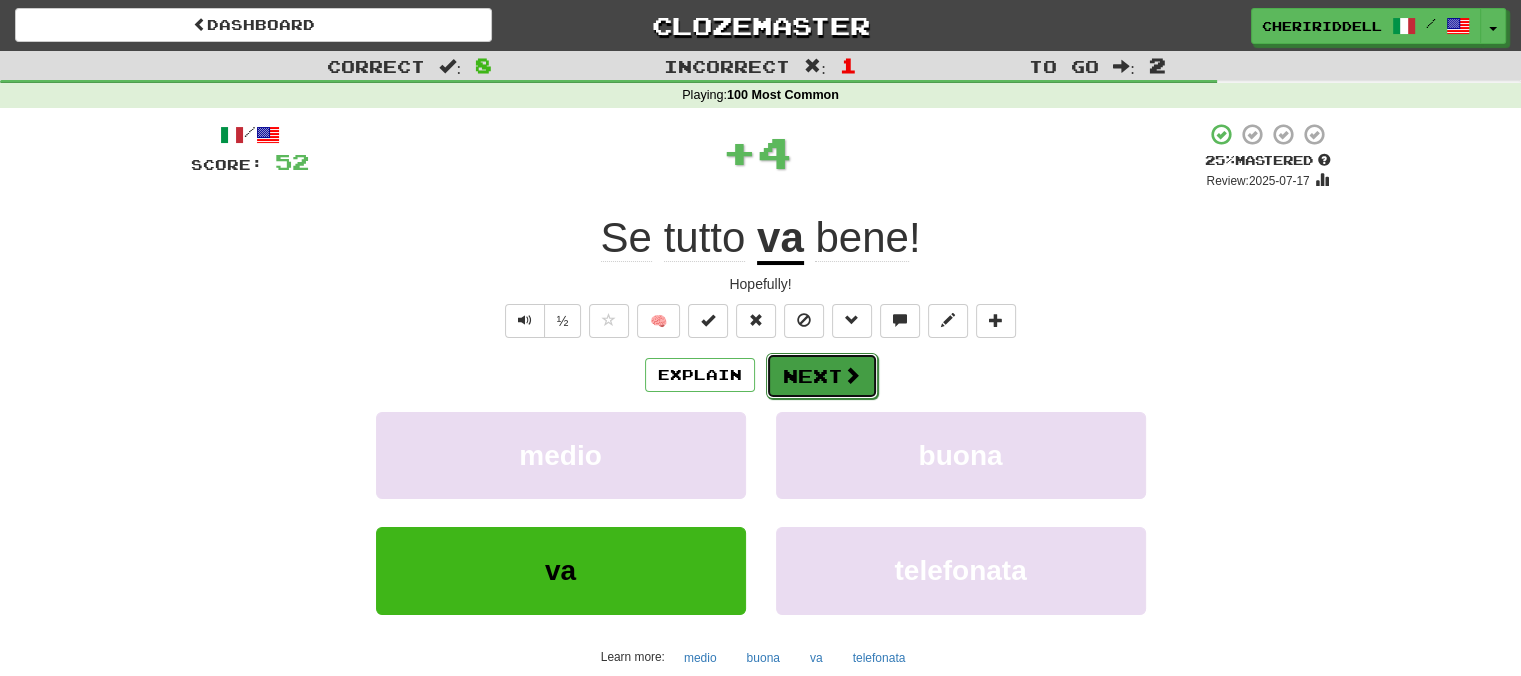 click on "Next" at bounding box center (822, 376) 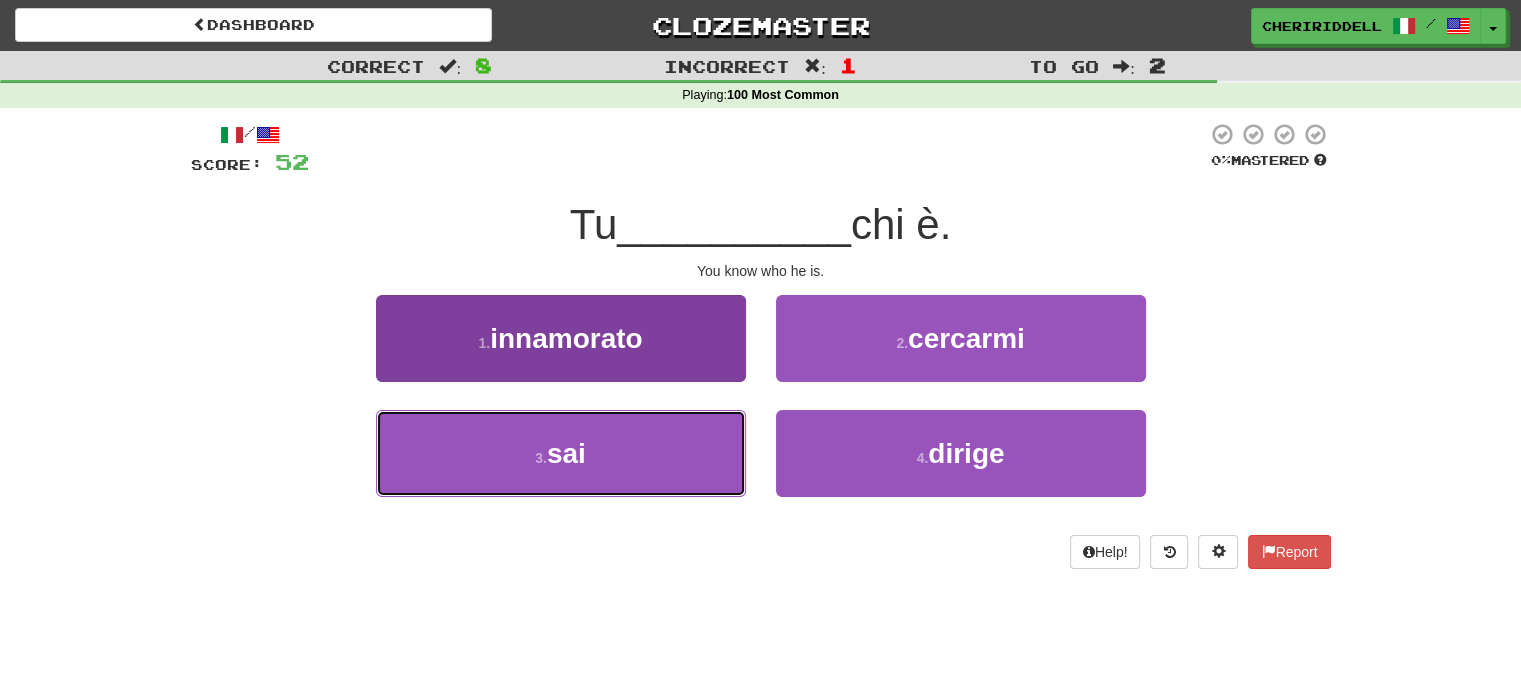 click on "3 .  sai" at bounding box center (561, 453) 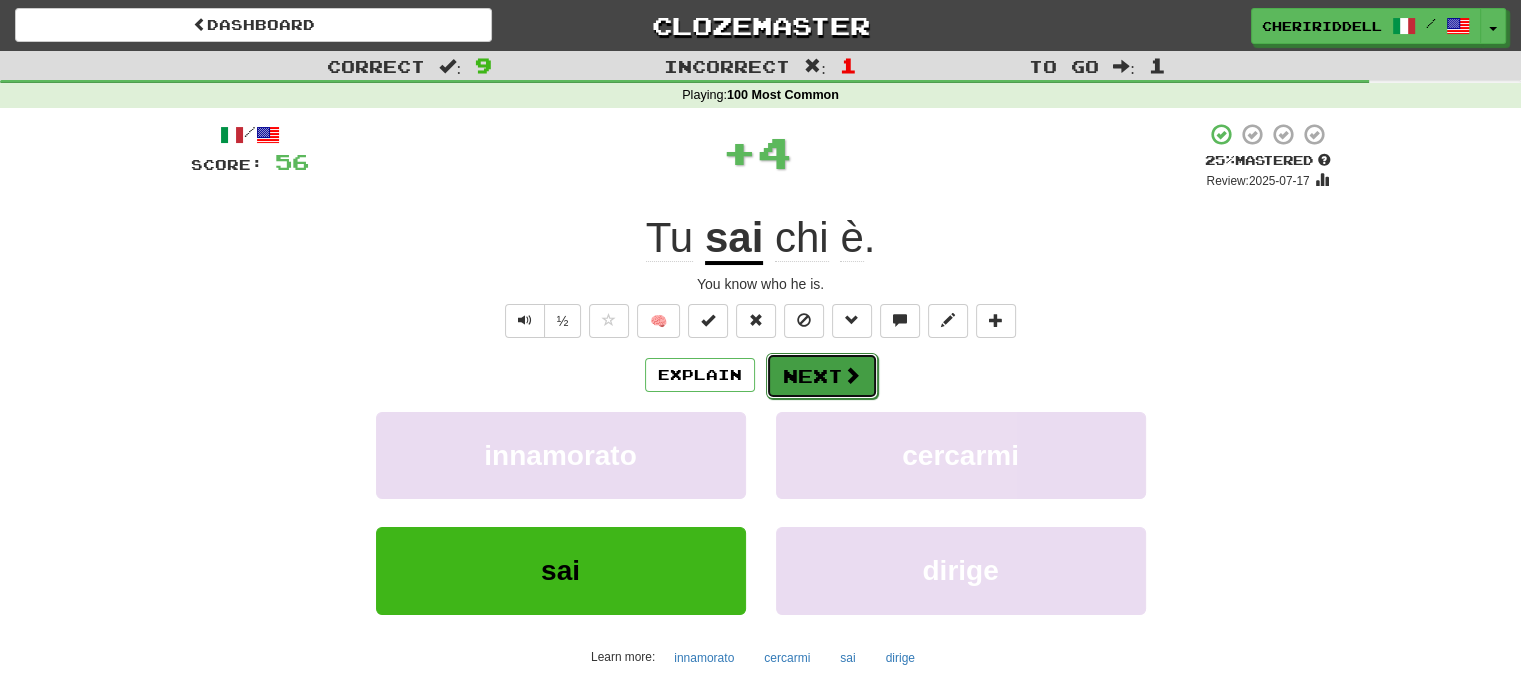 click on "Next" at bounding box center [822, 376] 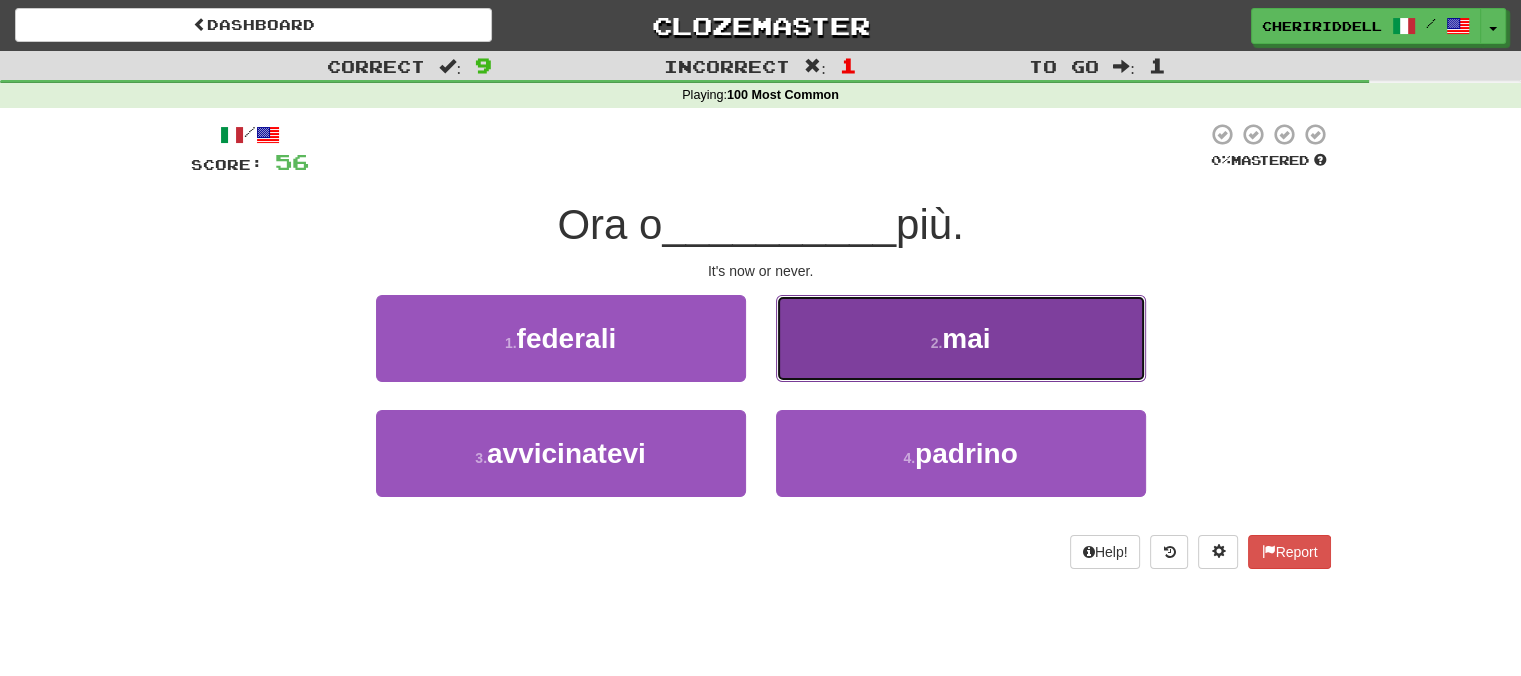click on "2 .  mai" at bounding box center (961, 338) 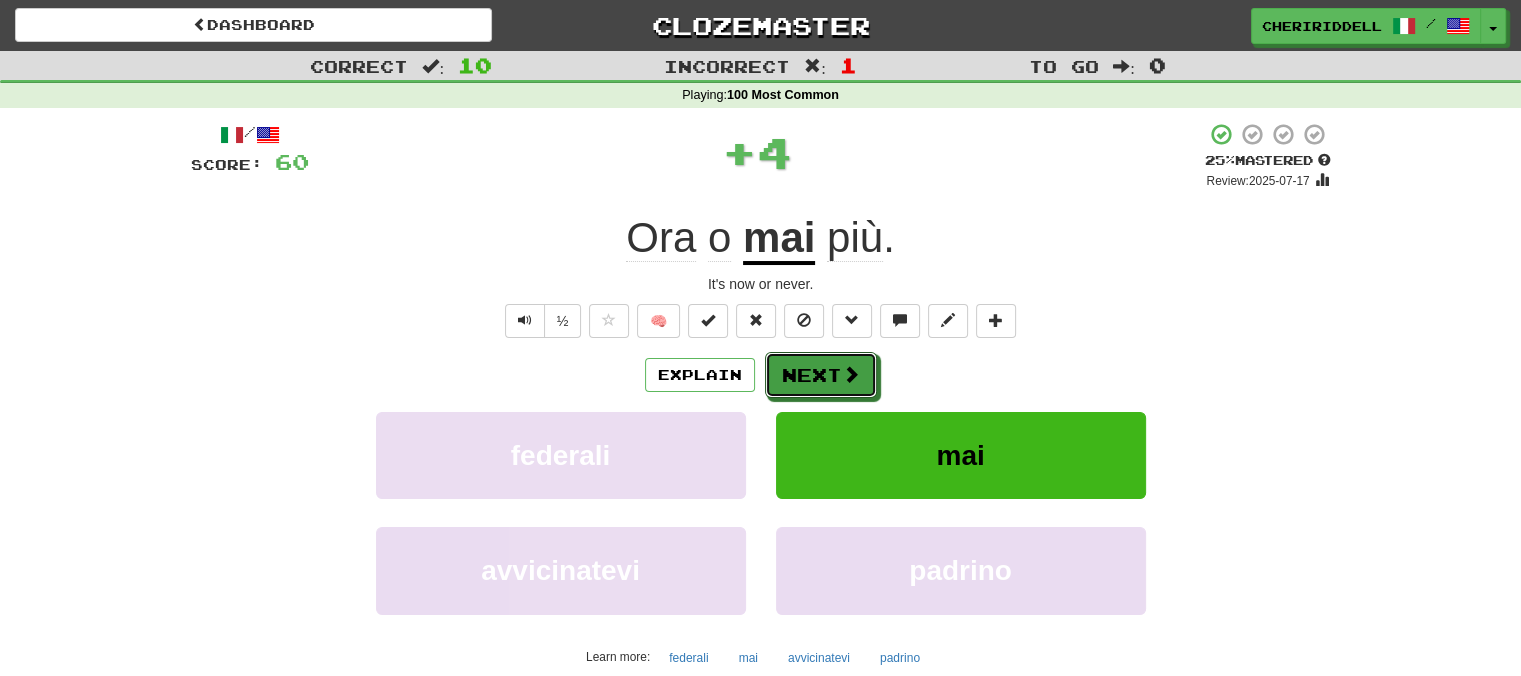 click on "Next" at bounding box center (821, 375) 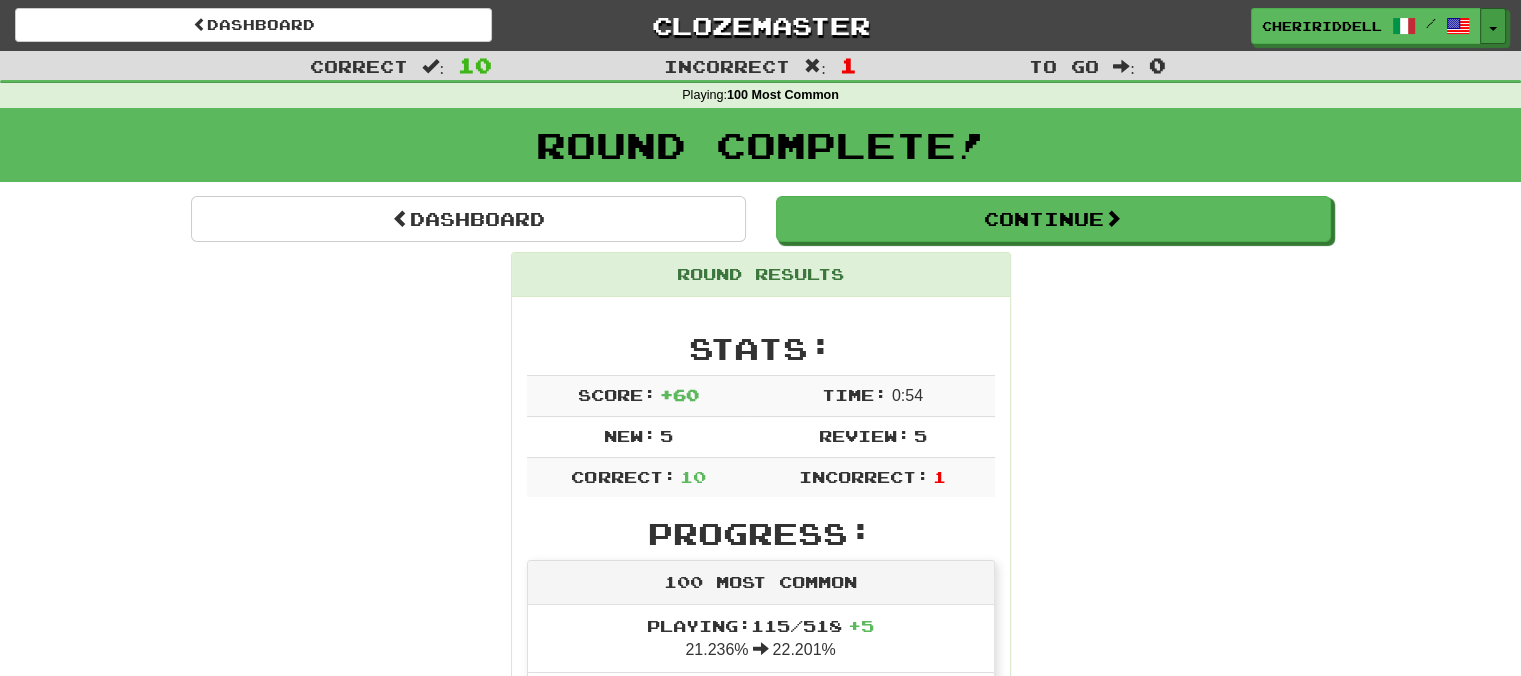 drag, startPoint x: 1495, startPoint y: 29, endPoint x: 1487, endPoint y: 48, distance: 20.615528 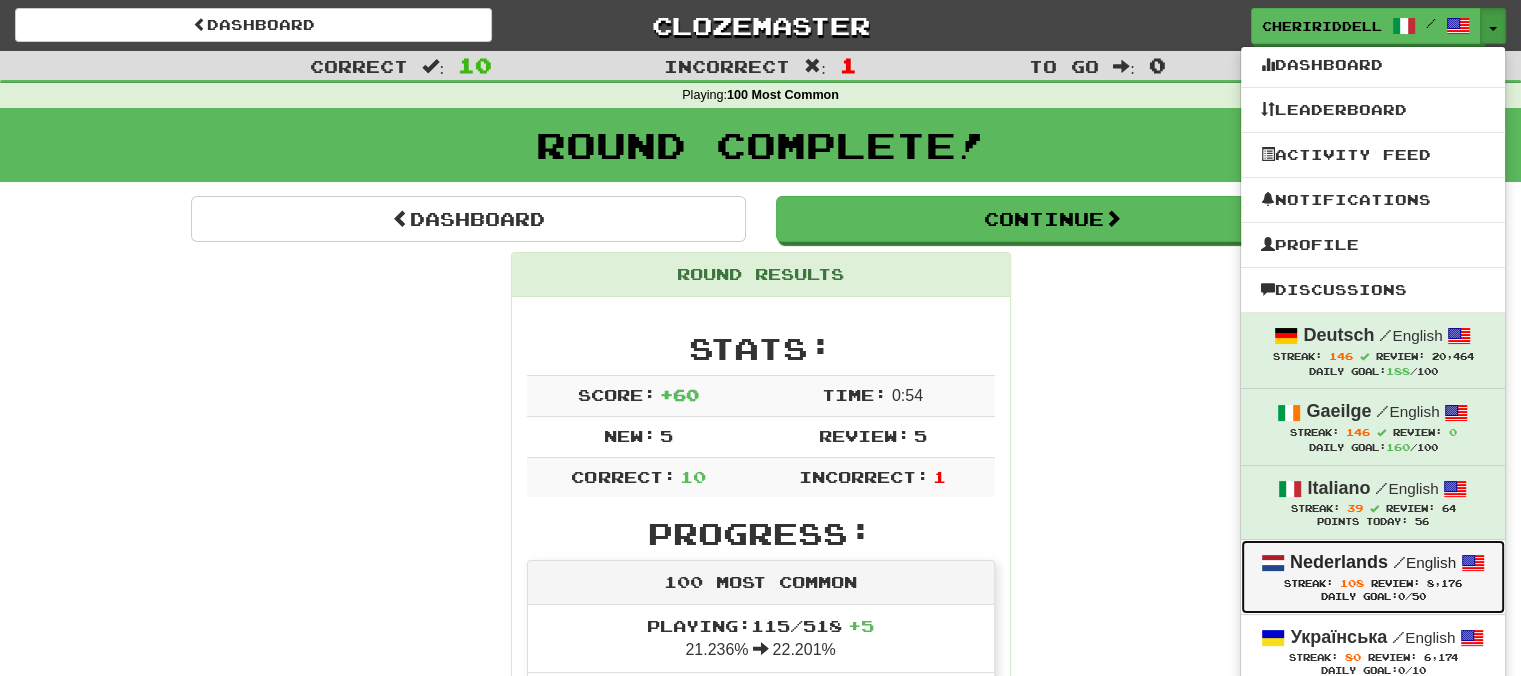 click on "Nederlands" at bounding box center (1339, 562) 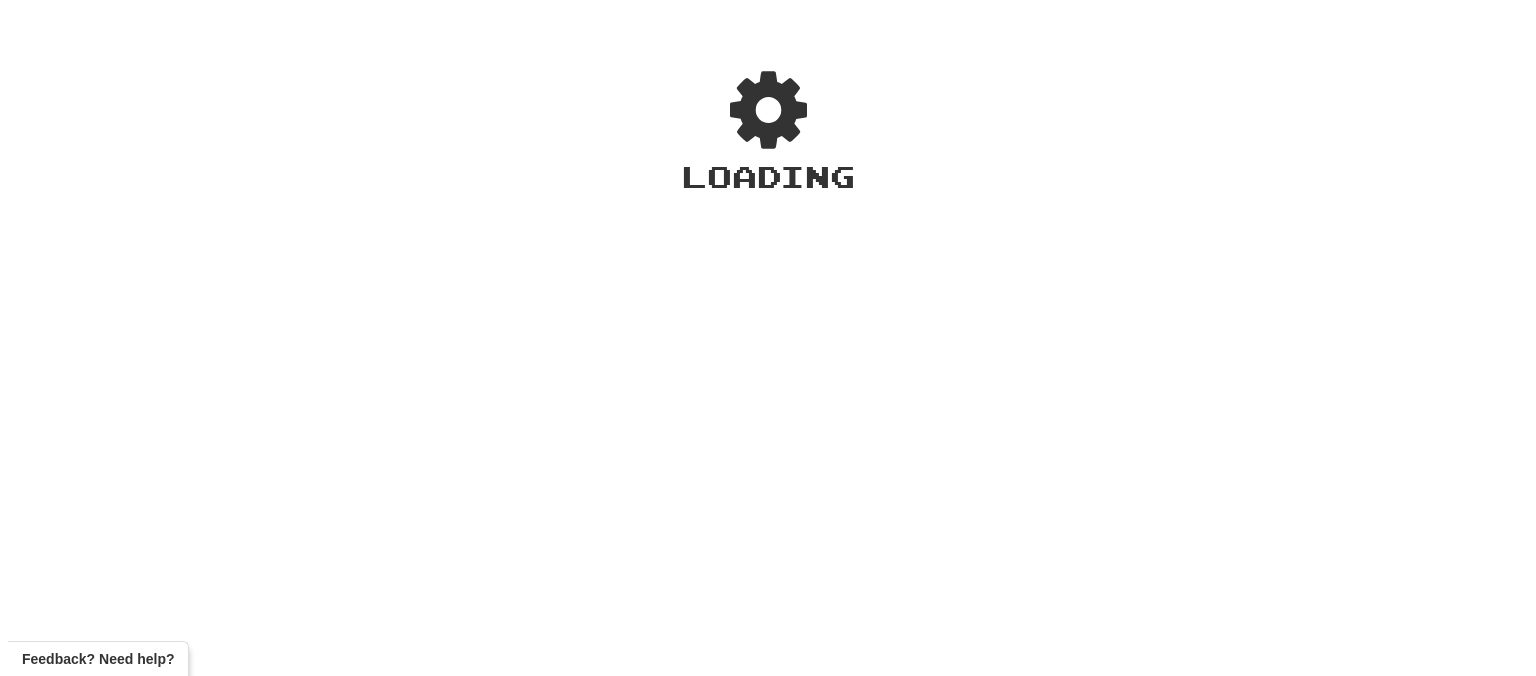 scroll, scrollTop: 0, scrollLeft: 0, axis: both 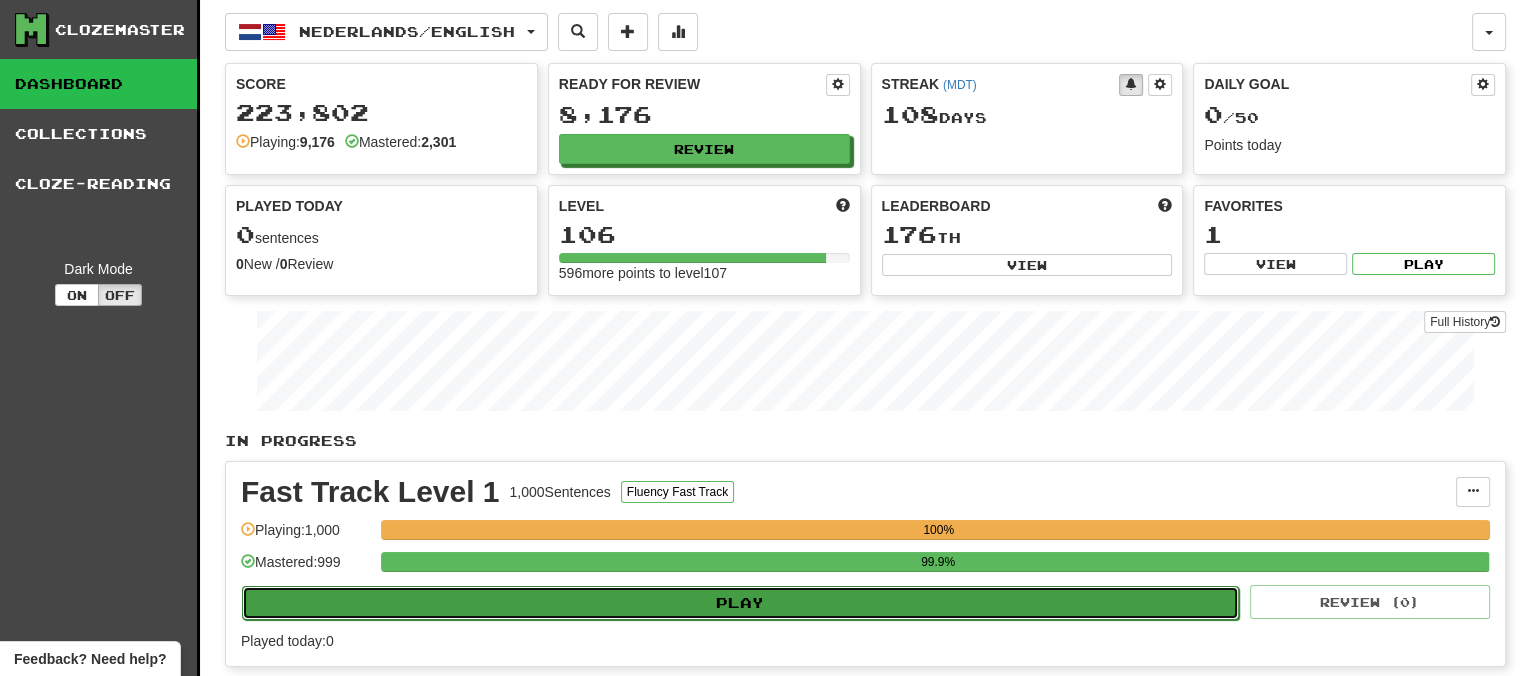click on "Play" at bounding box center [740, 603] 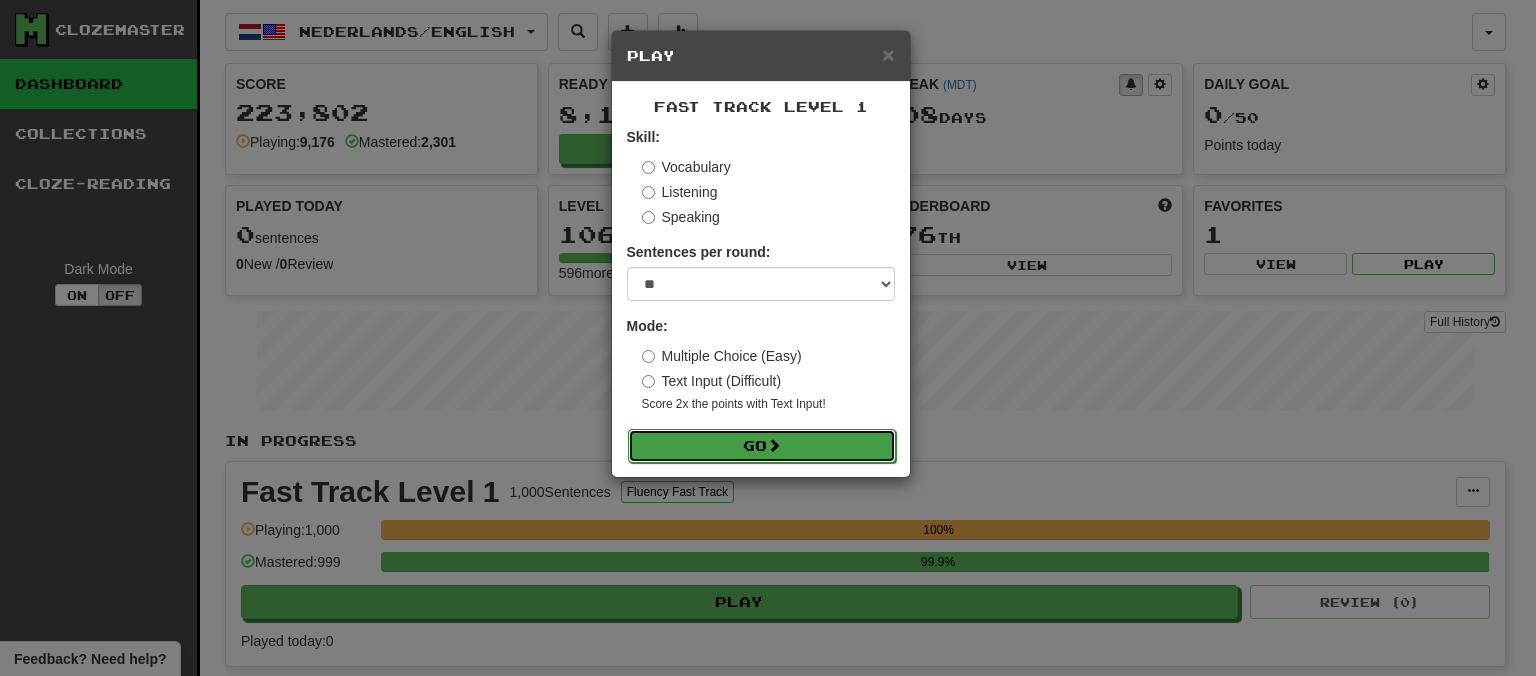 click on "Go" at bounding box center (762, 446) 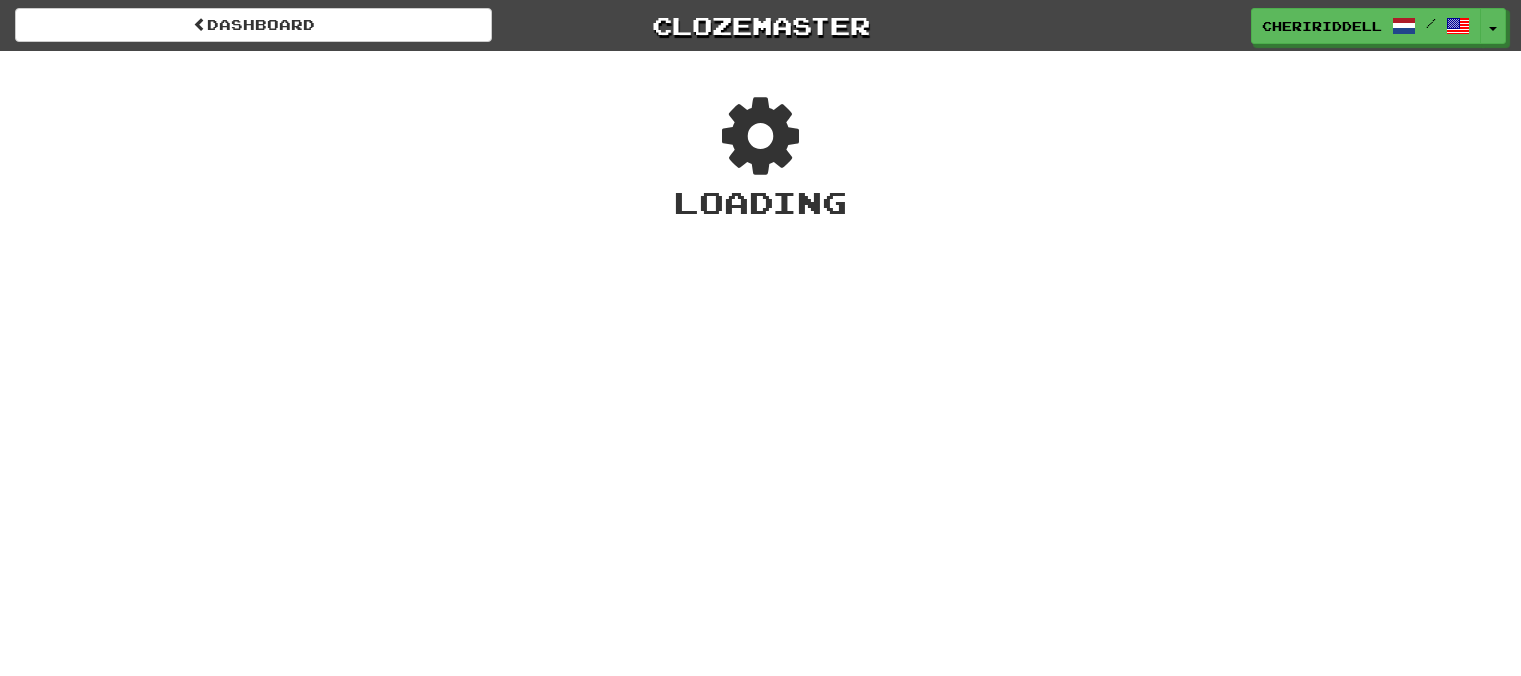 scroll, scrollTop: 0, scrollLeft: 0, axis: both 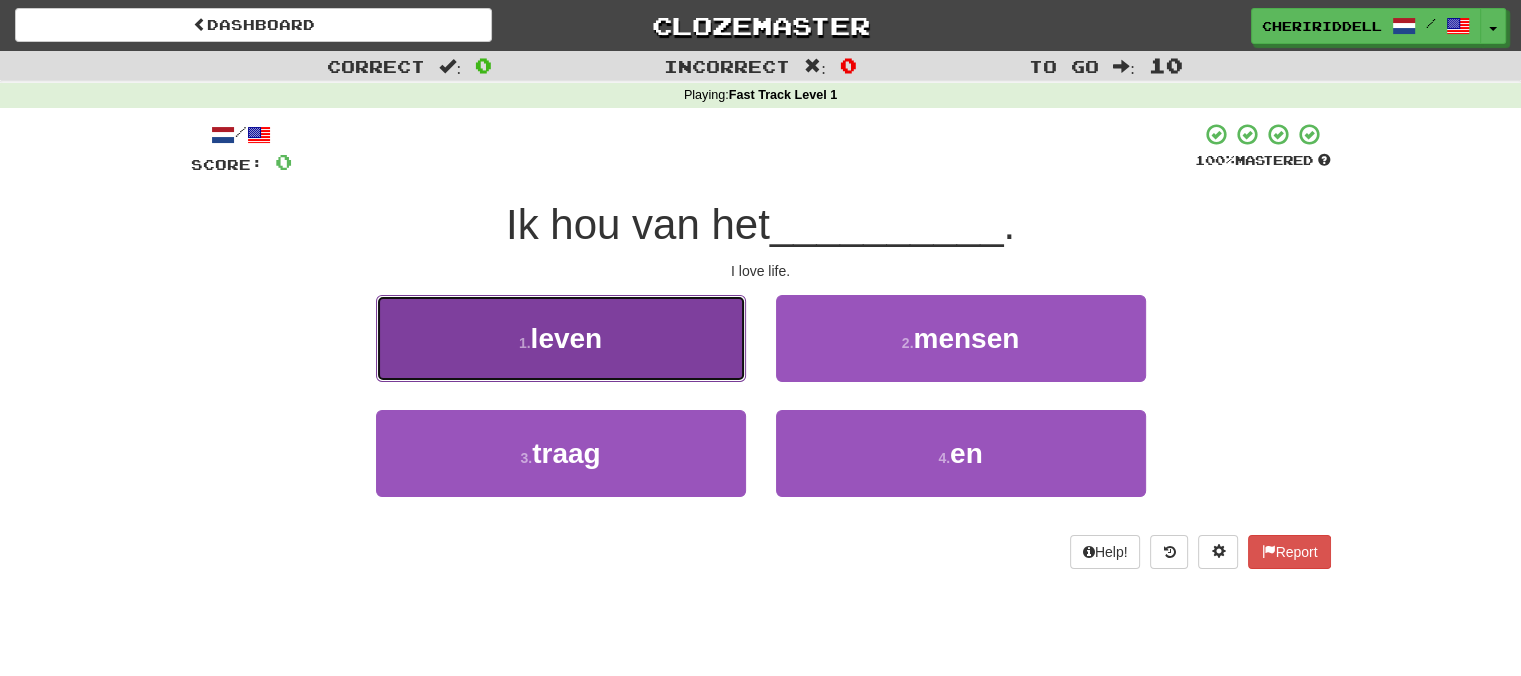 click on "1 .  leven" at bounding box center [561, 338] 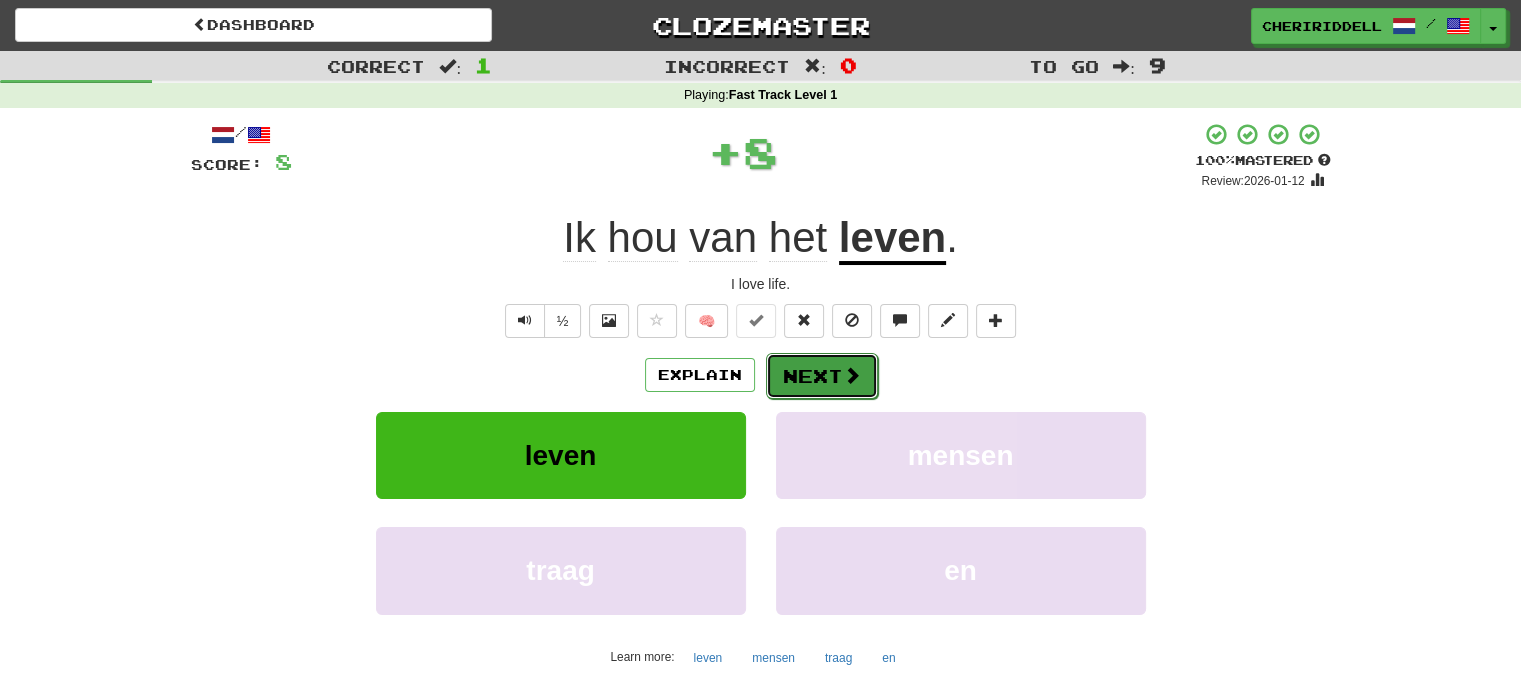 click on "Next" at bounding box center [822, 376] 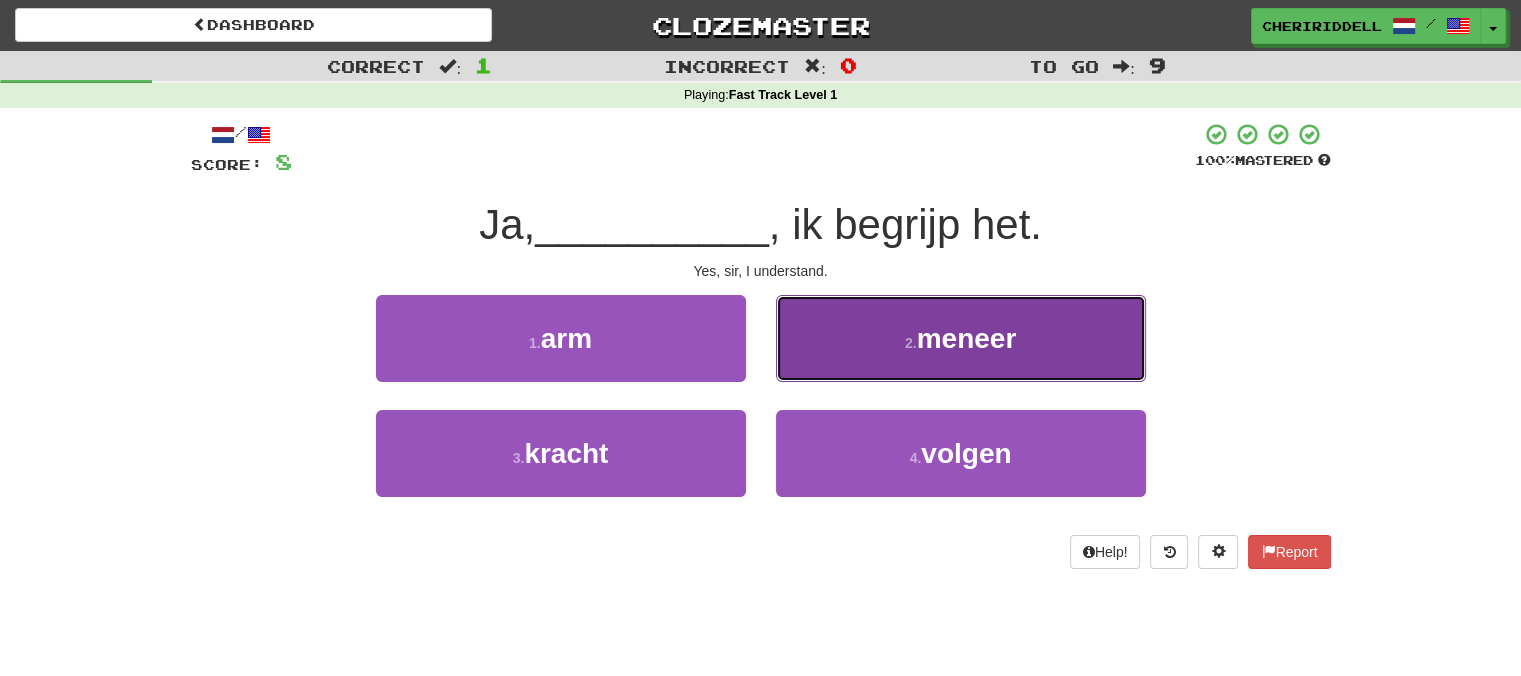 click on "2 .  meneer" at bounding box center (961, 338) 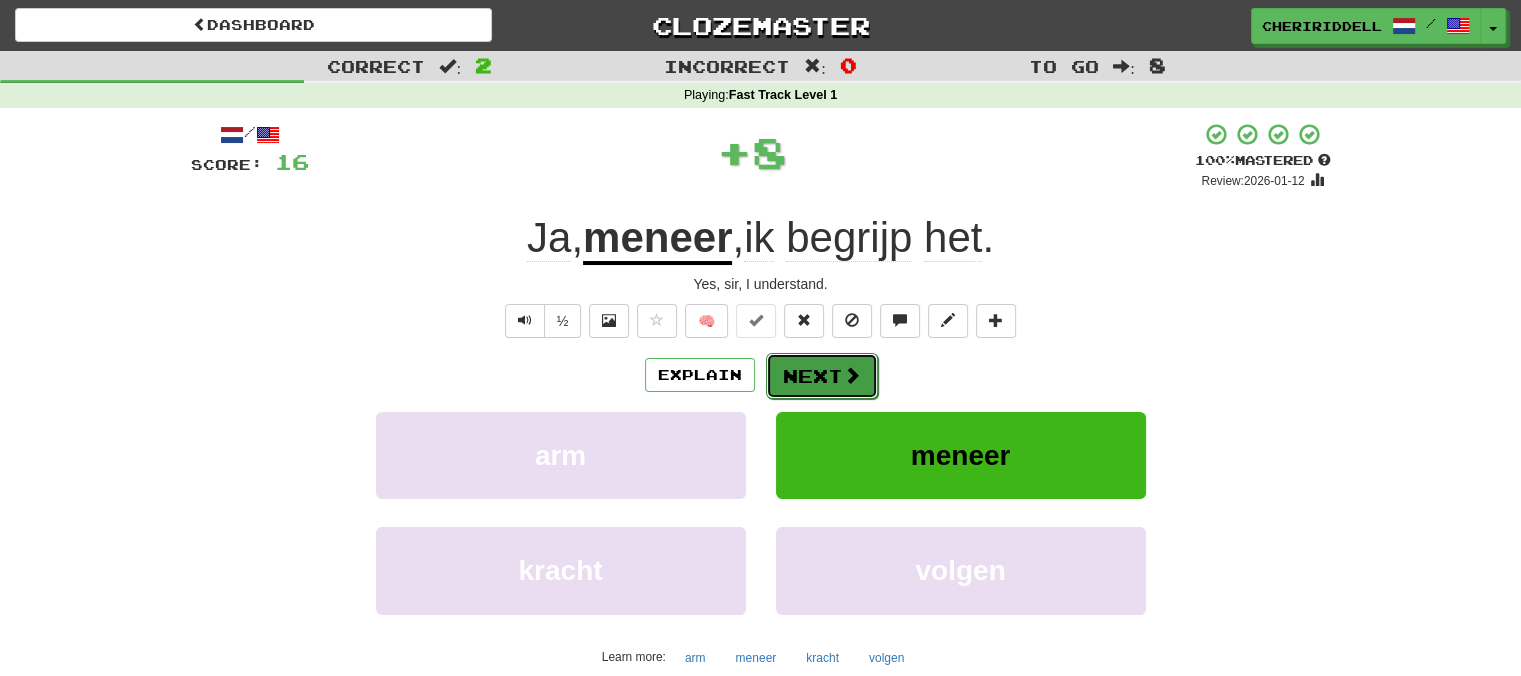 click at bounding box center (852, 375) 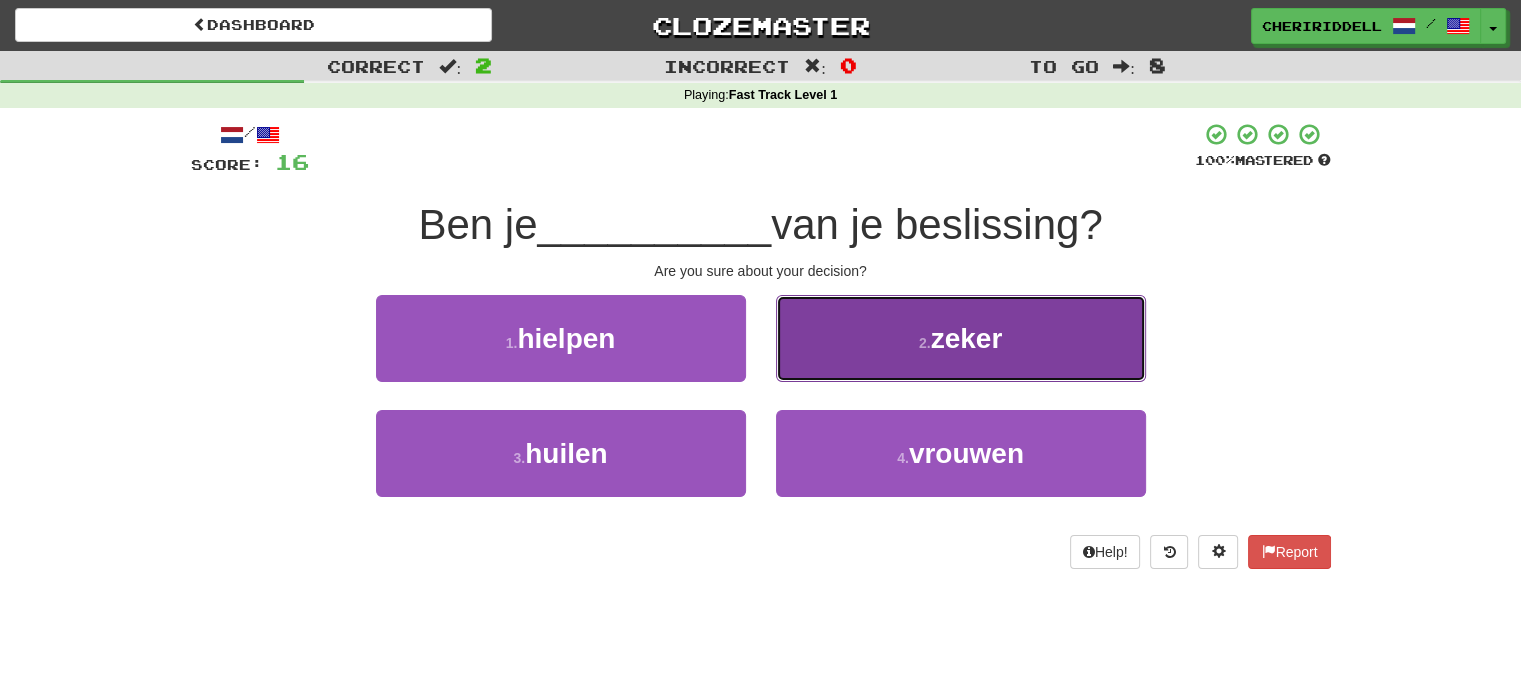 click on "2 .  zeker" at bounding box center (961, 338) 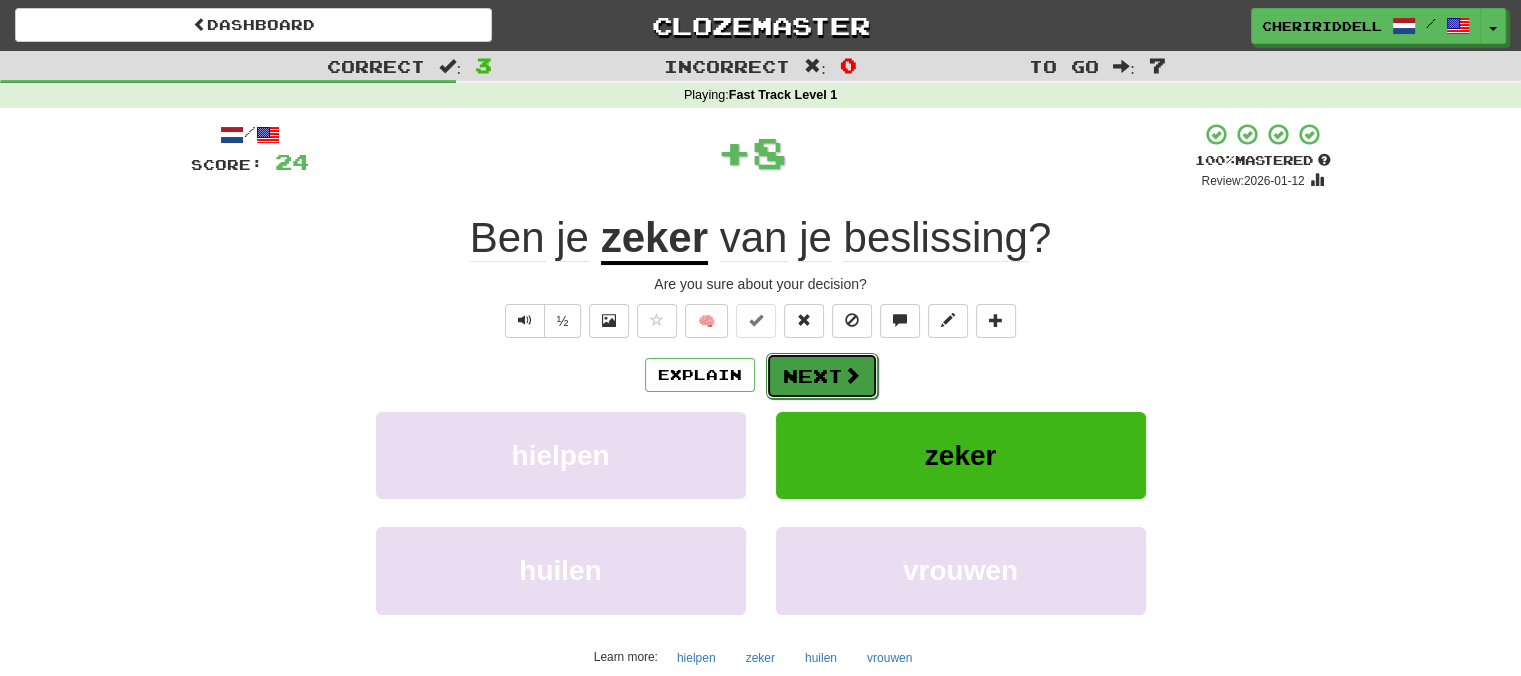 click on "Next" at bounding box center [822, 376] 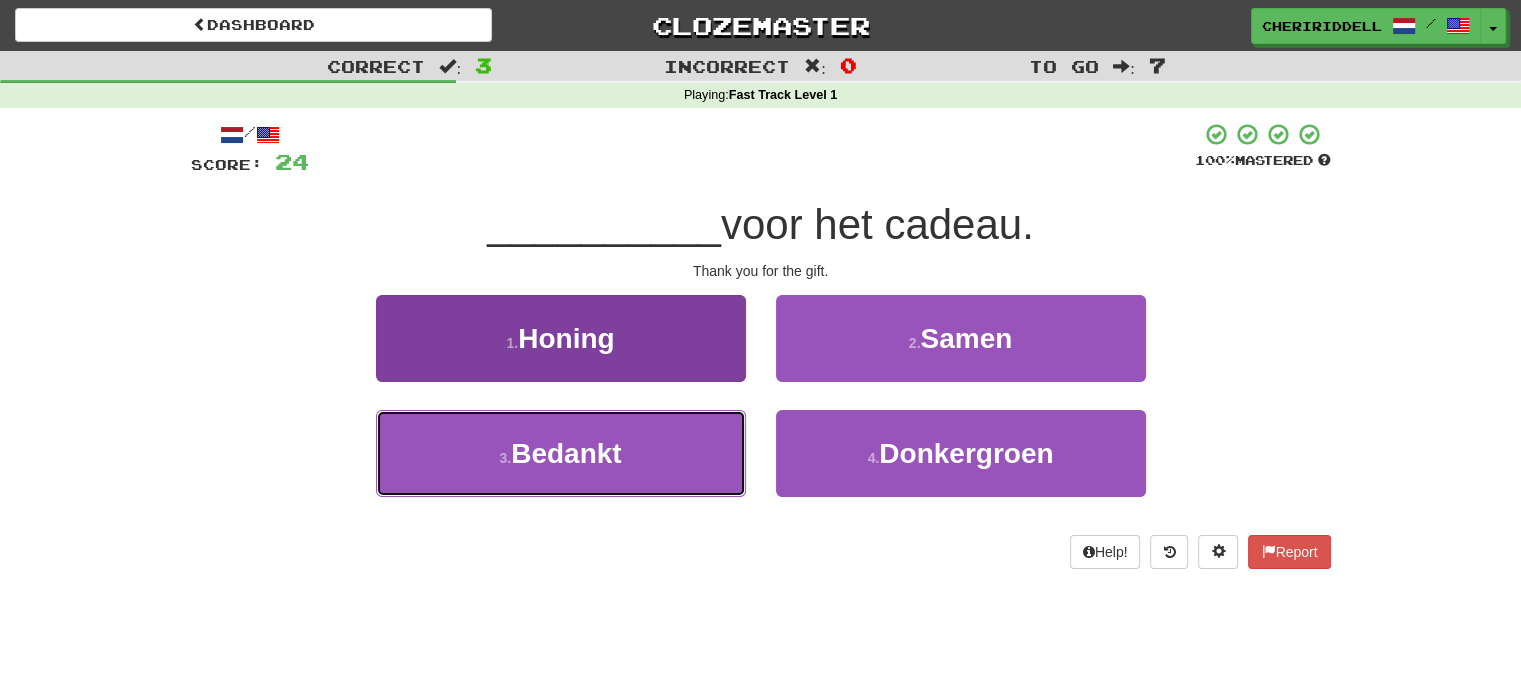 click on "Bedankt" at bounding box center [566, 453] 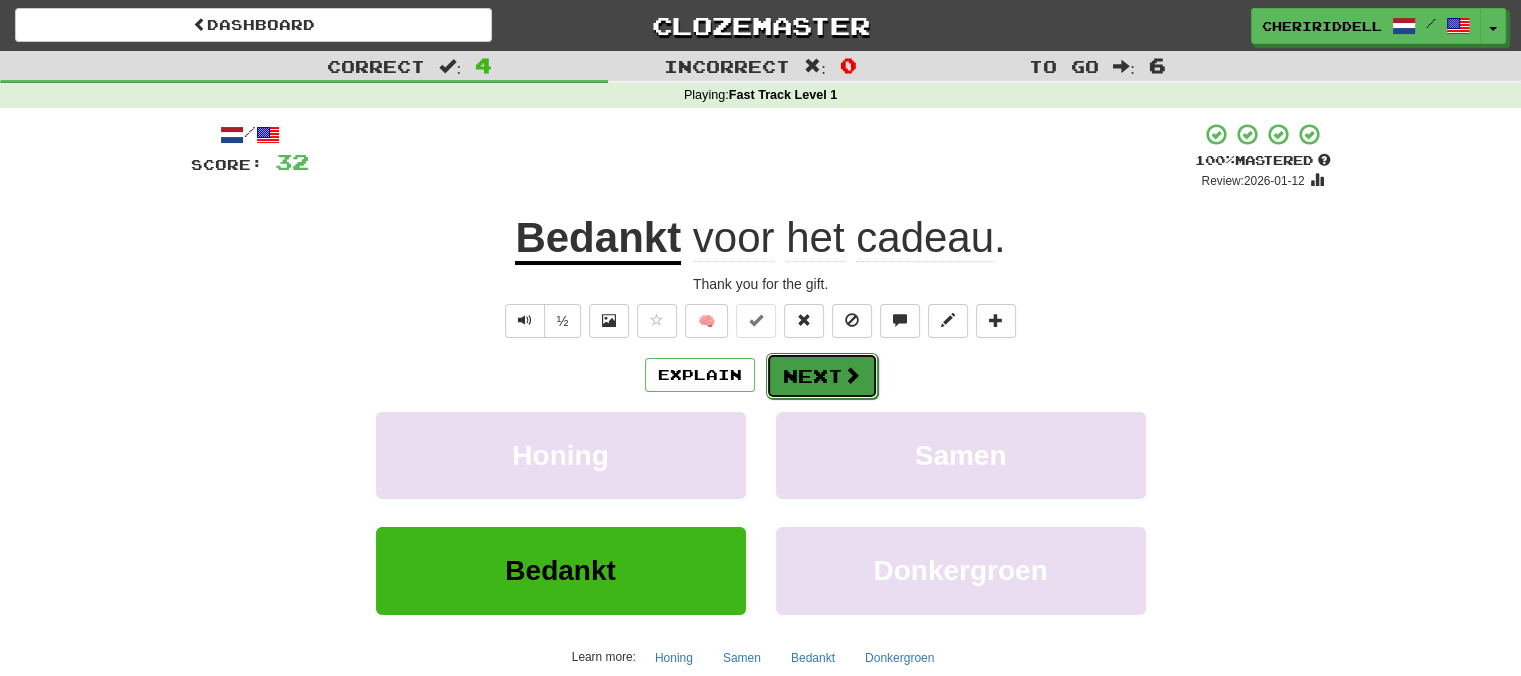 click on "Next" at bounding box center [822, 376] 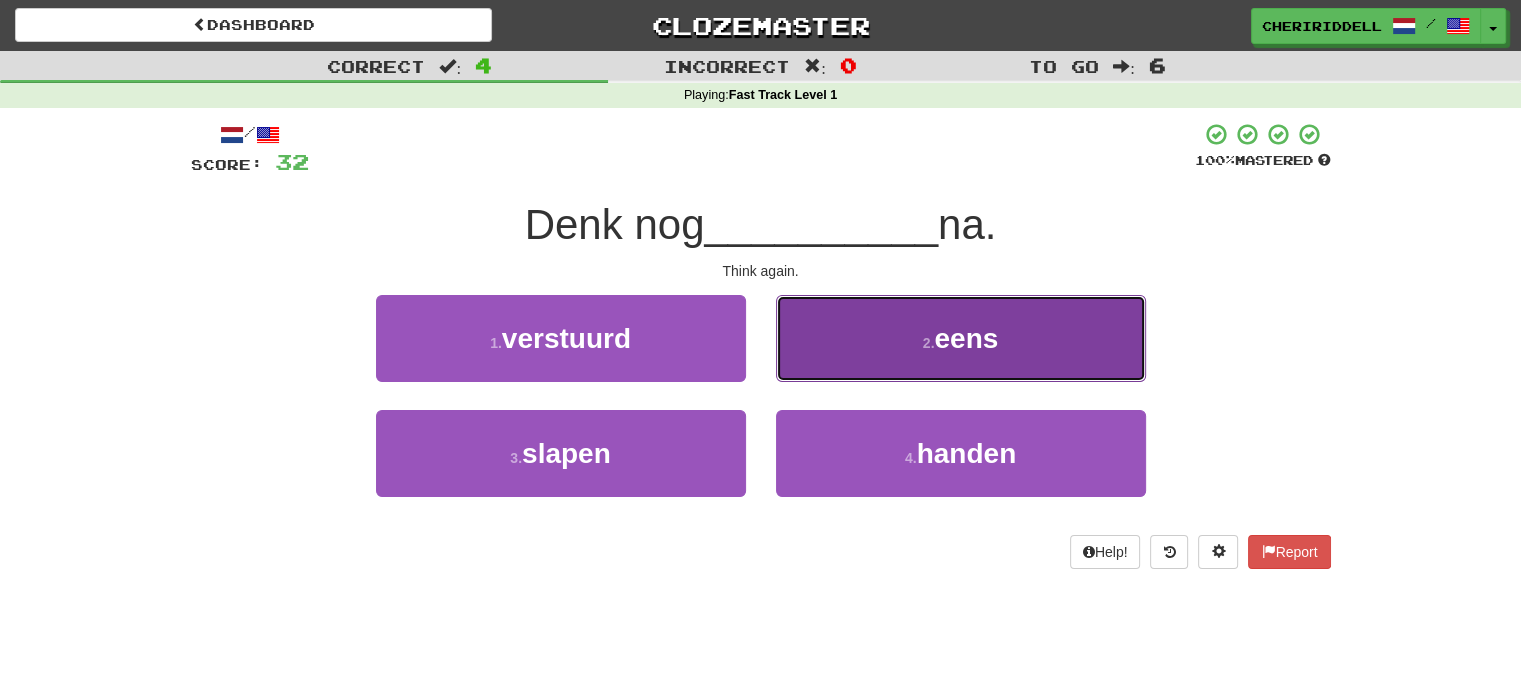 click on "2 .  eens" at bounding box center [961, 338] 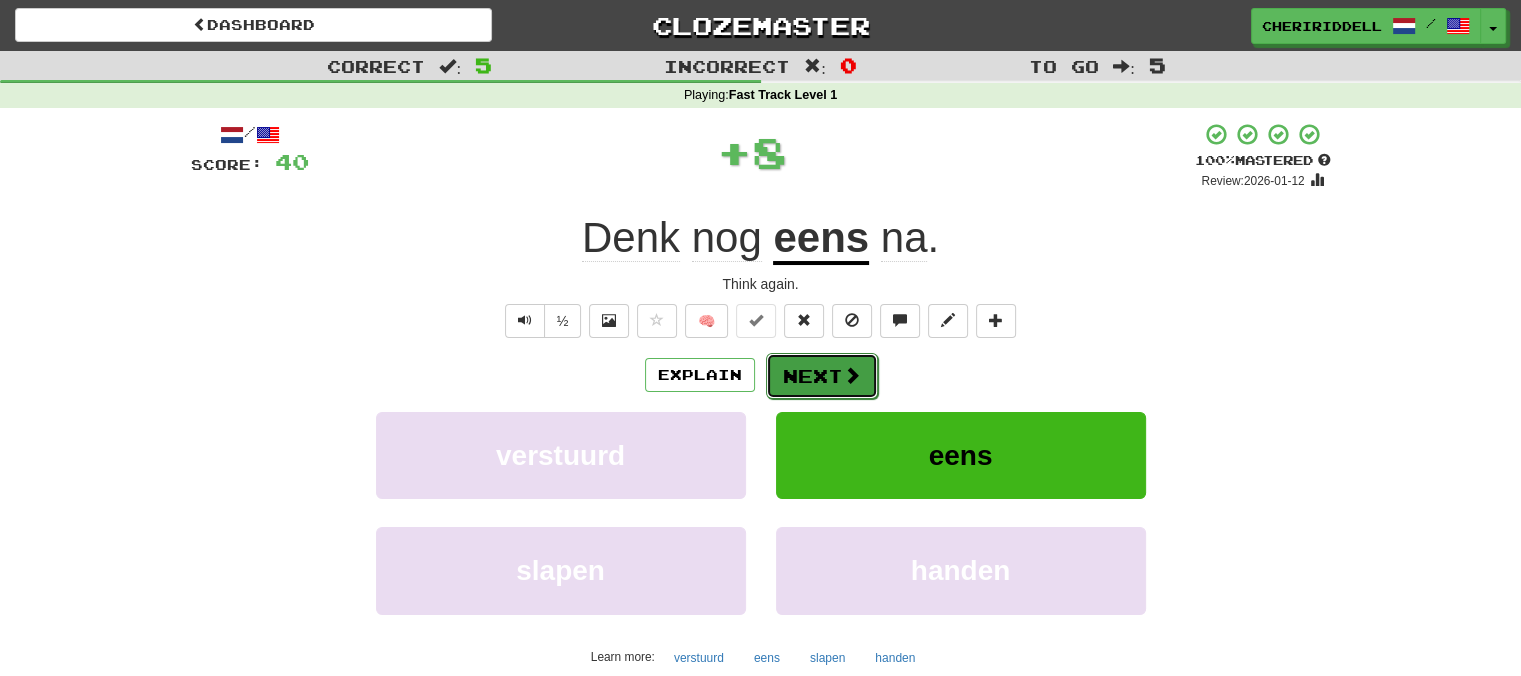click on "Next" at bounding box center (822, 376) 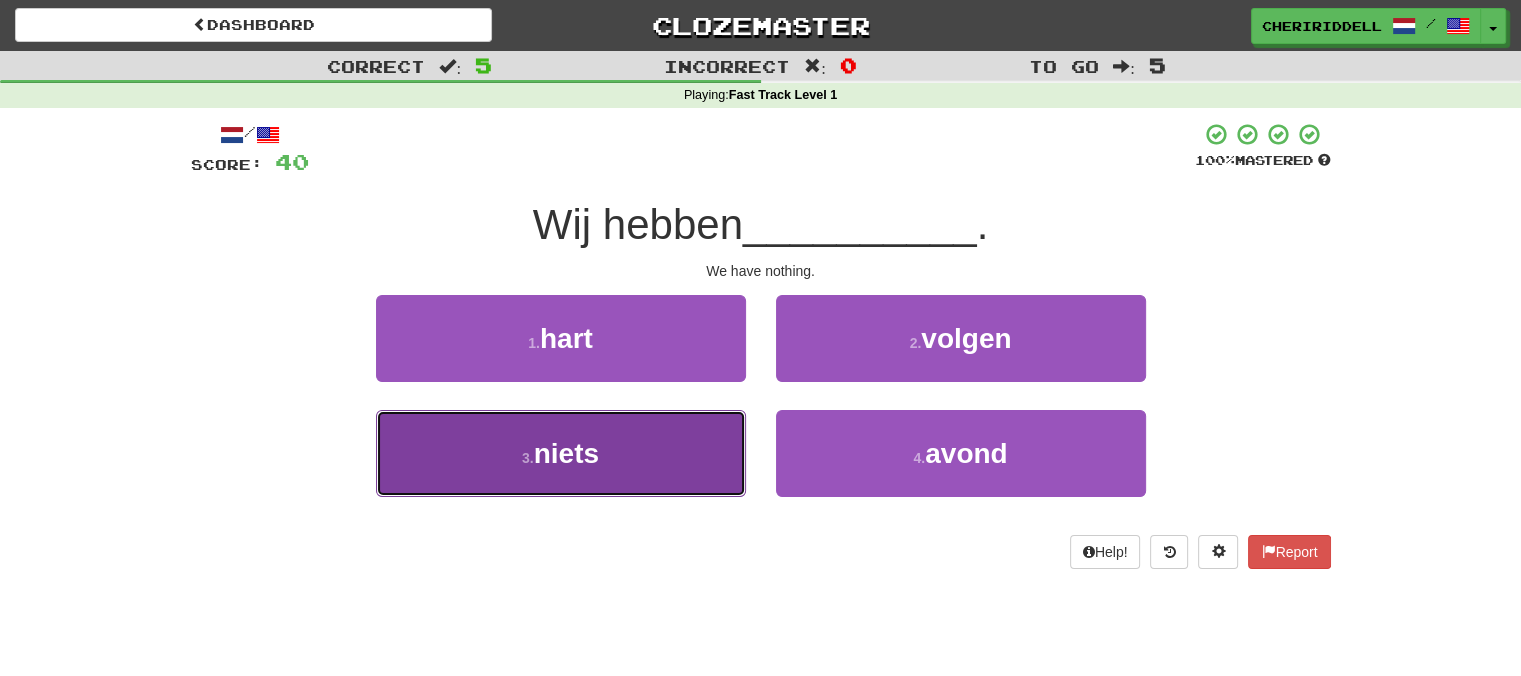 click on "3 .  niets" at bounding box center [561, 453] 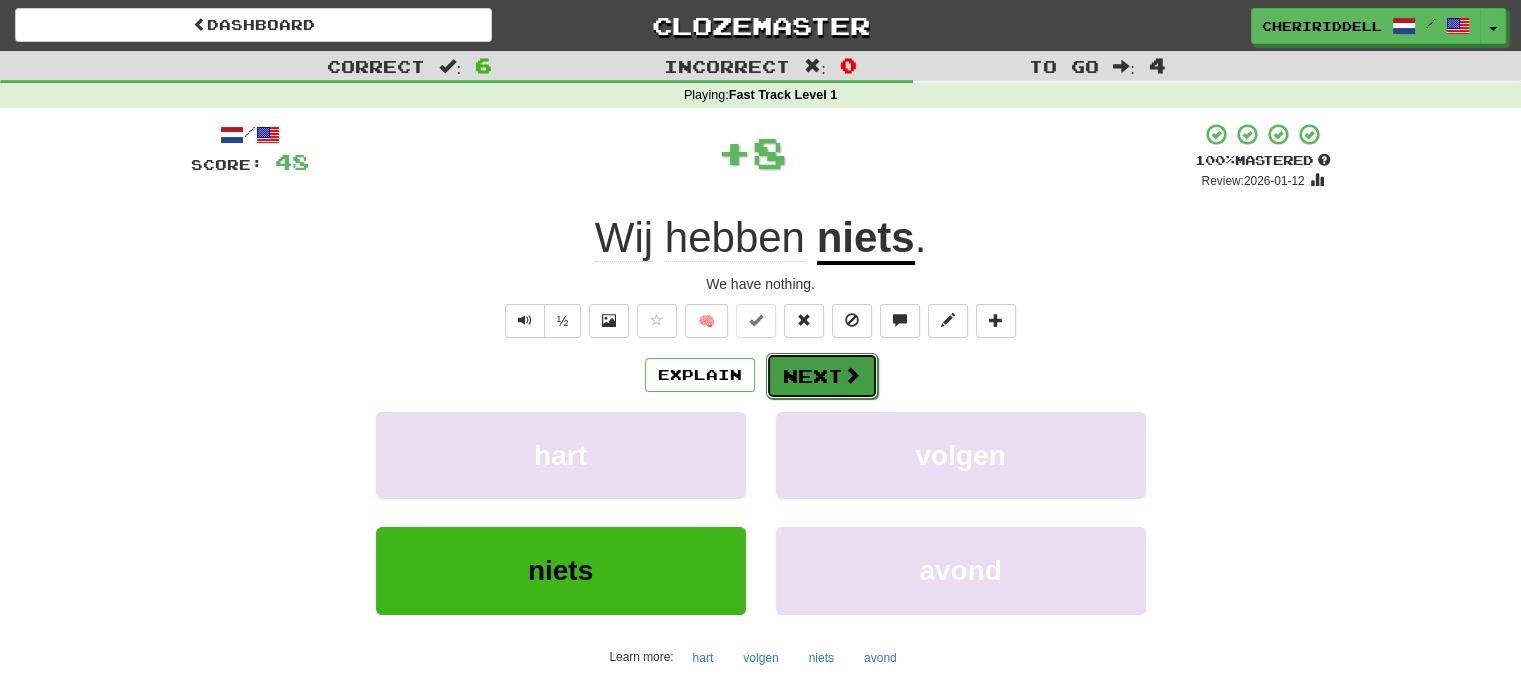 click on "Next" at bounding box center (822, 376) 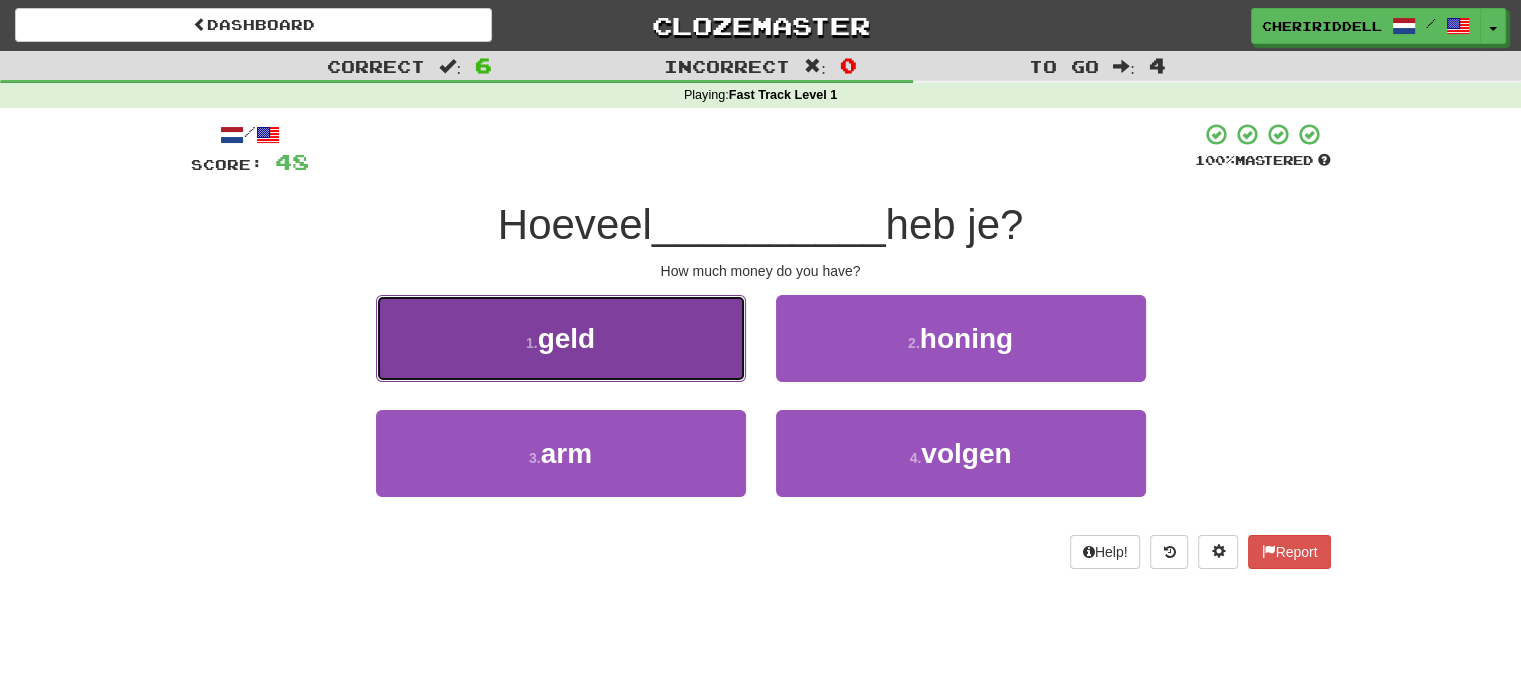 click on "geld" at bounding box center (567, 338) 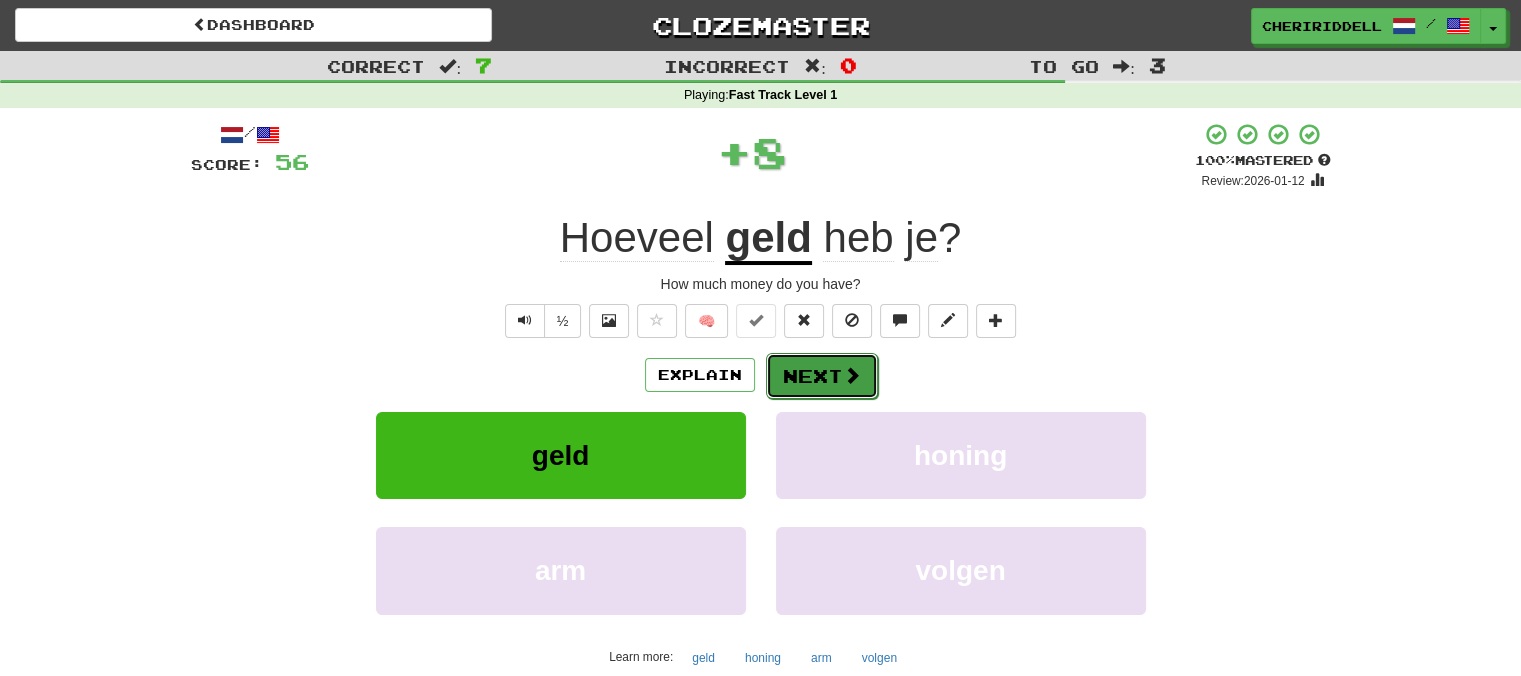 click on "Next" at bounding box center (822, 376) 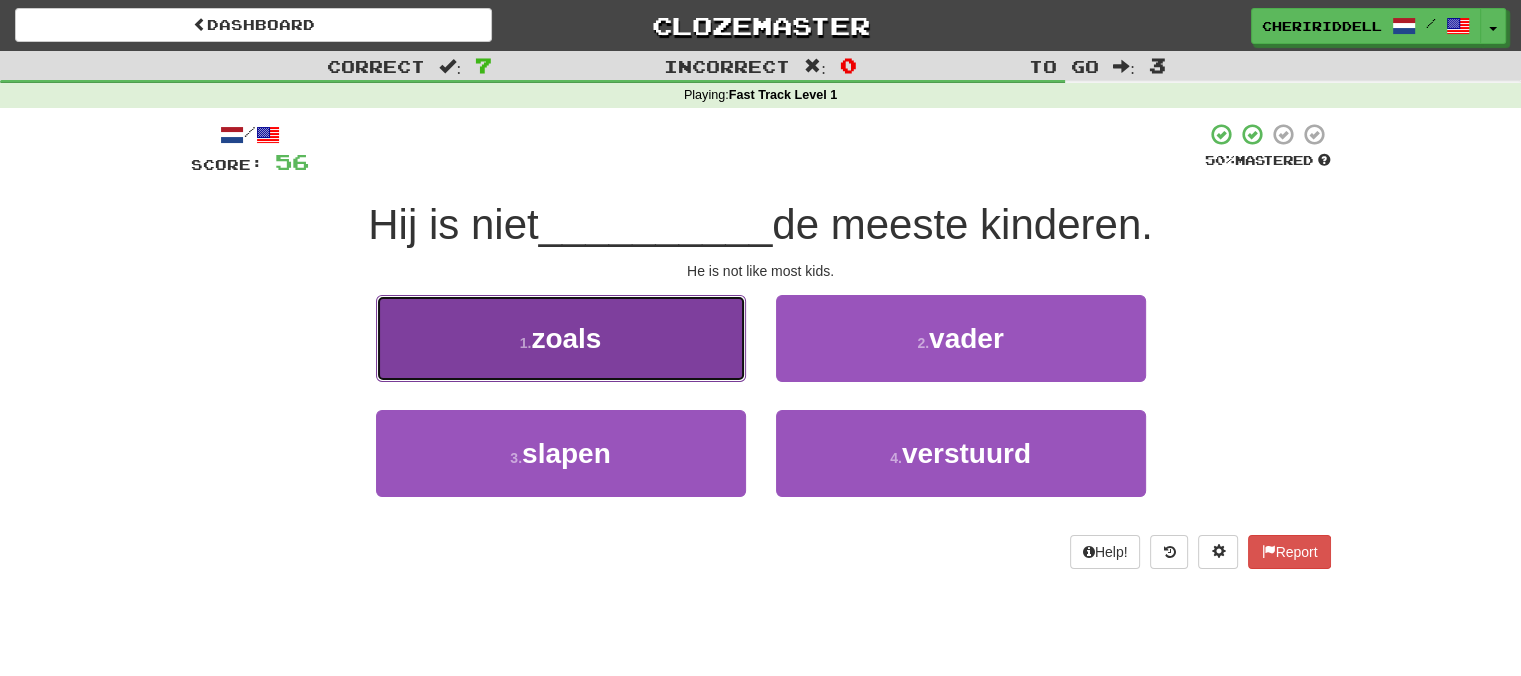 click on "1 .  zoals" at bounding box center [561, 338] 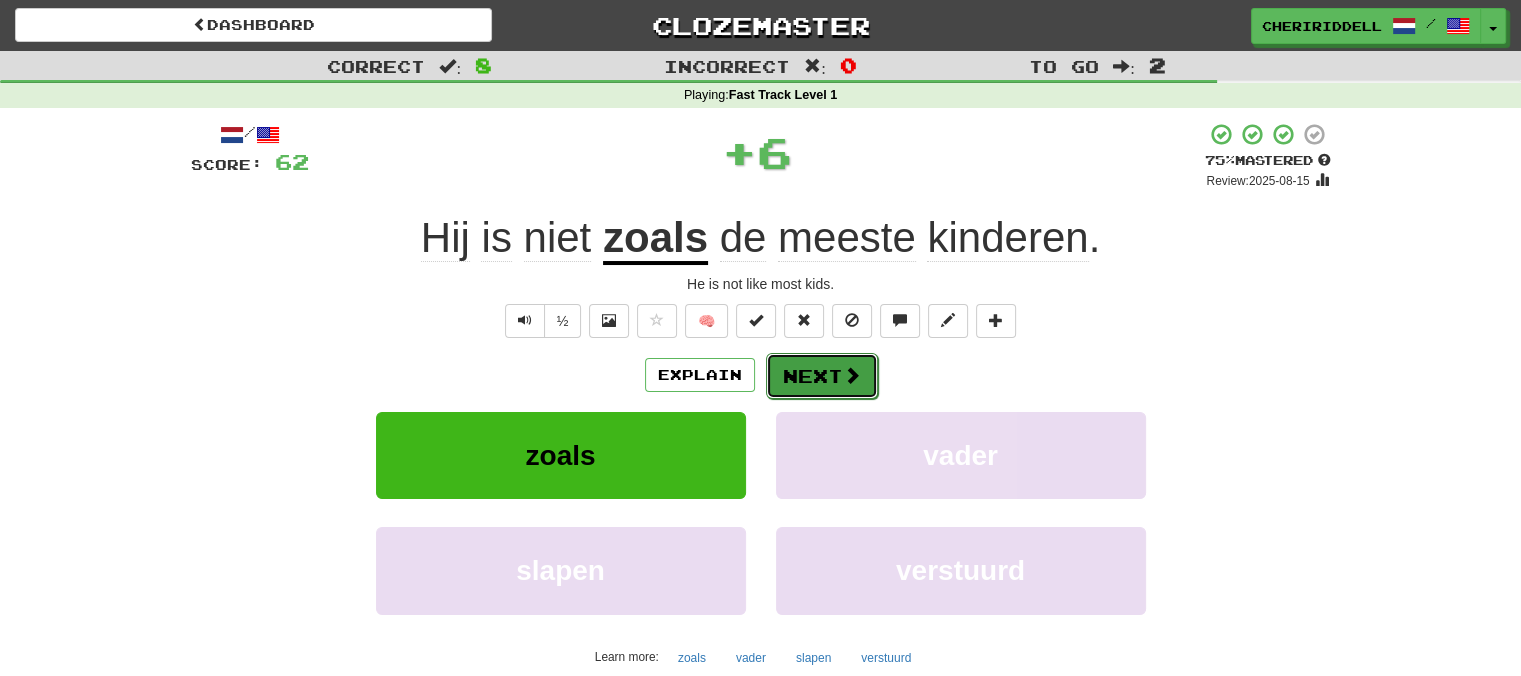 click on "Next" at bounding box center (822, 376) 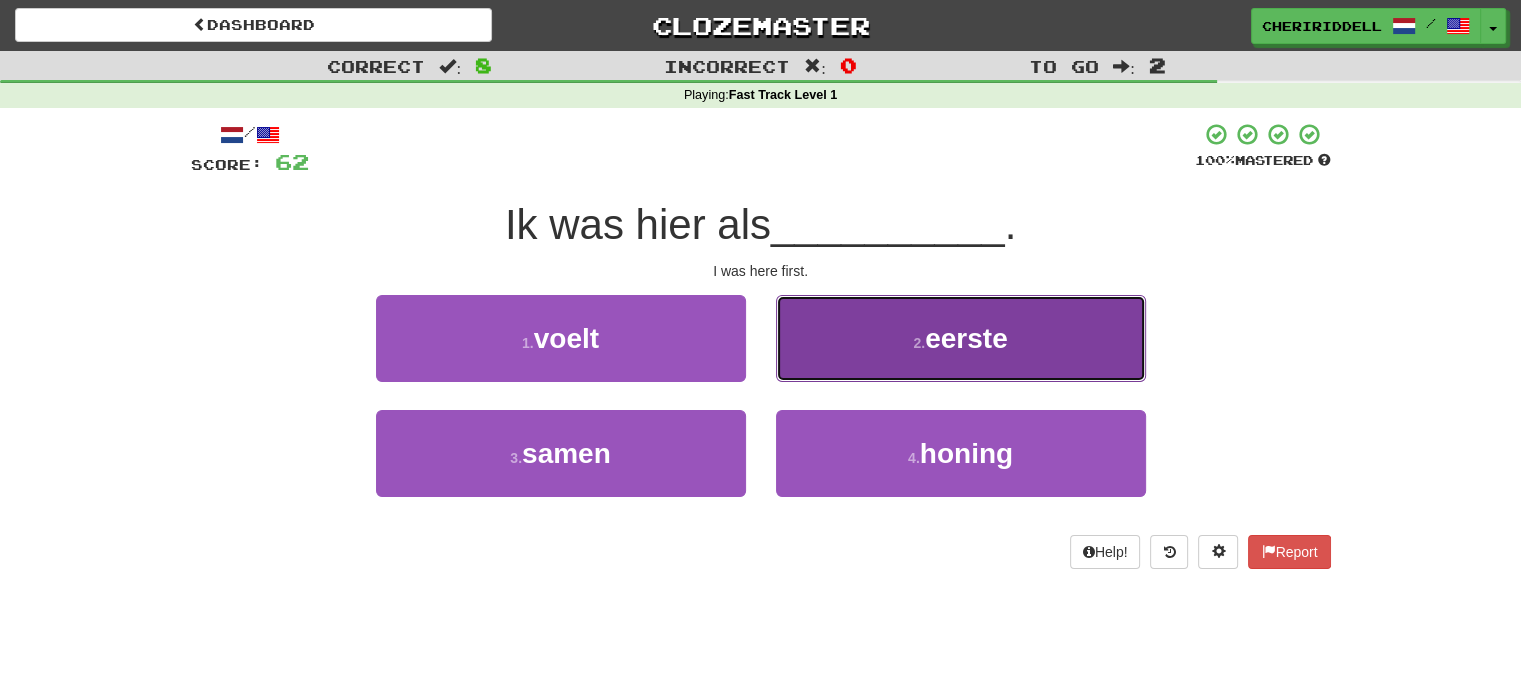 click on "2 .  eerste" at bounding box center [961, 338] 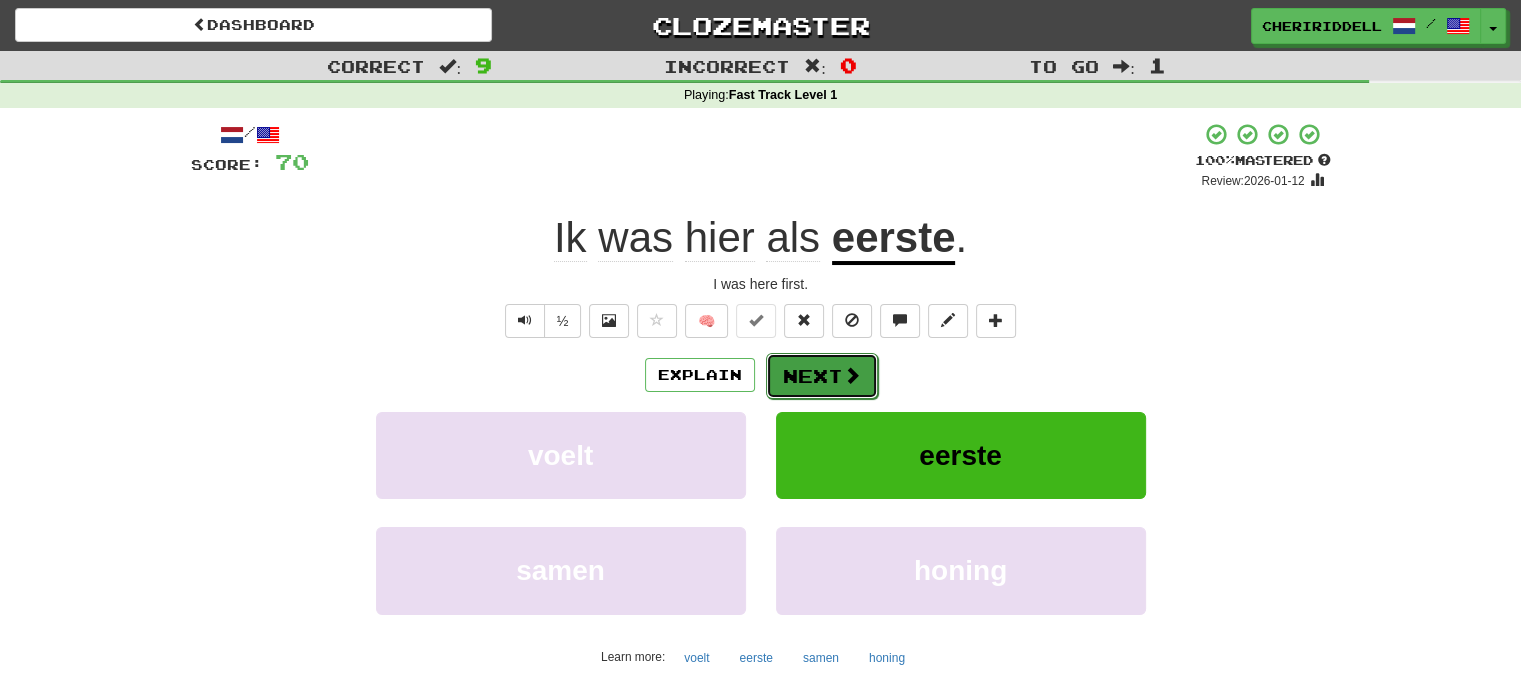 click on "Next" at bounding box center [822, 376] 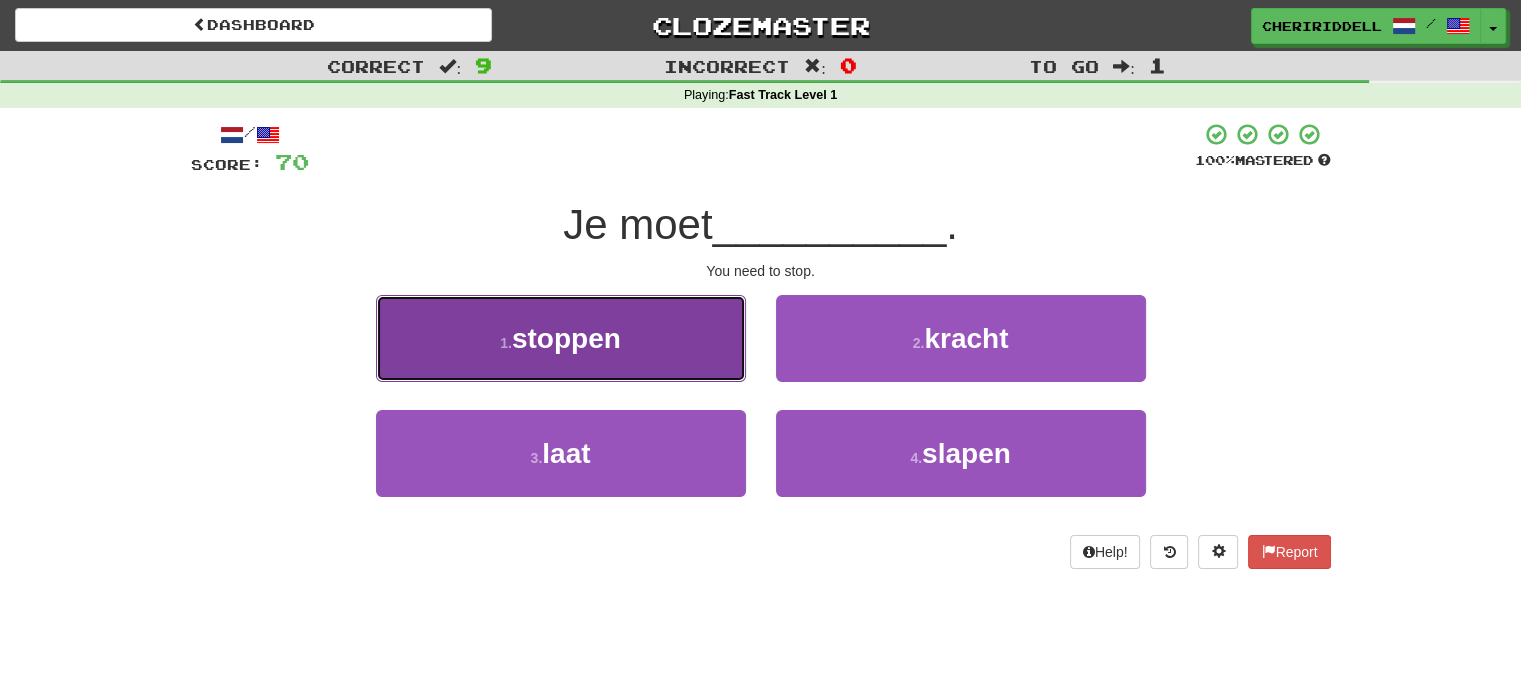 click on "1 .  stoppen" at bounding box center (561, 338) 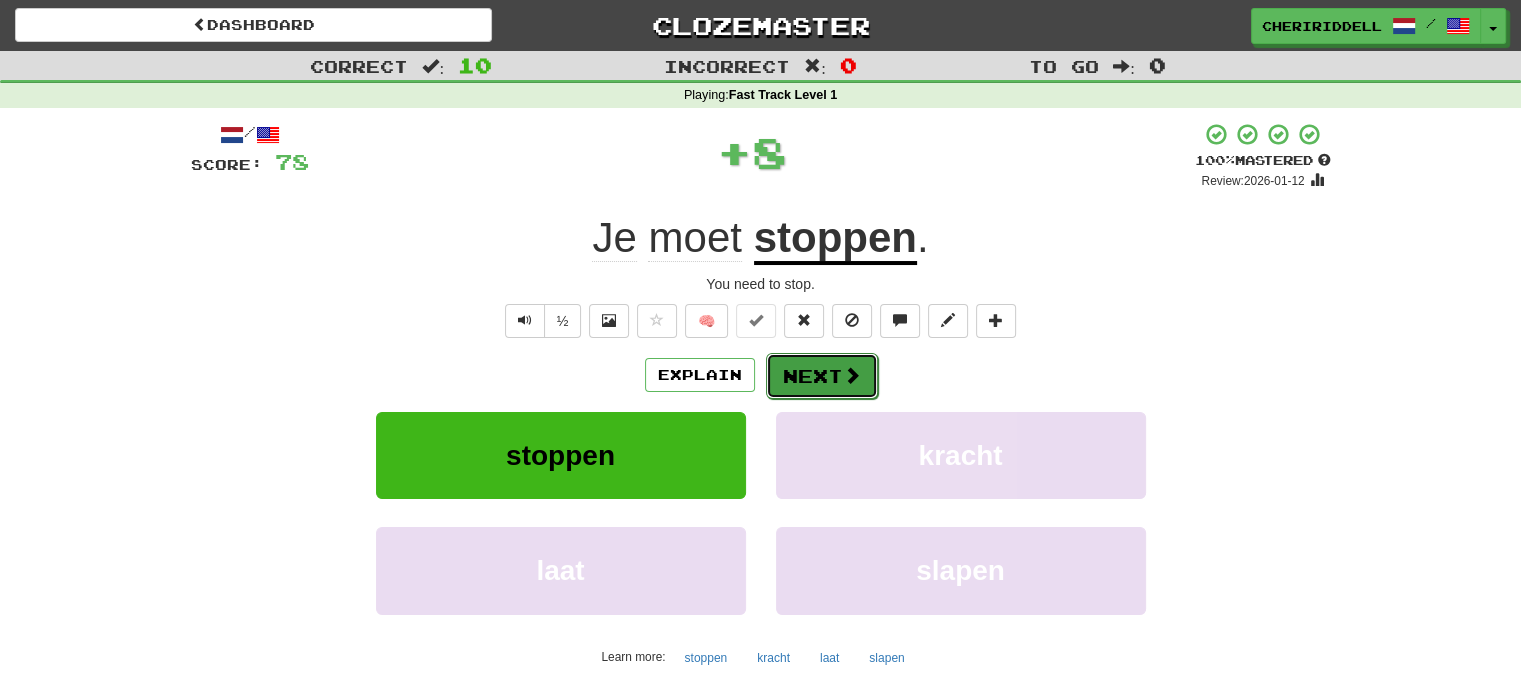 click on "Next" at bounding box center [822, 376] 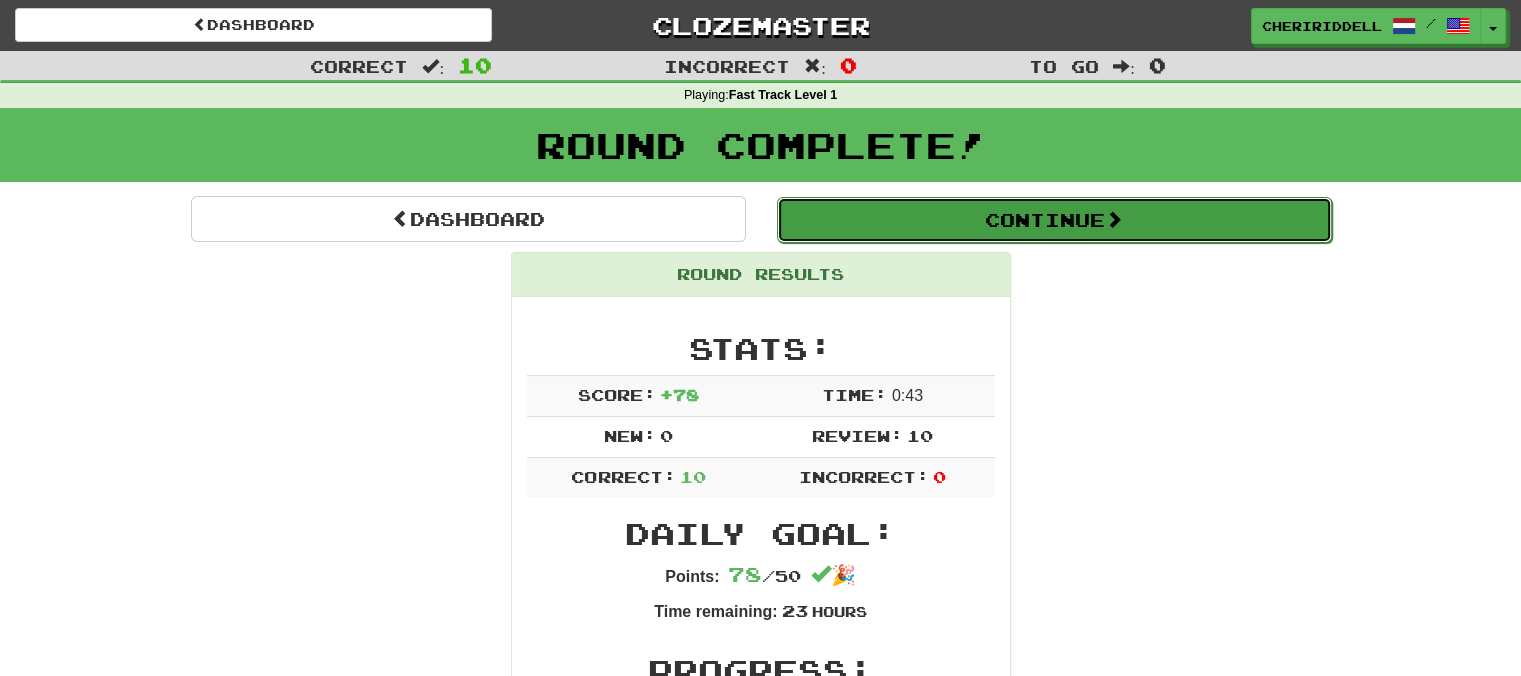 click on "Continue" at bounding box center (1054, 220) 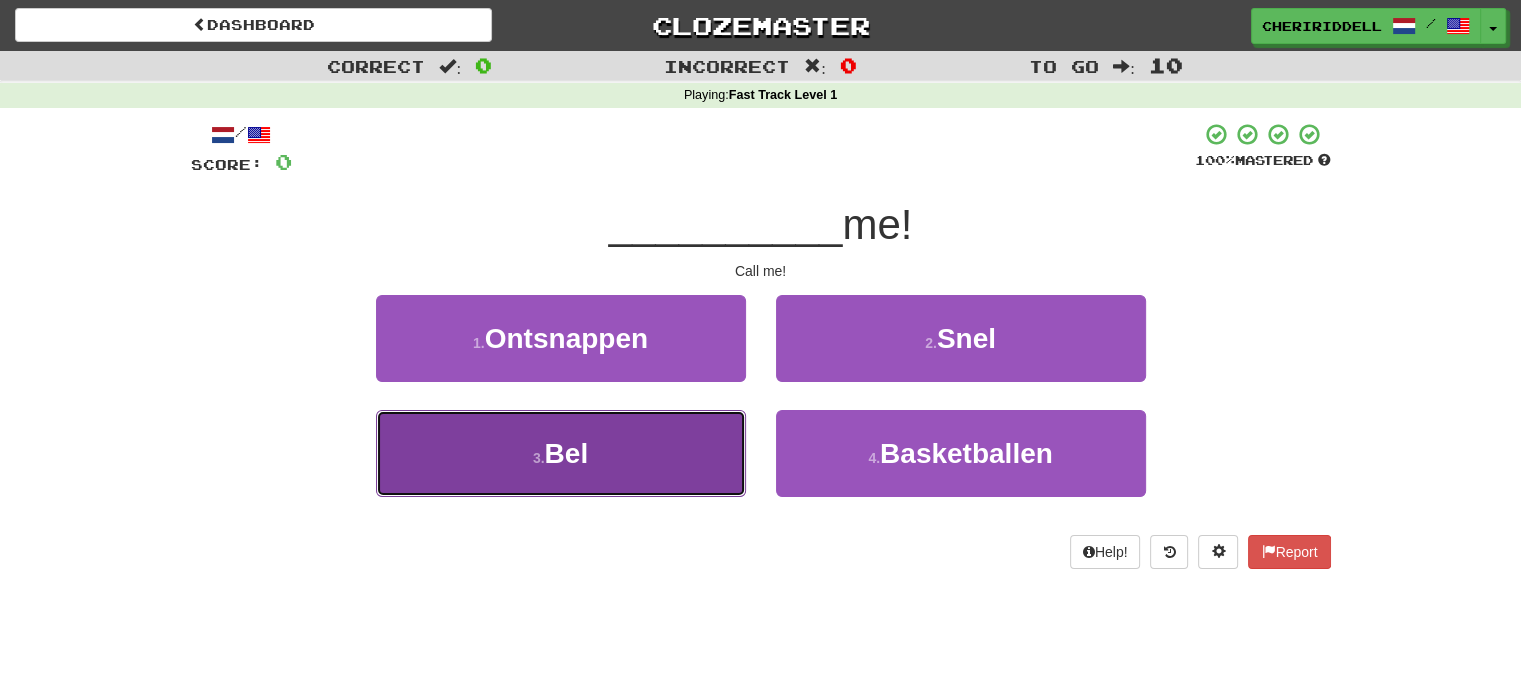 click on "3 .  Bel" at bounding box center [561, 453] 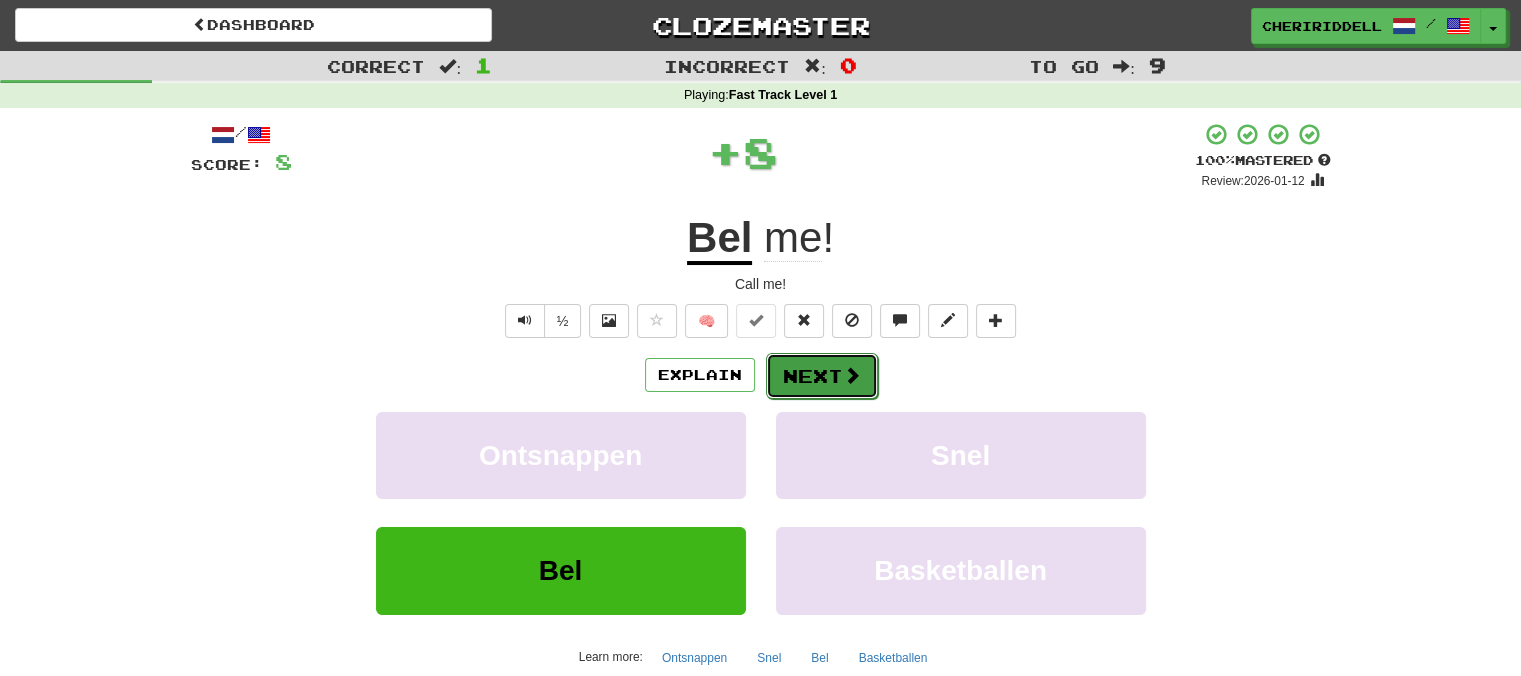 click on "Next" at bounding box center (822, 376) 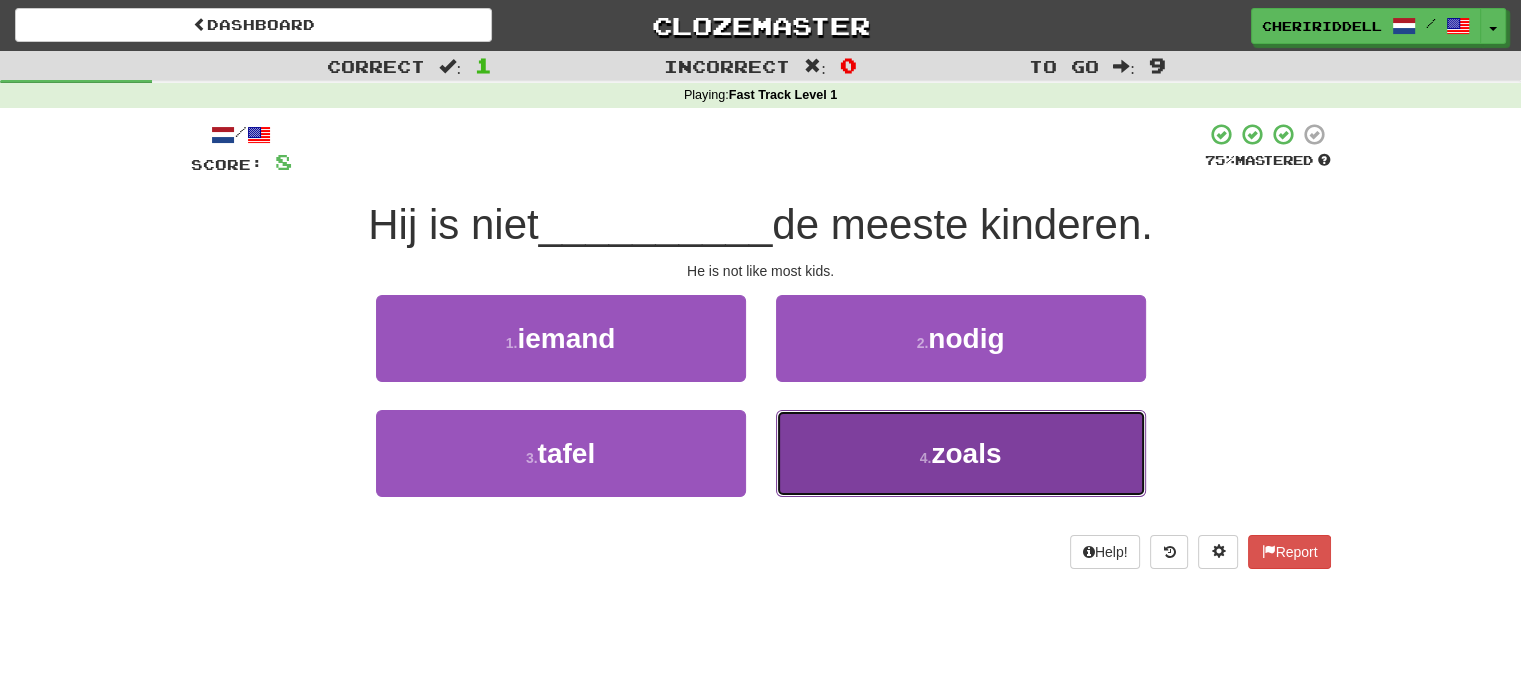 click on "4 .  zoals" at bounding box center [961, 453] 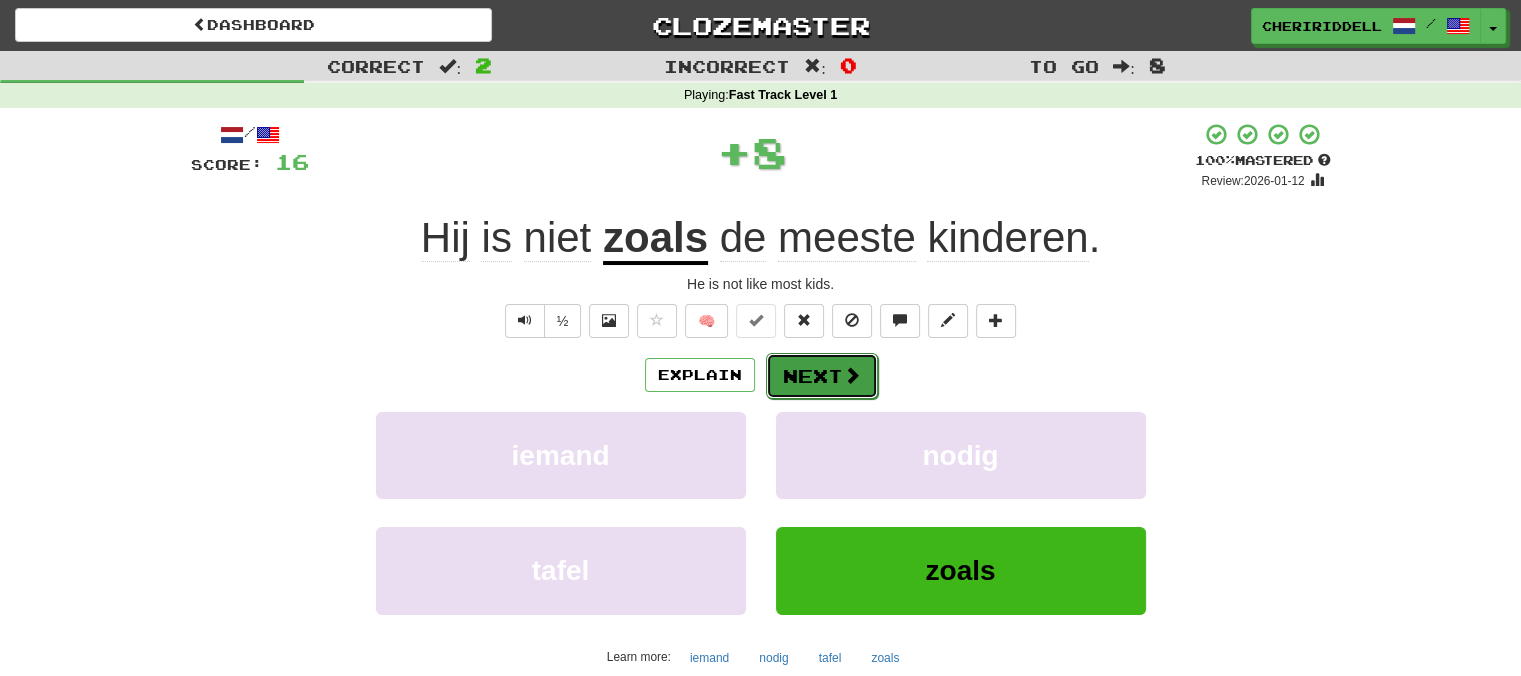 click on "Next" at bounding box center (822, 376) 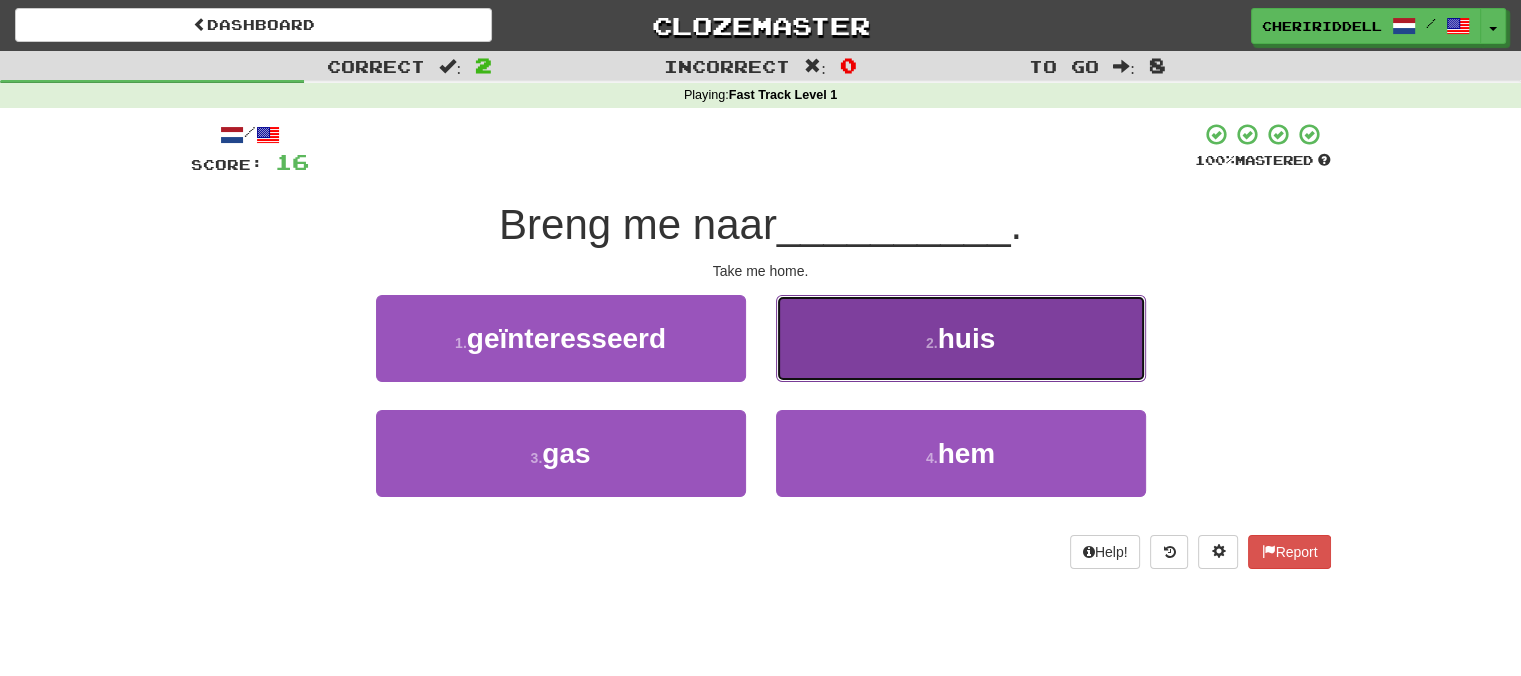 click on "2 .  huis" at bounding box center (961, 338) 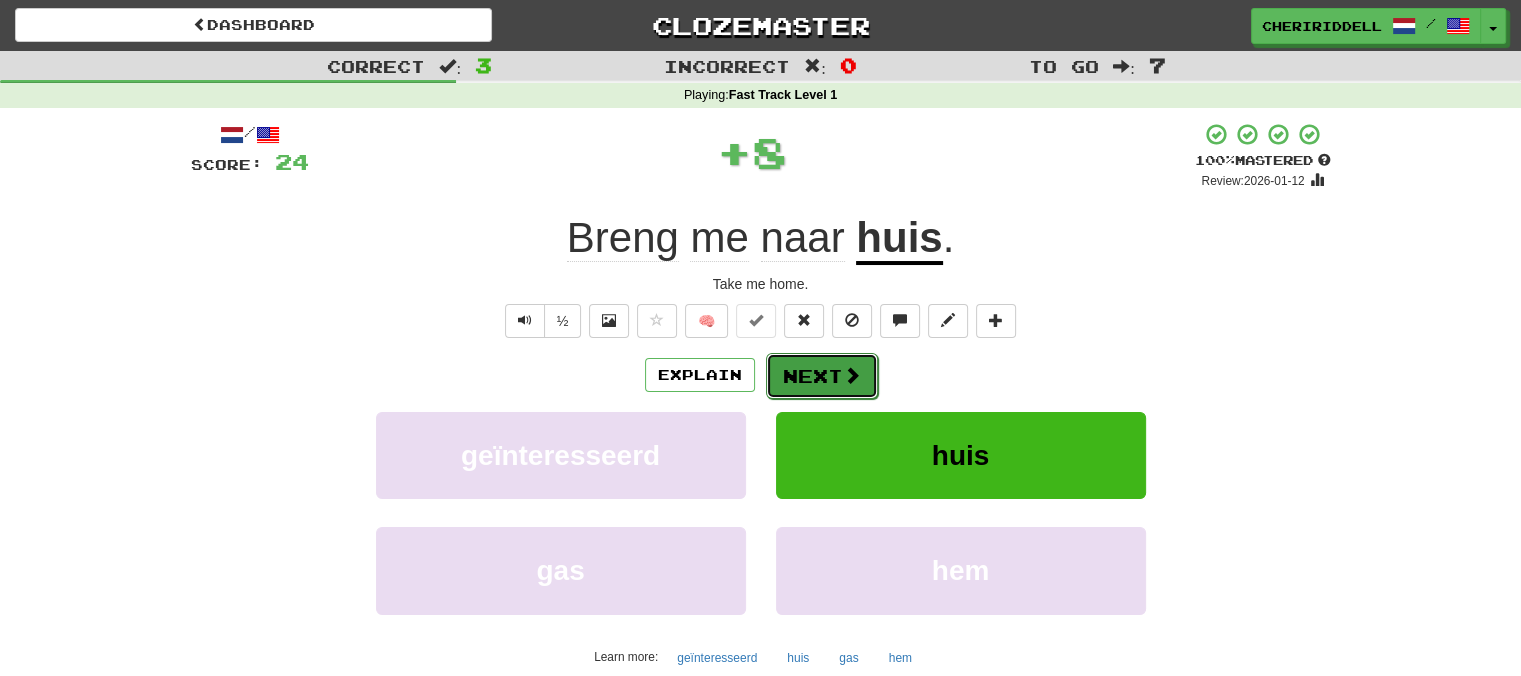 click on "Next" at bounding box center [822, 376] 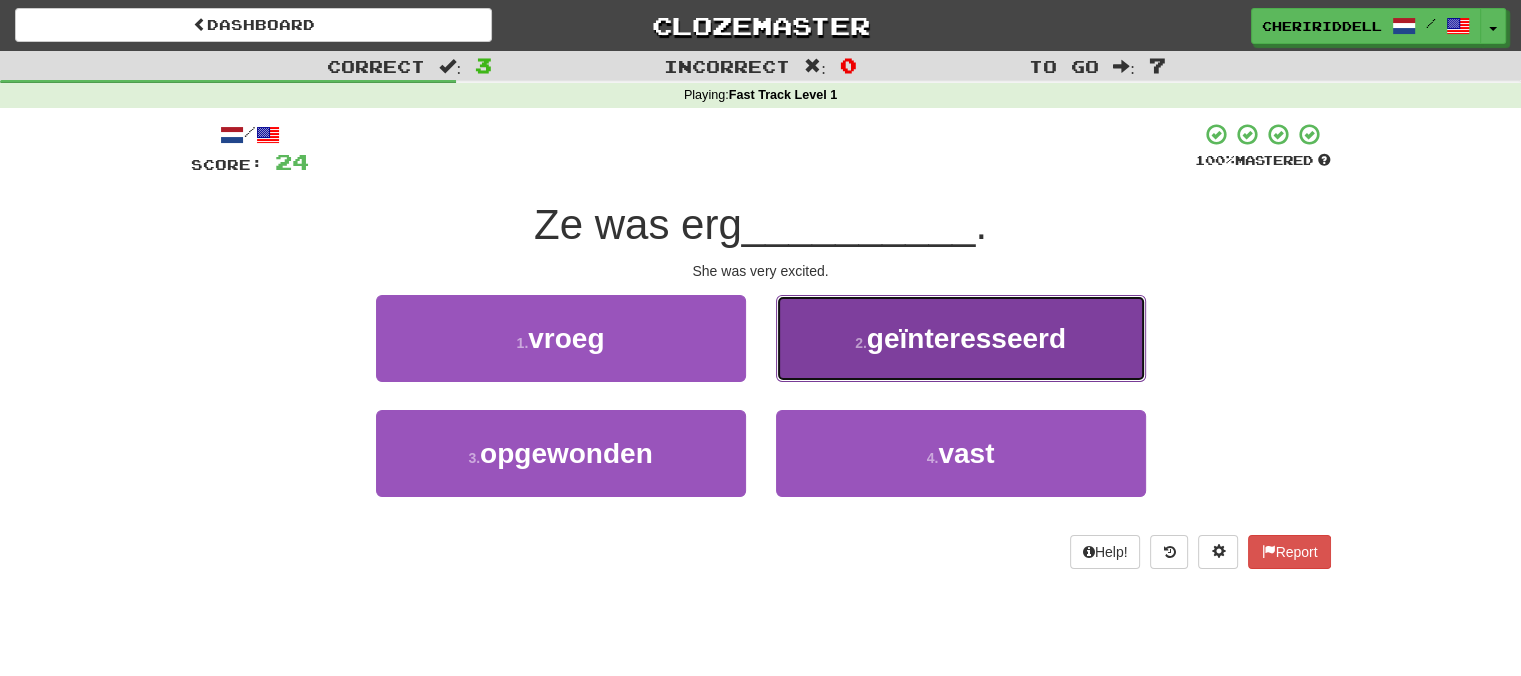 click on "2 .  geïnteresseerd" at bounding box center (961, 338) 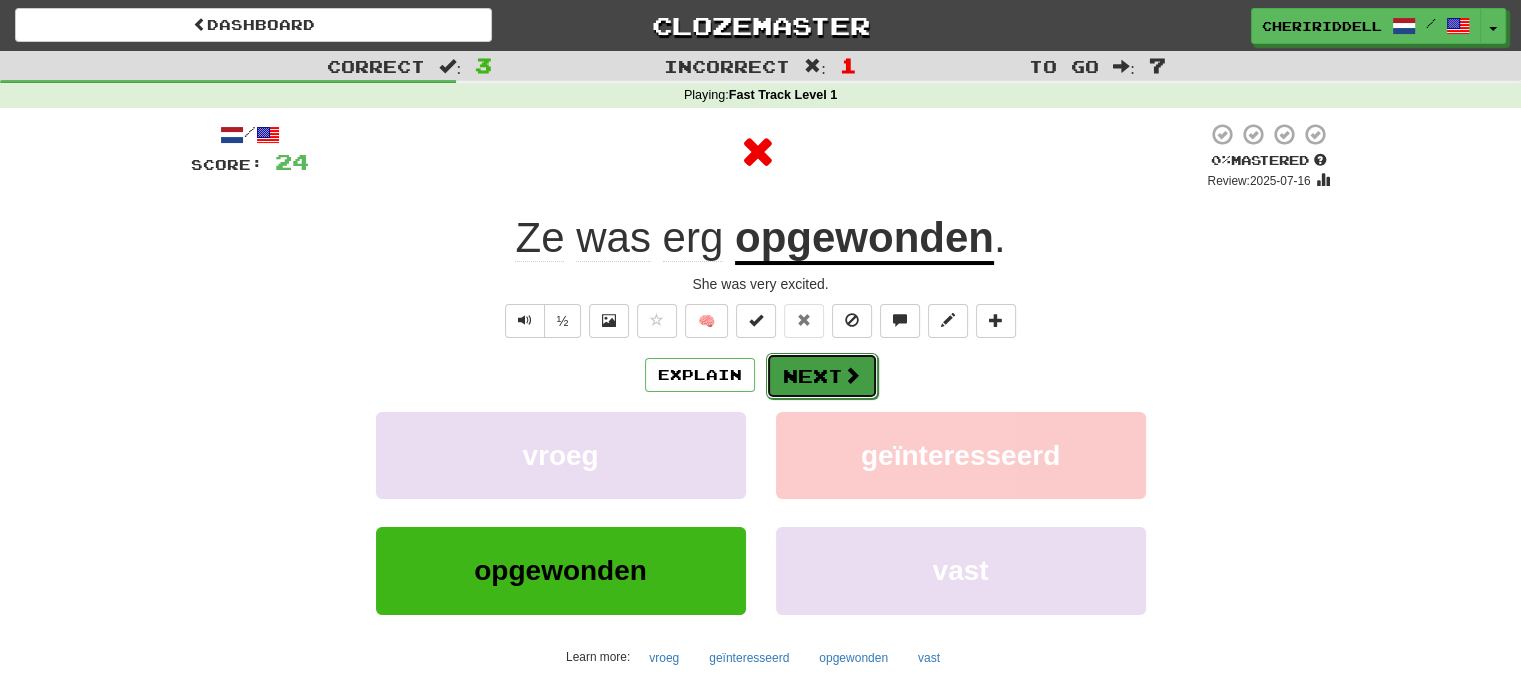 click on "Next" at bounding box center [822, 376] 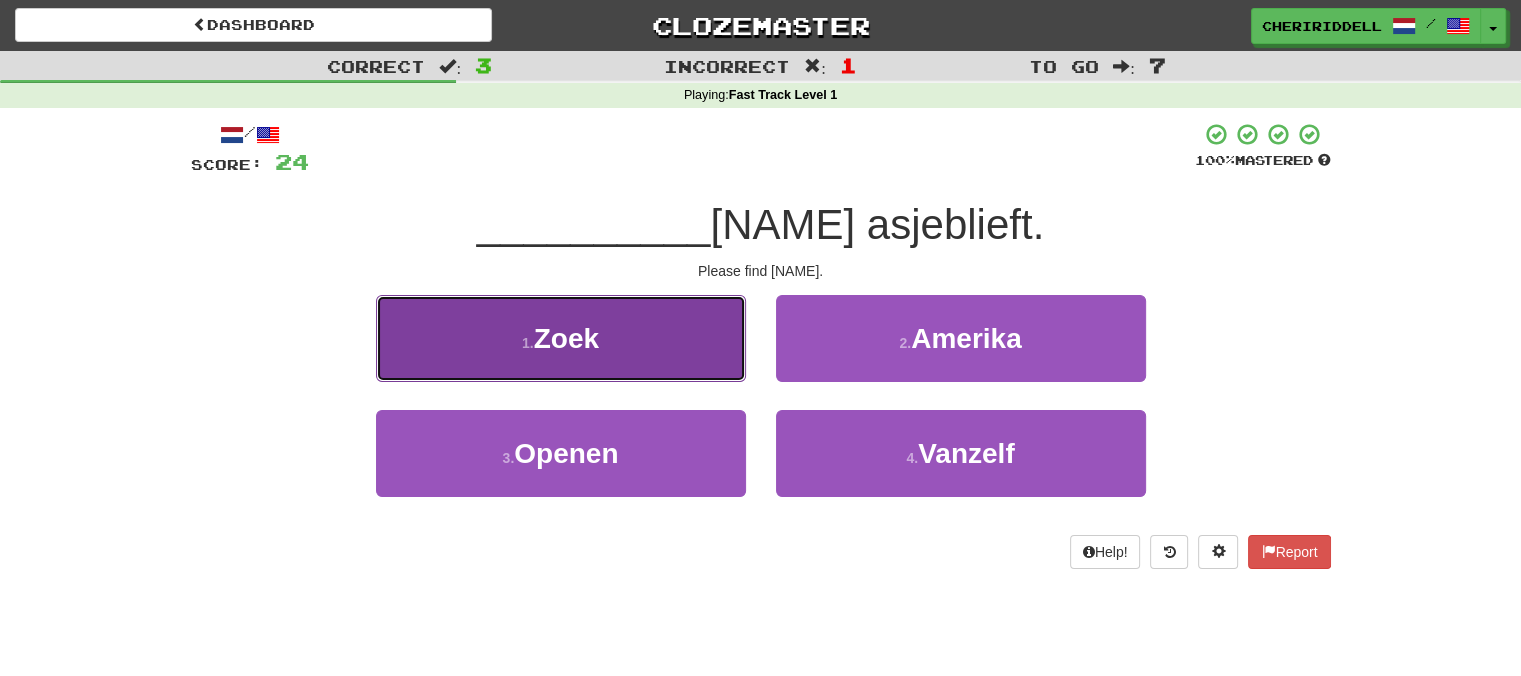 click on "1 .  Zoek" at bounding box center [561, 338] 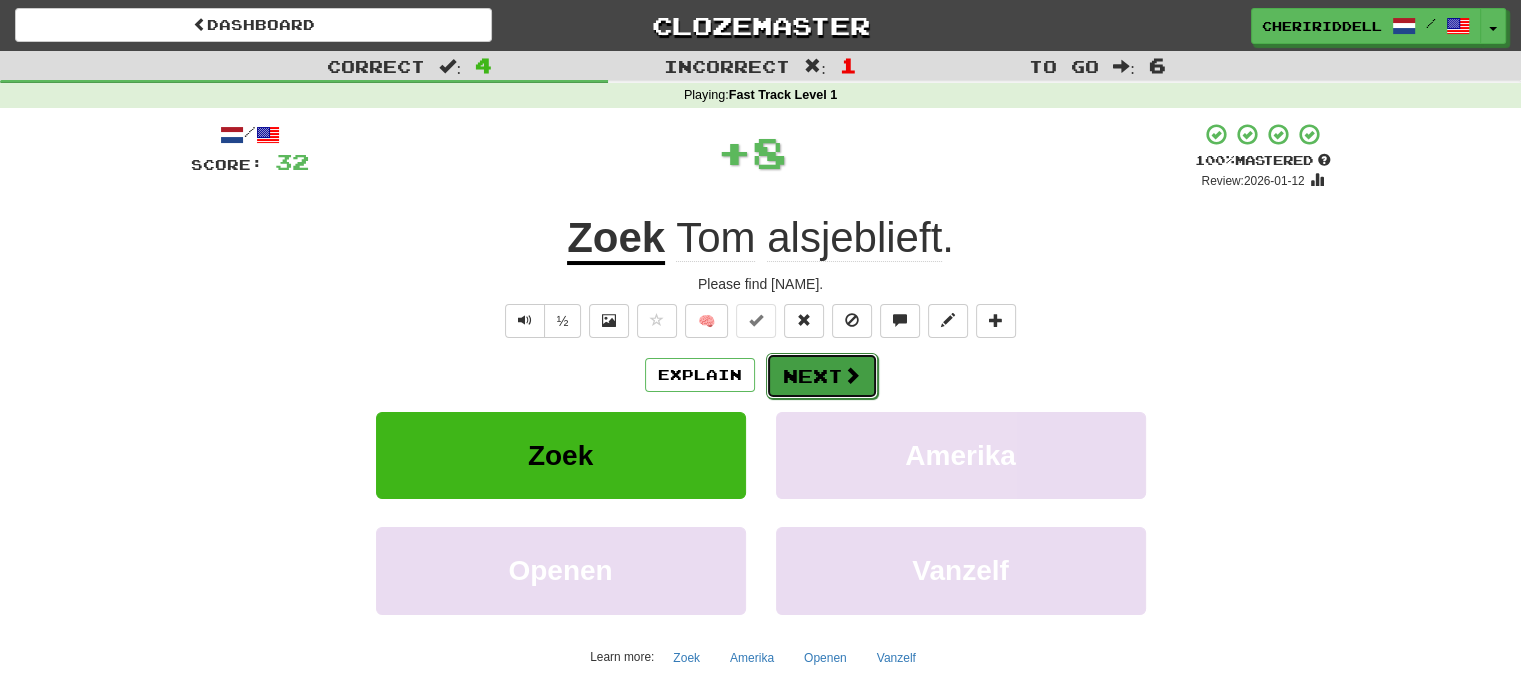 click on "Next" at bounding box center [822, 376] 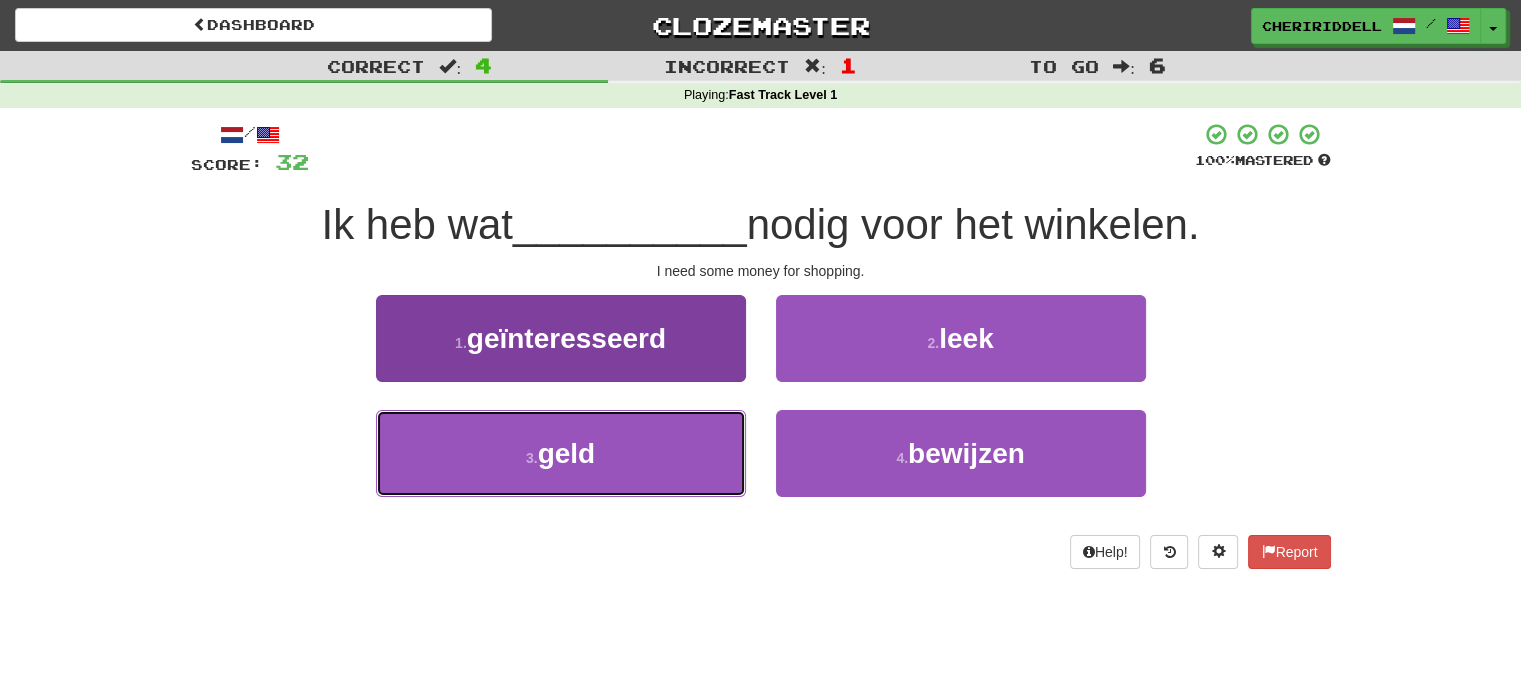 click on "3 .  geld" at bounding box center (561, 453) 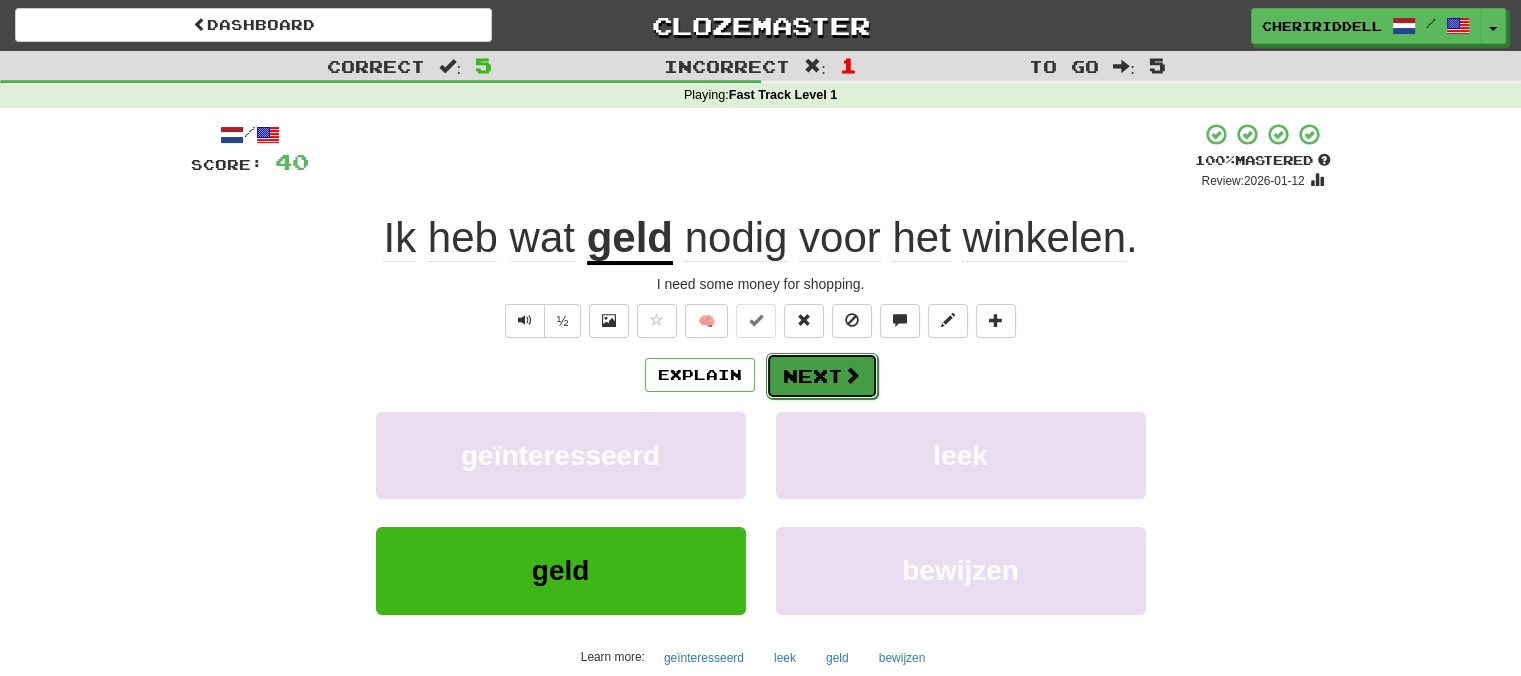 click on "Next" at bounding box center [822, 376] 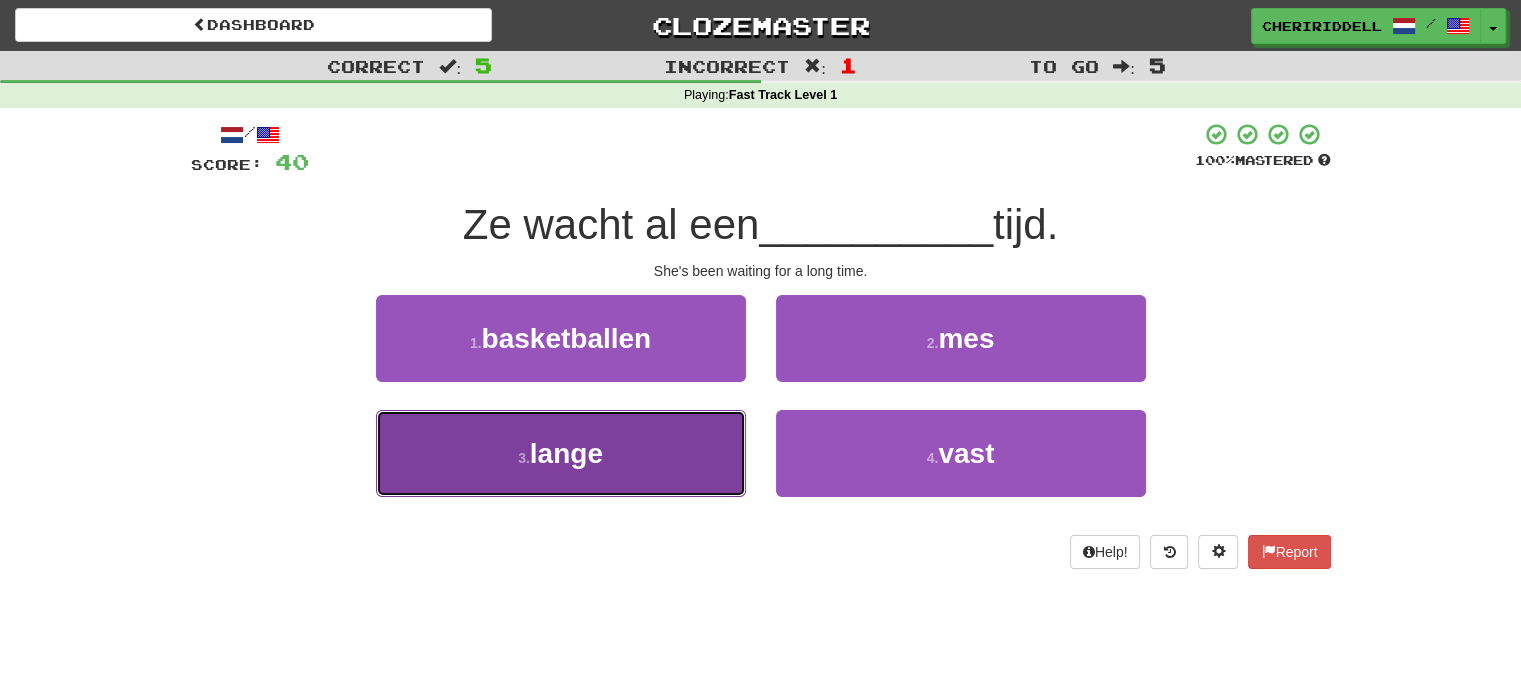 click on "3 .  lange" at bounding box center [561, 453] 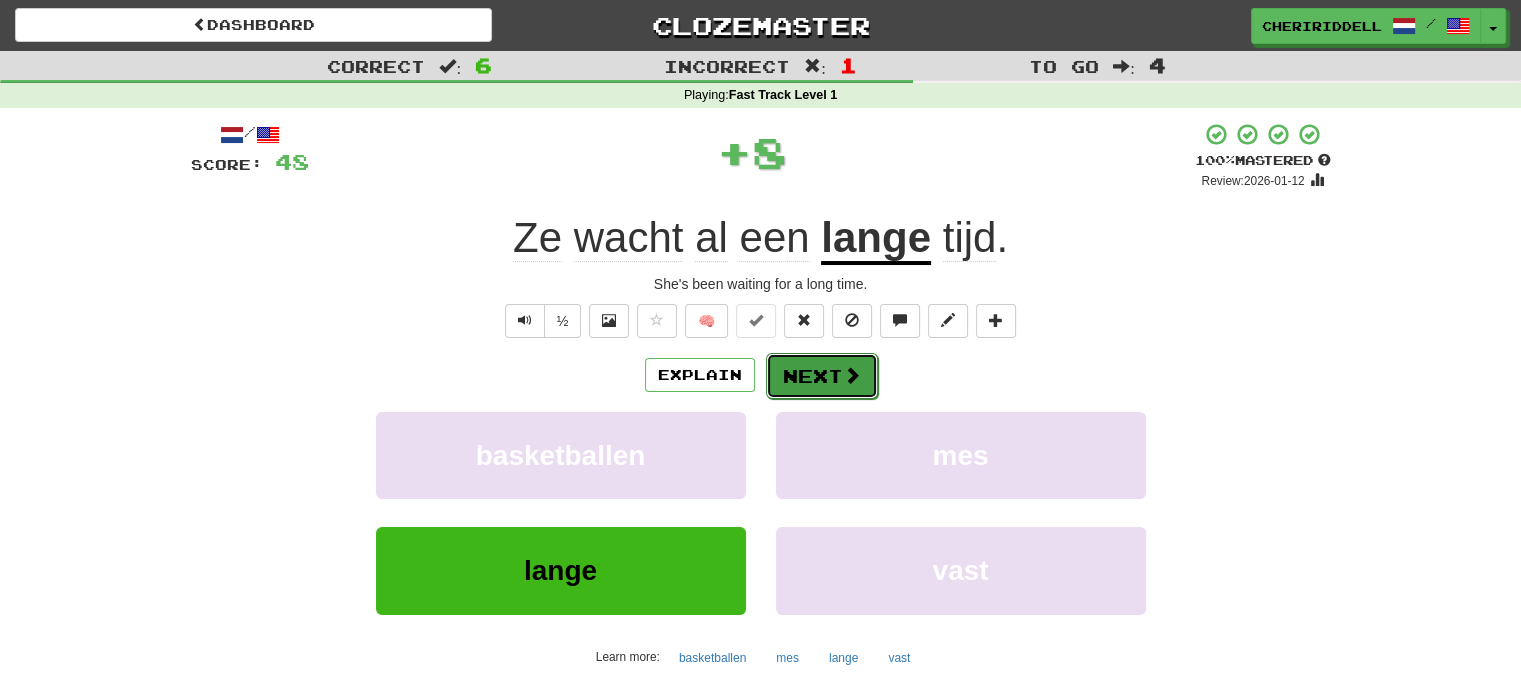 click on "Next" at bounding box center [822, 376] 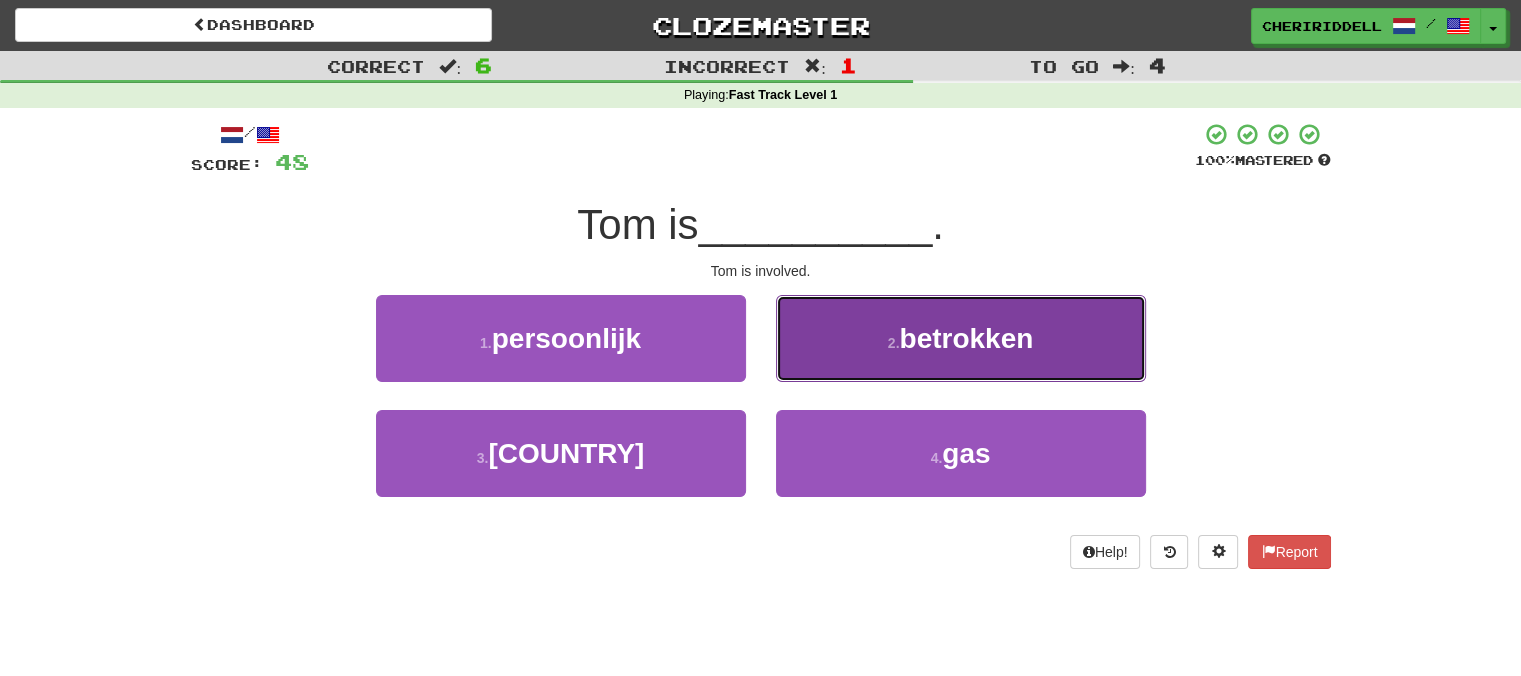 click on "2 .  betrokken" at bounding box center [961, 338] 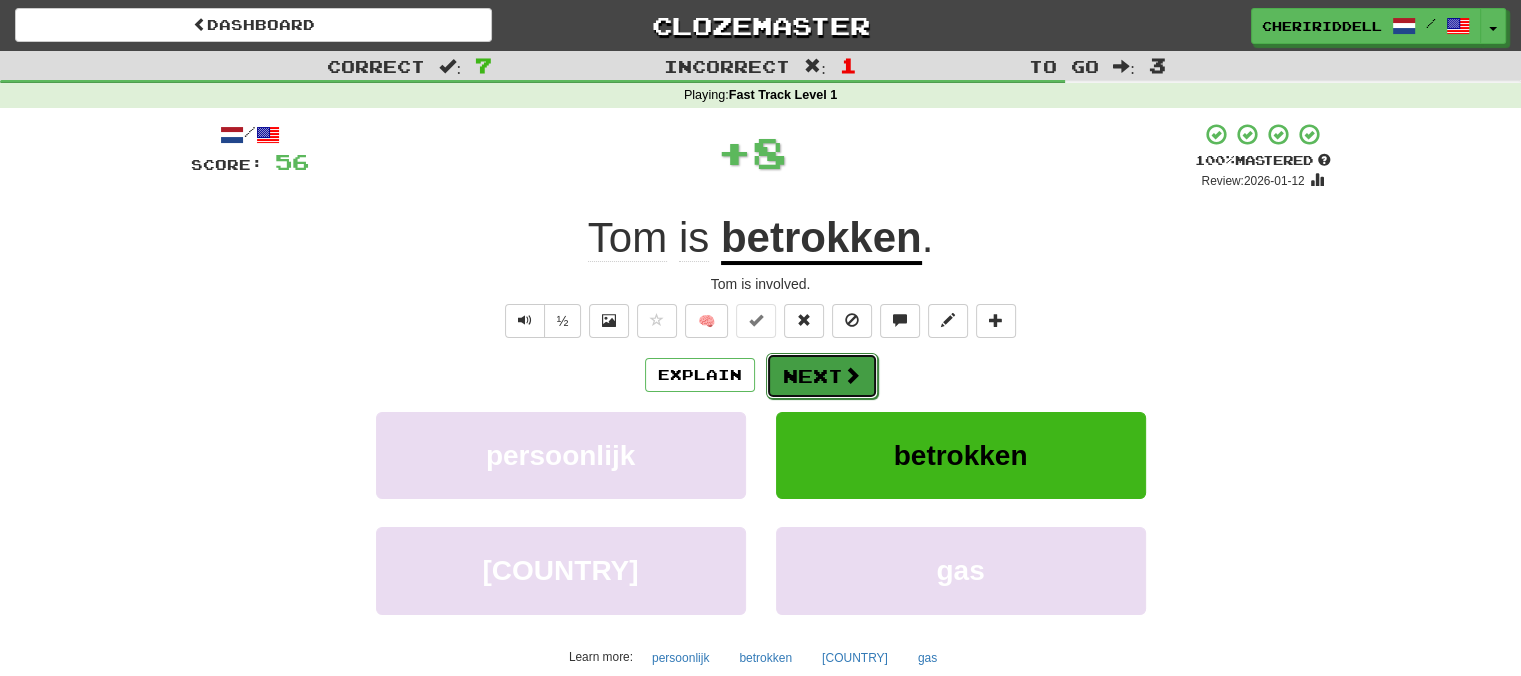 click on "Next" at bounding box center [822, 376] 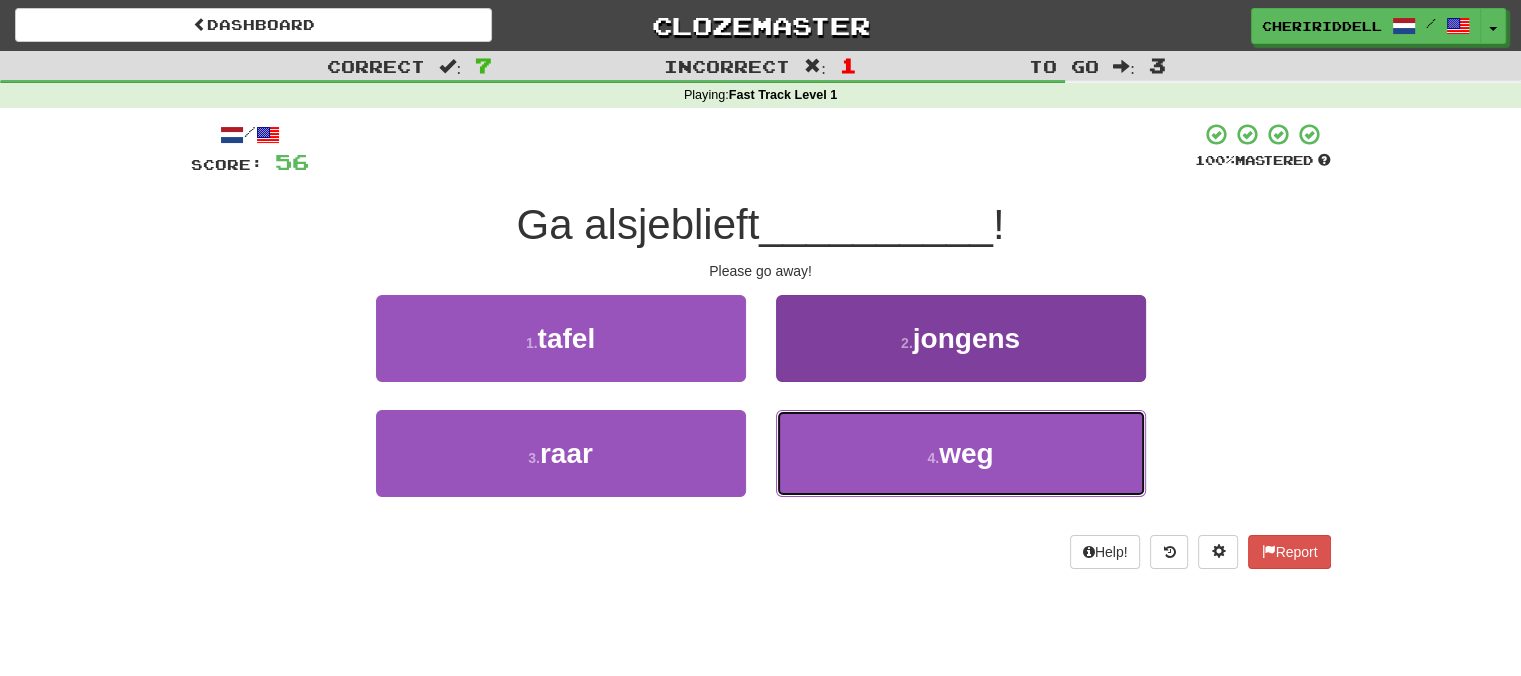click on "4 .  weg" at bounding box center [961, 453] 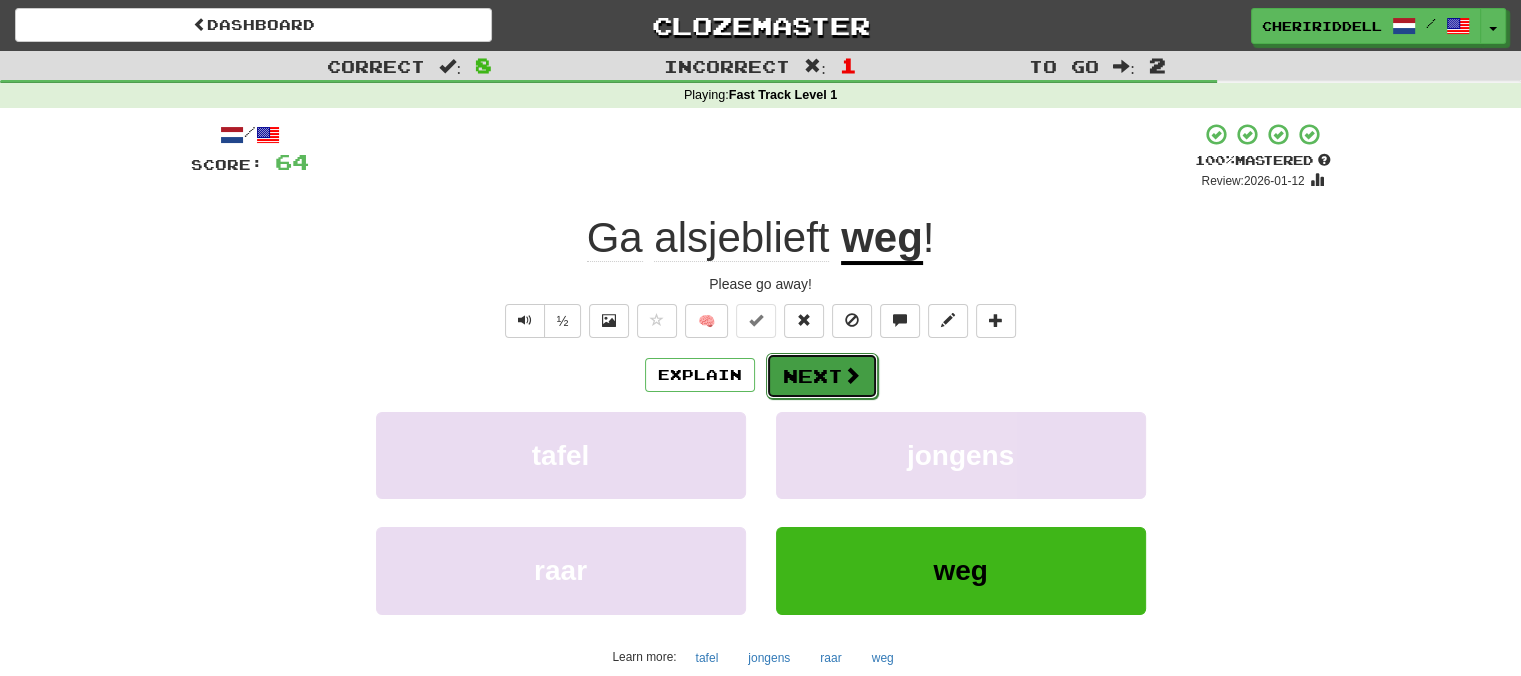 click on "Next" at bounding box center [822, 376] 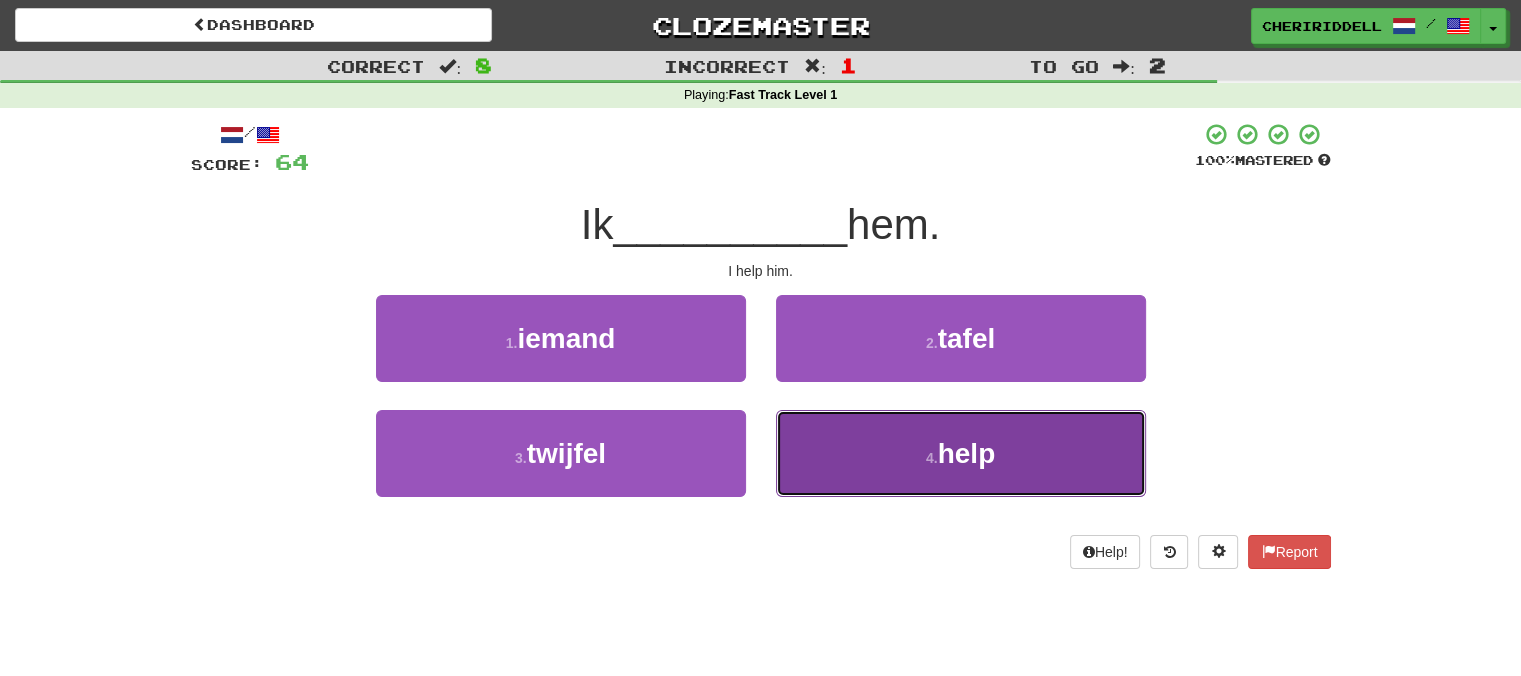 click on "4 .  help" at bounding box center [961, 453] 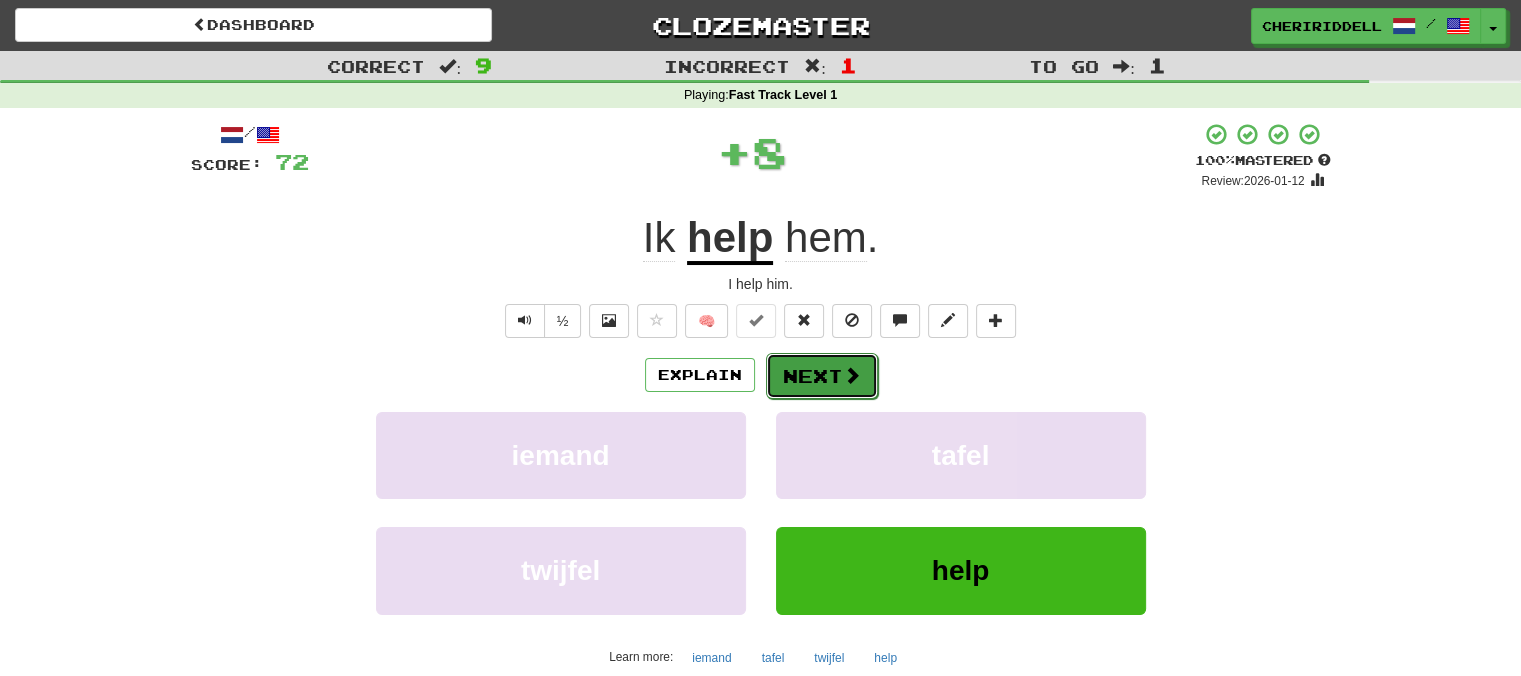 click at bounding box center (852, 375) 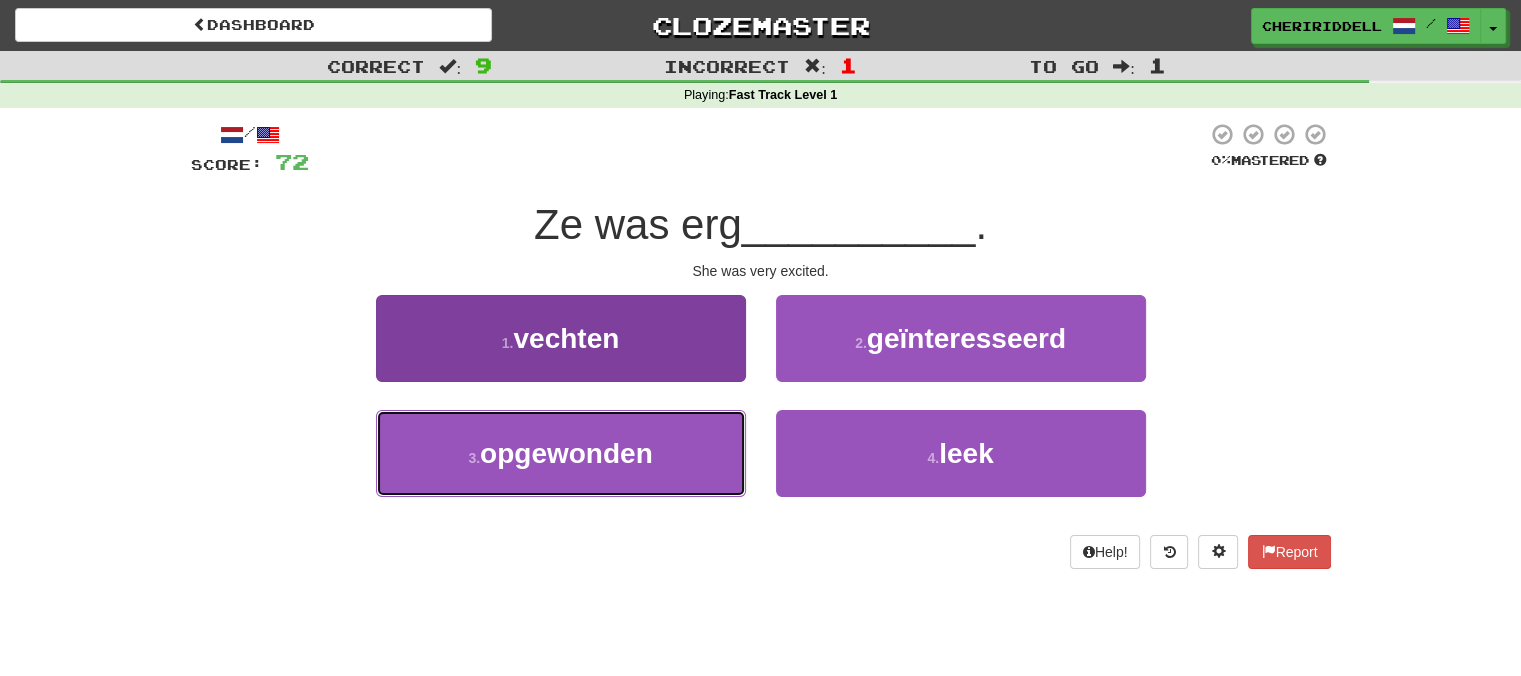 click on "3 .  opgewonden" at bounding box center (561, 453) 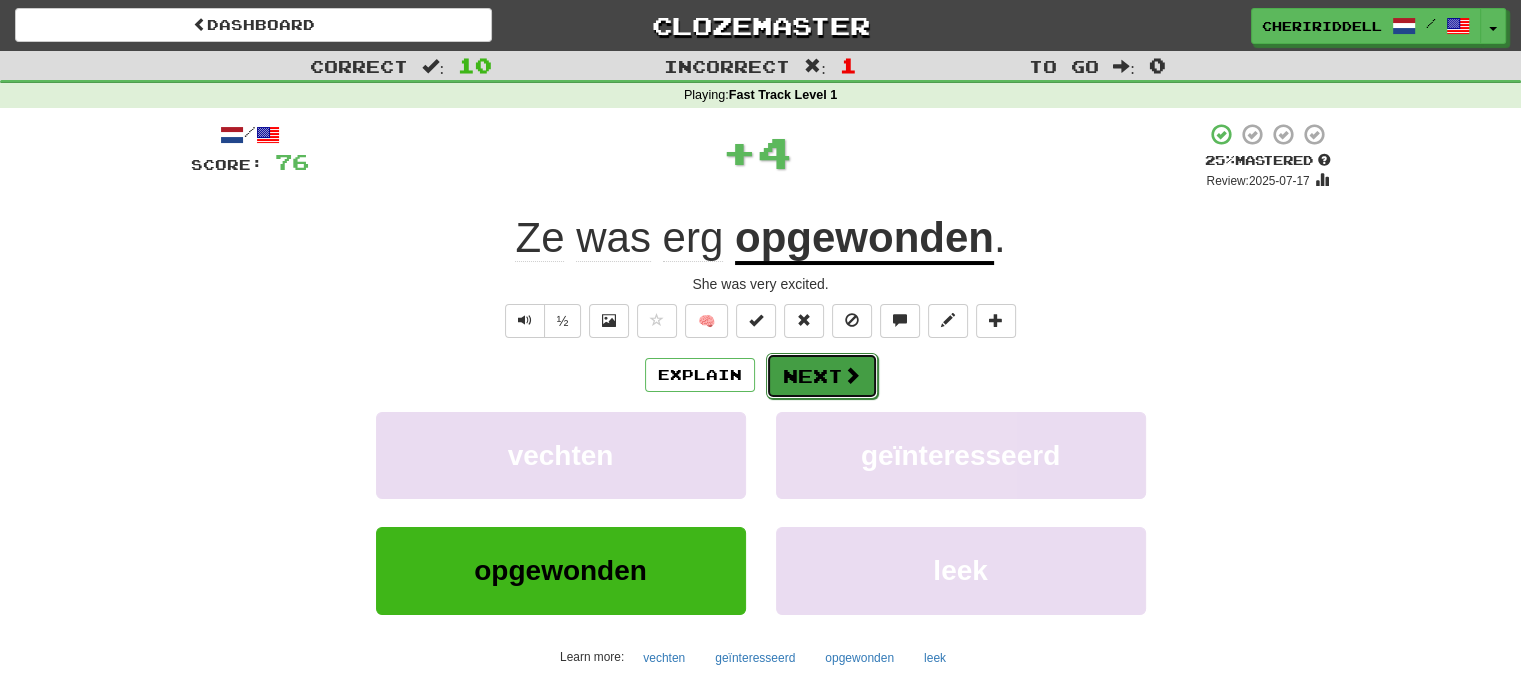 click at bounding box center (852, 375) 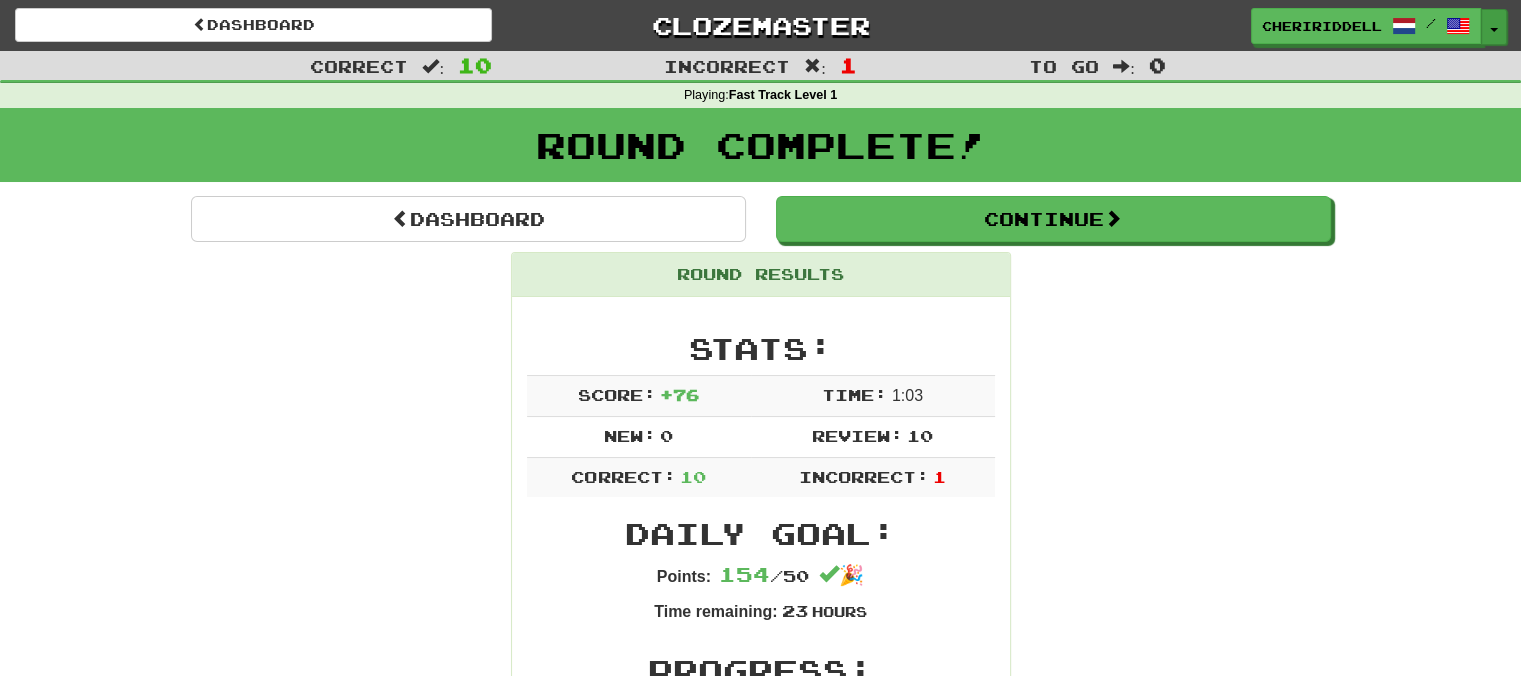 click at bounding box center (1494, 30) 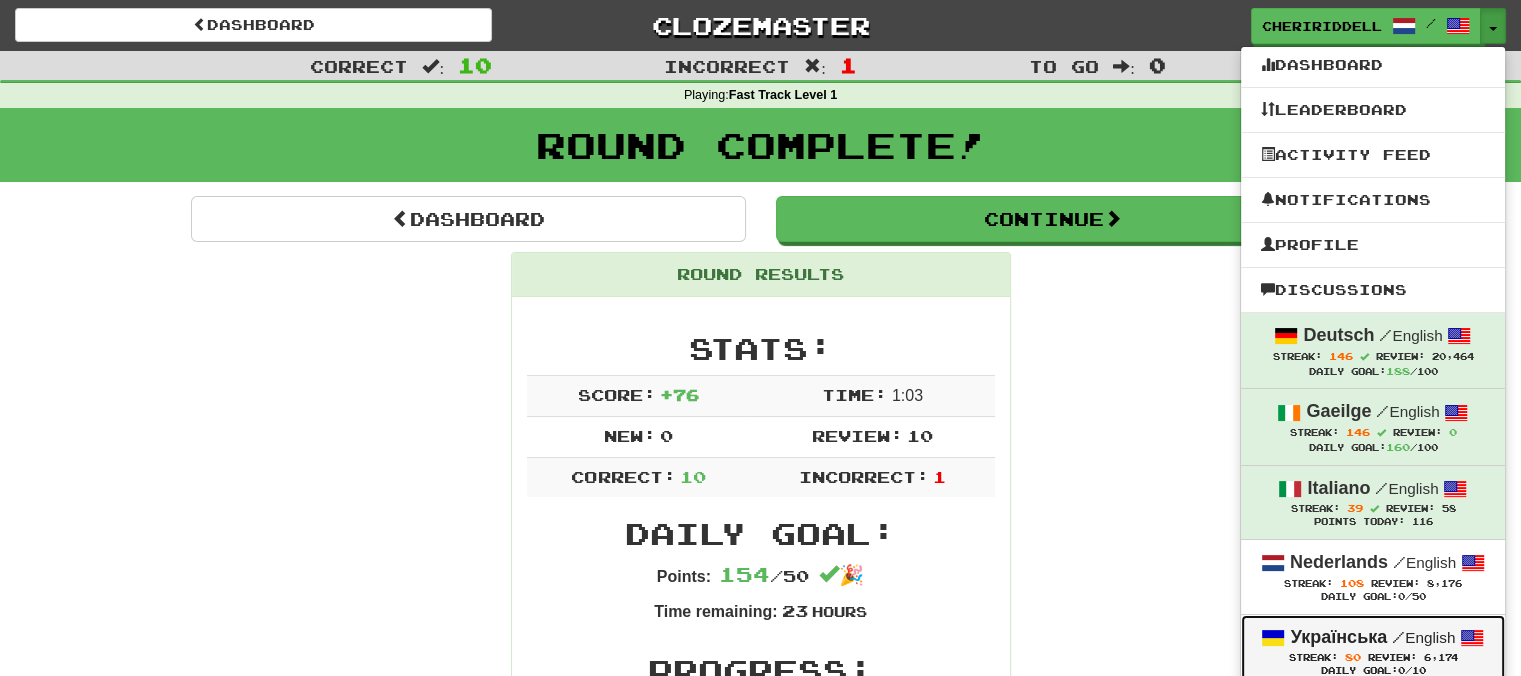 click on "Українська" at bounding box center [1338, 637] 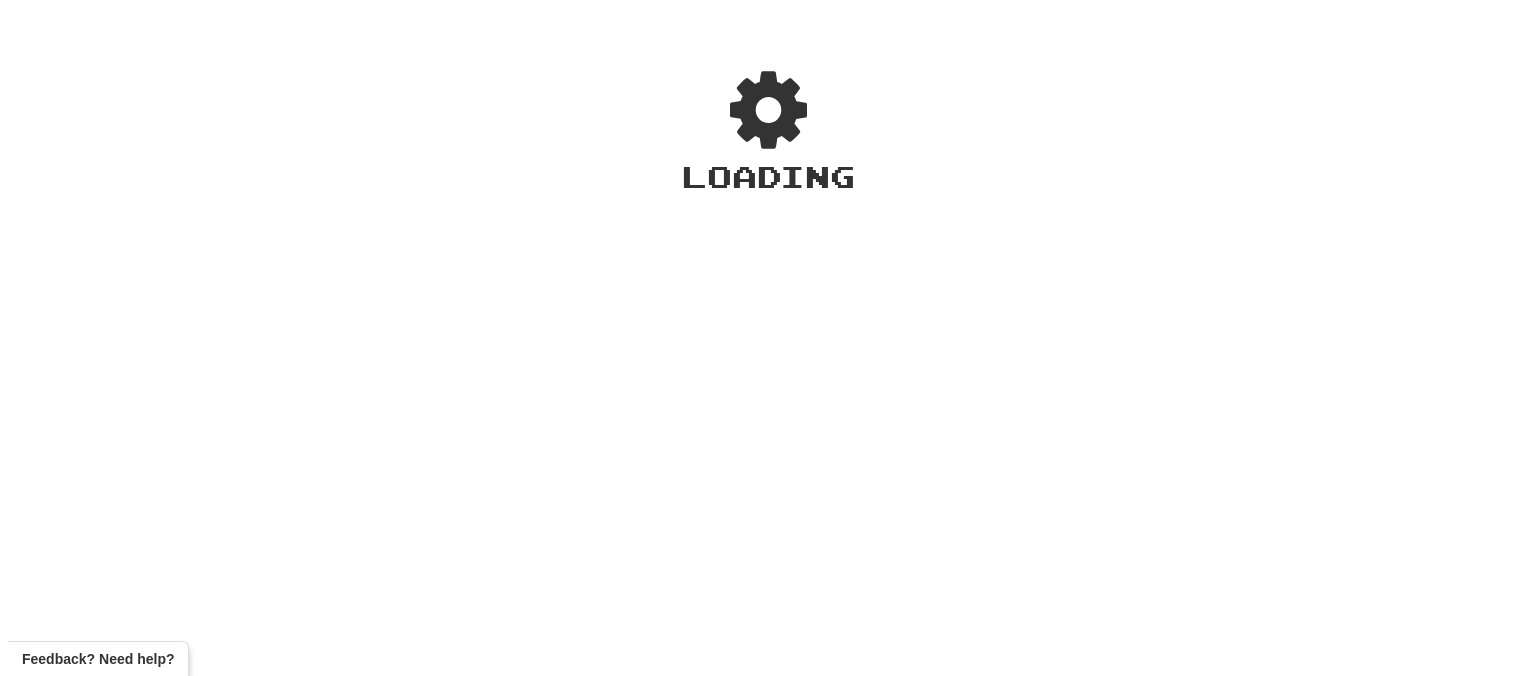scroll, scrollTop: 0, scrollLeft: 0, axis: both 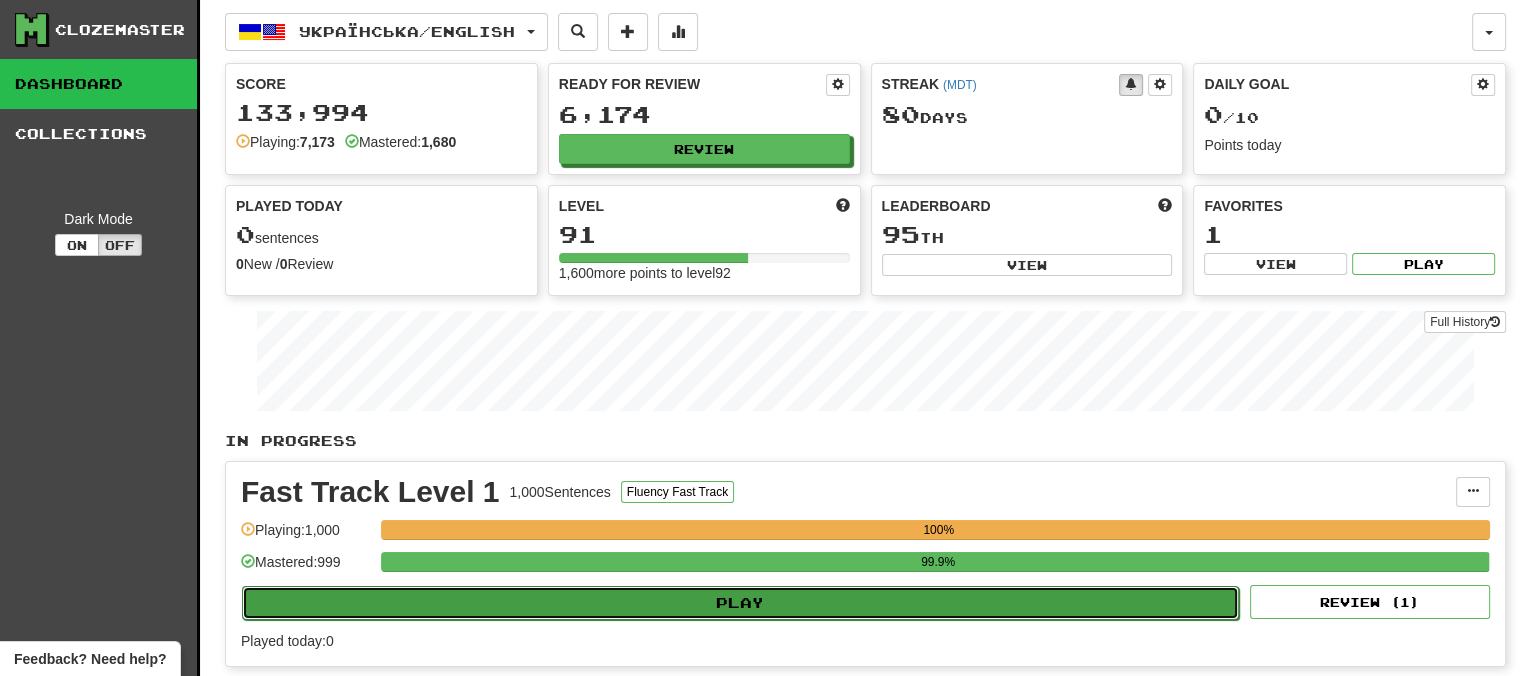 click on "Play" at bounding box center (740, 603) 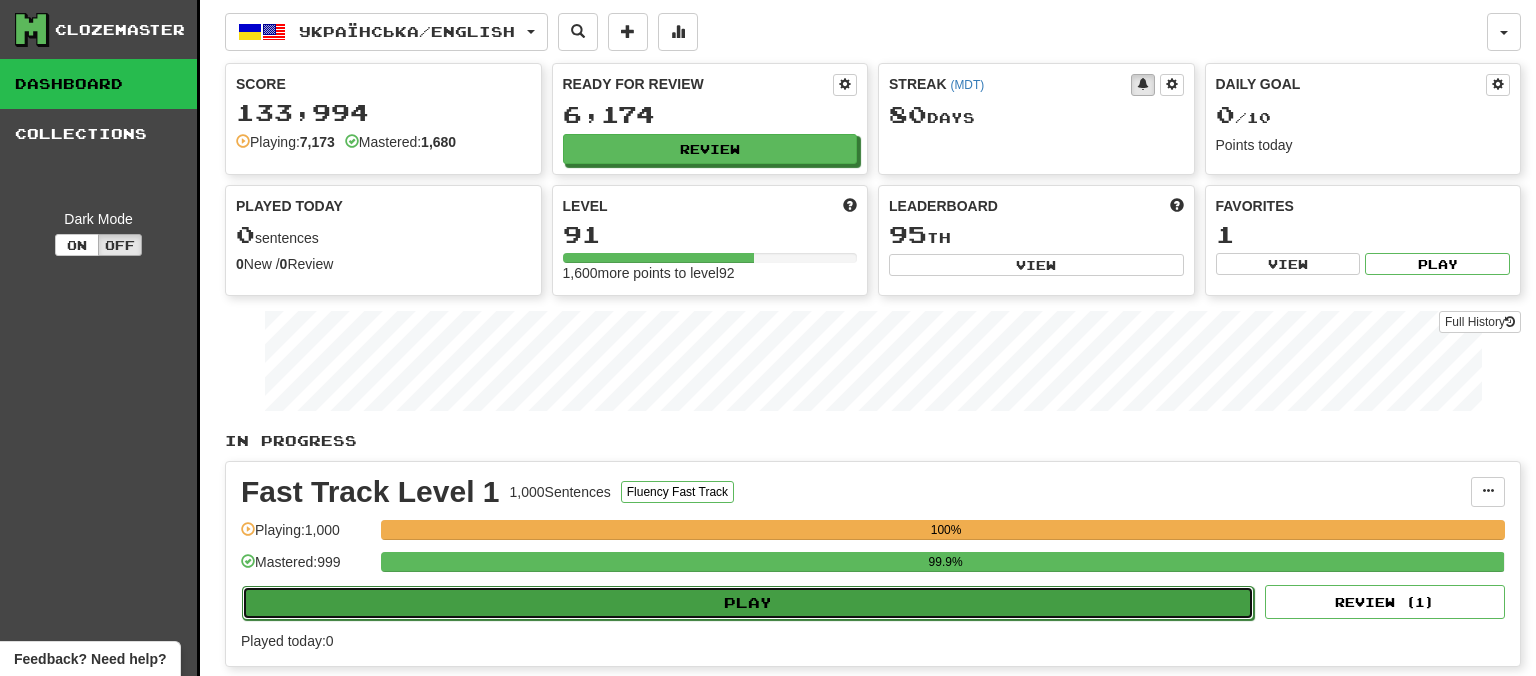 select on "**" 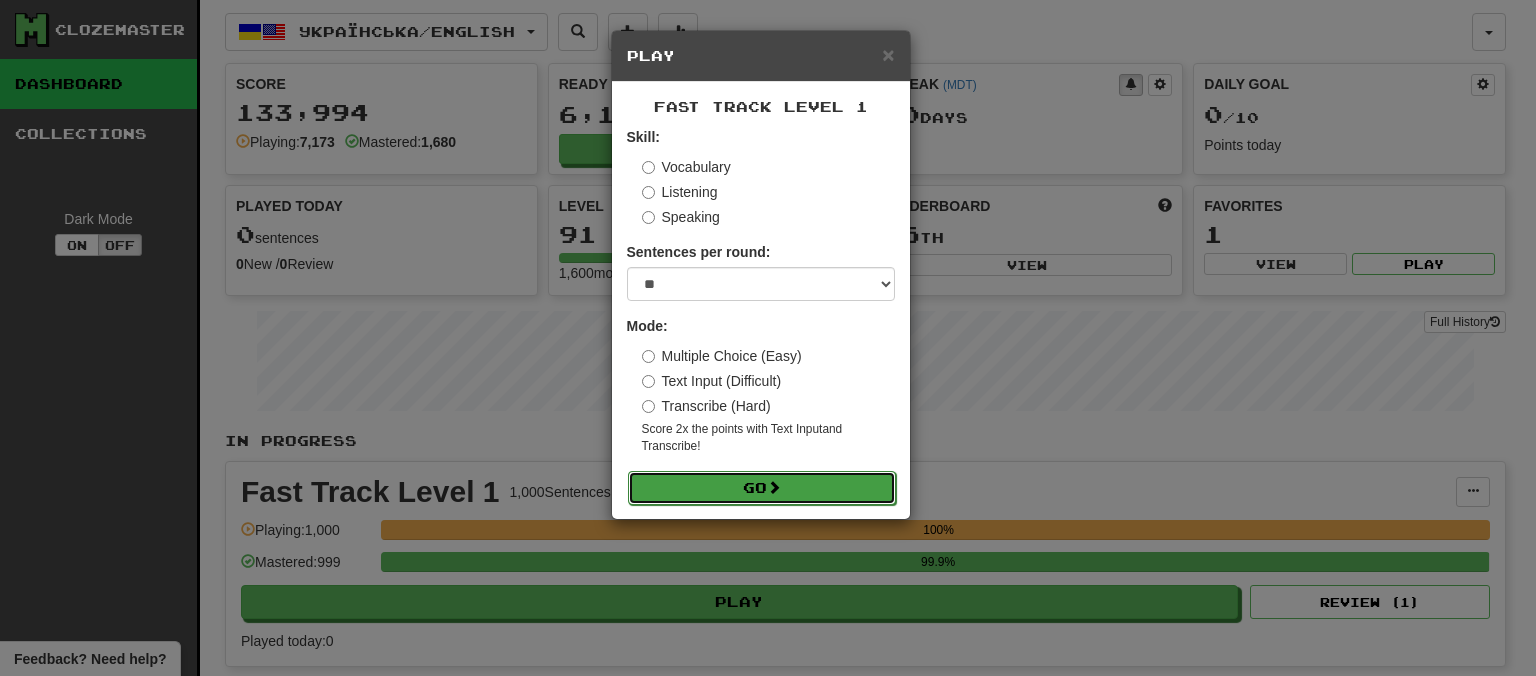 click at bounding box center [774, 487] 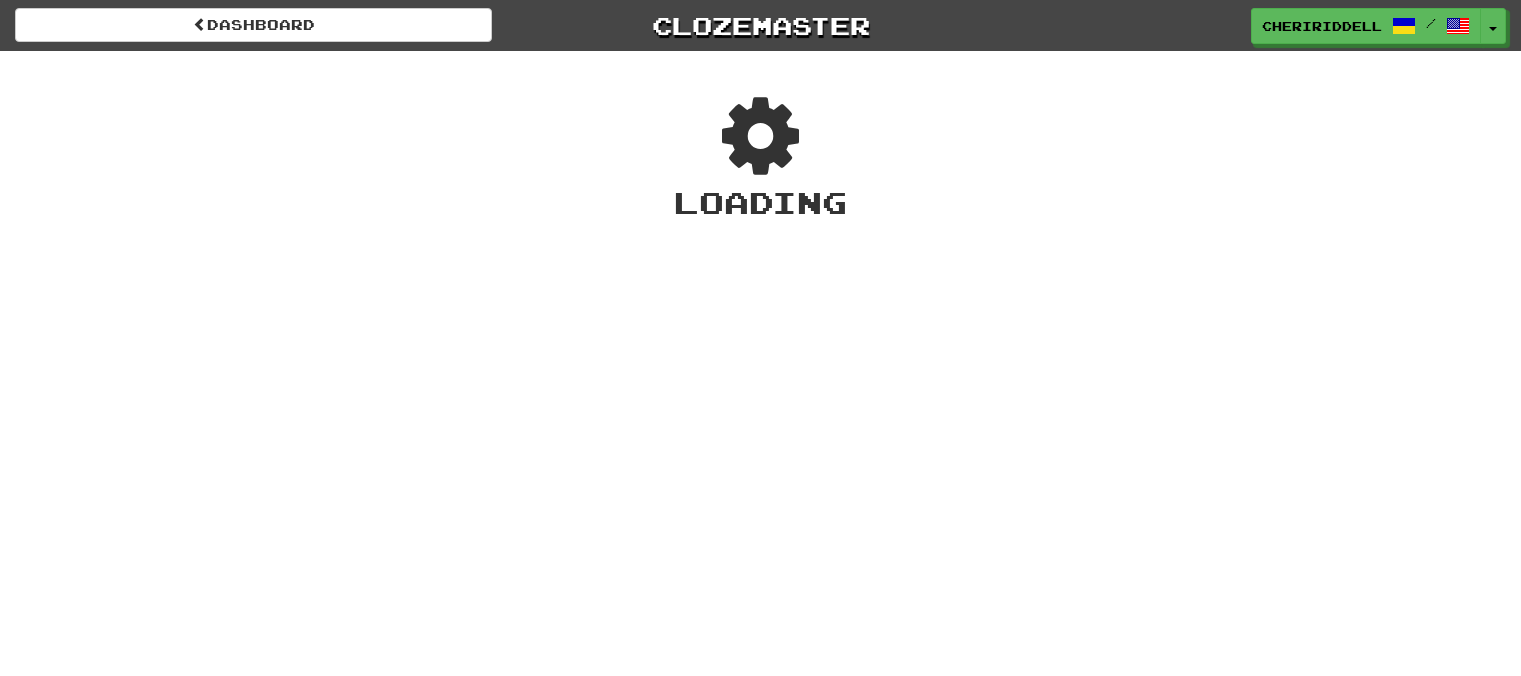 scroll, scrollTop: 0, scrollLeft: 0, axis: both 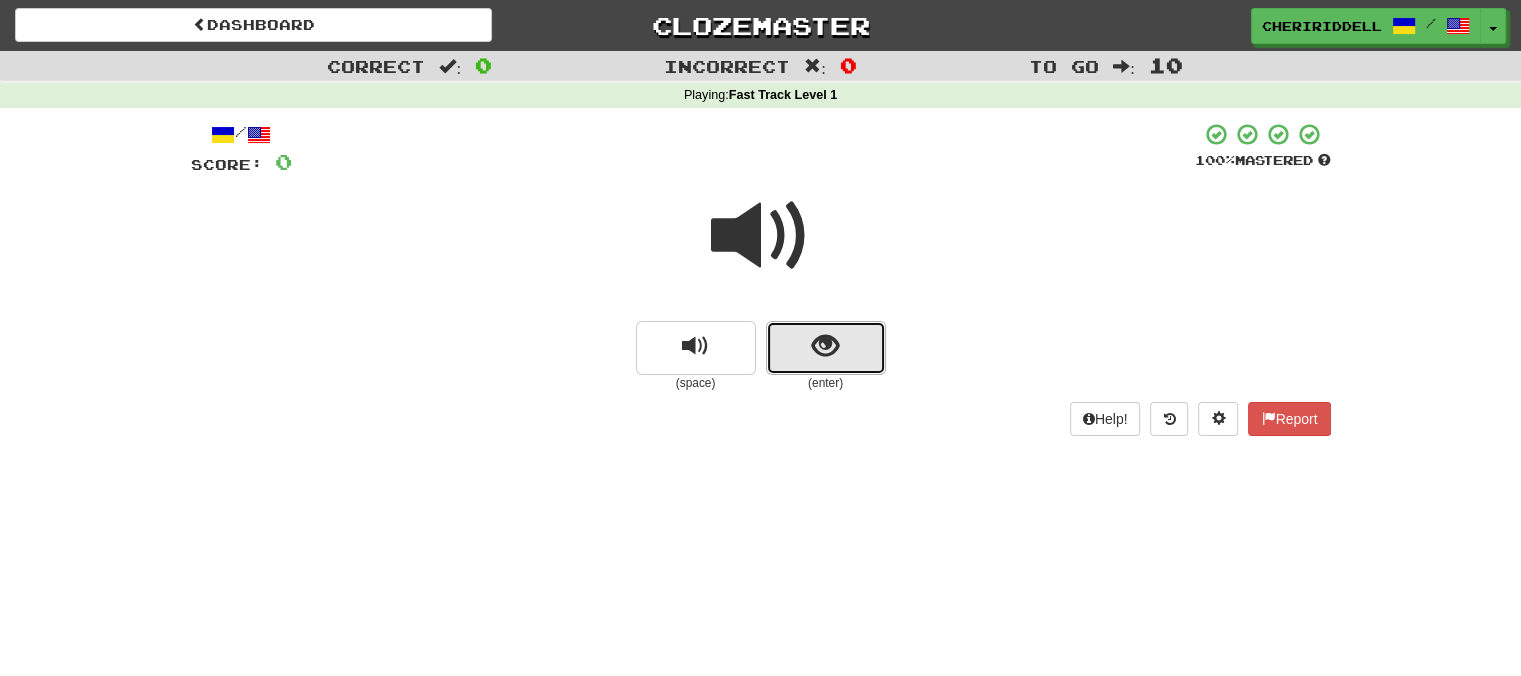 click at bounding box center (825, 346) 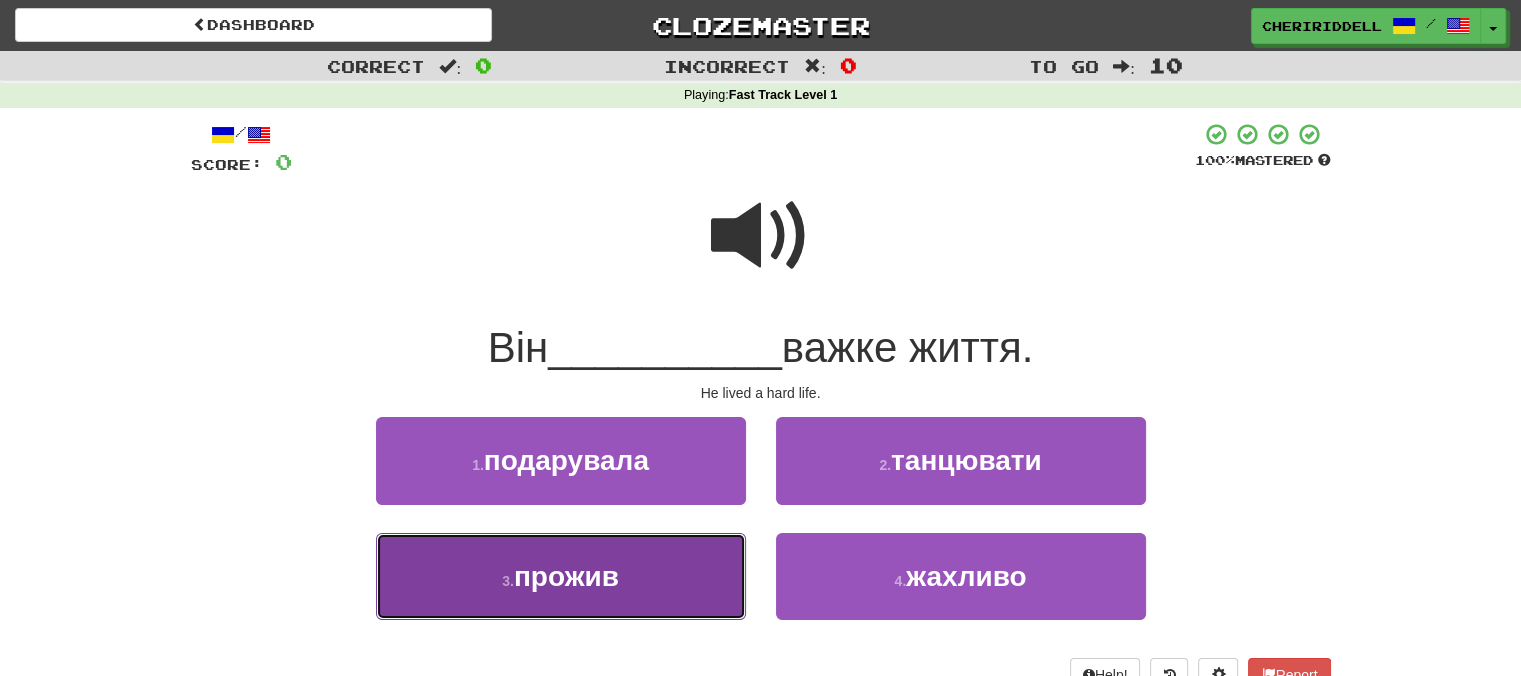 click on "3 .  прожив" at bounding box center (561, 576) 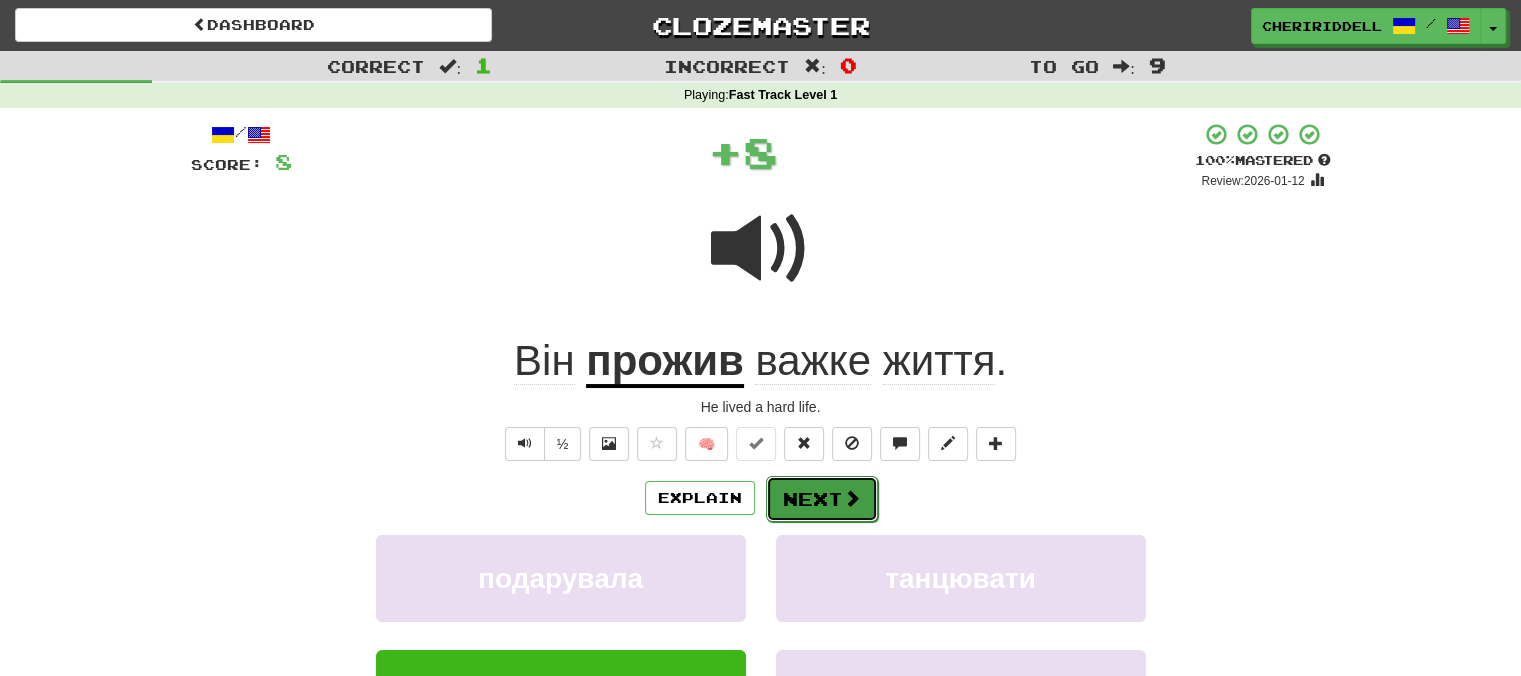click on "Next" at bounding box center [822, 499] 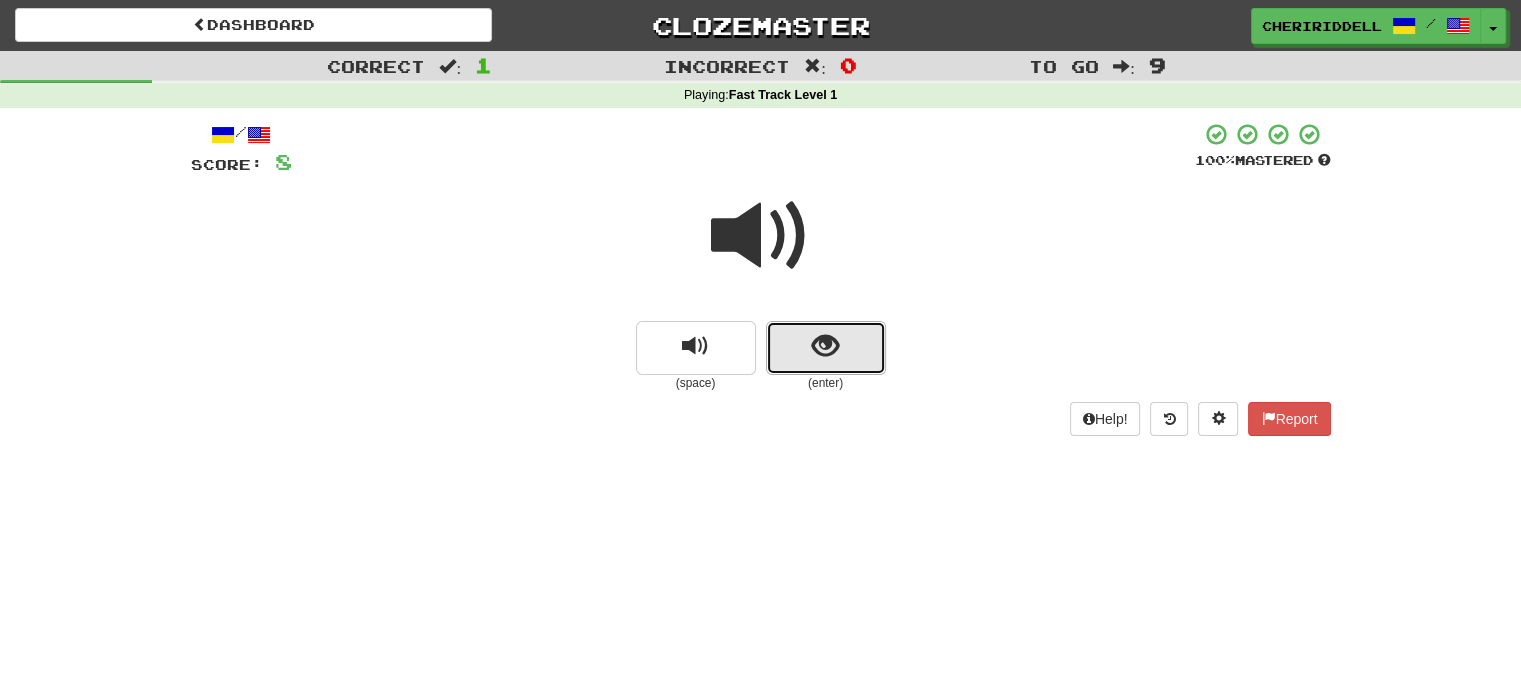 click at bounding box center (825, 346) 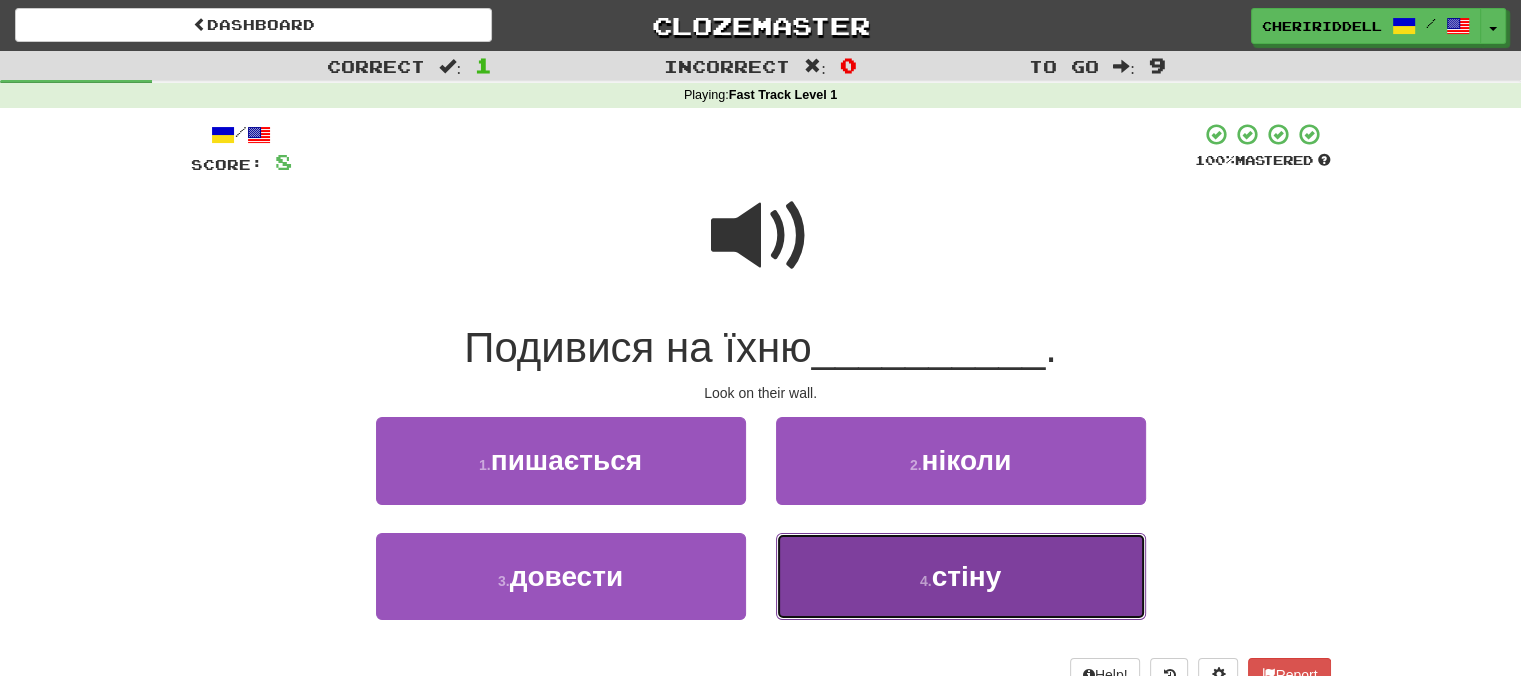 click on "4 .  стіну" at bounding box center [961, 576] 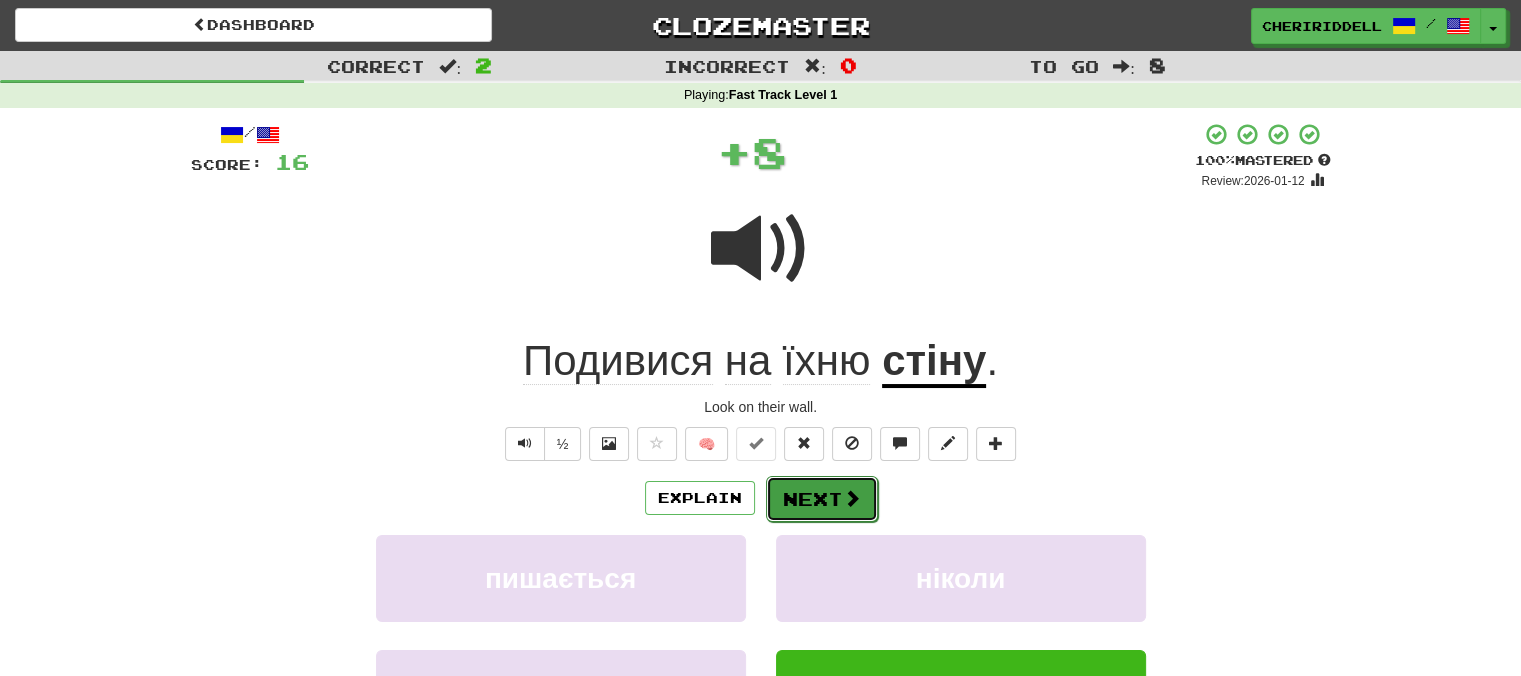 click on "Next" at bounding box center [822, 499] 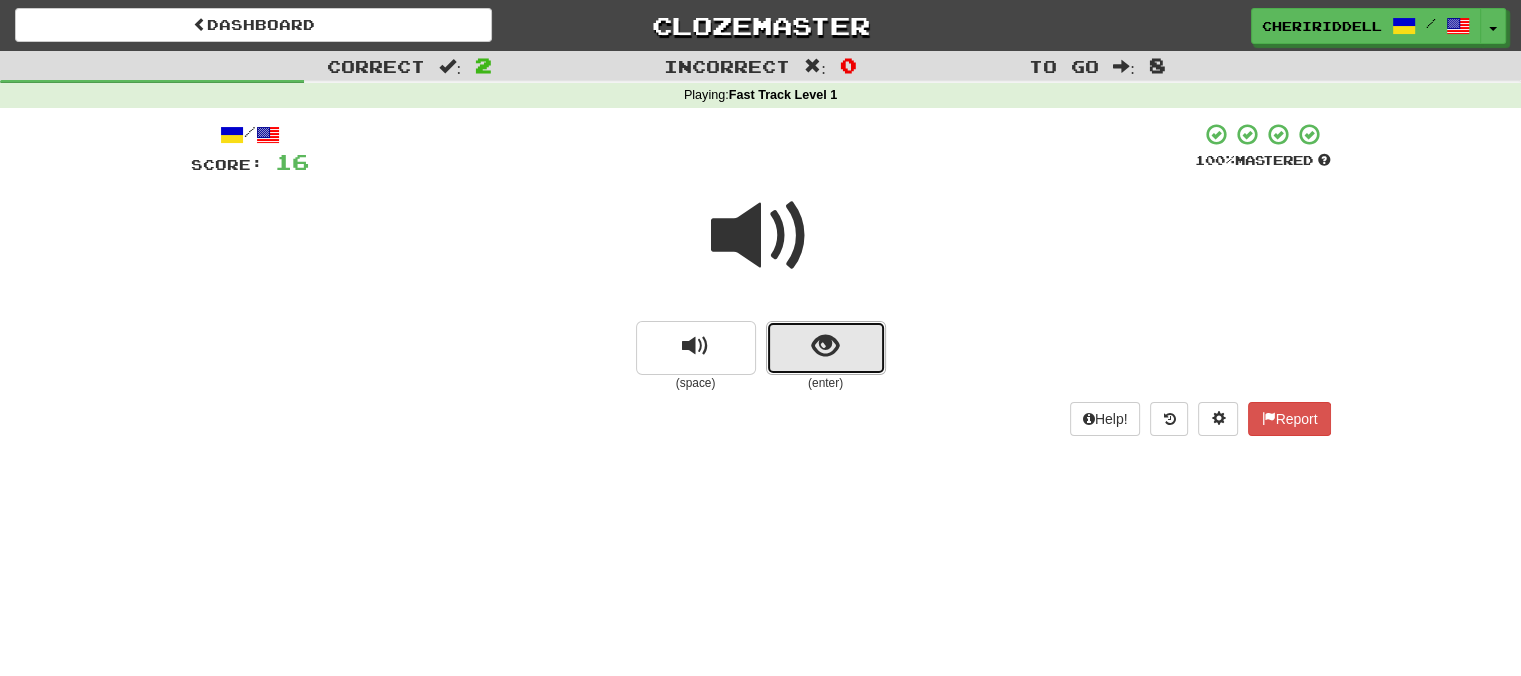 click at bounding box center (825, 346) 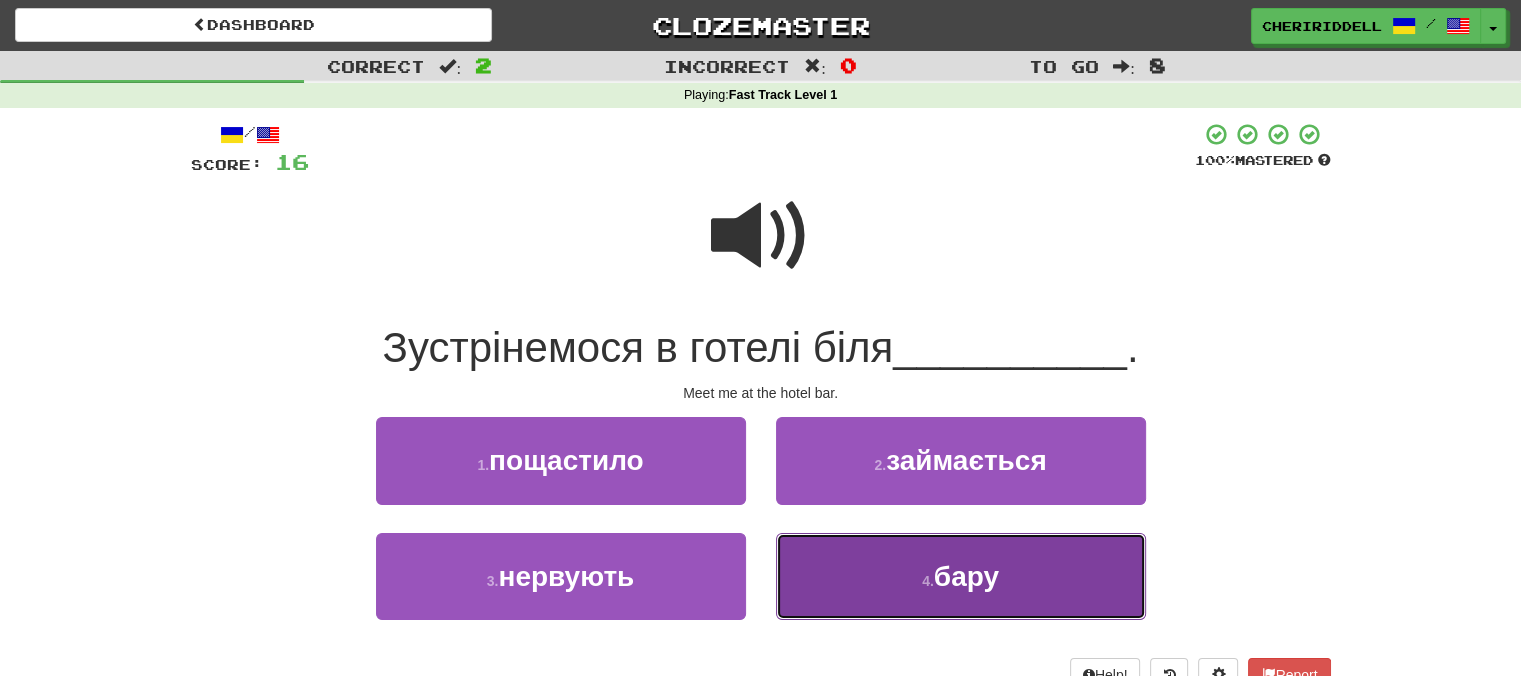 click on "бару" at bounding box center [966, 576] 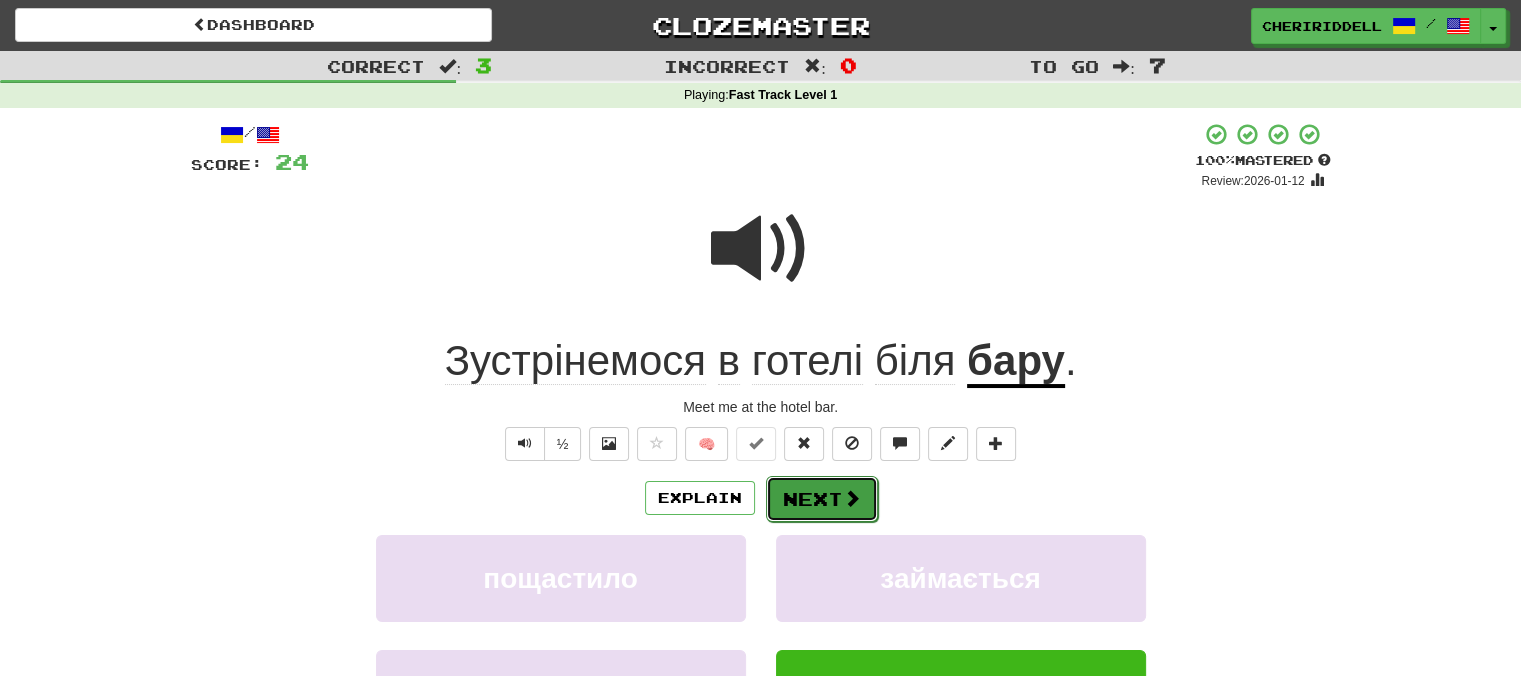 click on "Next" at bounding box center (822, 499) 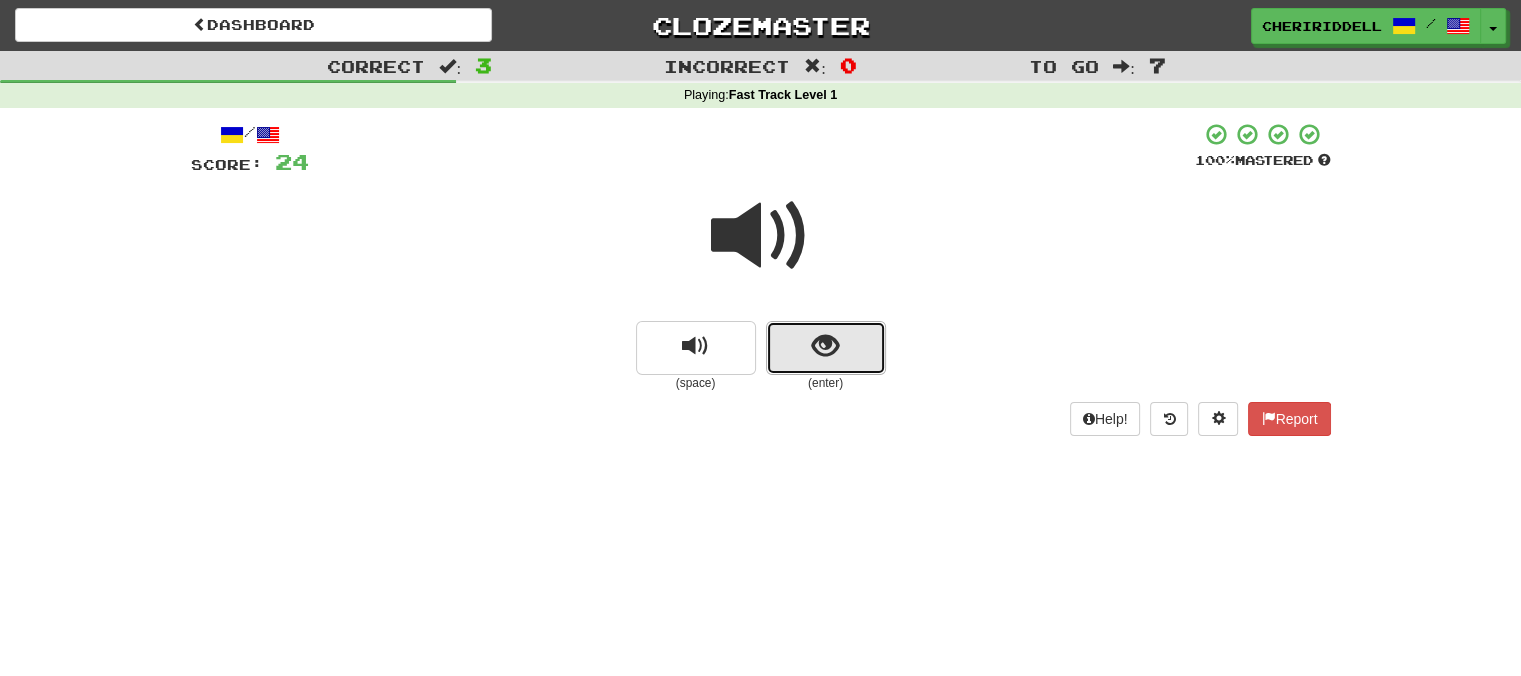 click at bounding box center (825, 346) 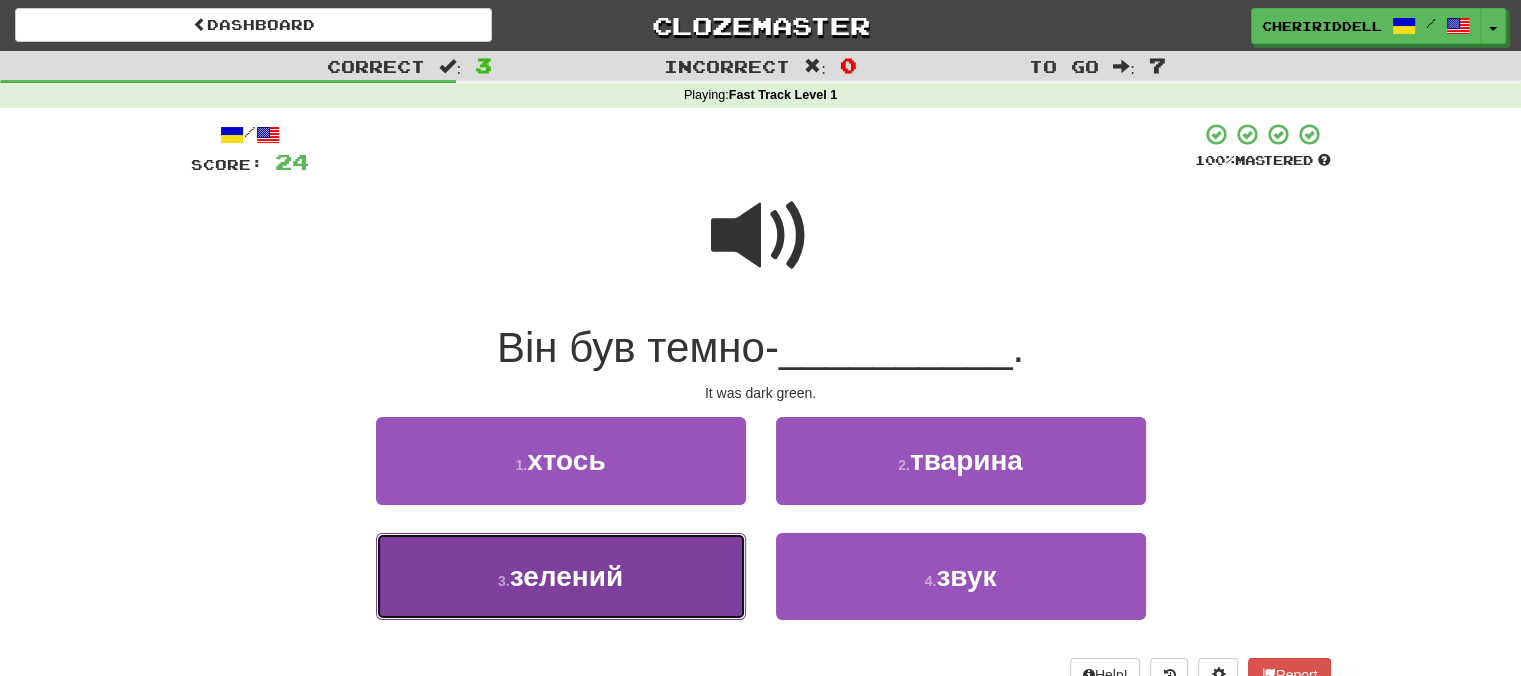 click on "3 .  зелений" at bounding box center [561, 576] 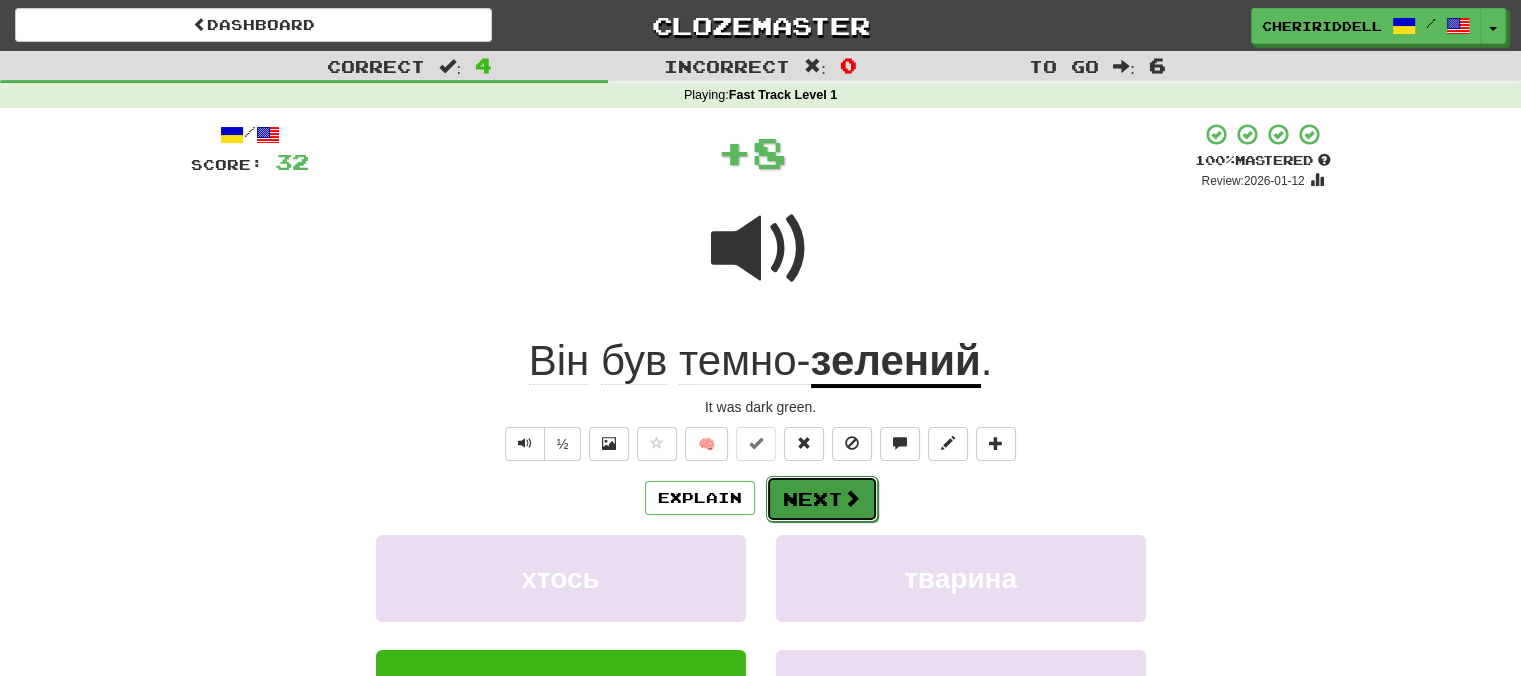 click on "Next" at bounding box center [822, 499] 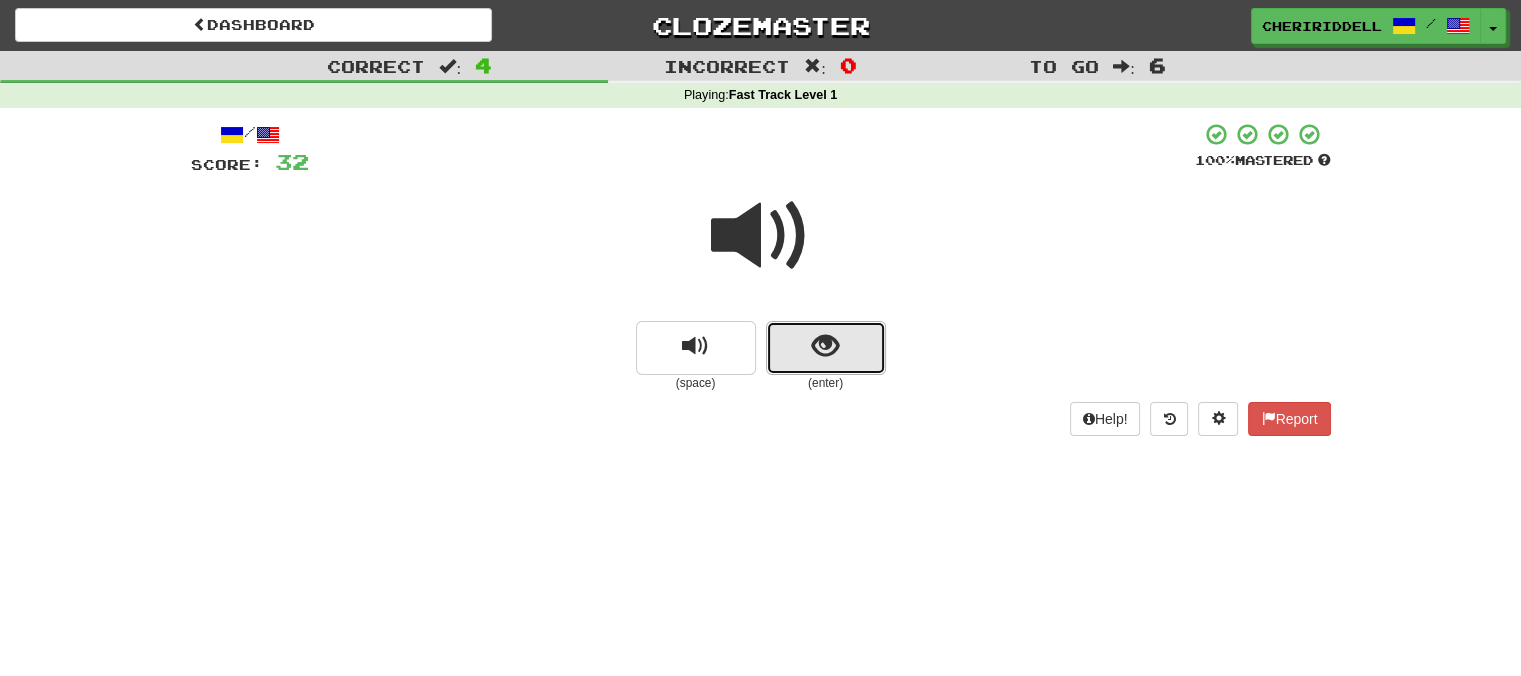 click at bounding box center [825, 346] 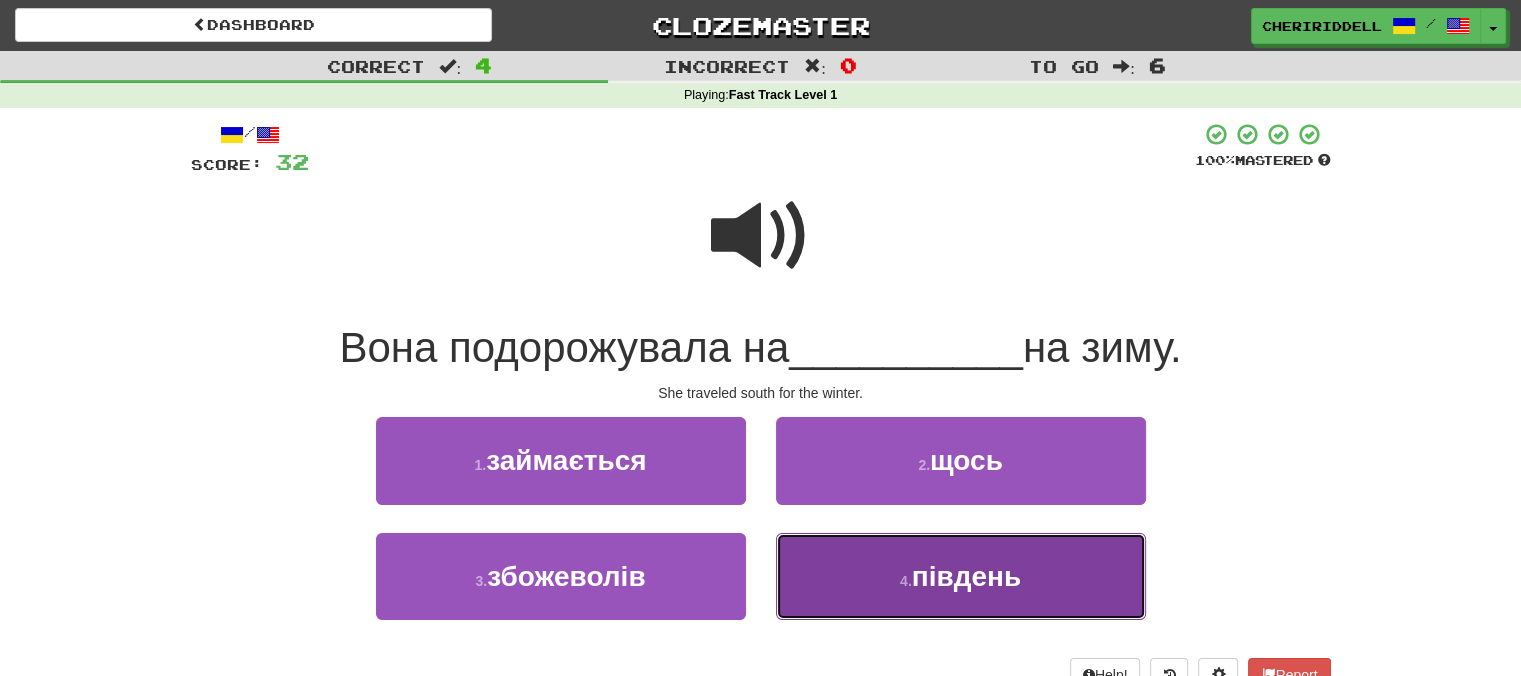 click on "4 .  південь" at bounding box center [961, 576] 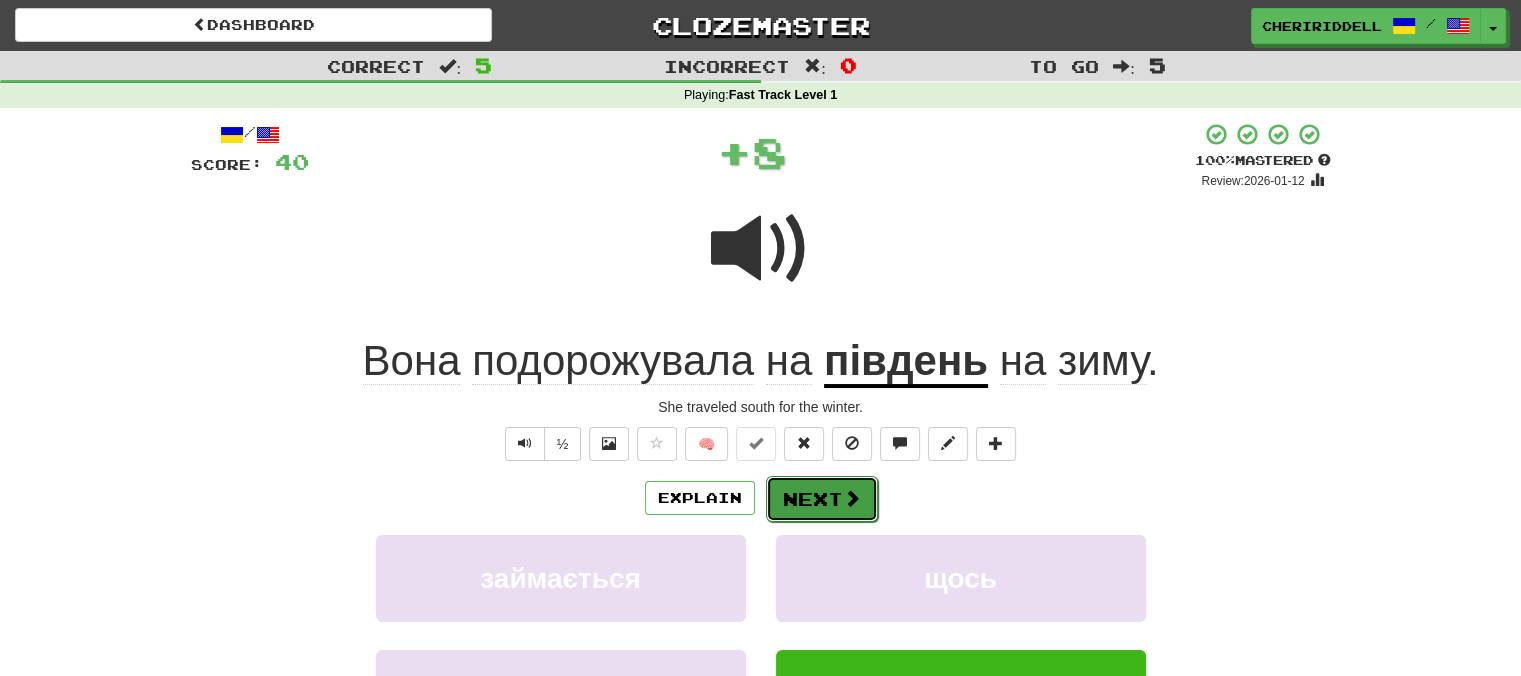 click on "Next" at bounding box center [822, 499] 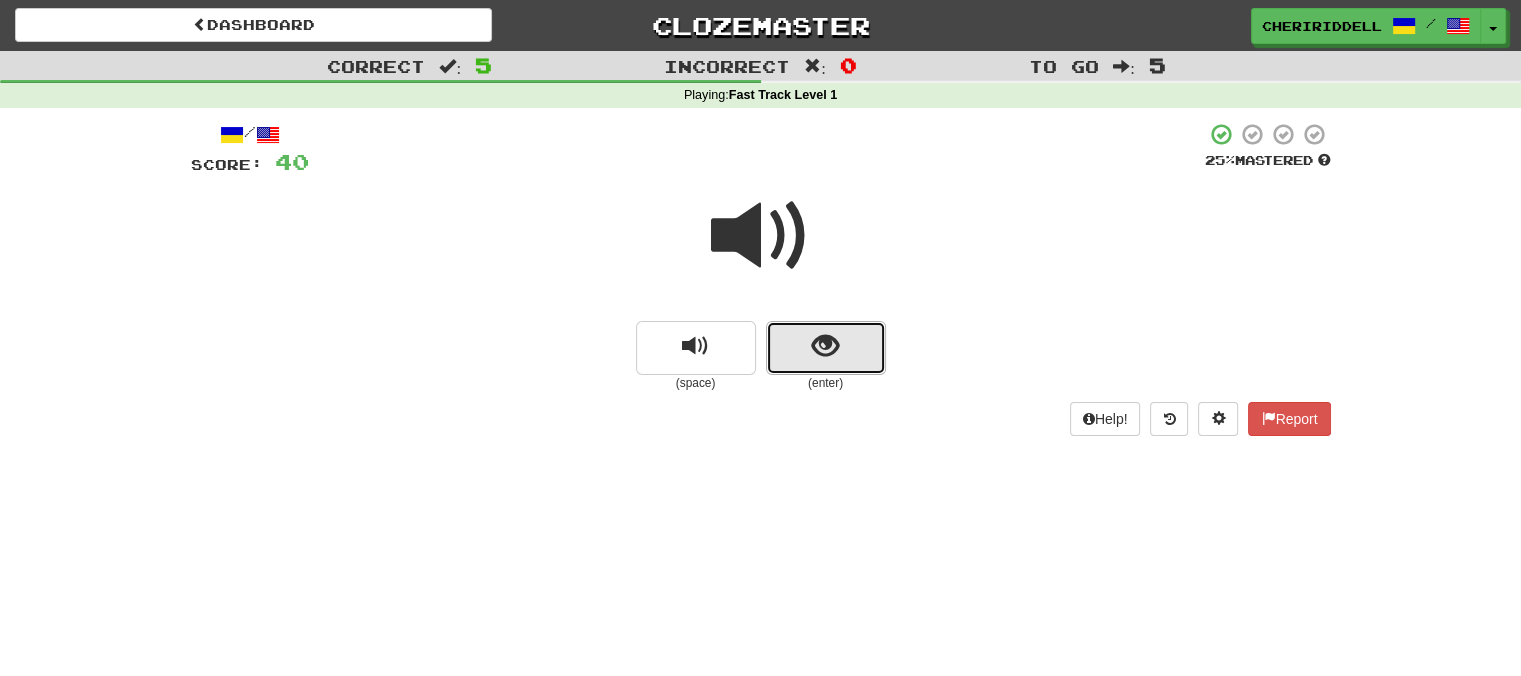 click at bounding box center [826, 348] 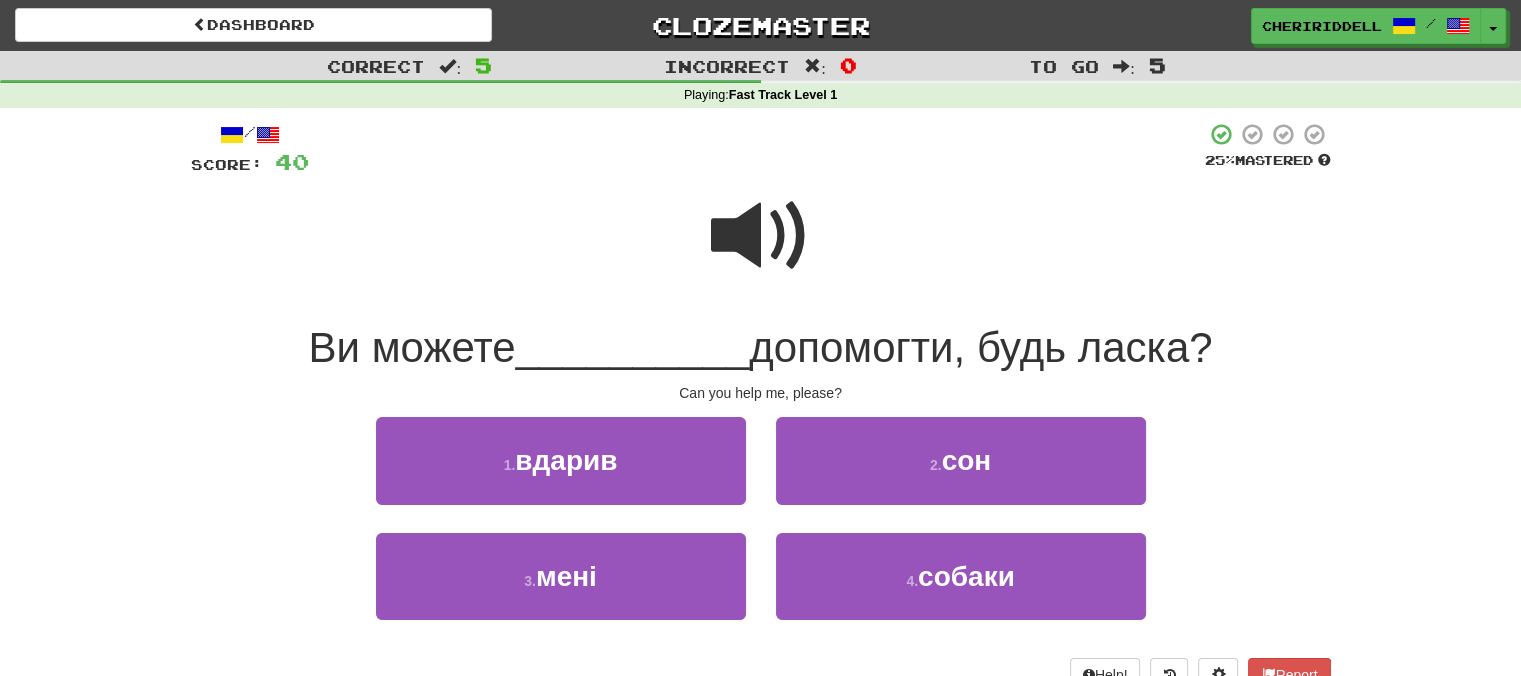click at bounding box center (761, 236) 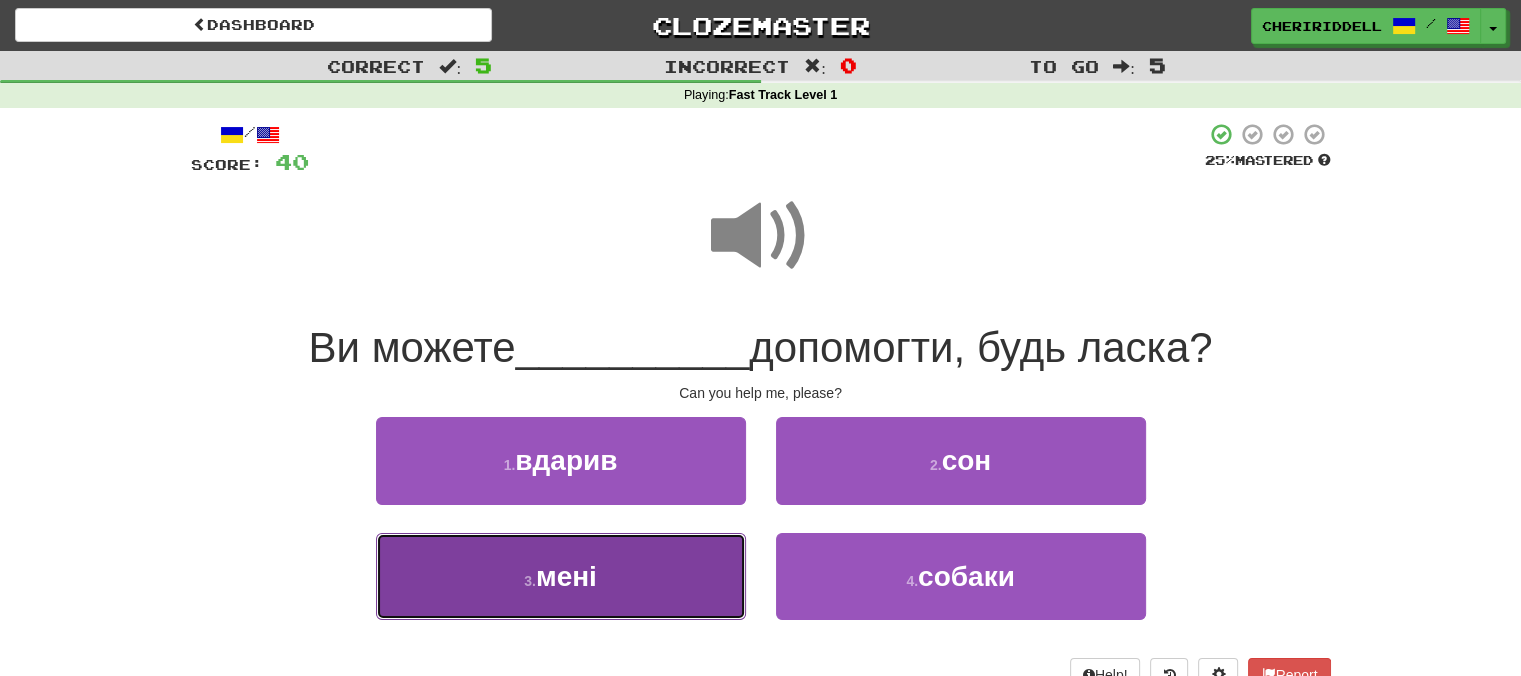 click on "3 .  мені" at bounding box center [561, 576] 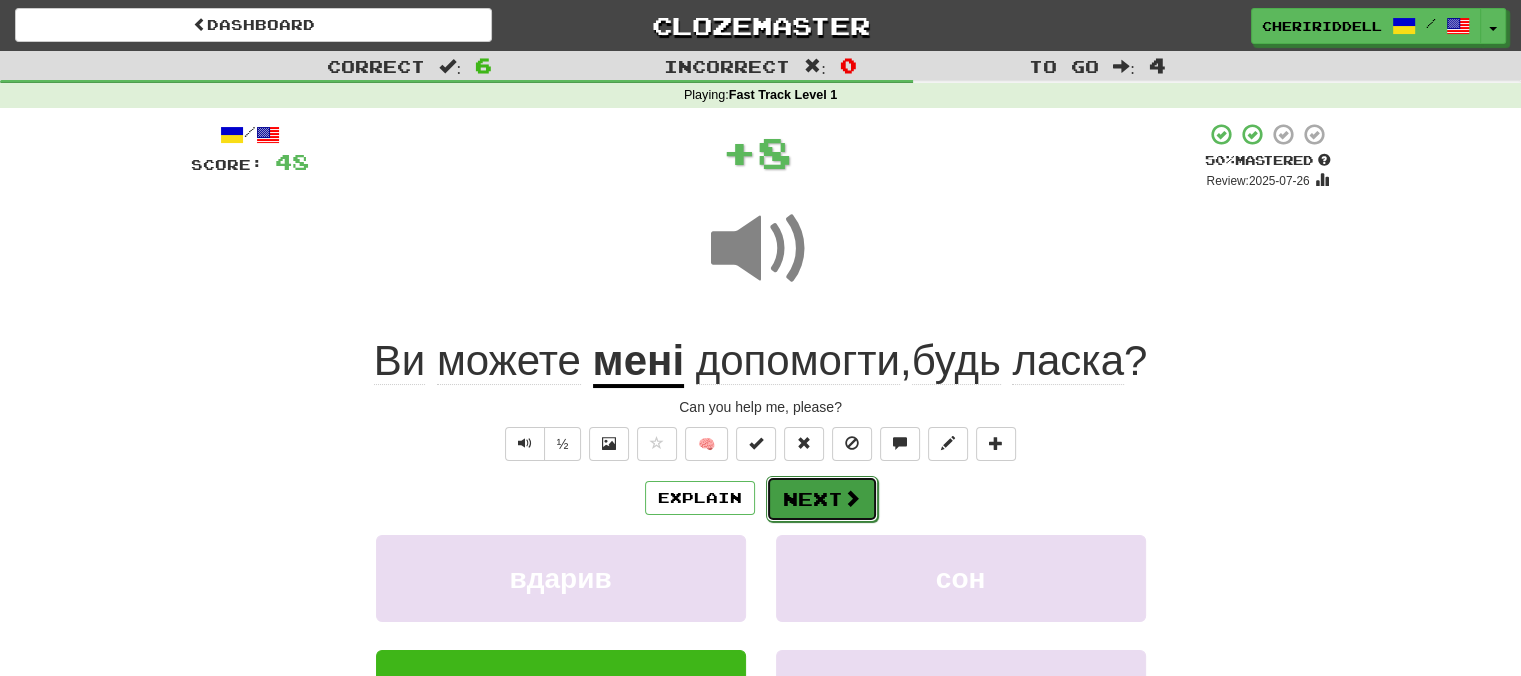 click on "Next" at bounding box center (822, 499) 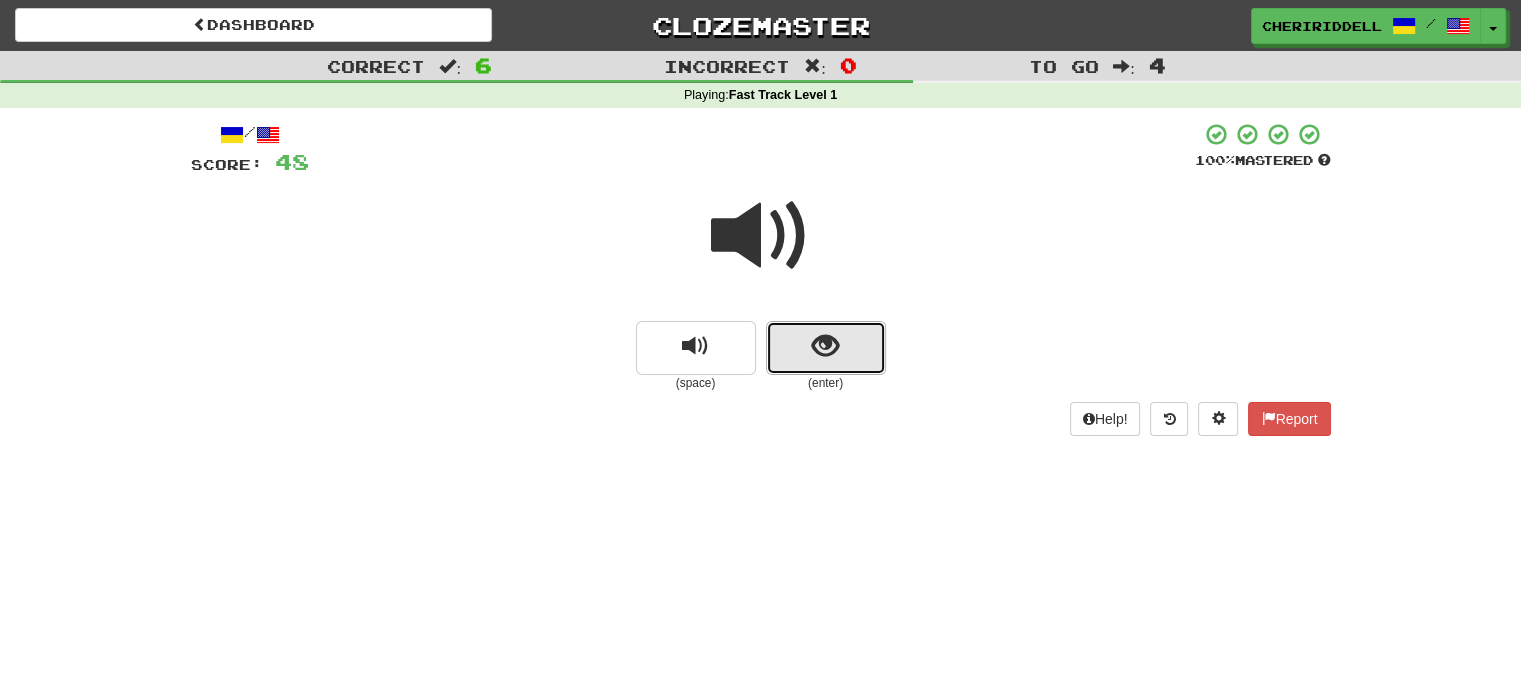 click at bounding box center [826, 348] 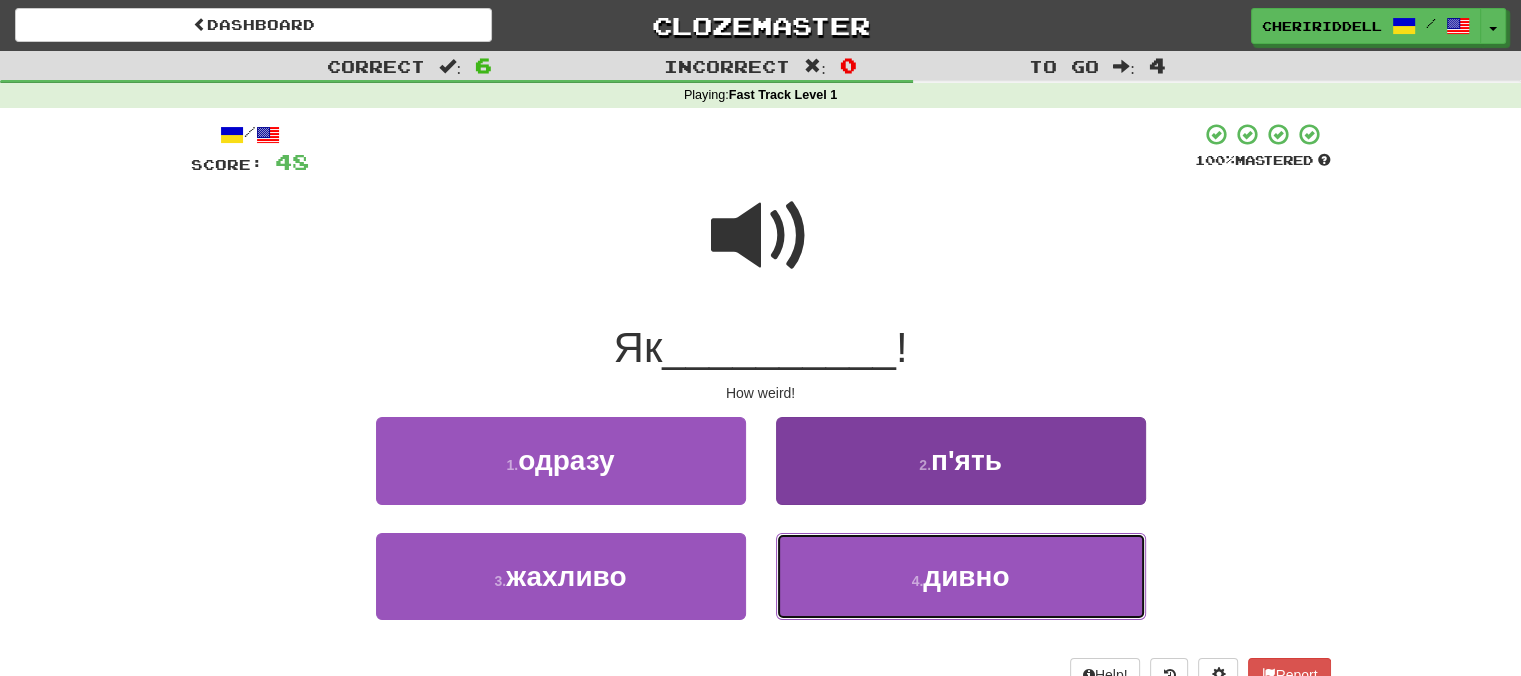 click on "4 .  дивно" at bounding box center (961, 576) 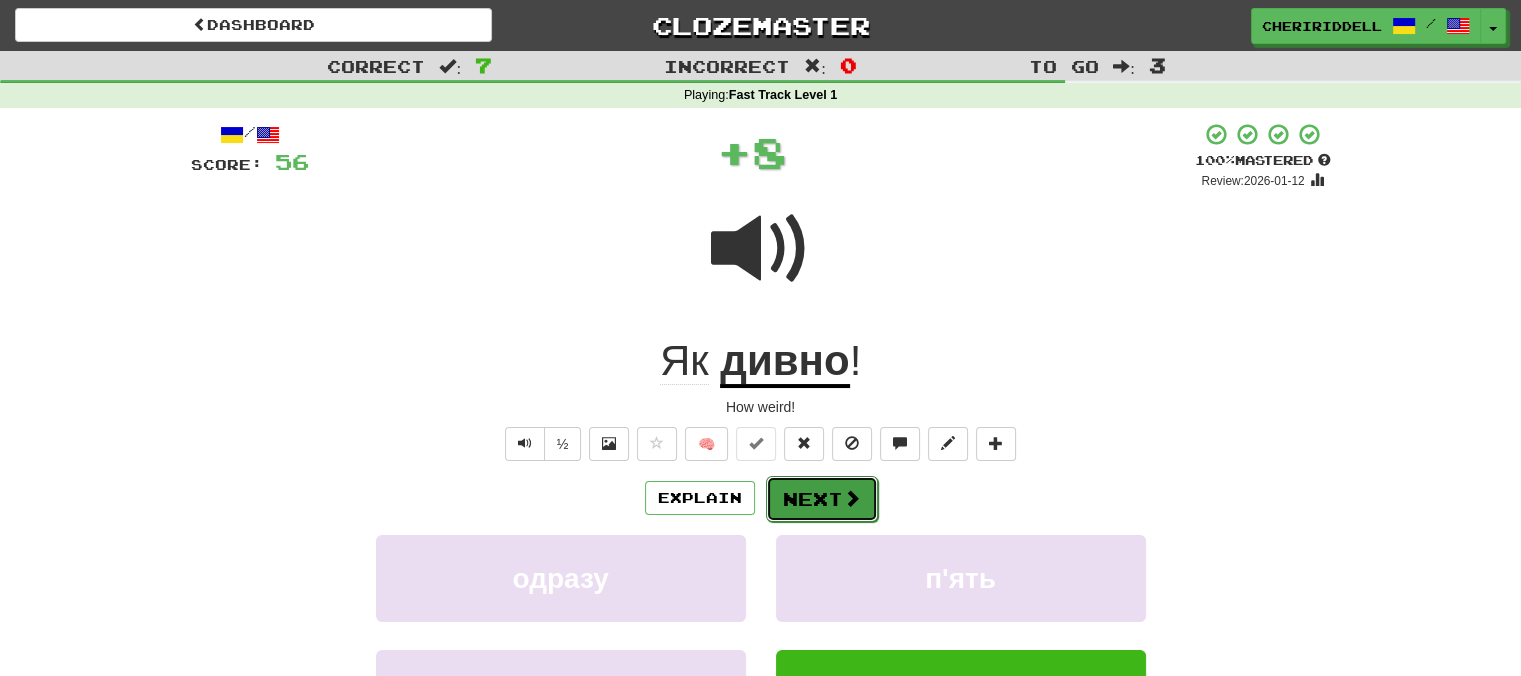 click on "Next" at bounding box center (822, 499) 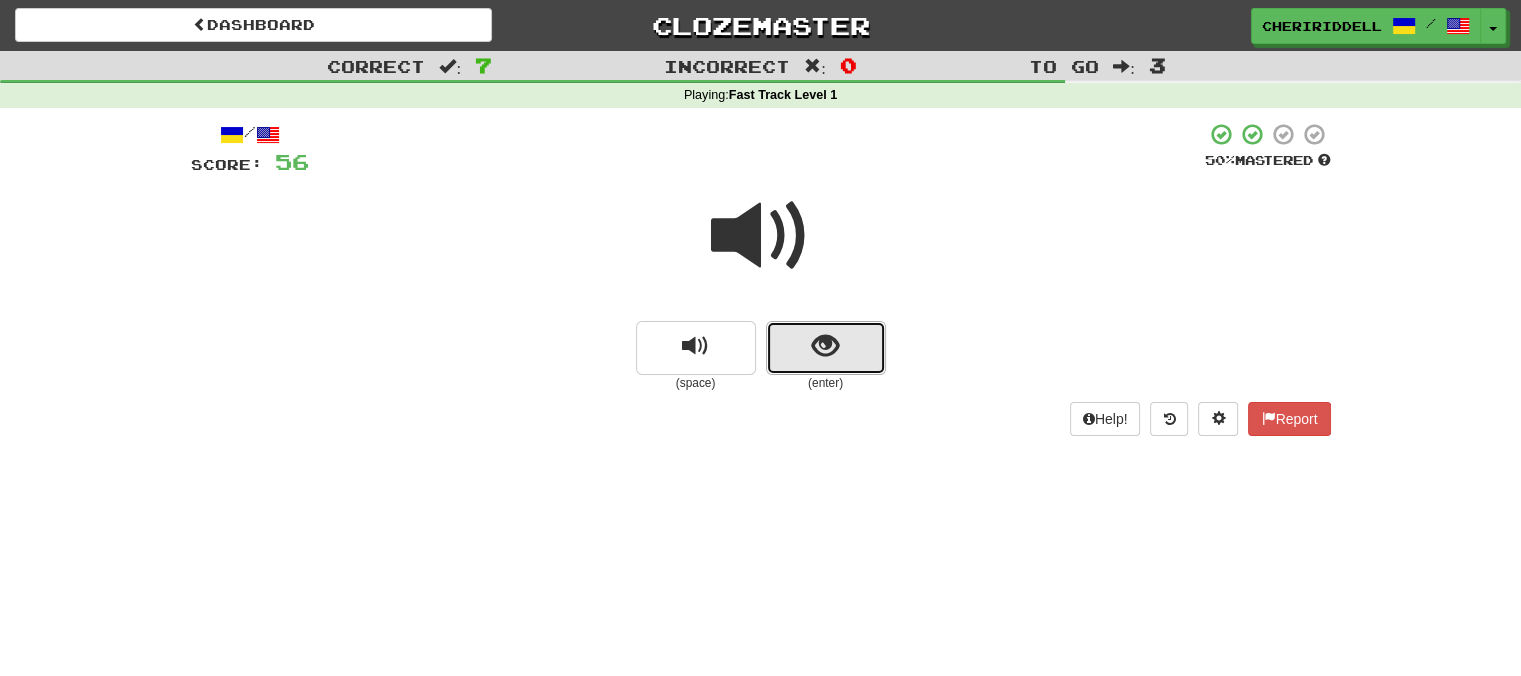click at bounding box center (826, 348) 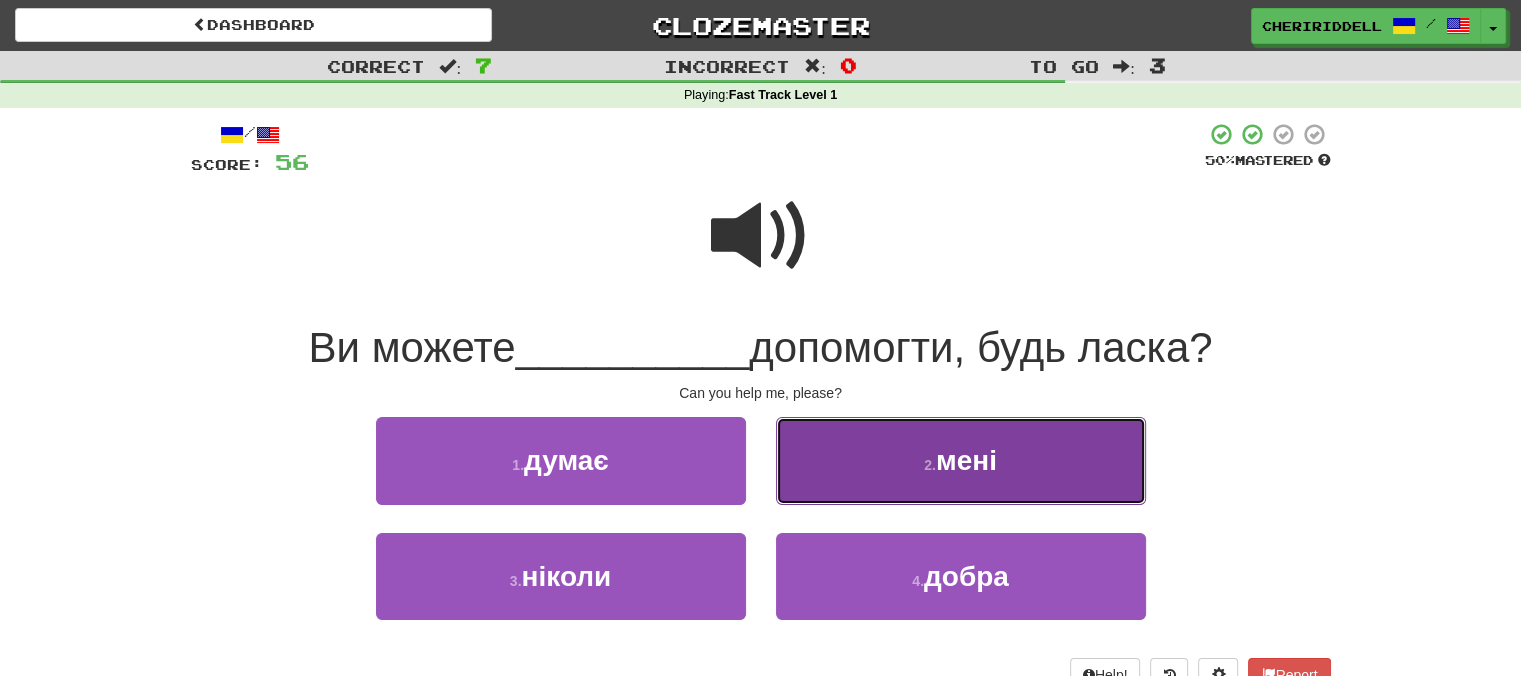 click on "2 .  мені" at bounding box center [961, 460] 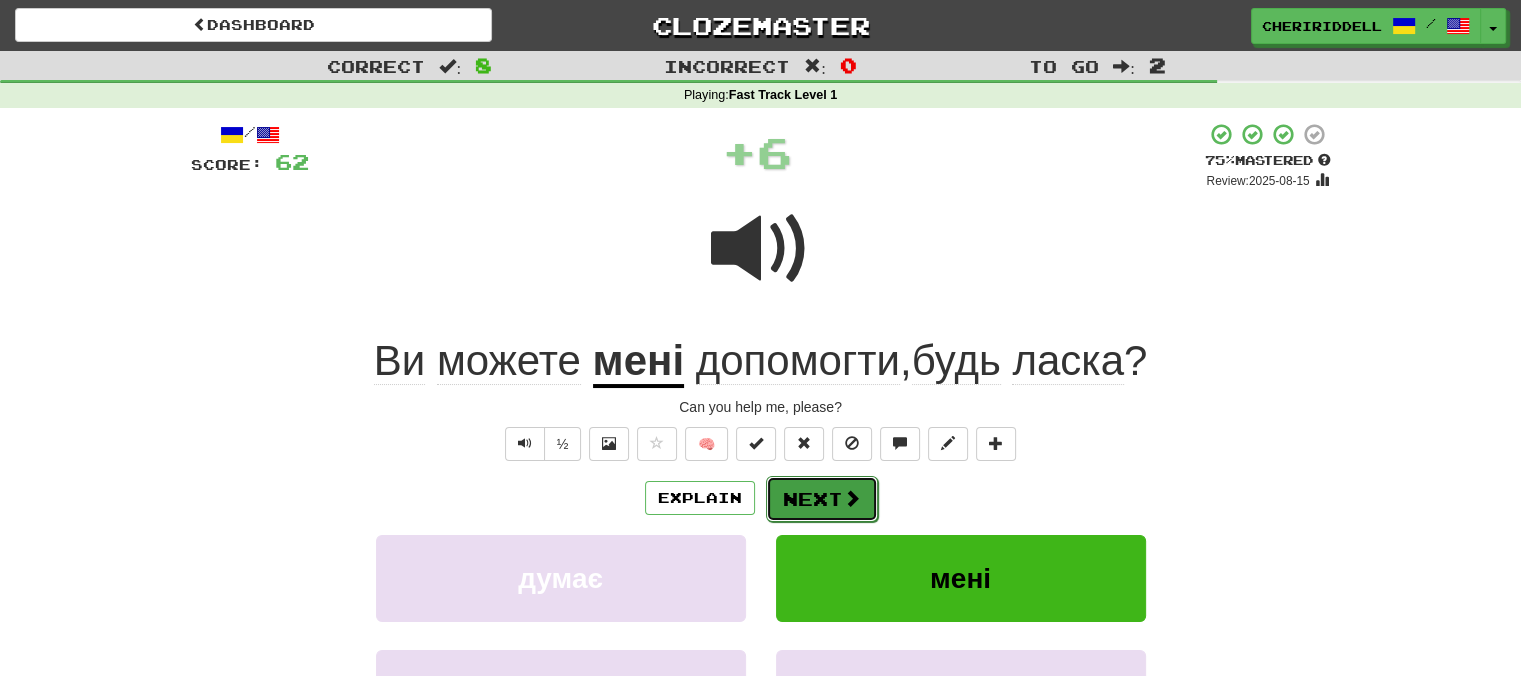 click at bounding box center (852, 498) 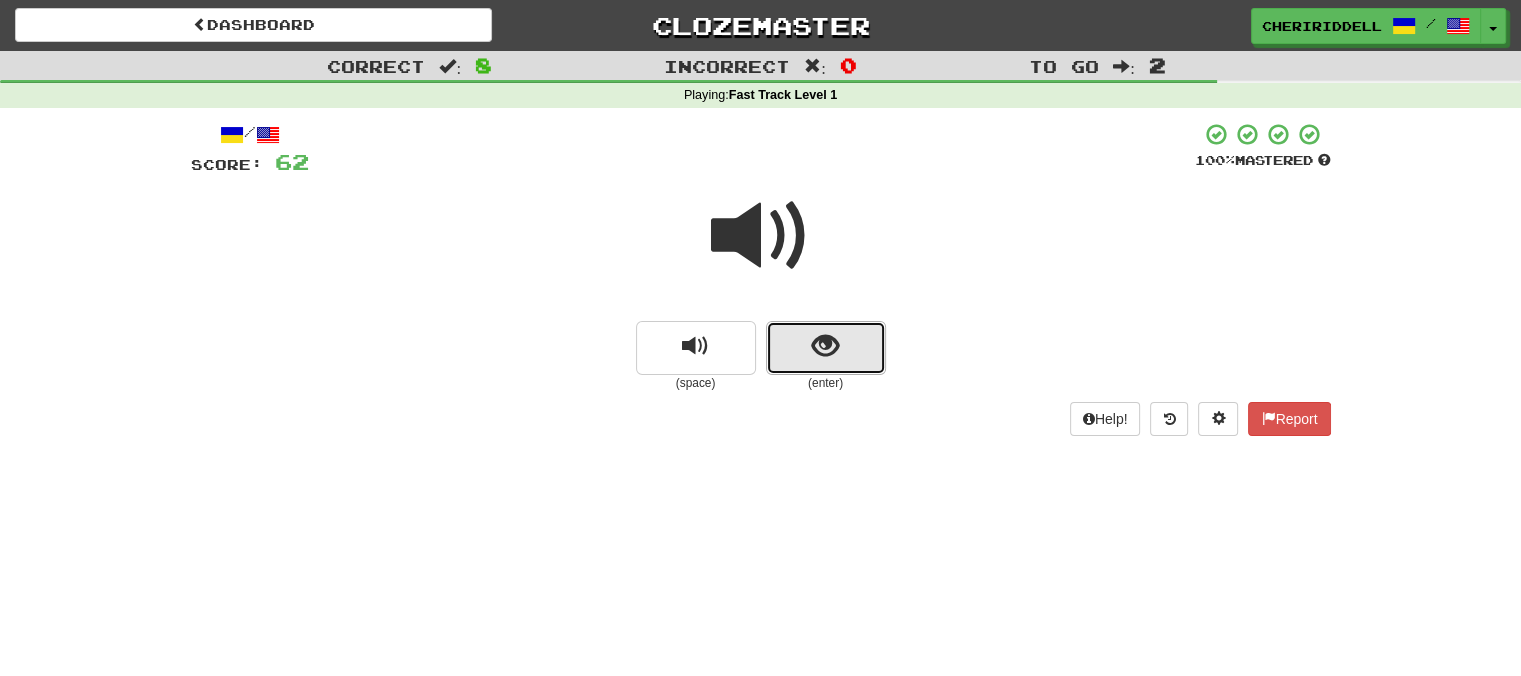 click at bounding box center (826, 348) 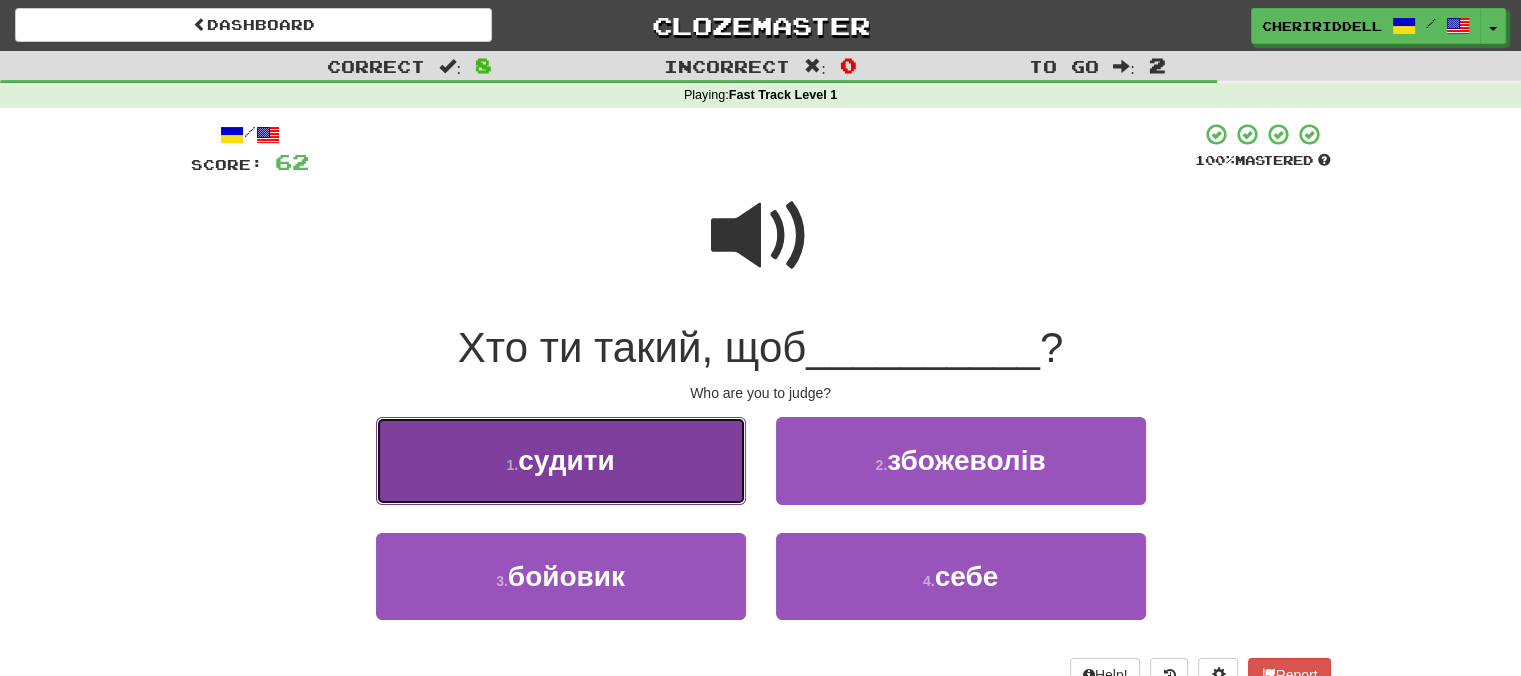 click on "1 .  судити" at bounding box center [561, 460] 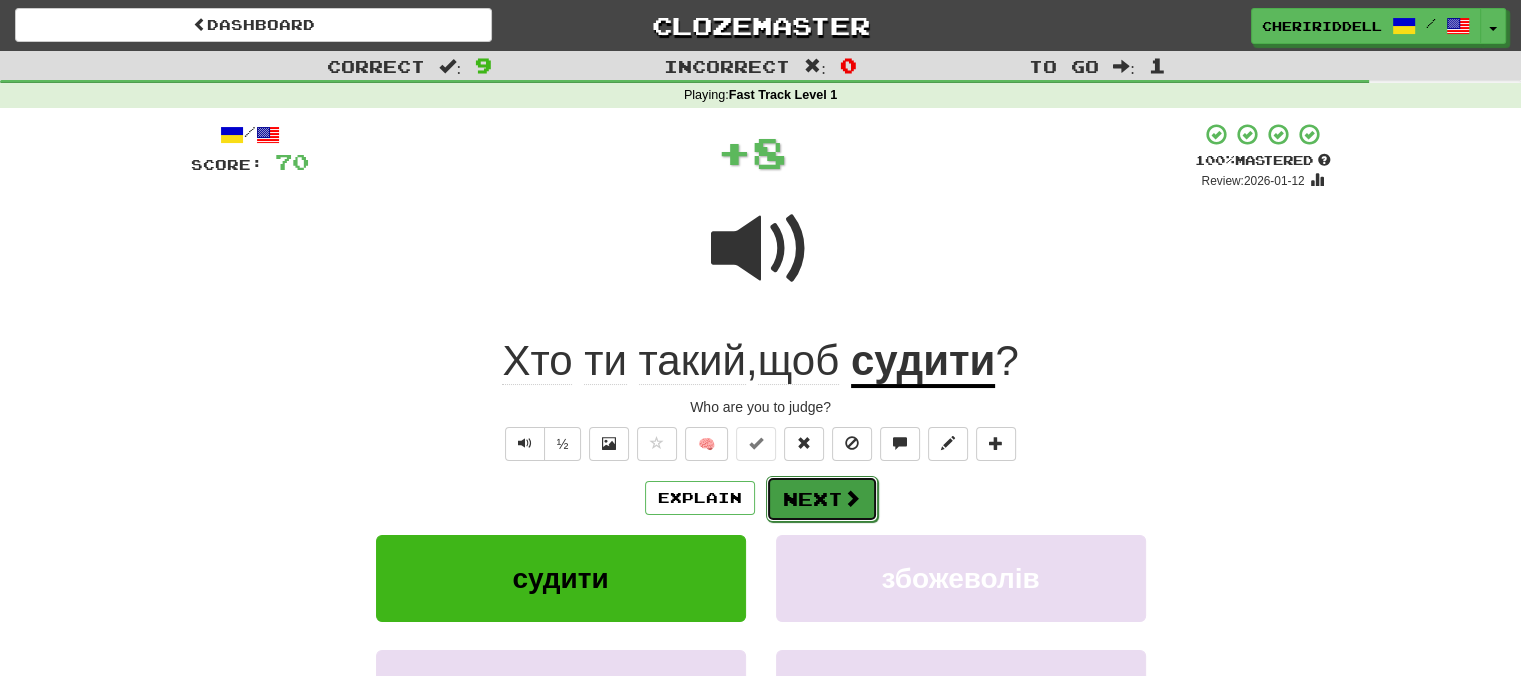 click on "Next" at bounding box center [822, 499] 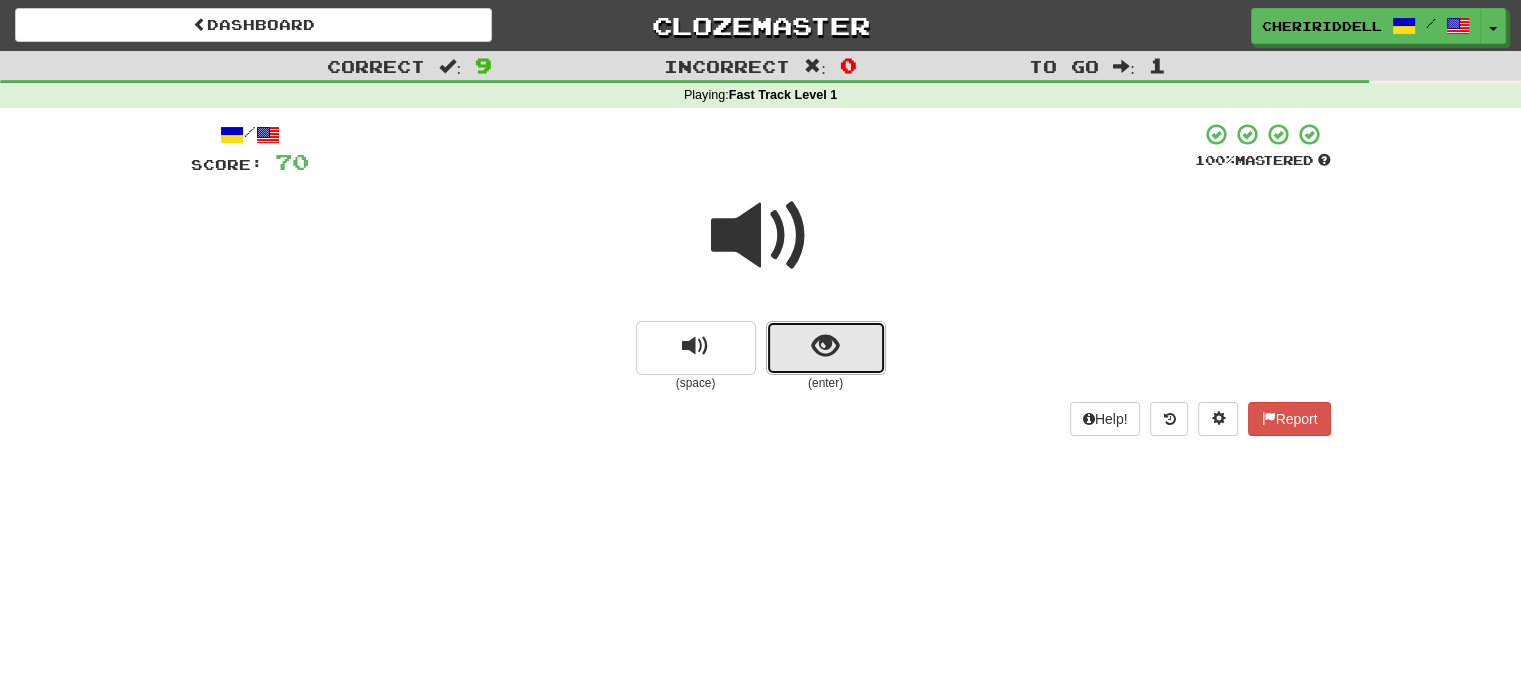 click at bounding box center (826, 348) 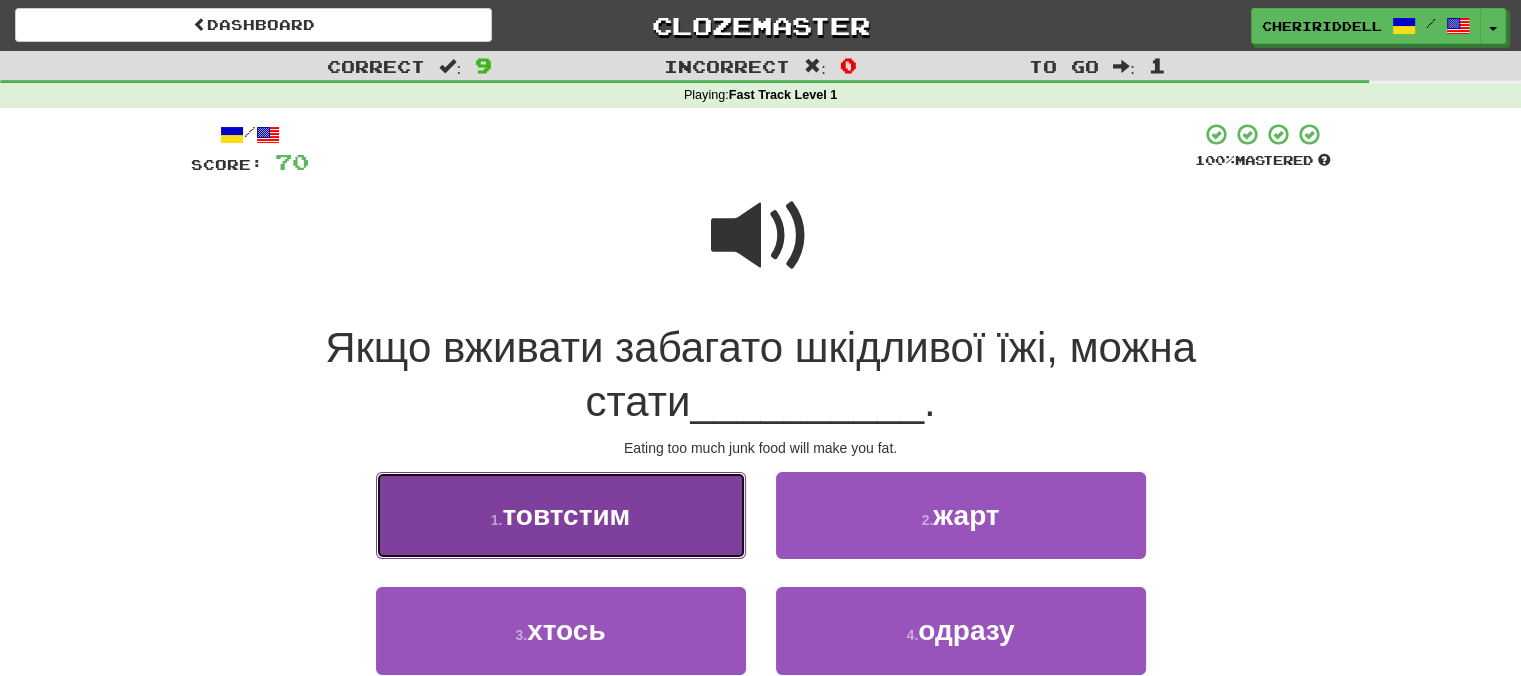 click on "1 .  товтстим" at bounding box center [561, 515] 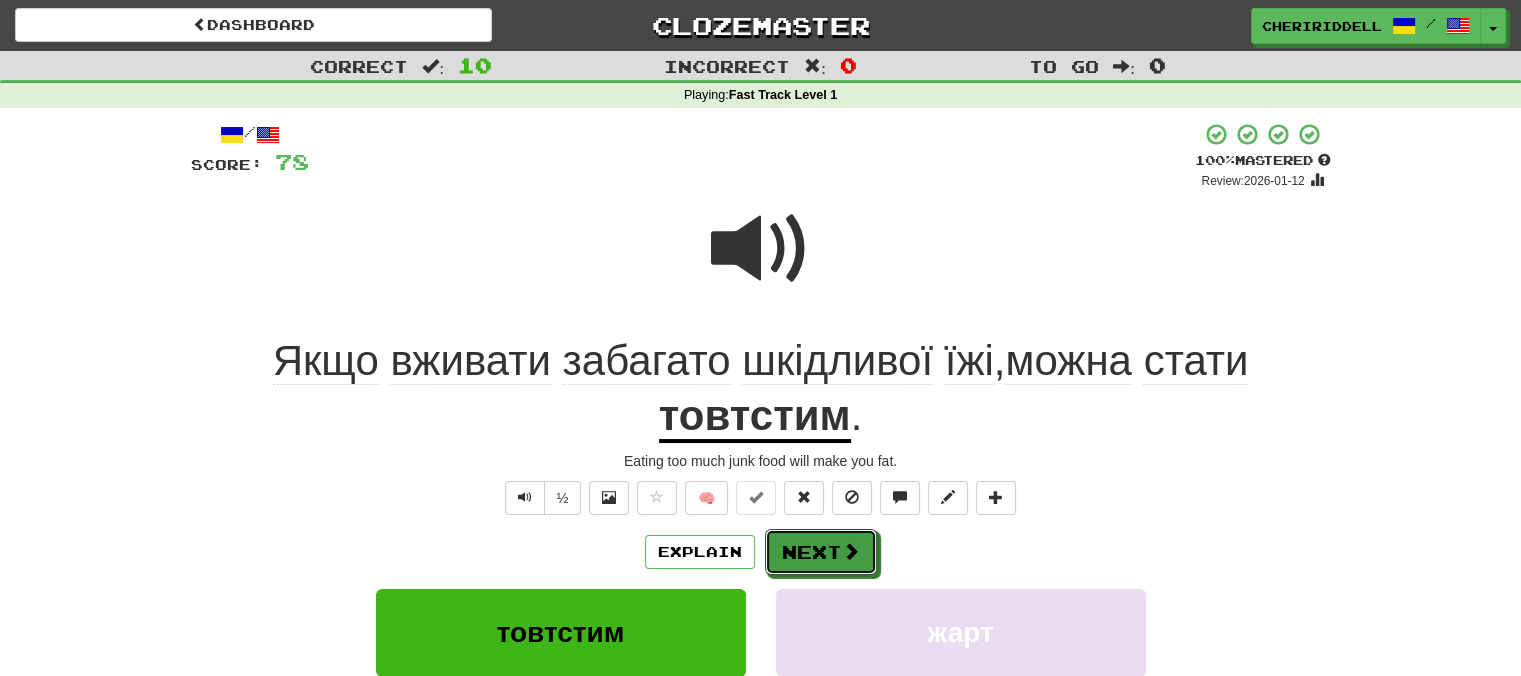 click on "Next" at bounding box center (821, 552) 